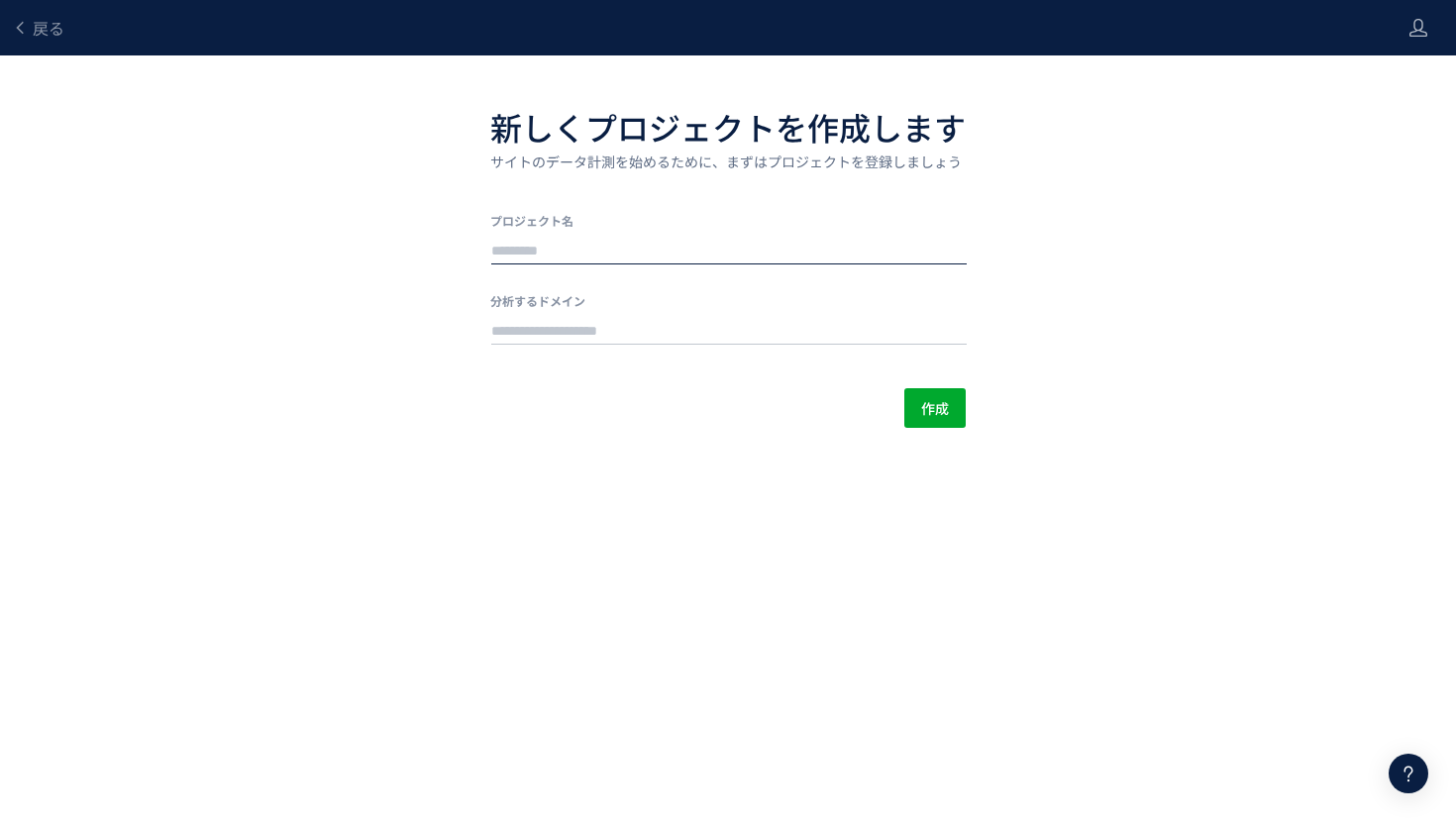scroll, scrollTop: 0, scrollLeft: 0, axis: both 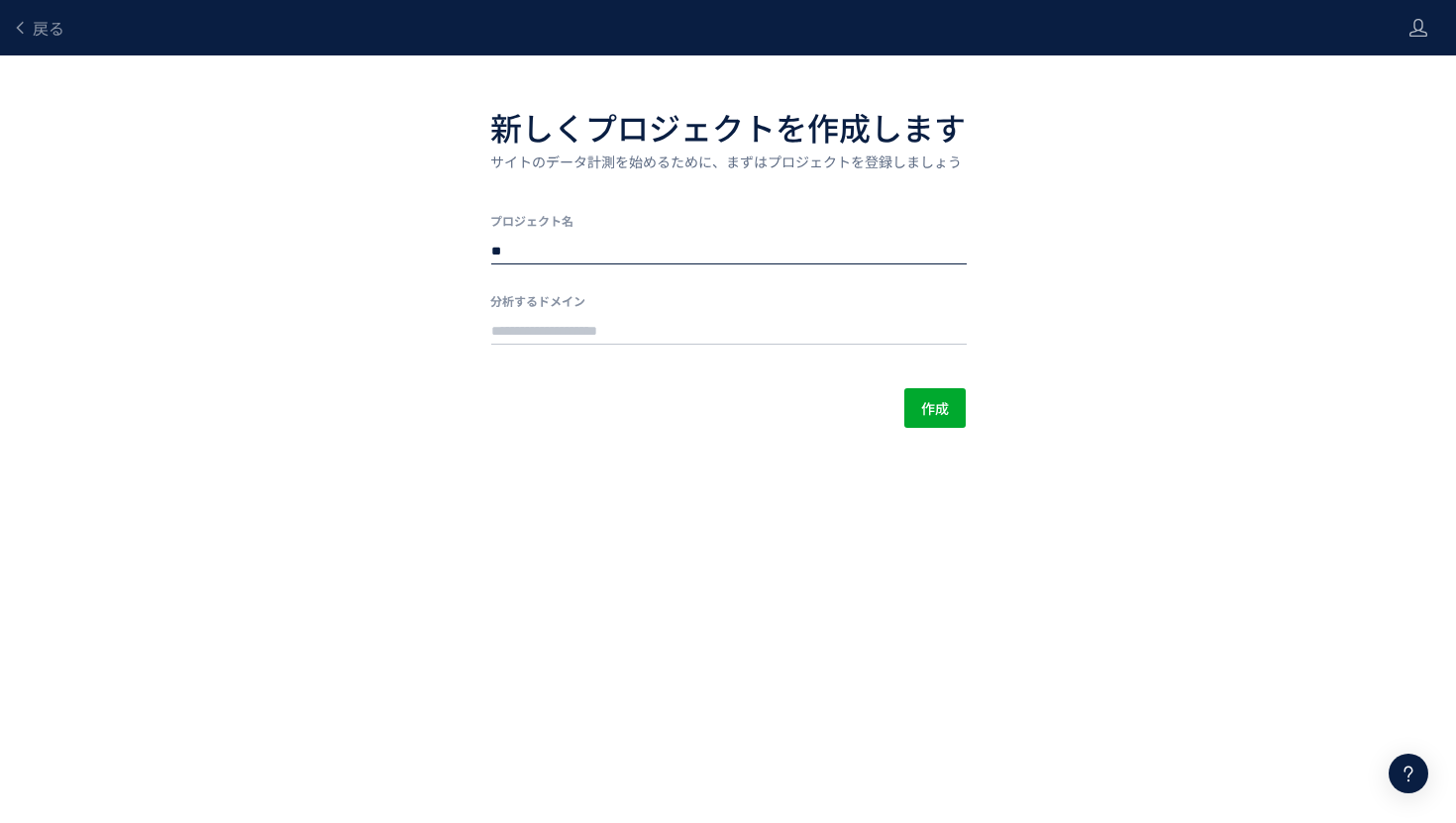type on "**********" 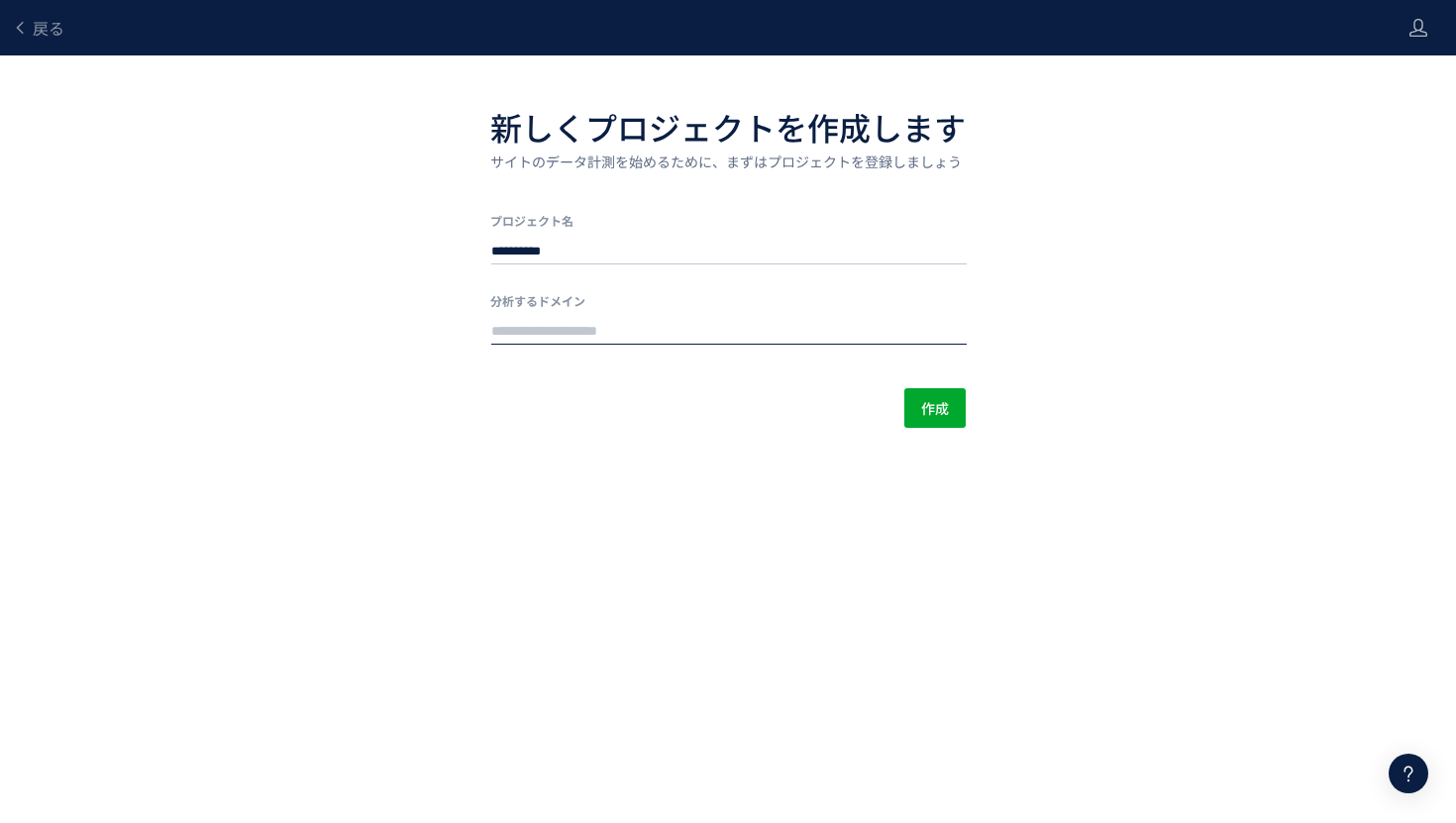 click at bounding box center (729, 332) 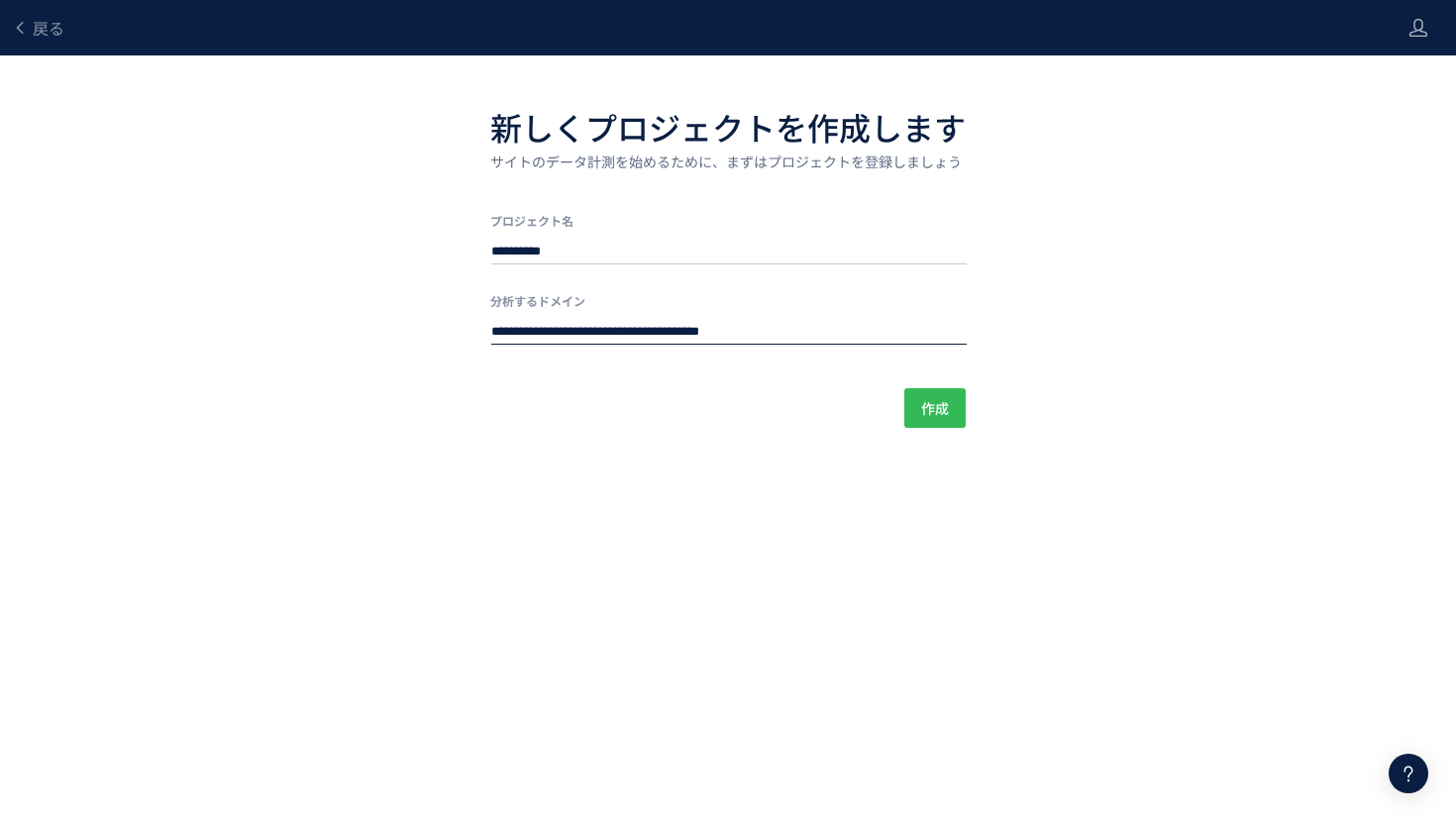 type on "**********" 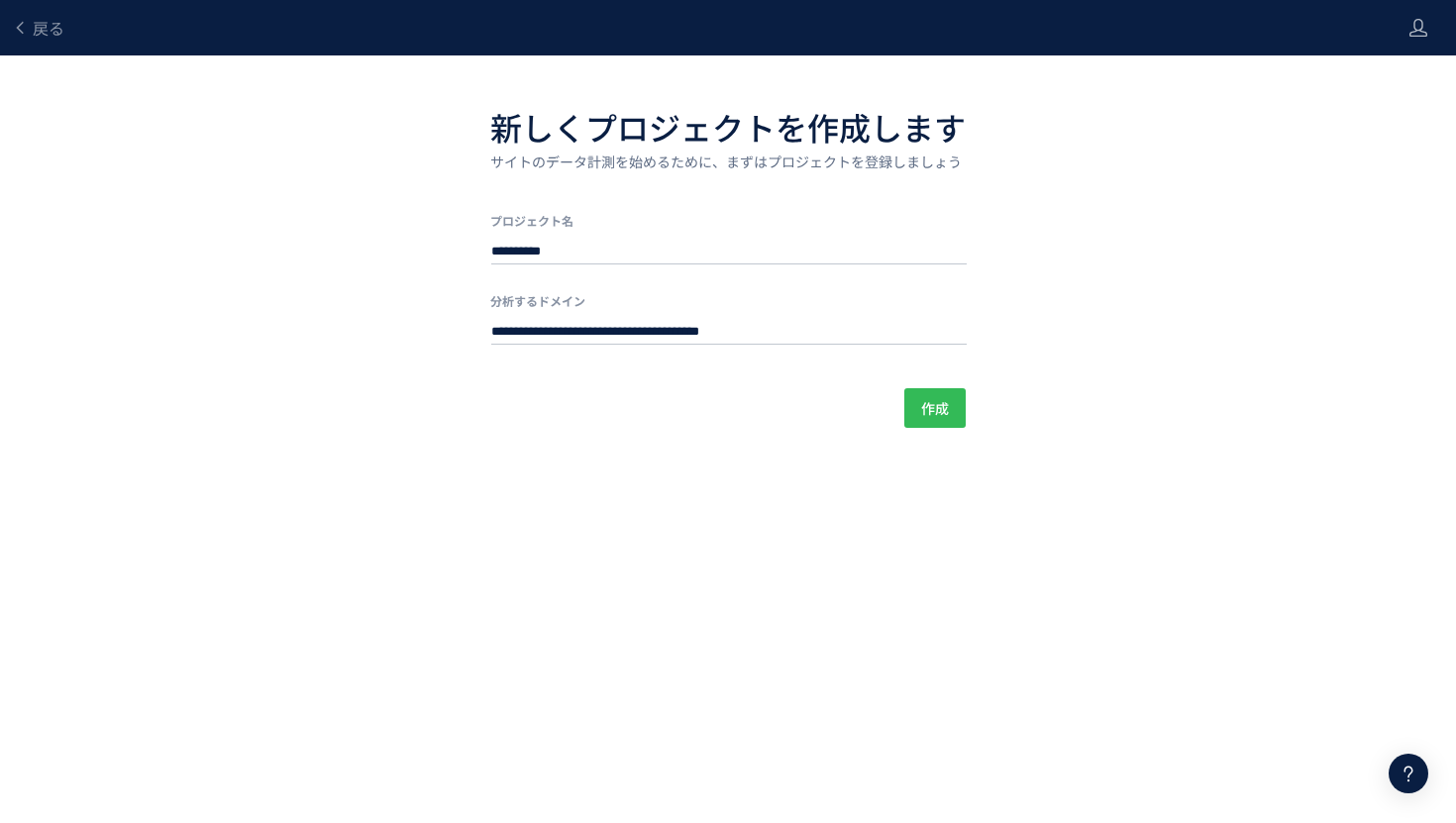 click on "作成" at bounding box center (935, 408) 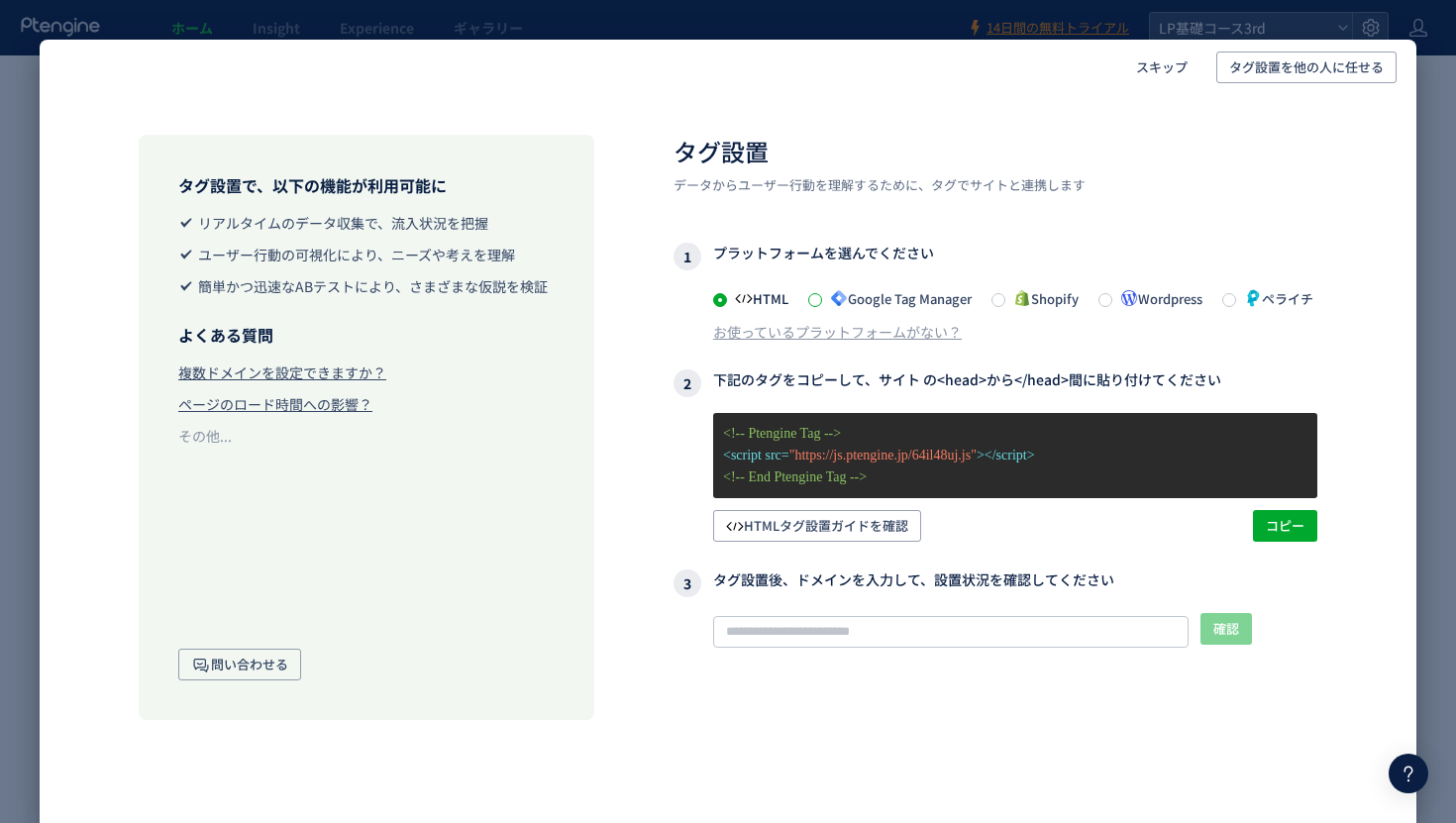 click at bounding box center (815, 300) 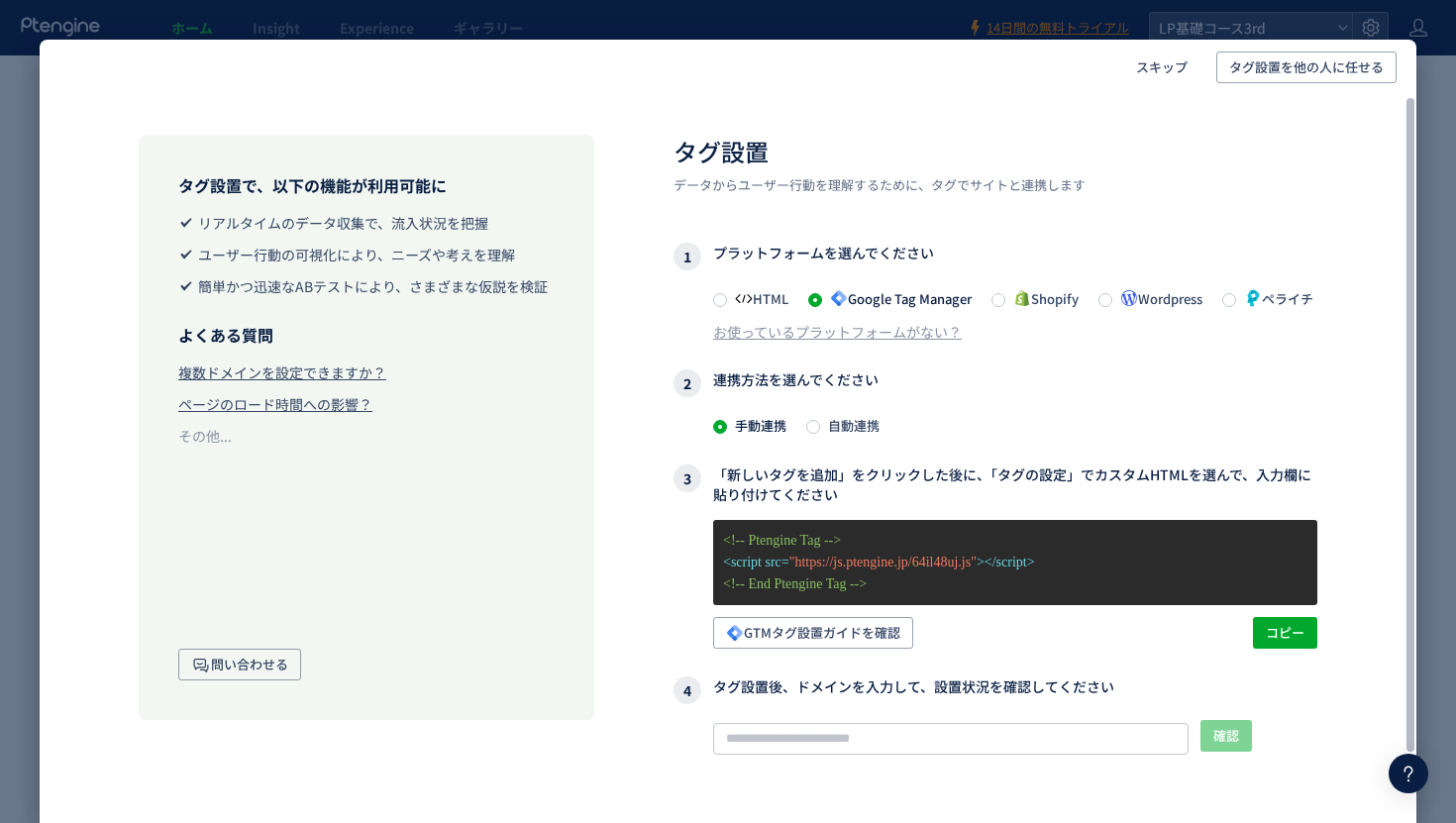 click on "自動連携" at bounding box center (850, 425) 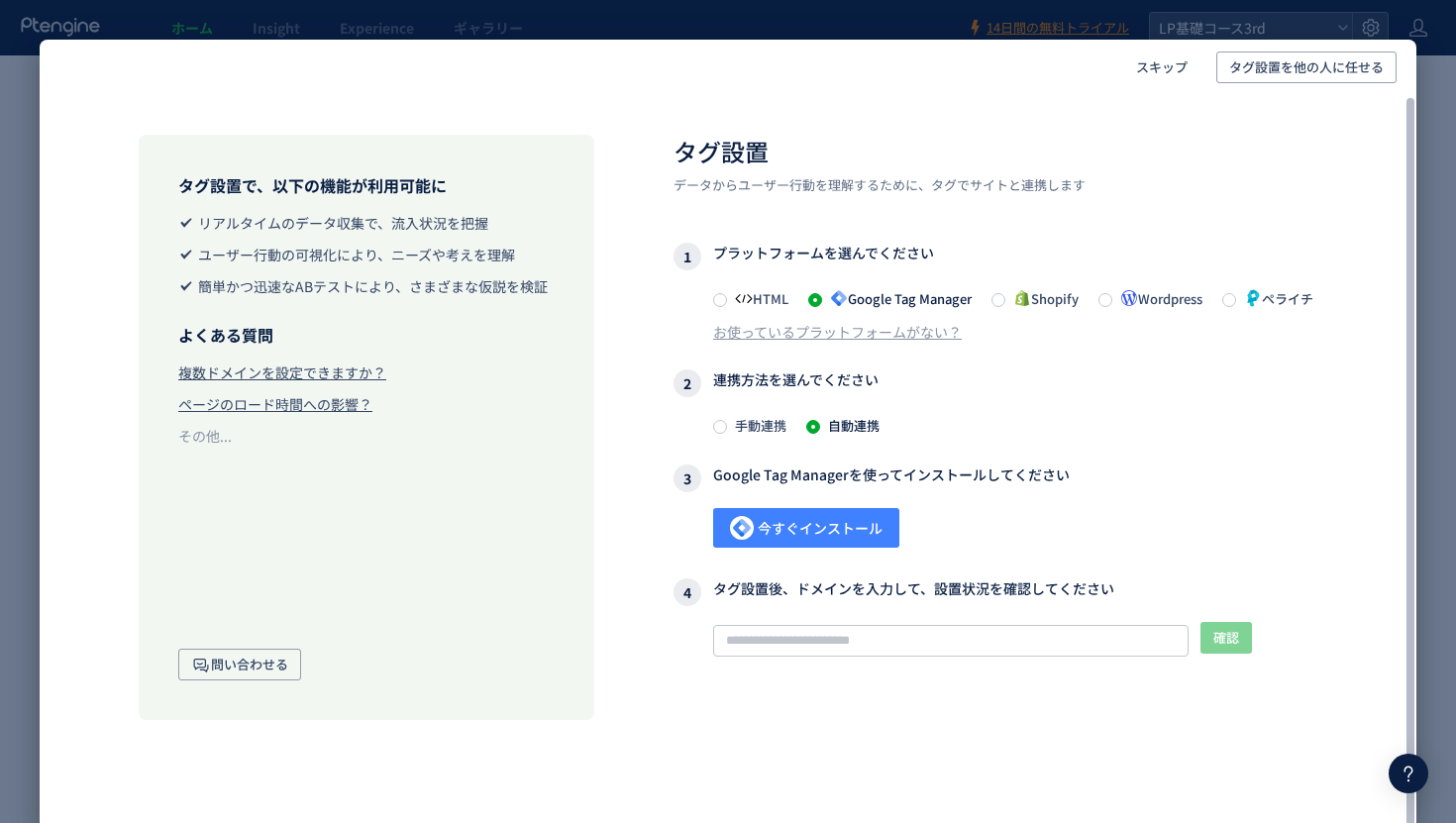 click on "今すぐインストール" at bounding box center [806, 528] 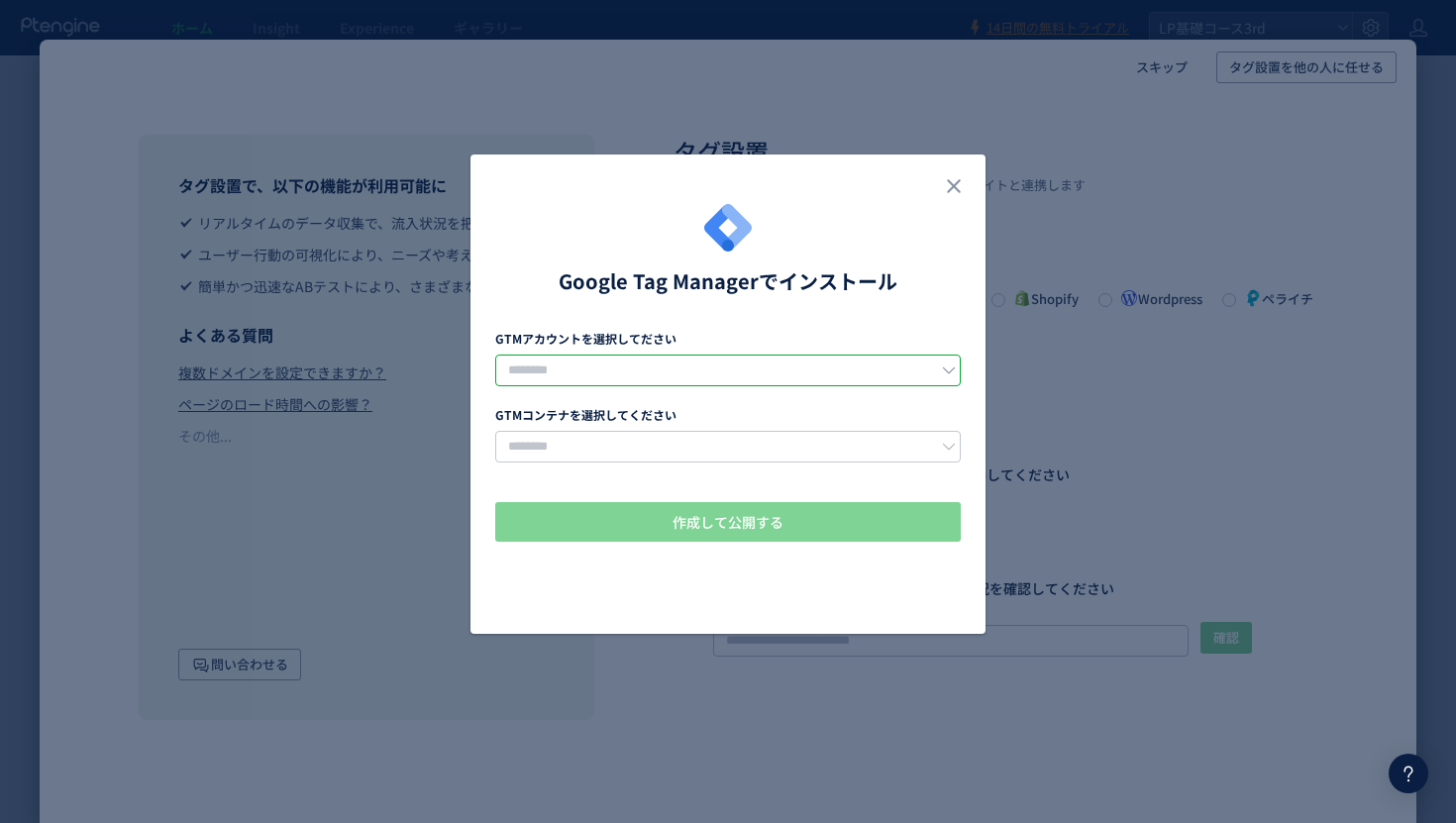 click 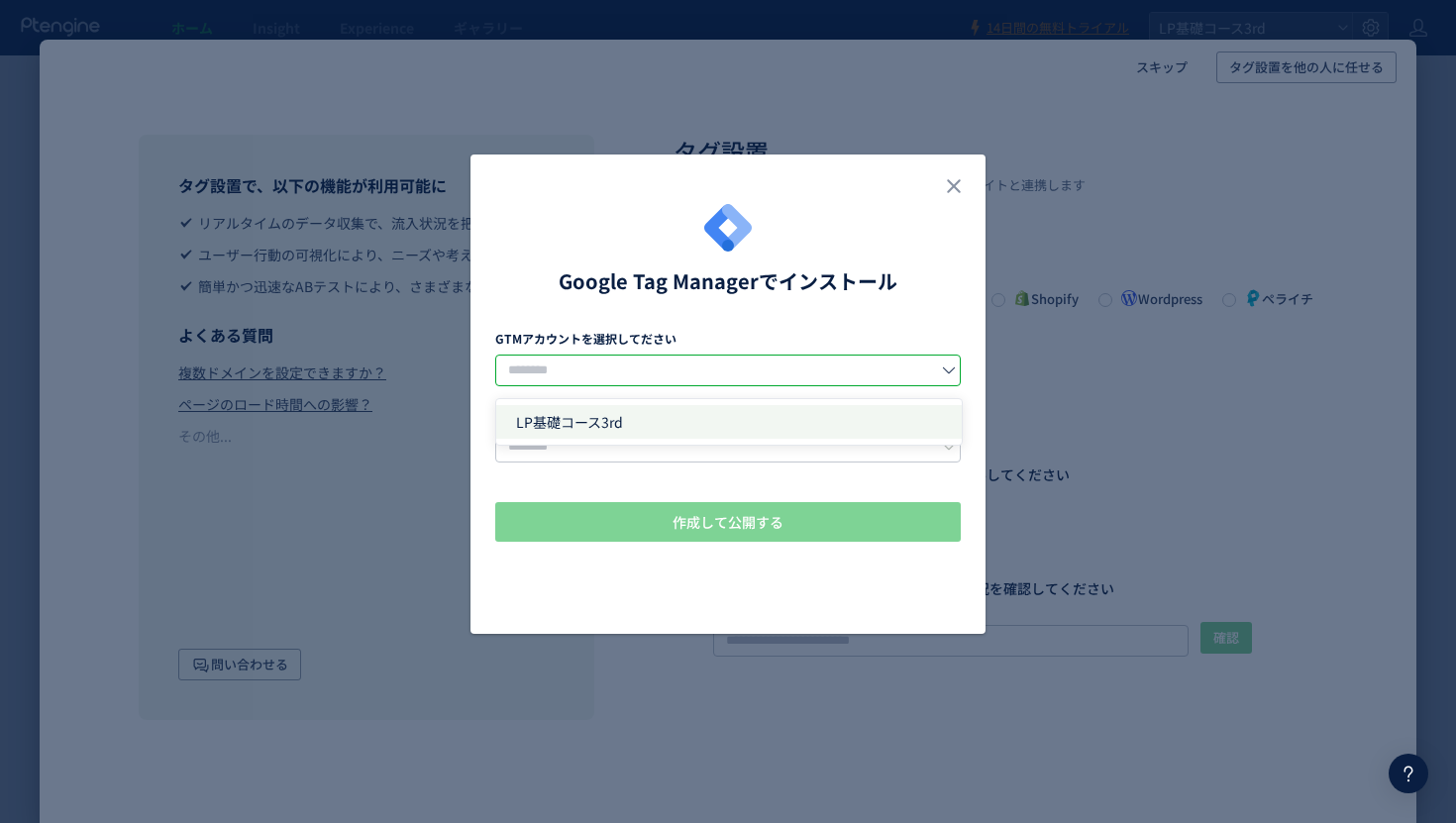click on "LP基礎コース3rd" 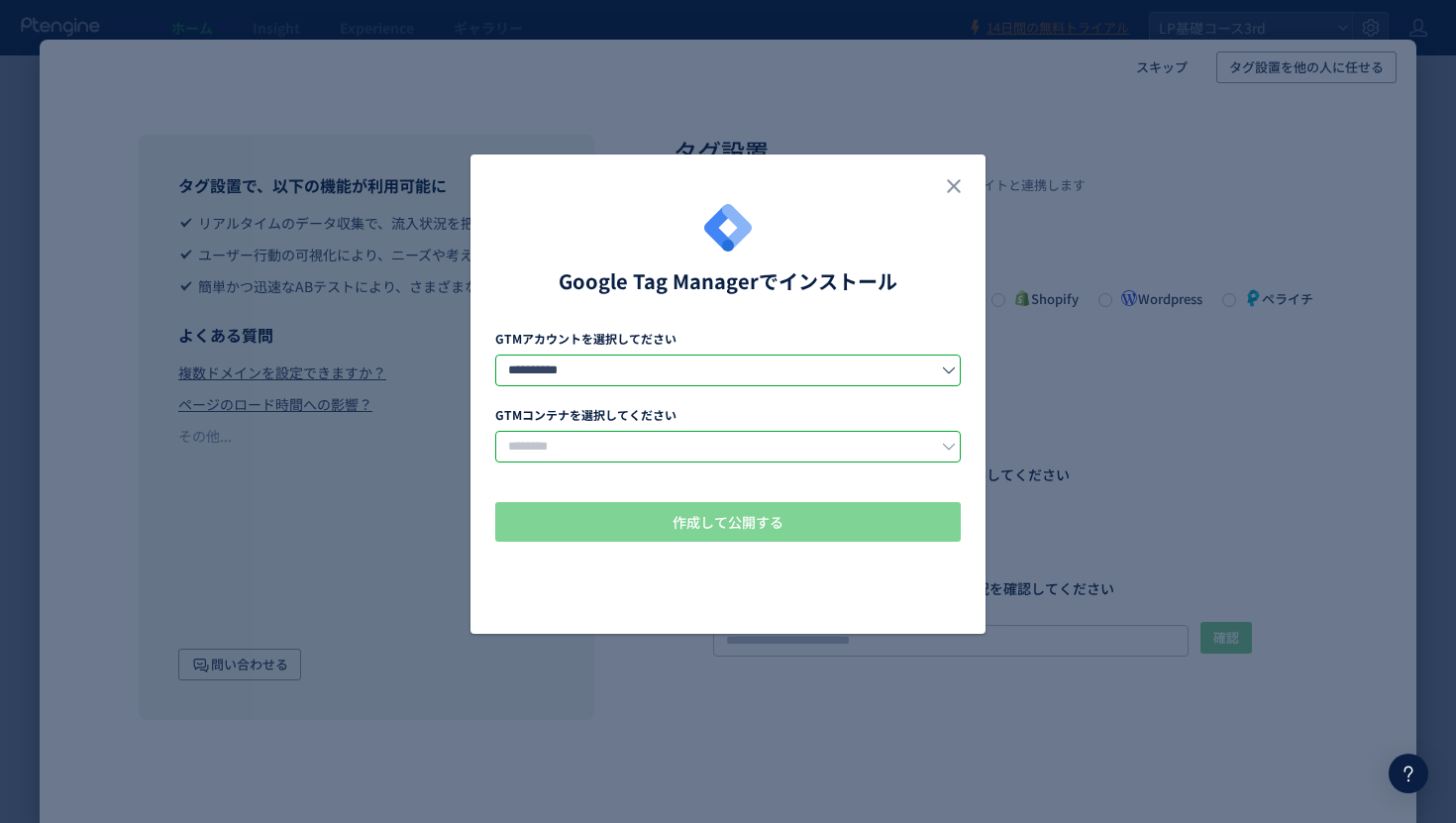 click 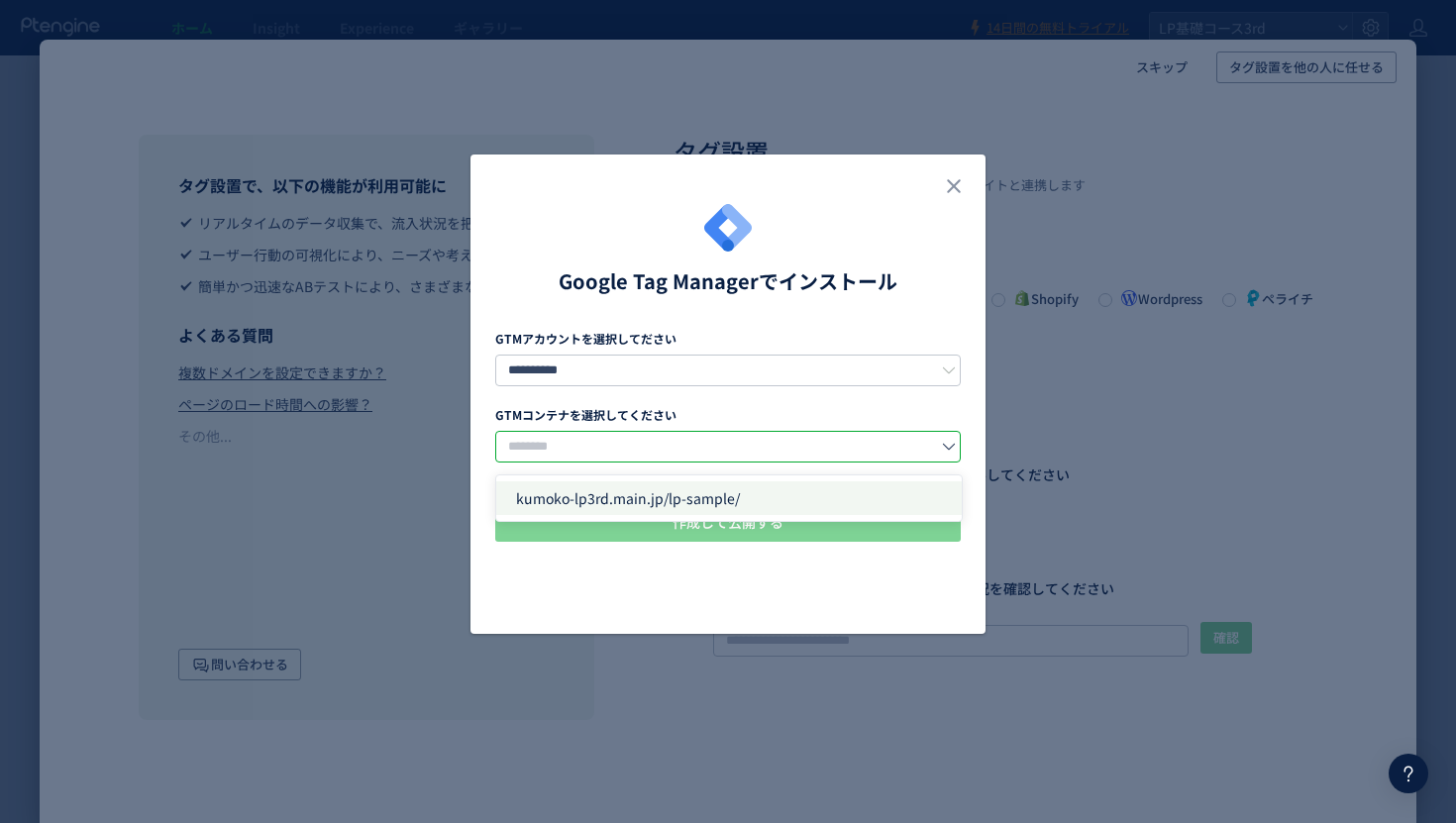 click on "kumoko-lp3rd.main.jp/lp-sample/" 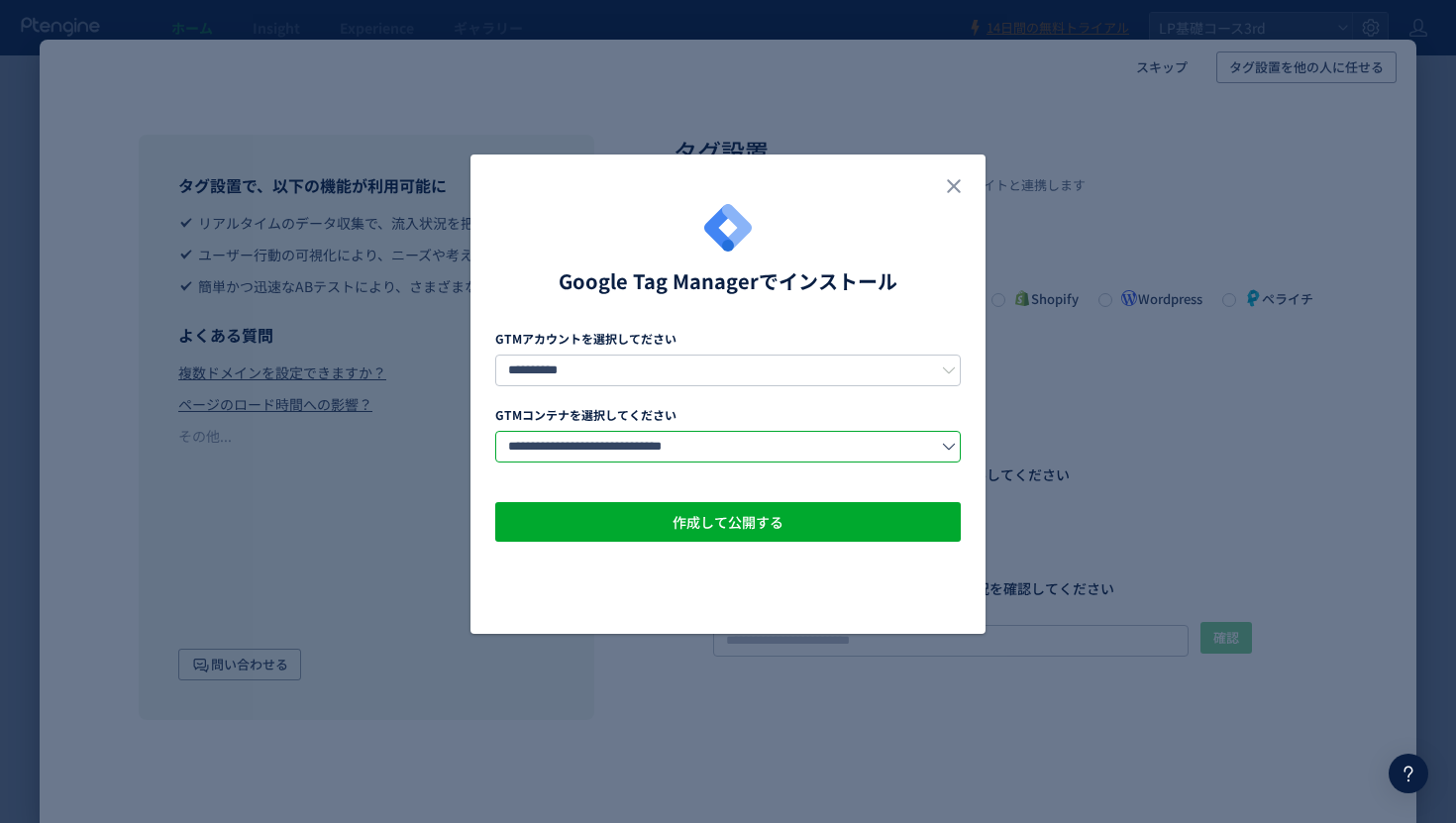 click on "**********" 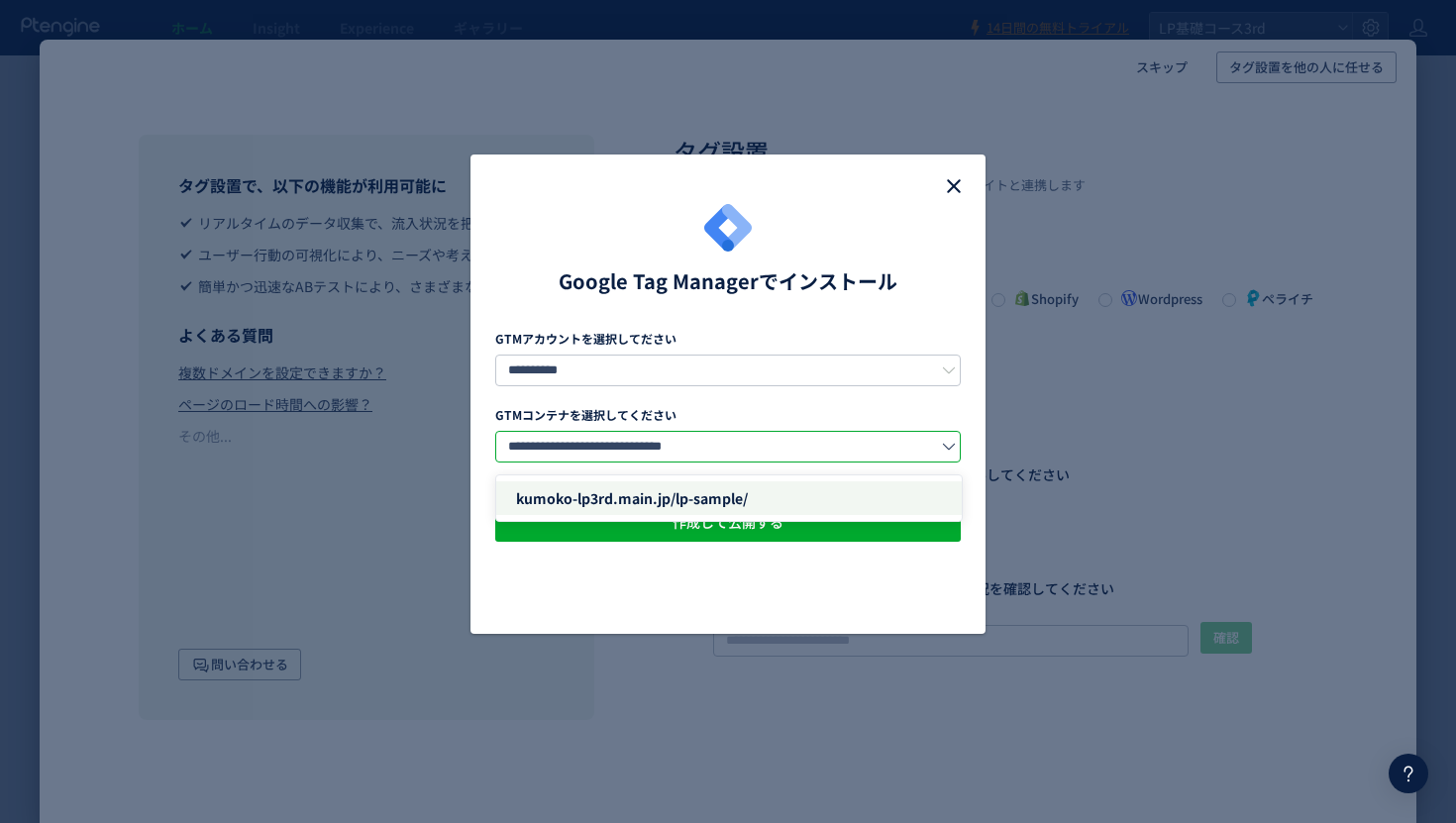 click 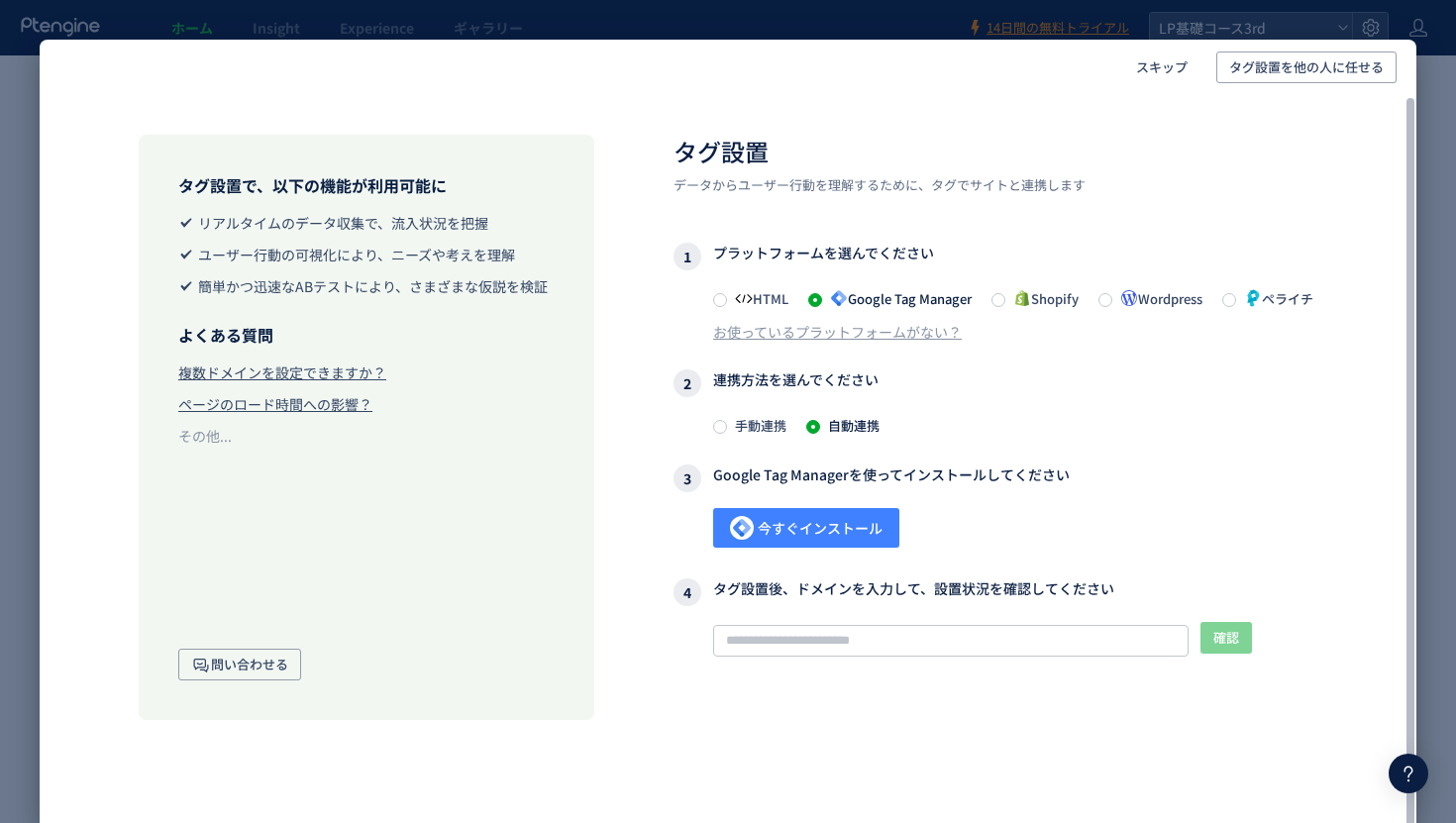 click on "今すぐインストール" at bounding box center [806, 528] 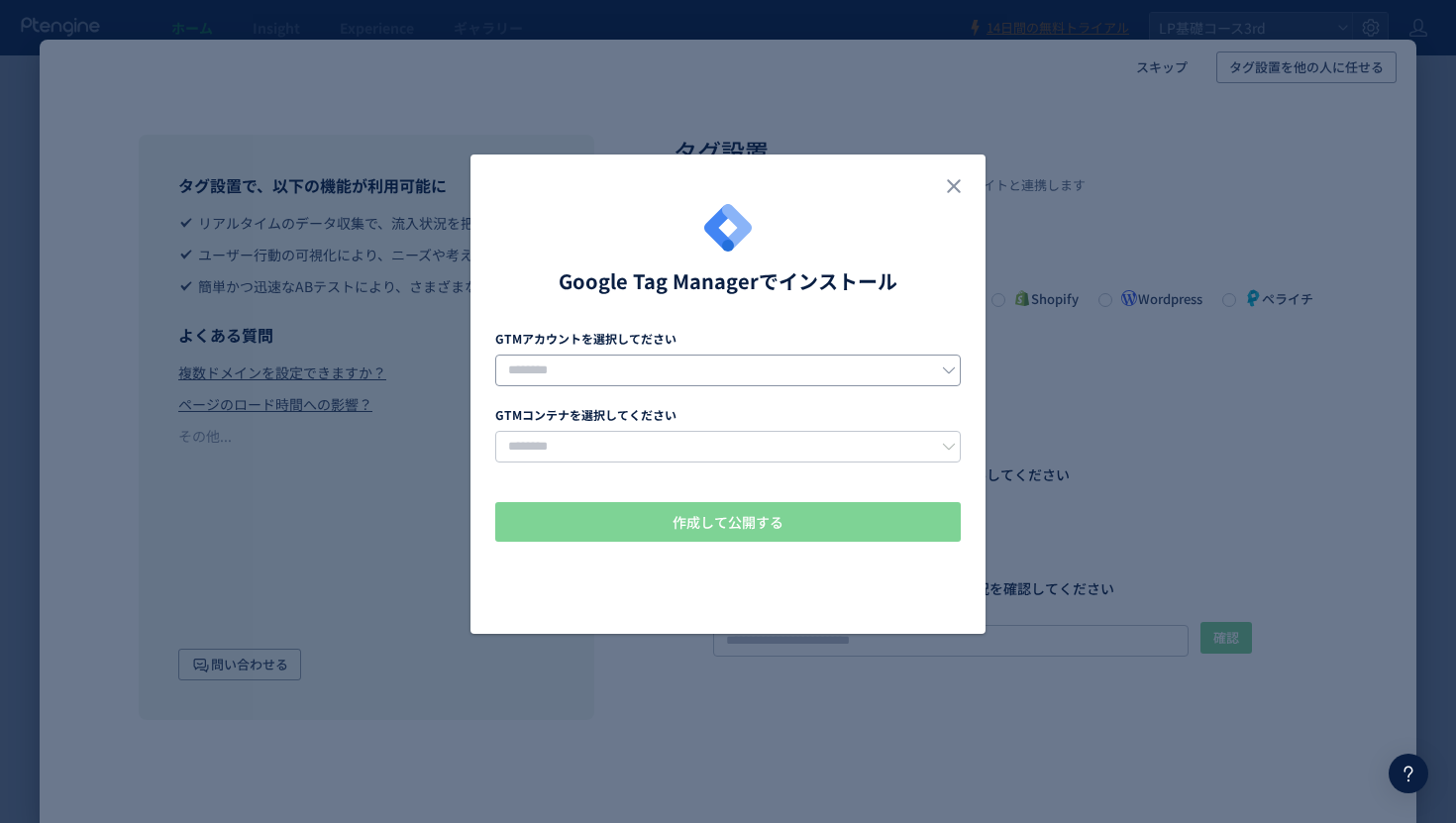 click 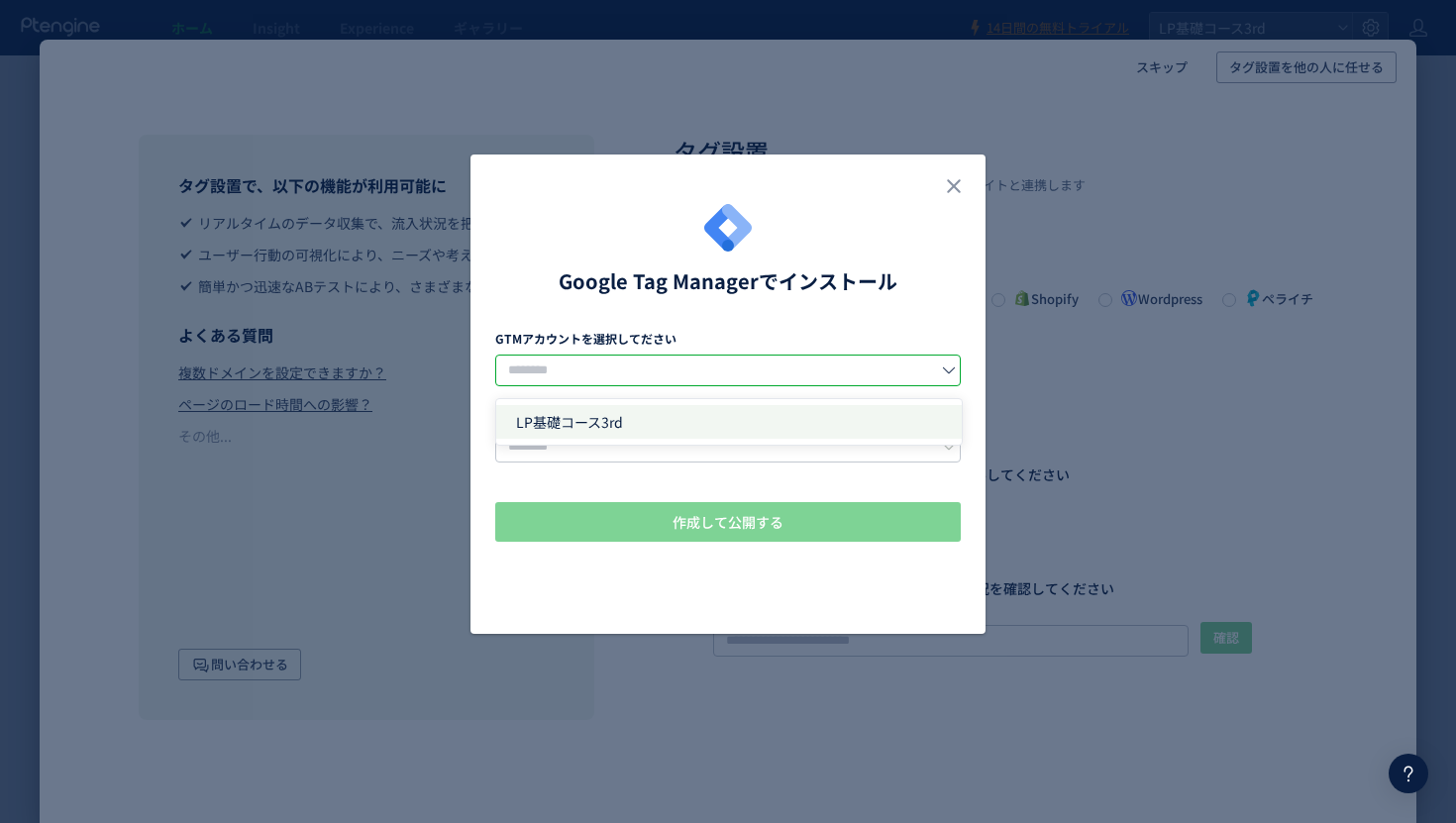click on "LP基礎コース3rd" 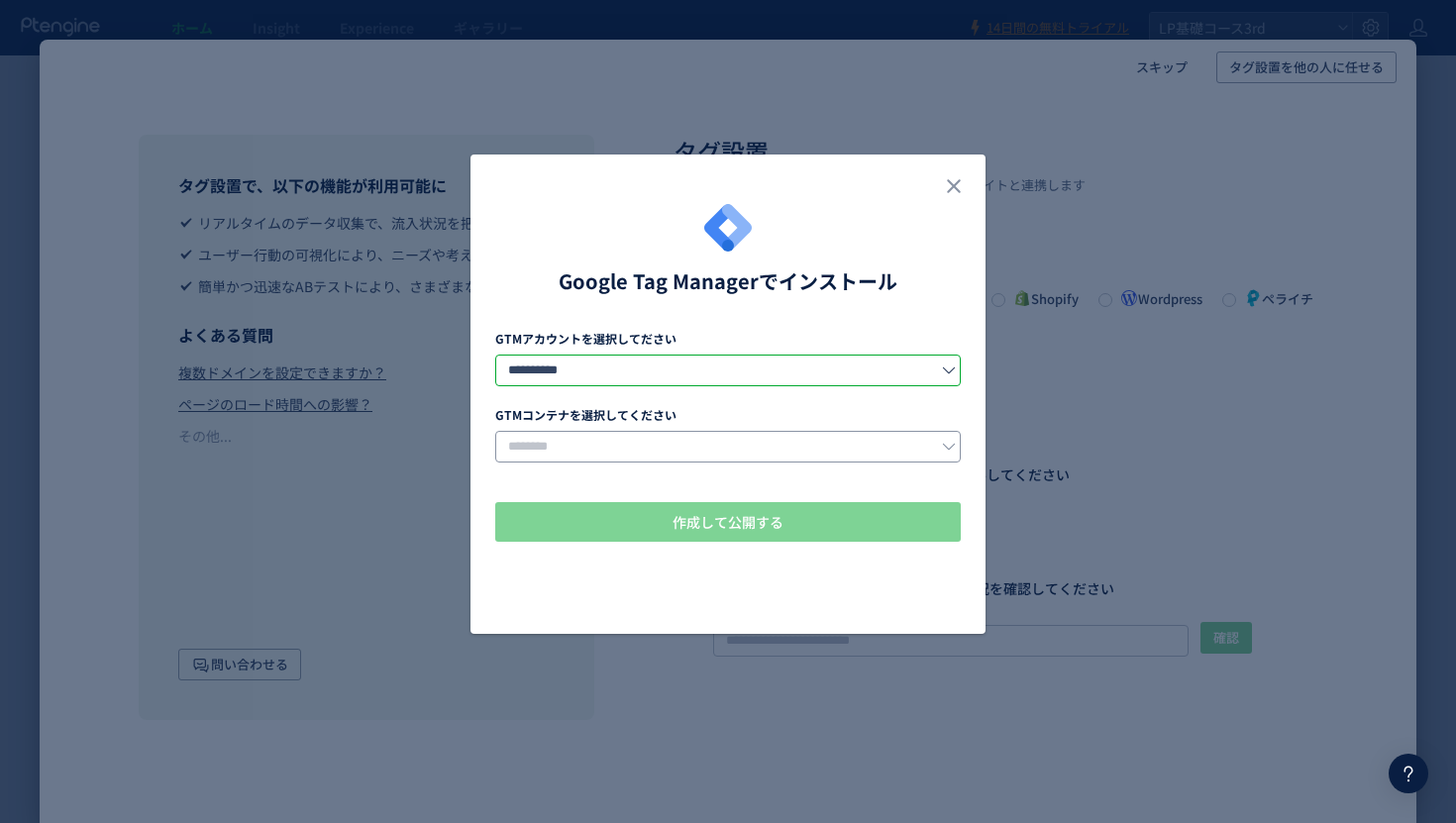 click 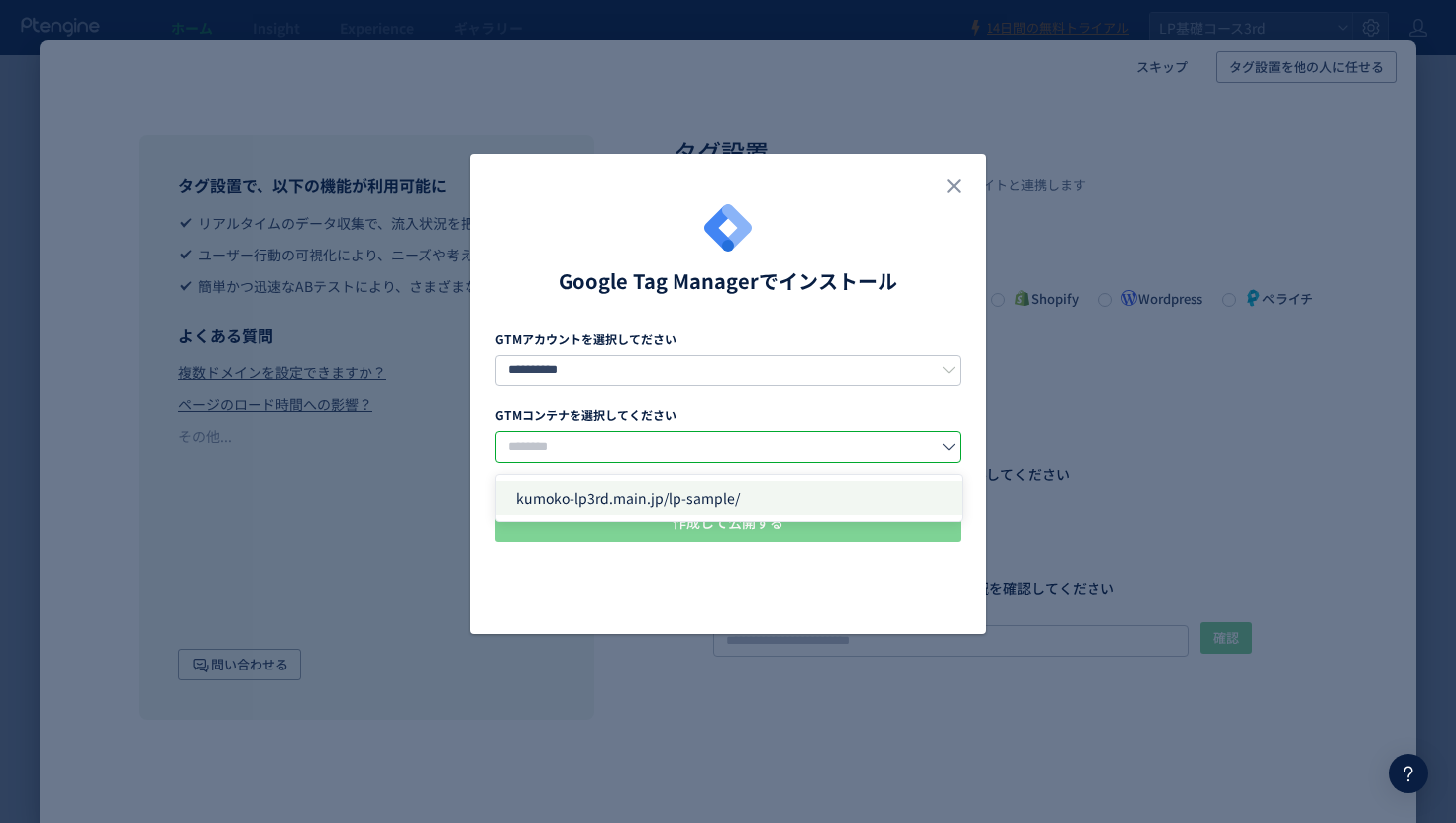 click on "kumoko-lp3rd.main.jp/lp-sample/" 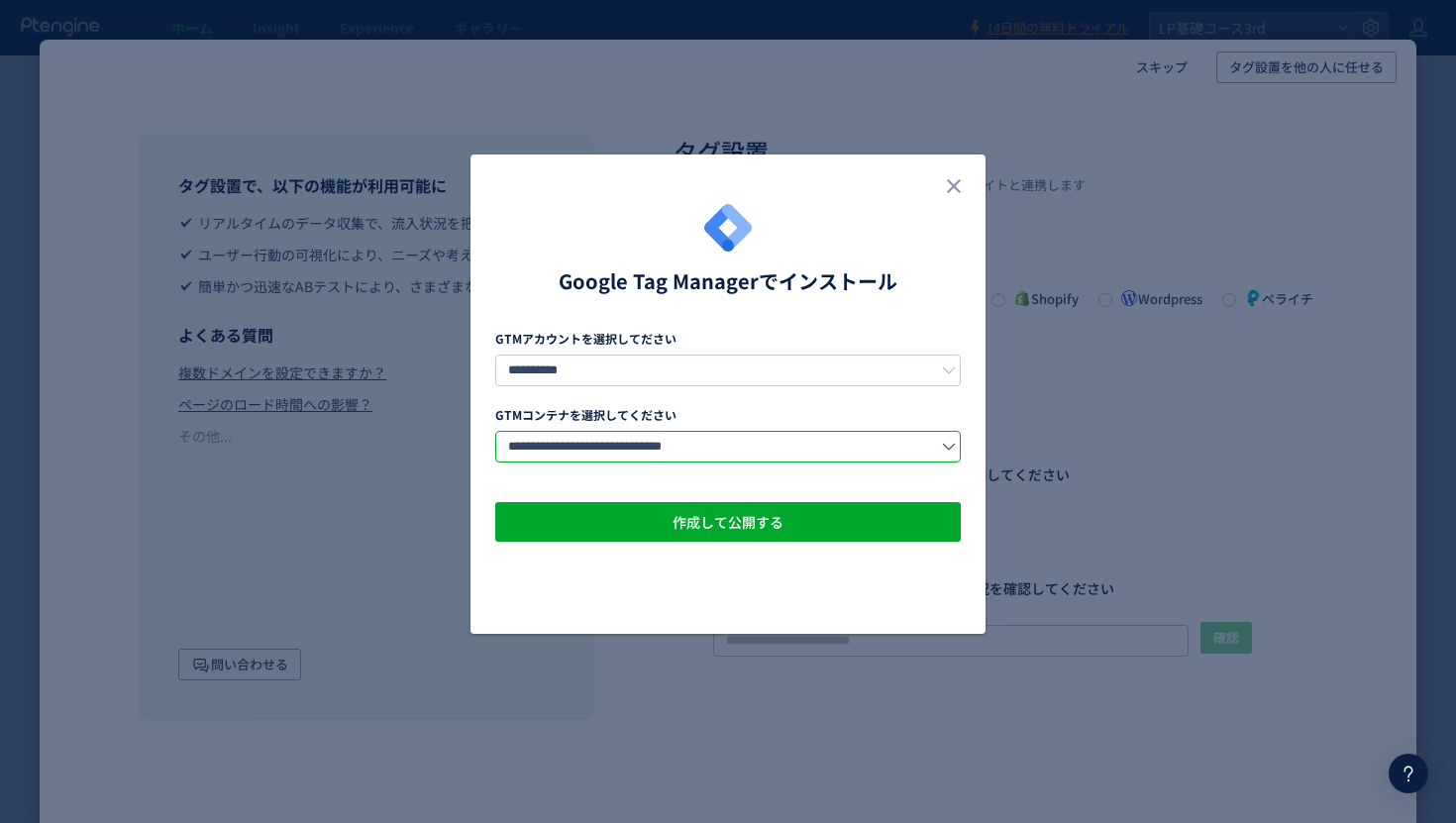 click on "**********" 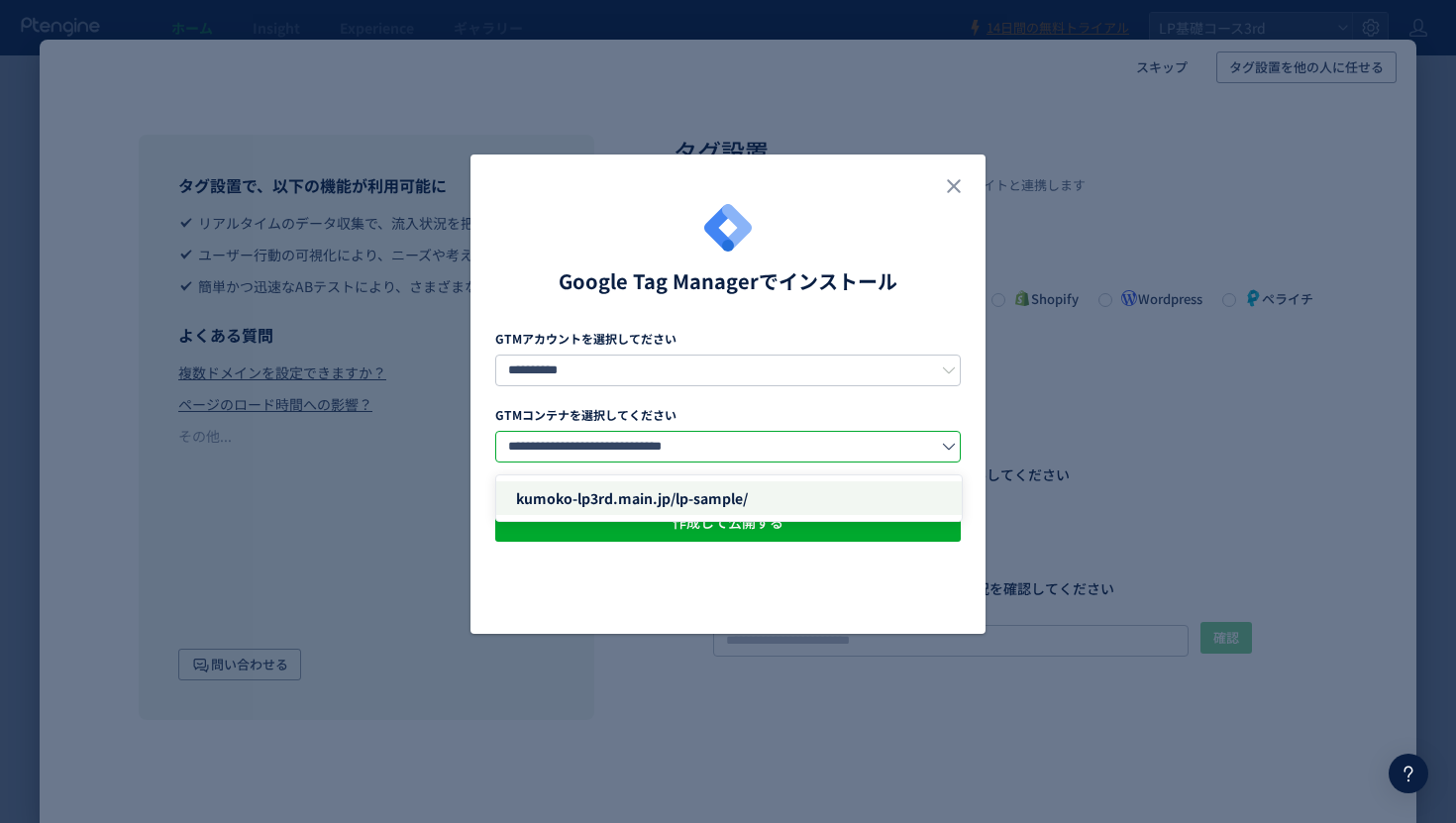 click on "kumoko-lp3rd.main.jp/lp-sample/" 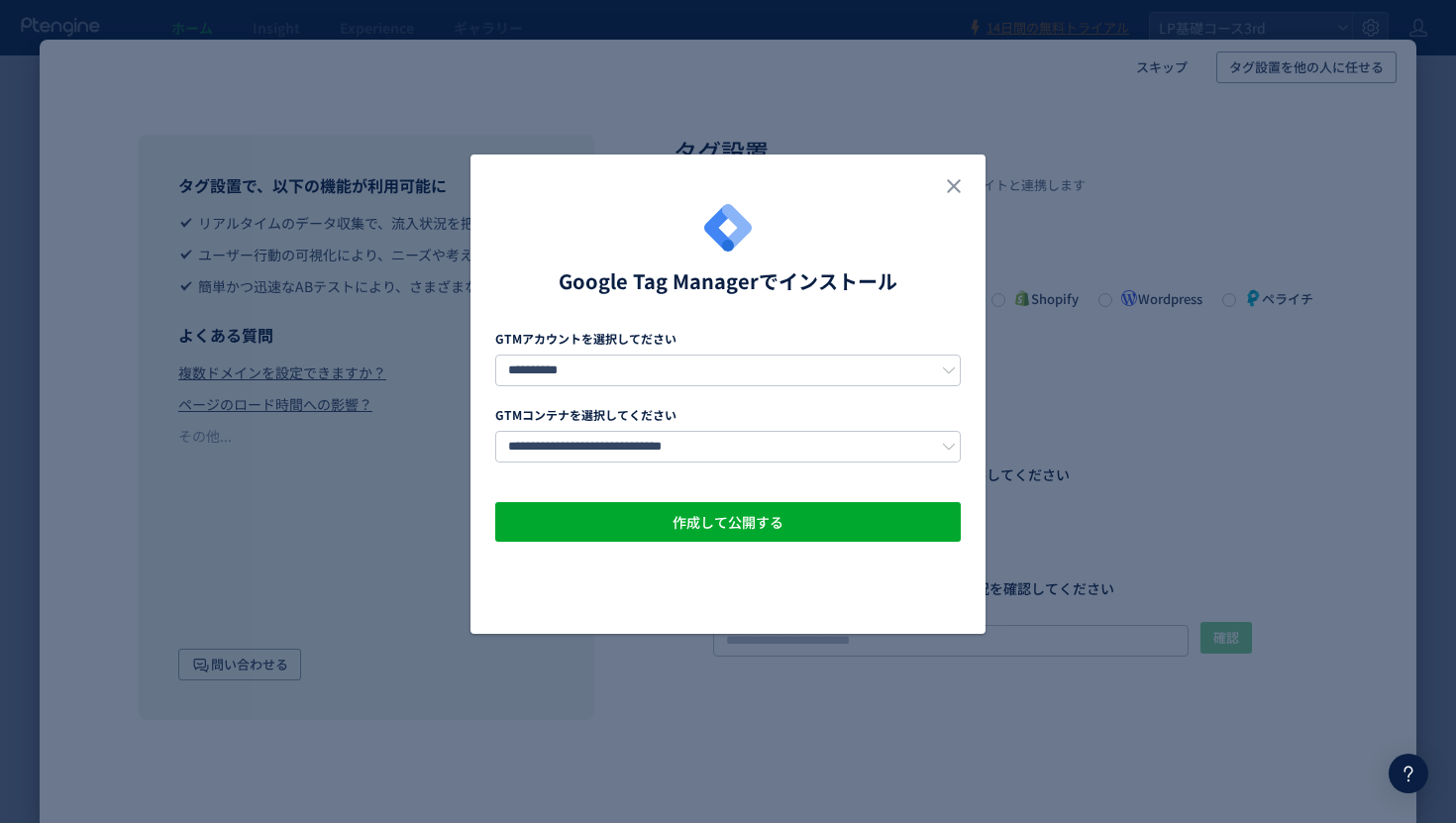 click at bounding box center [728, 179] 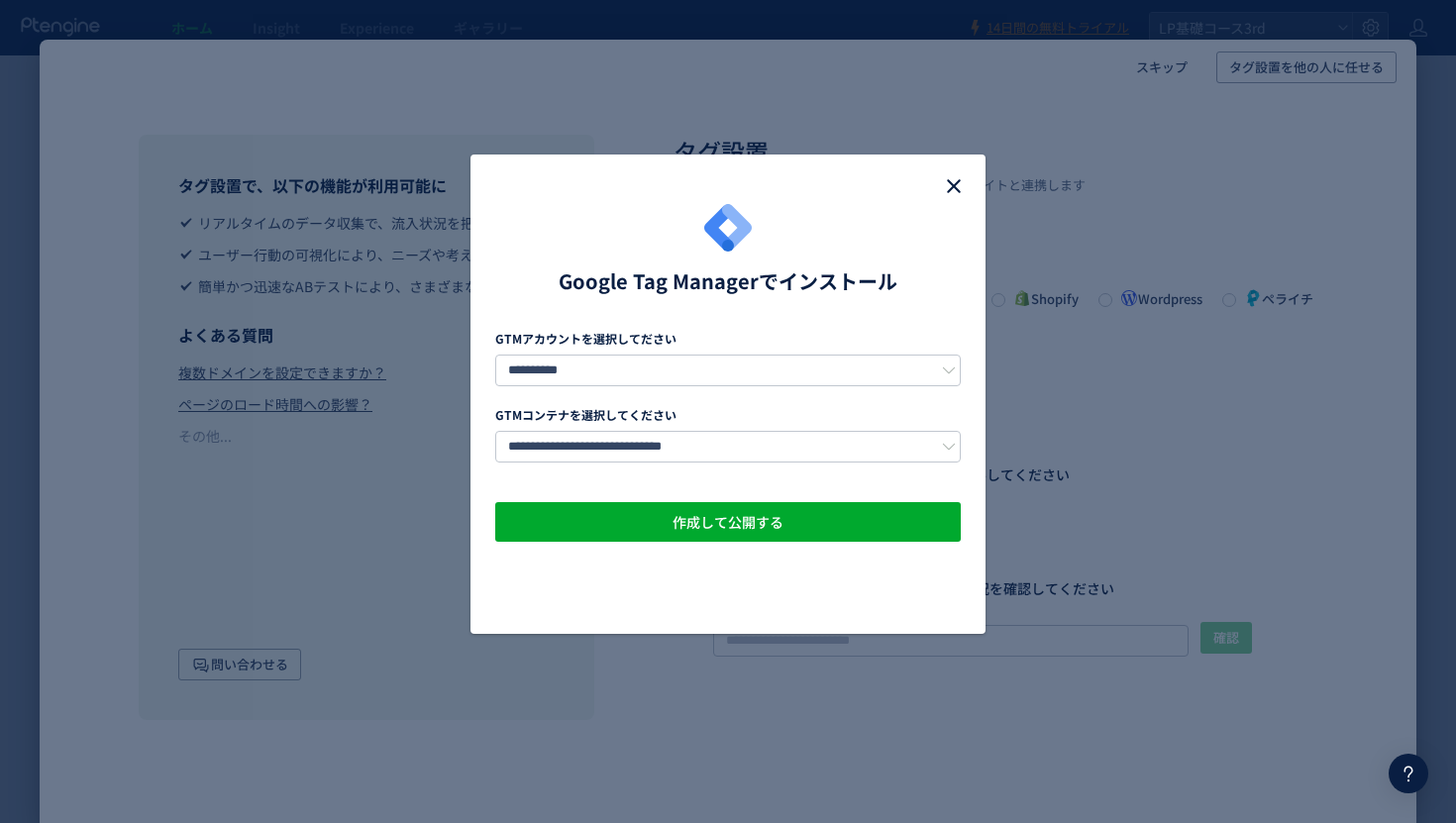click 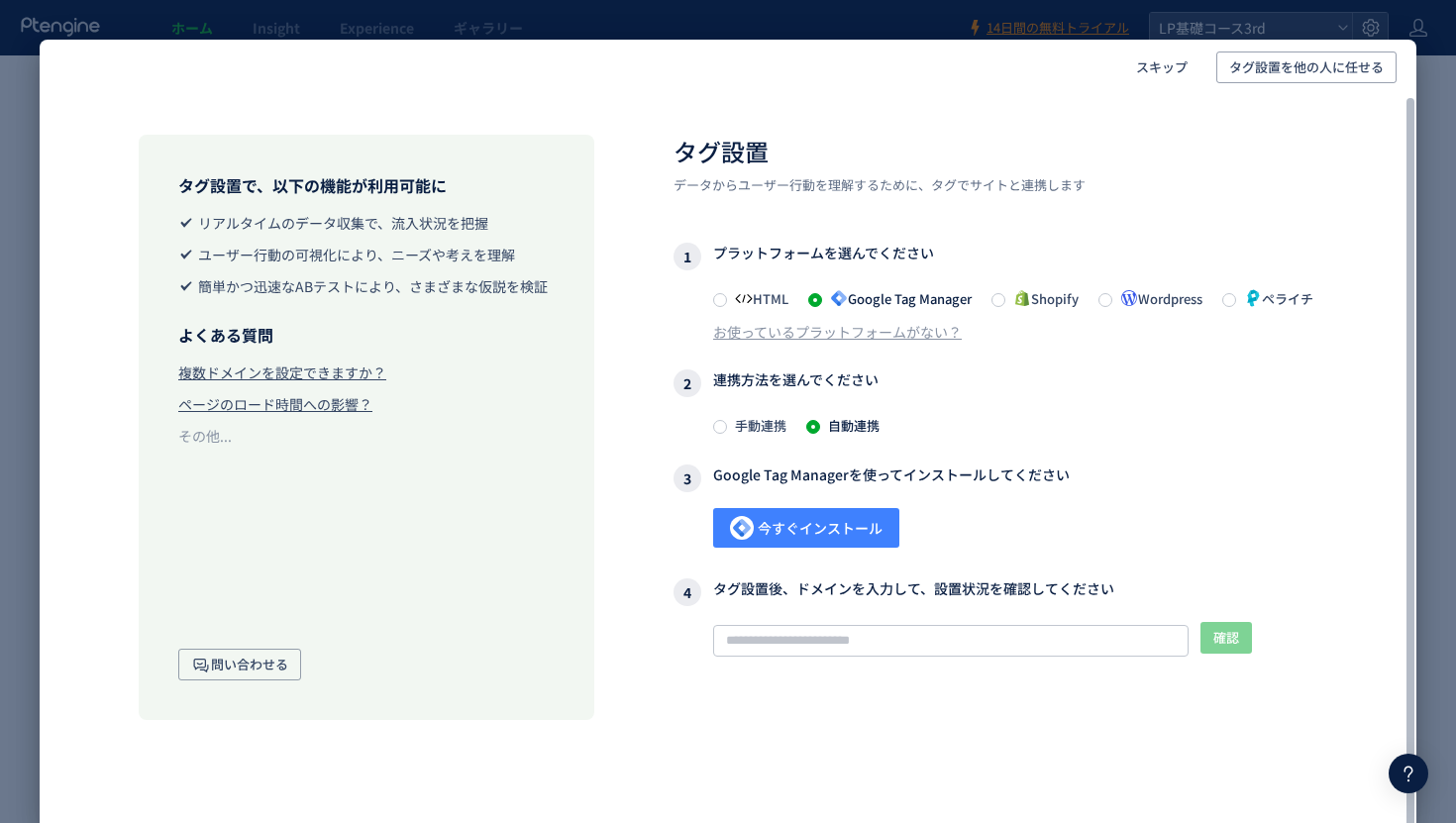 scroll, scrollTop: 1, scrollLeft: 0, axis: vertical 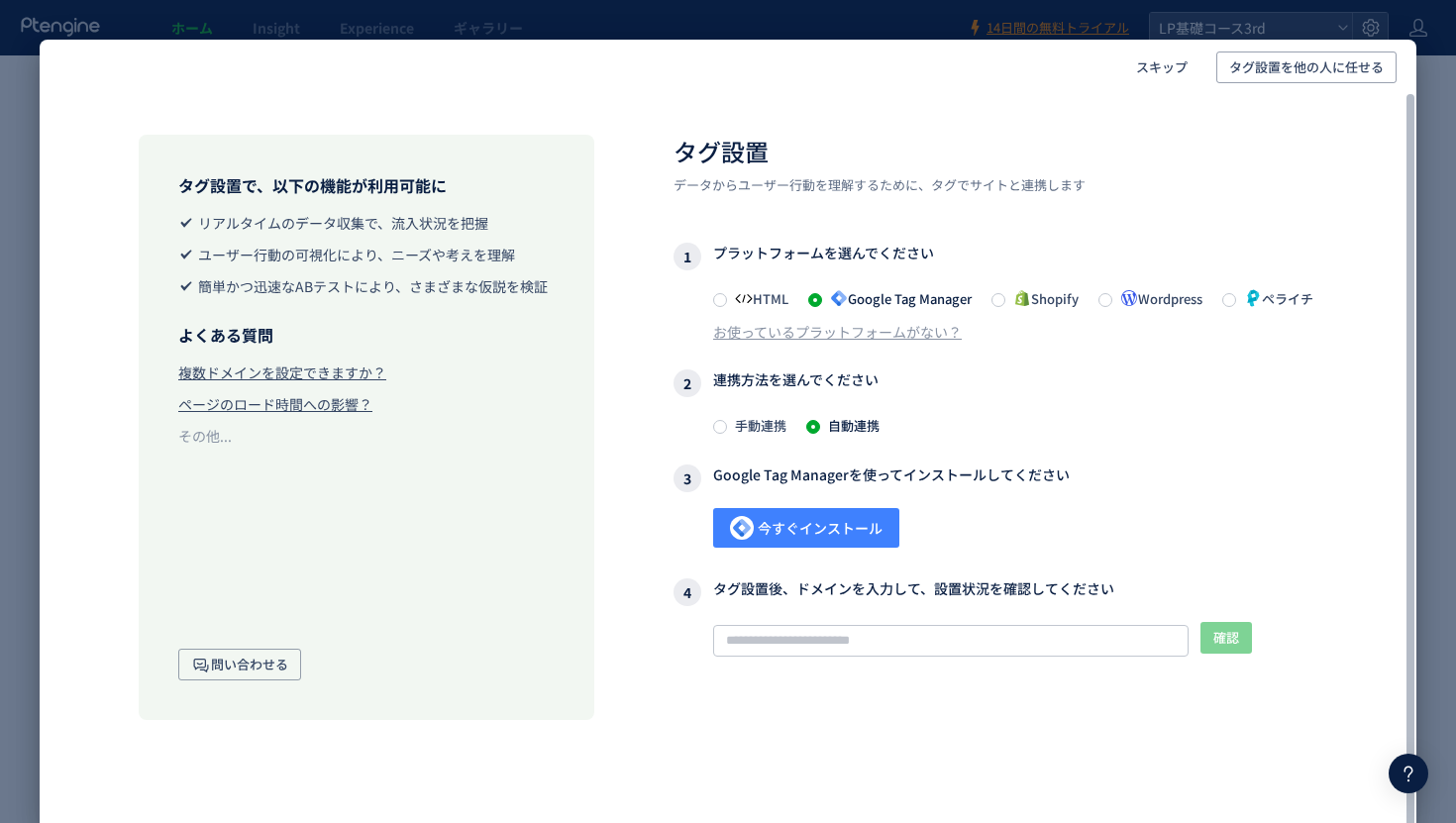 click on "今すぐインストール" at bounding box center (806, 528) 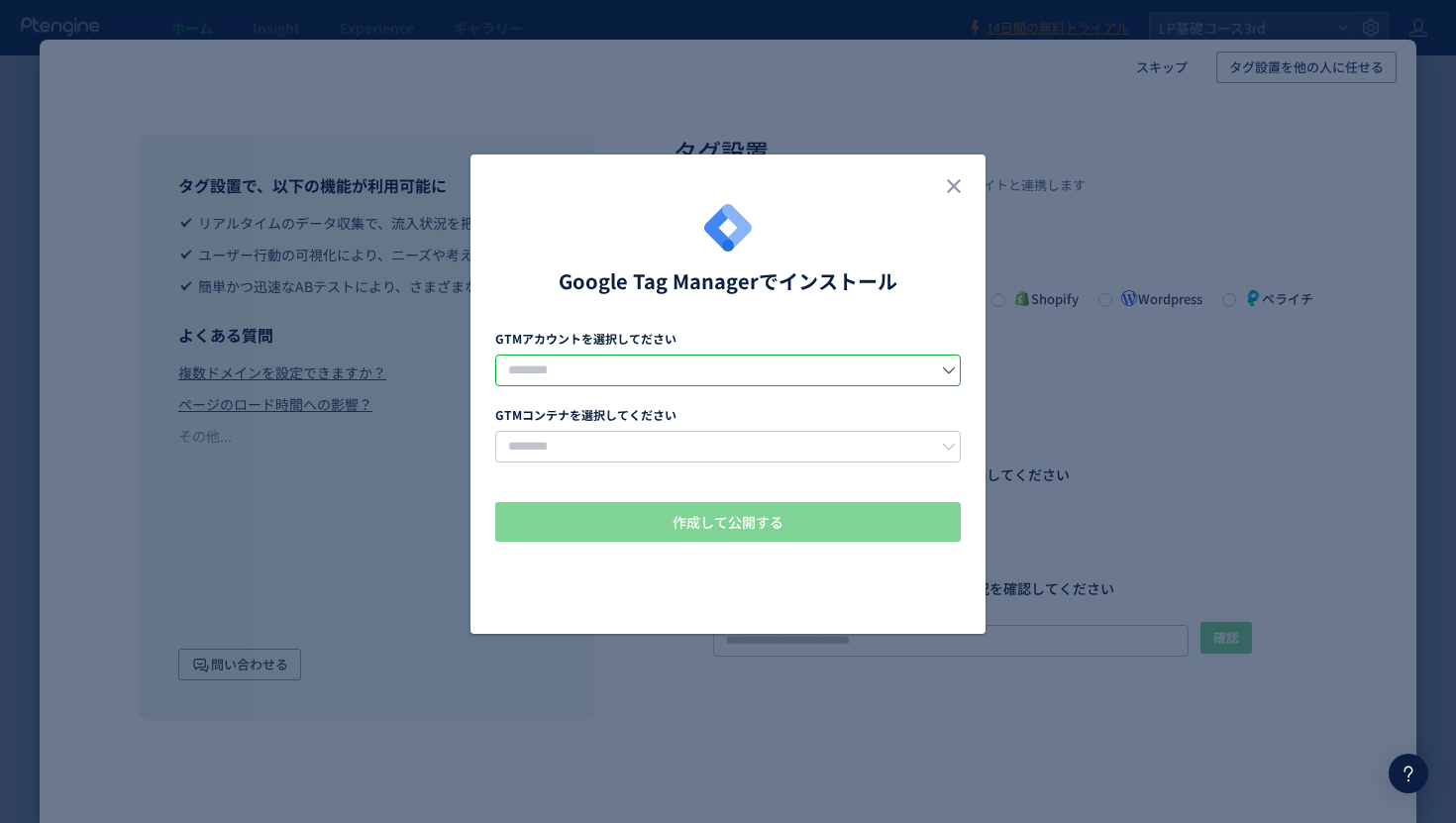 click 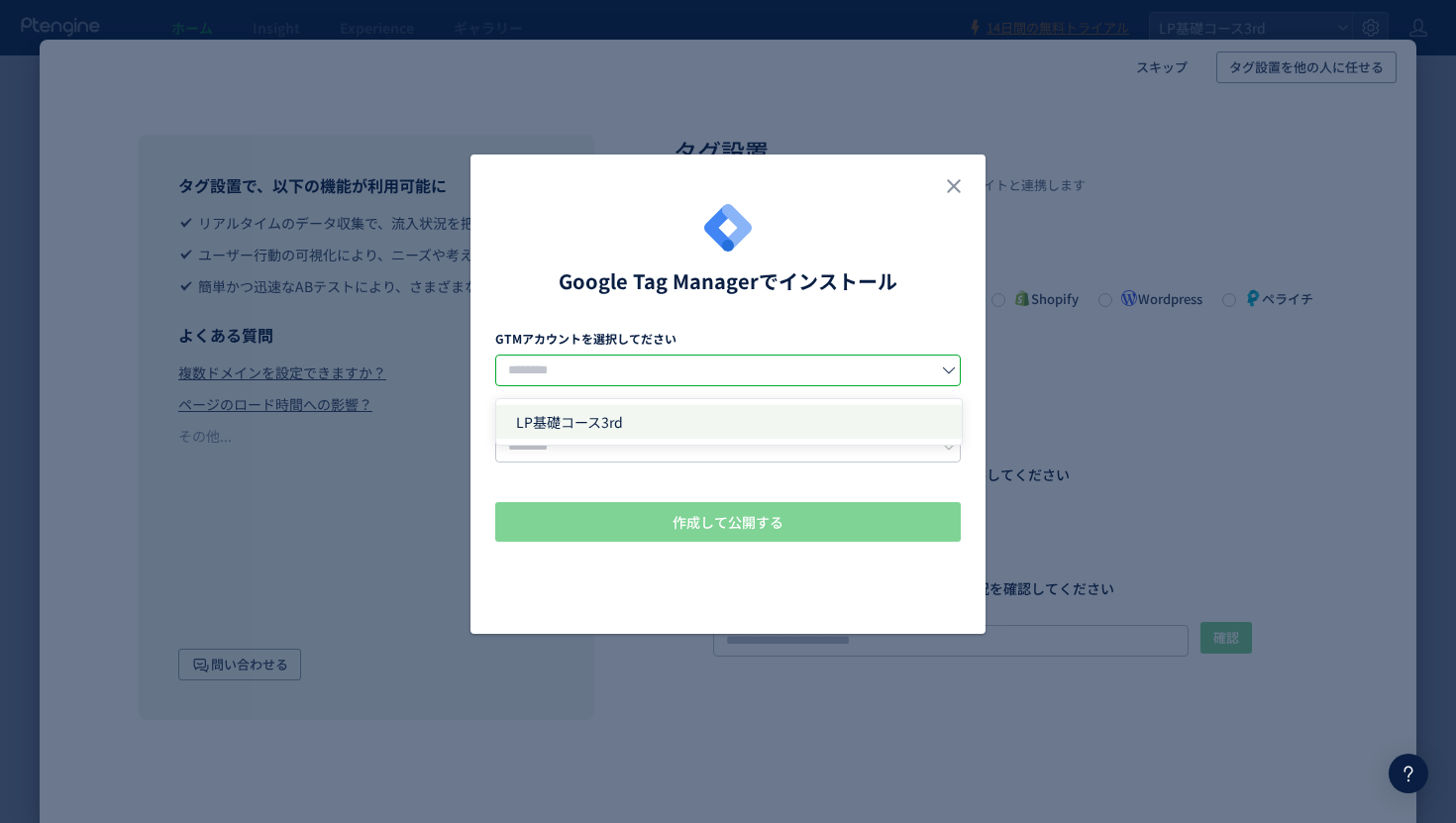 click on "LP基礎コース3rd" 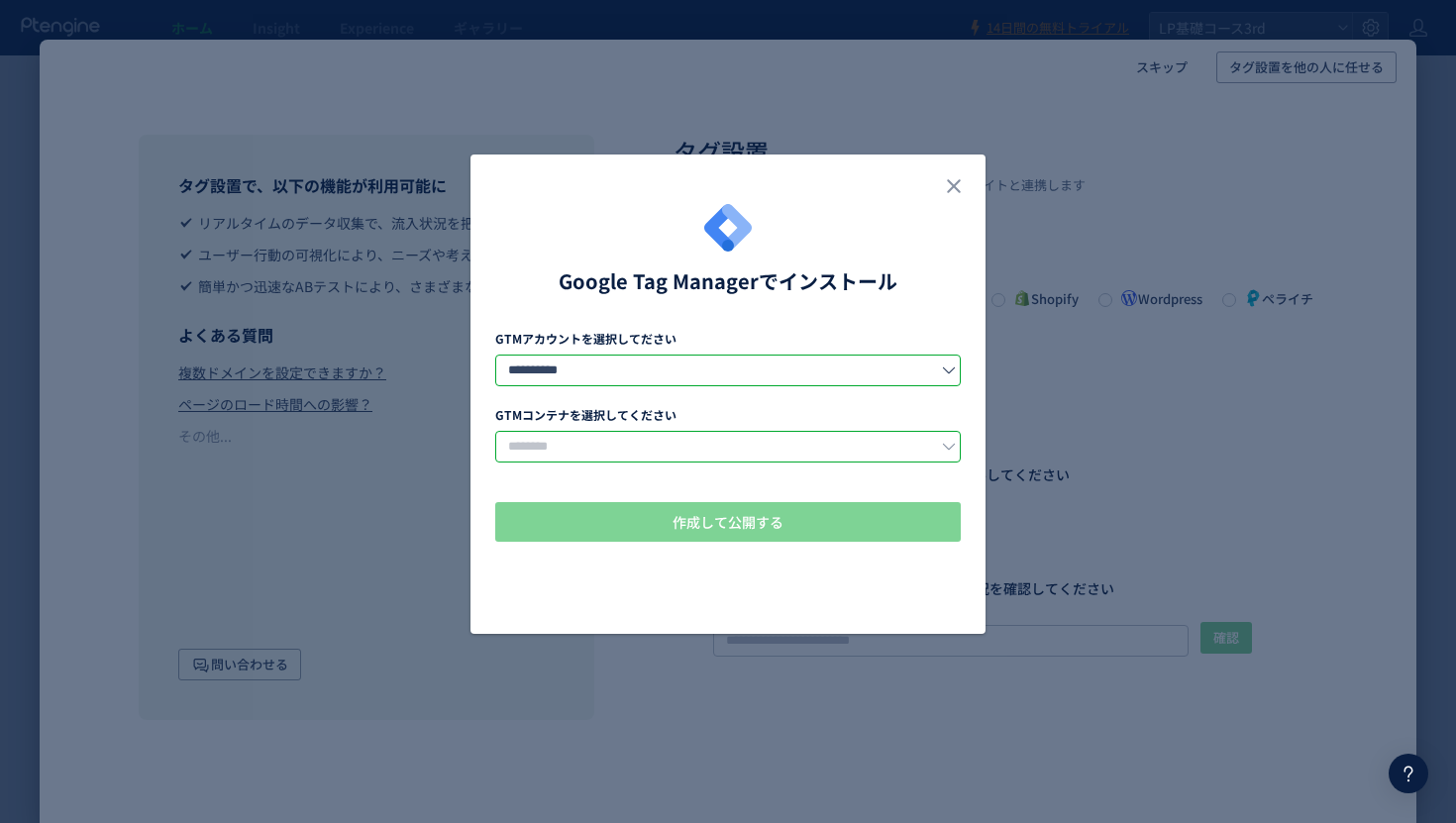 click 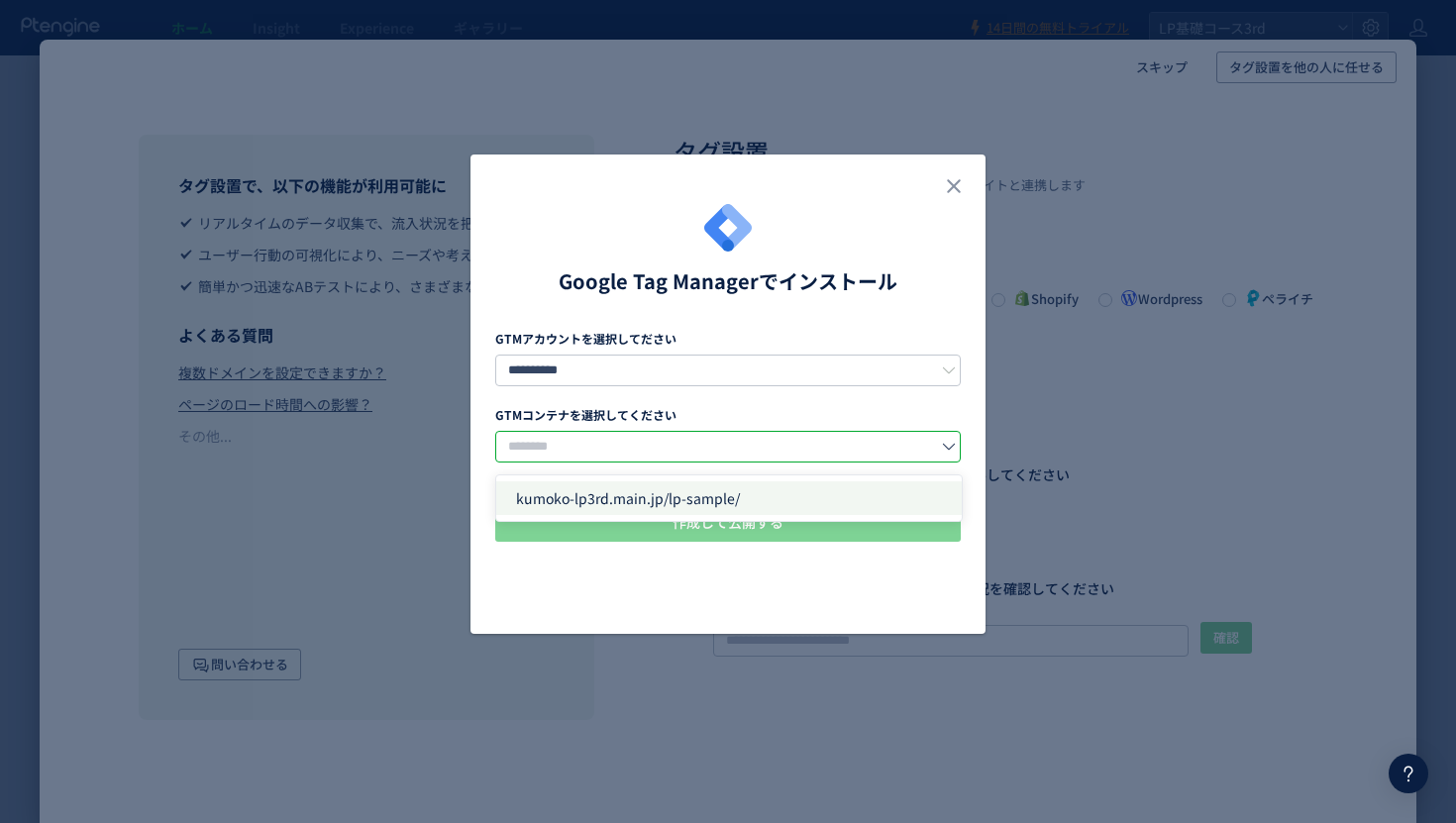 click on "kumoko-lp3rd.main.jp/lp-sample/" 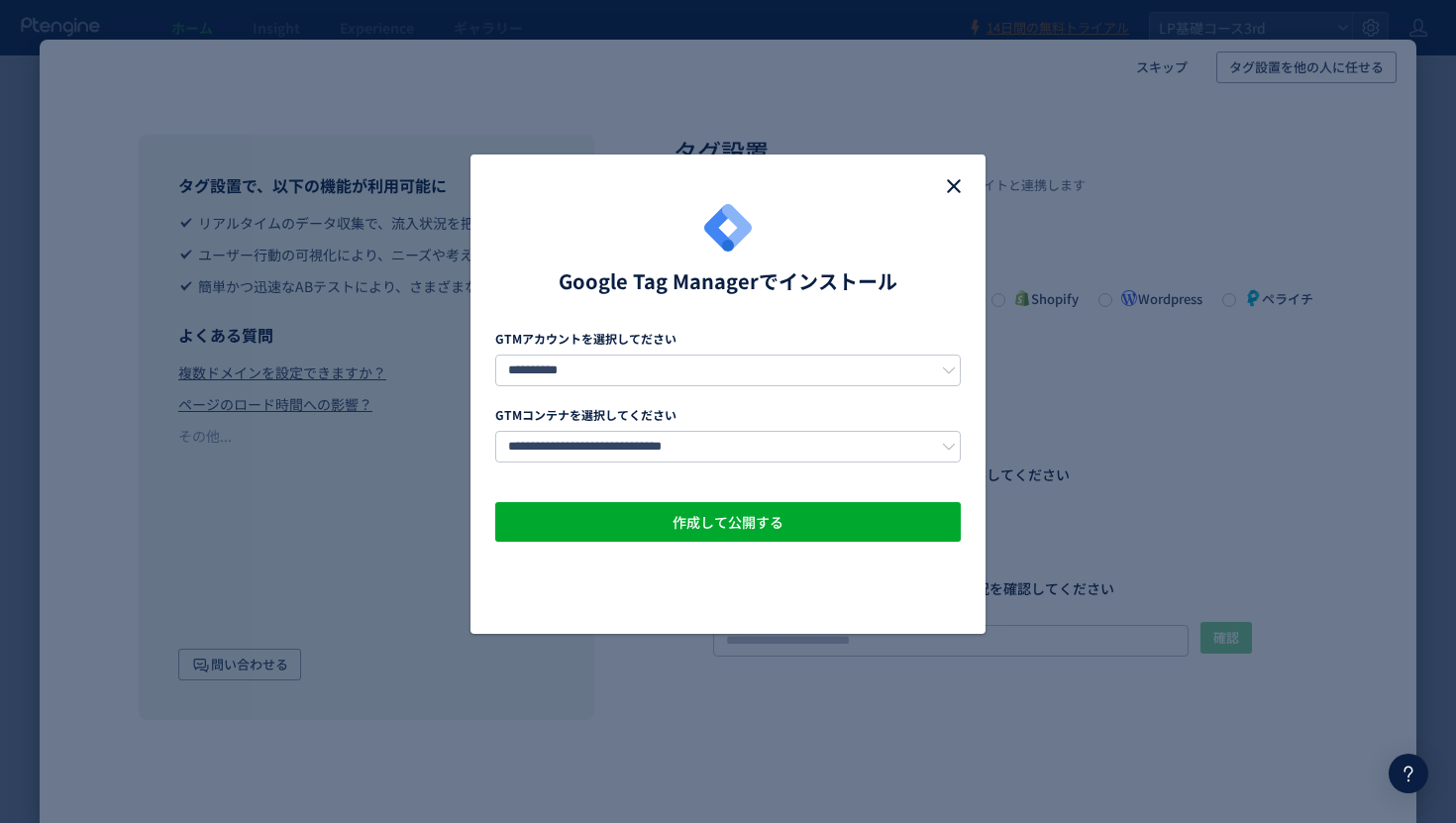 click 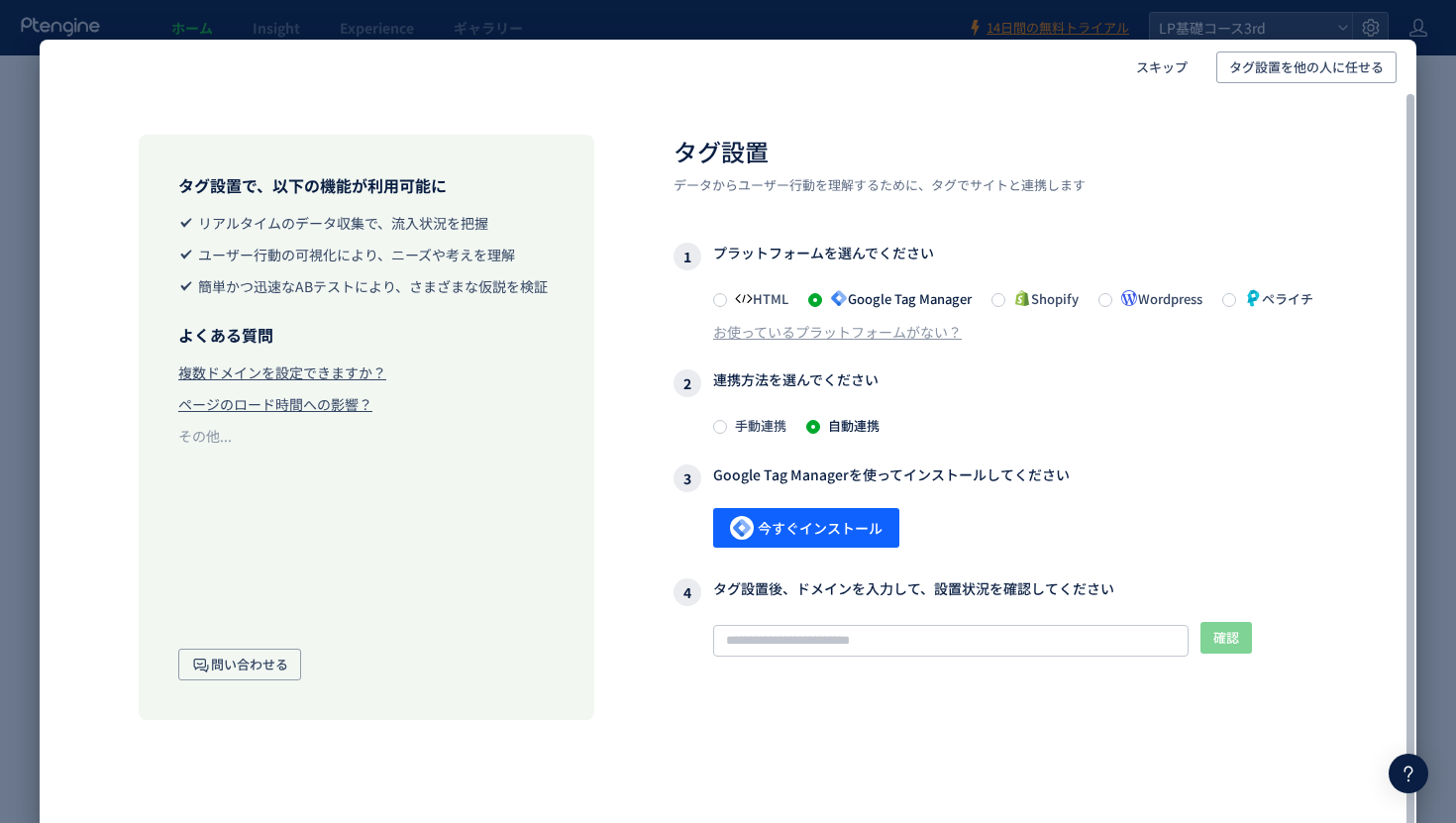 scroll, scrollTop: 0, scrollLeft: 0, axis: both 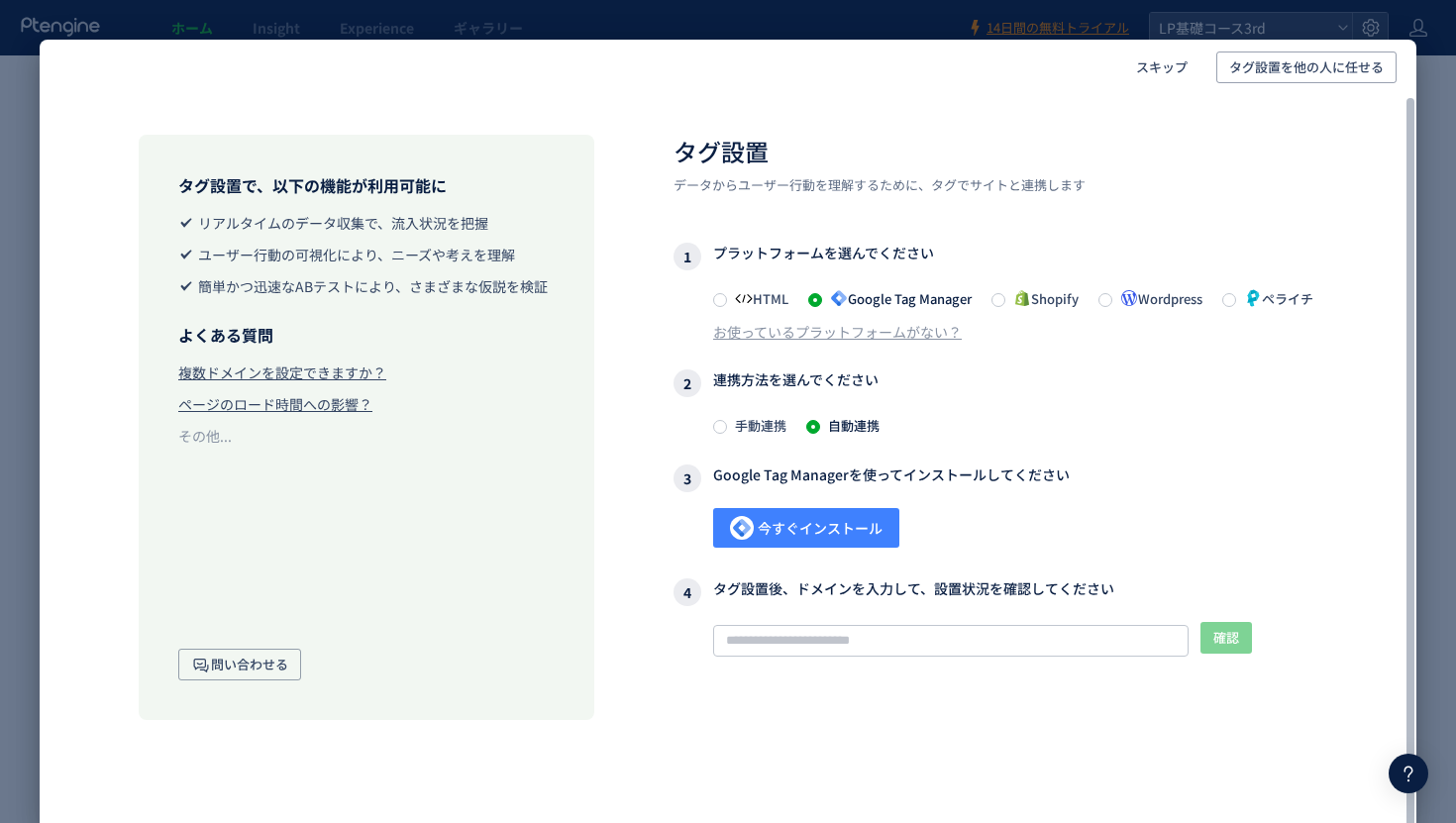 click on "今すぐインストール" at bounding box center (806, 528) 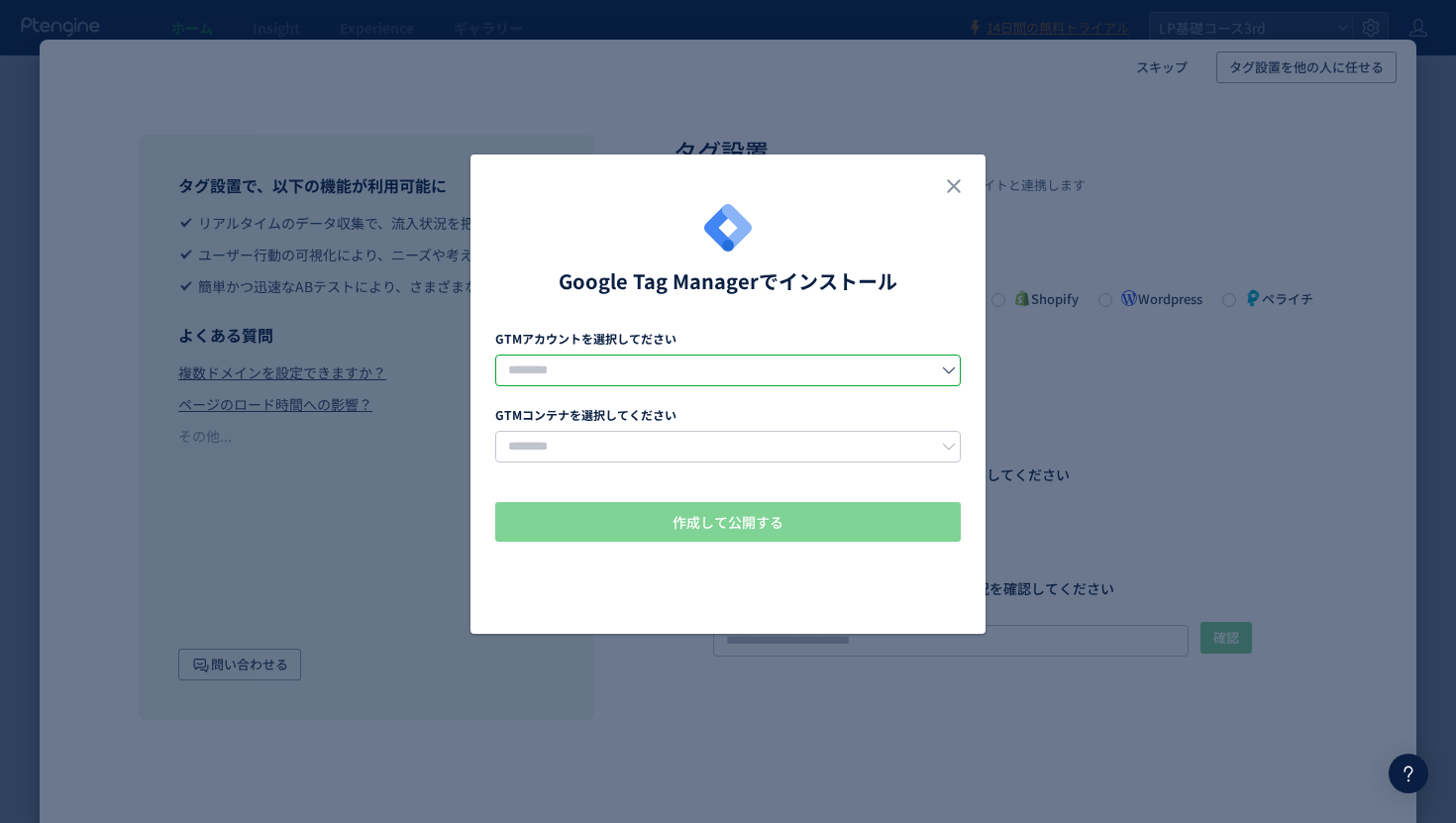 click 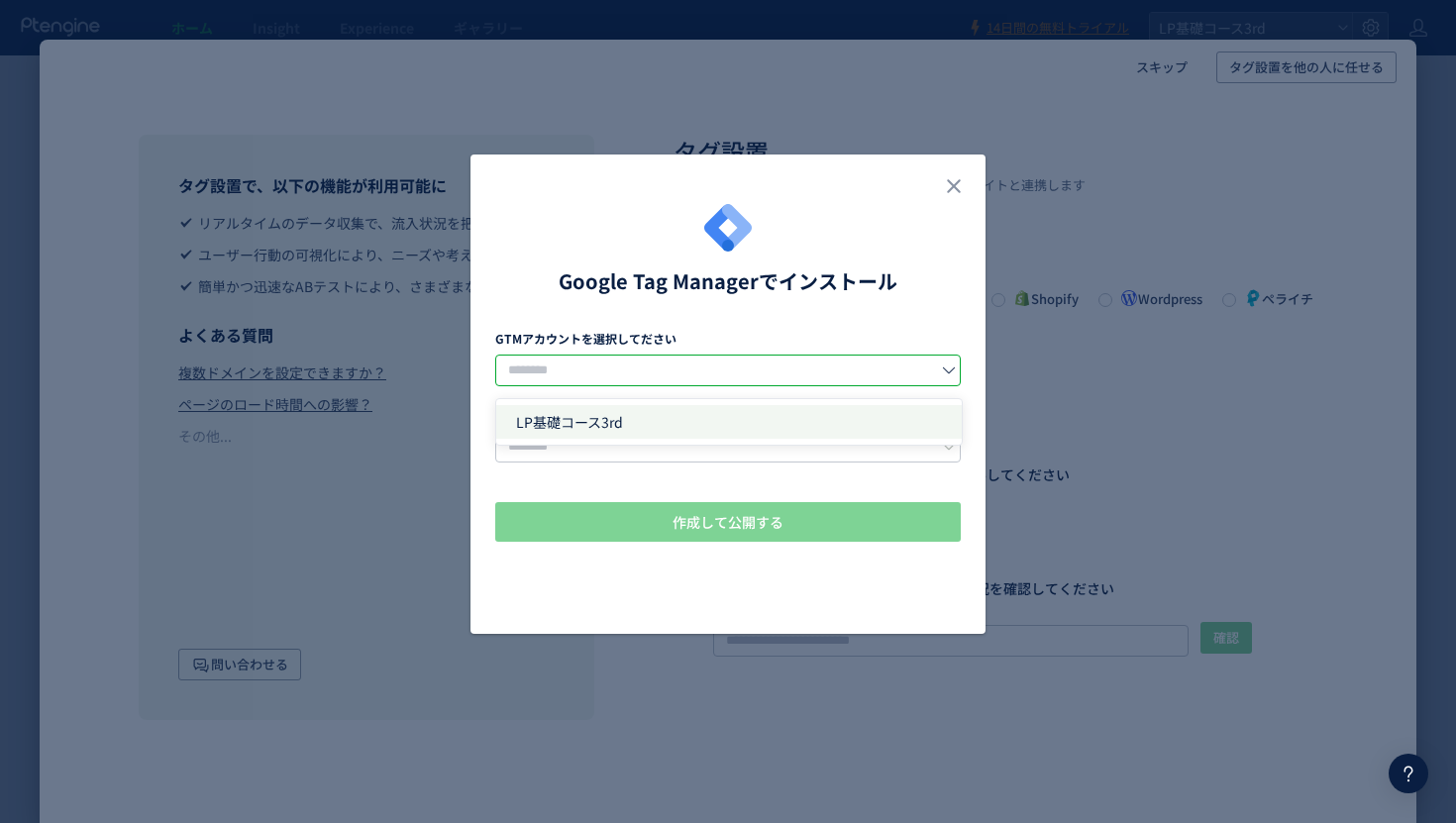 click on "LP基礎コース3rd" 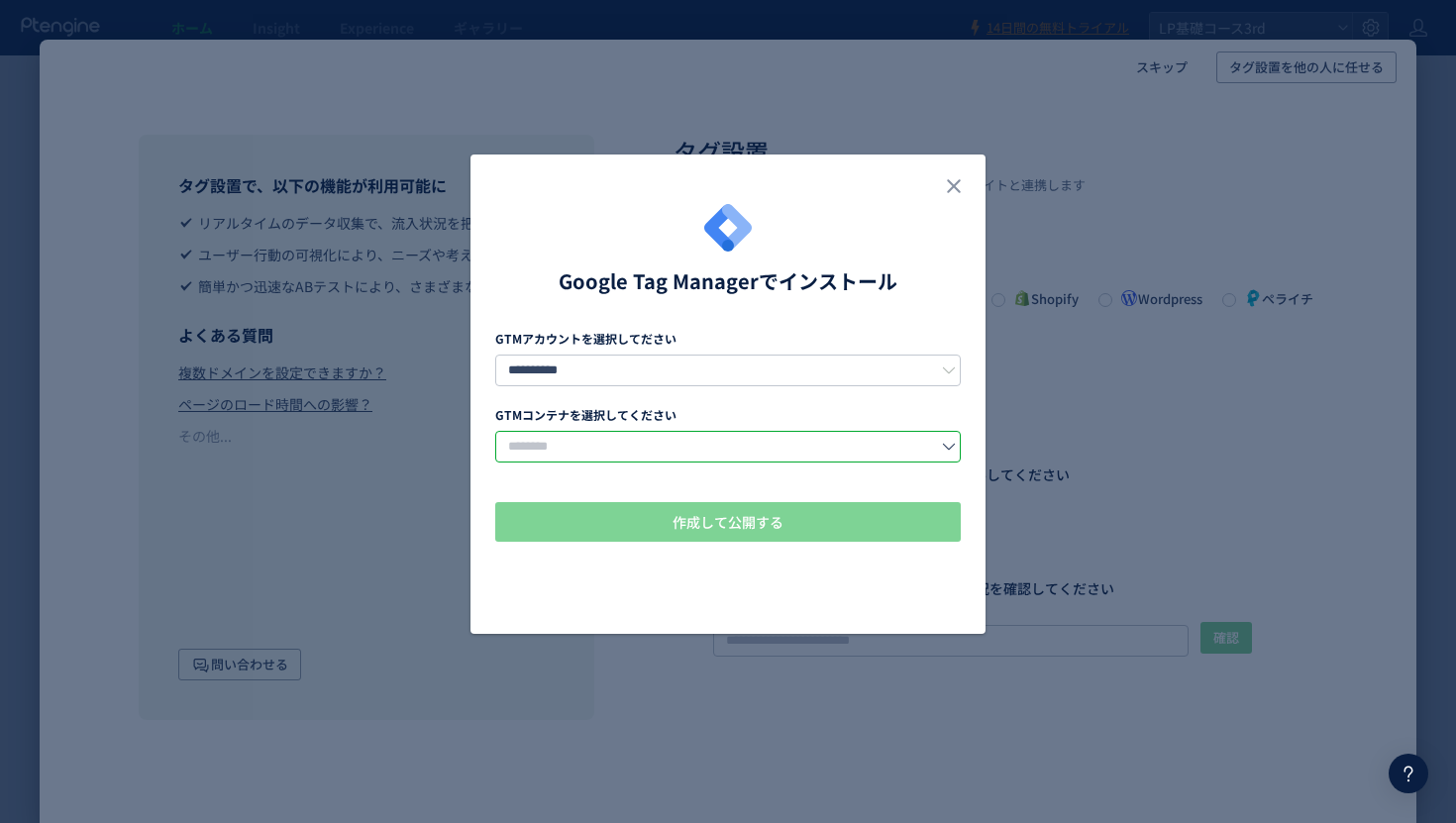 click 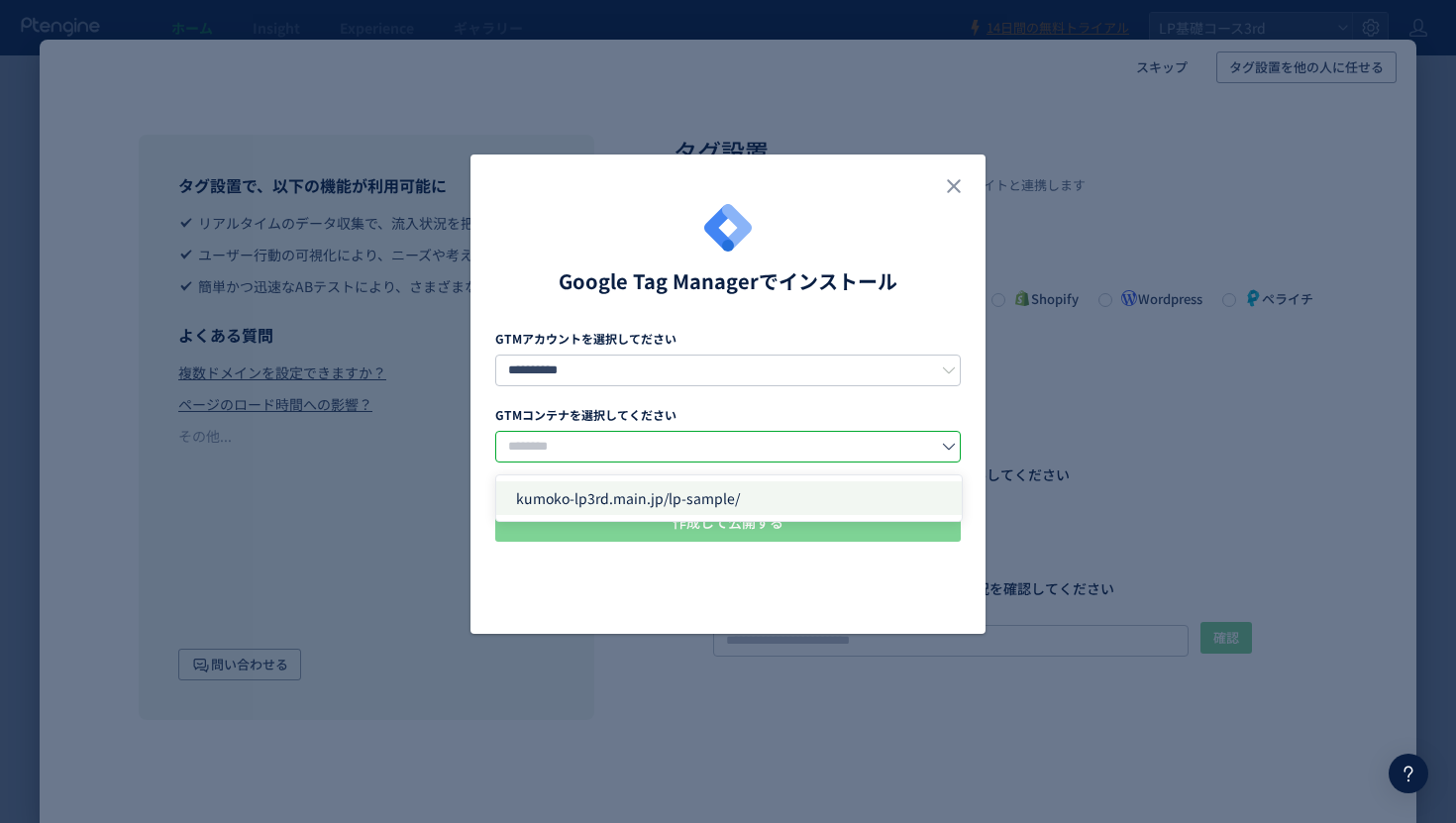 click on "kumoko-lp3rd.main.jp/lp-sample/" 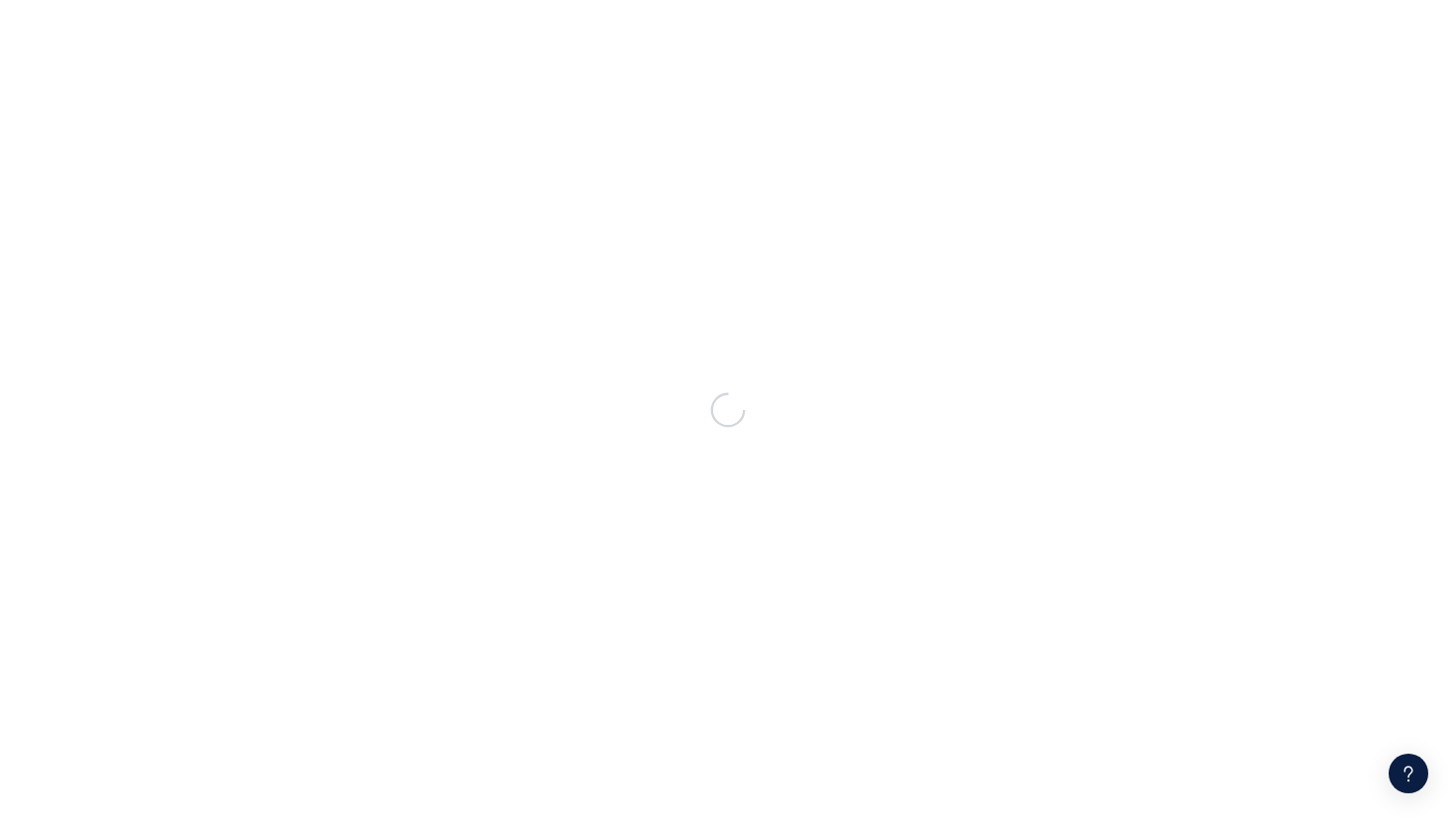 scroll, scrollTop: 0, scrollLeft: 0, axis: both 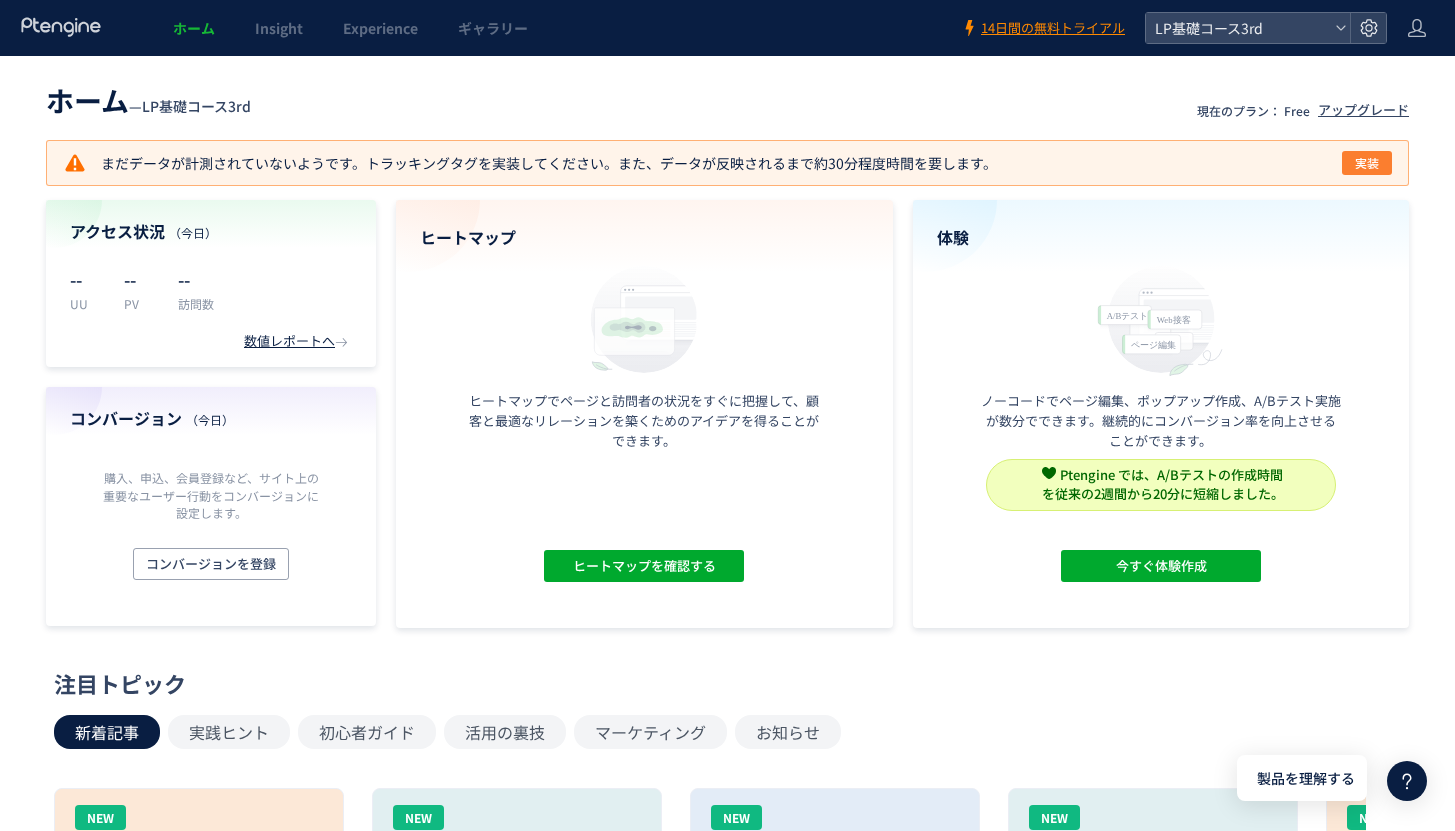 click on "実装" at bounding box center [1367, 163] 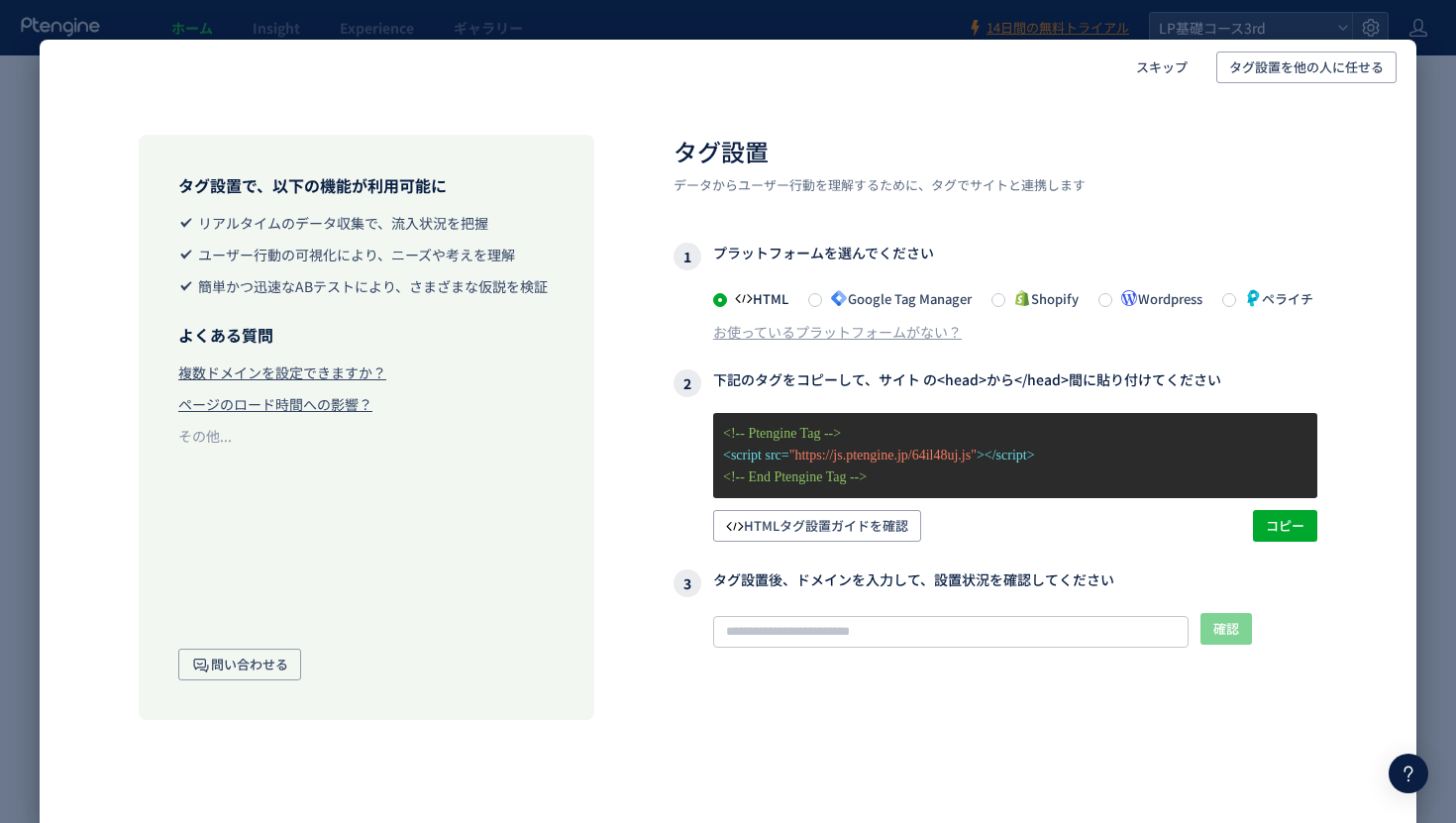 click on "Google Tag Manager" at bounding box center (896, 298) 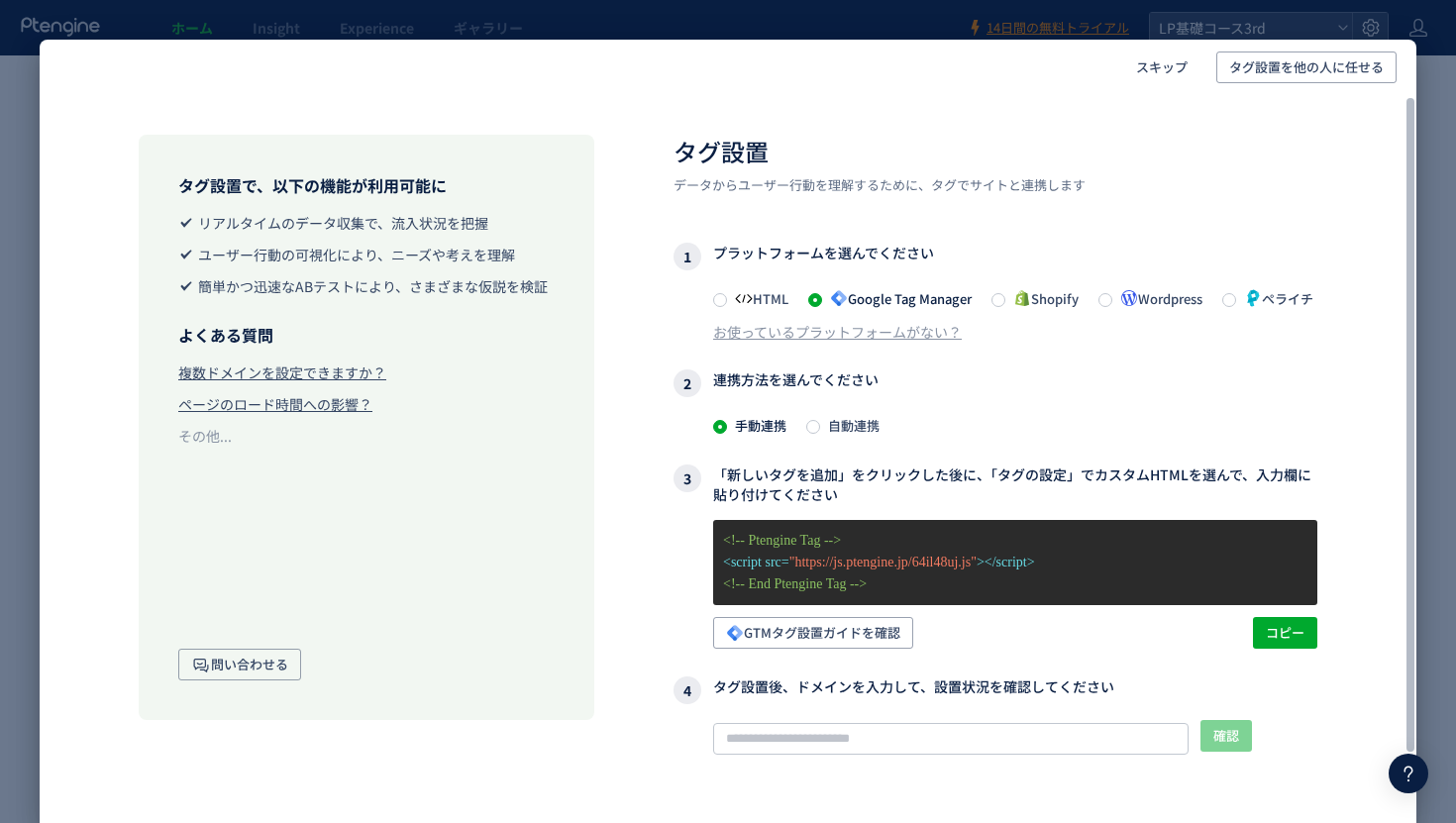 scroll, scrollTop: 99, scrollLeft: 0, axis: vertical 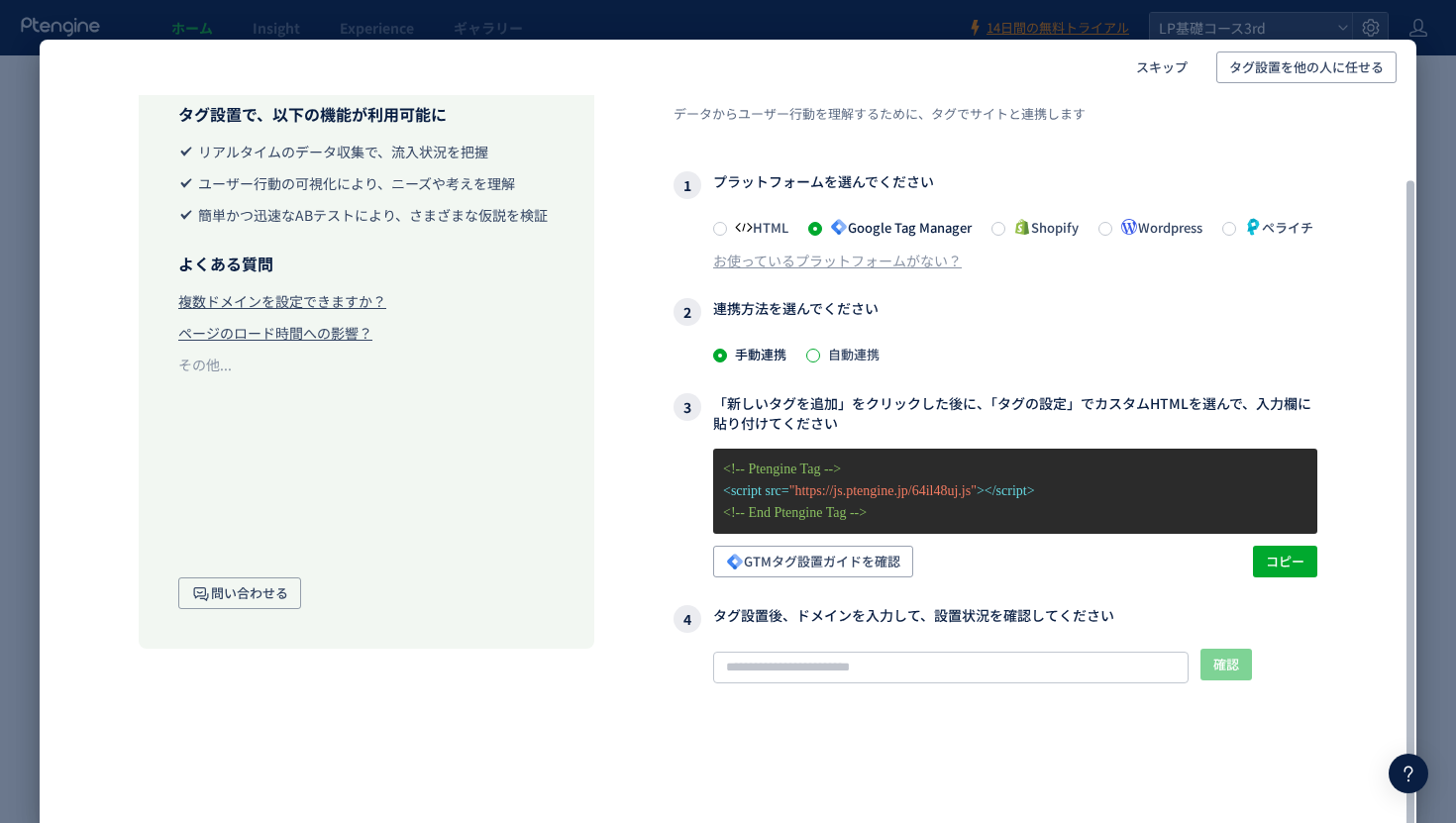 click at bounding box center [813, 356] 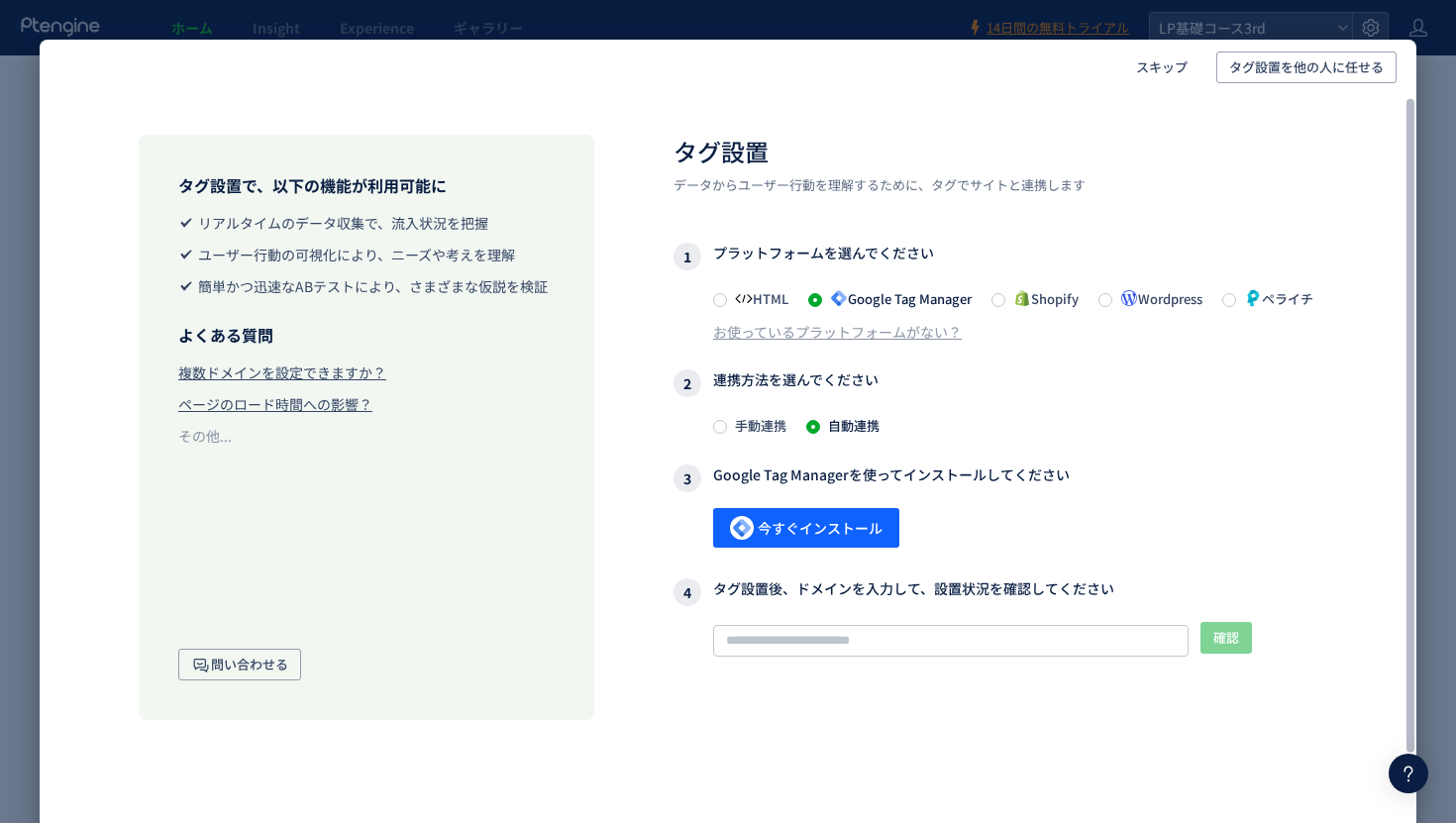 scroll, scrollTop: 1, scrollLeft: 0, axis: vertical 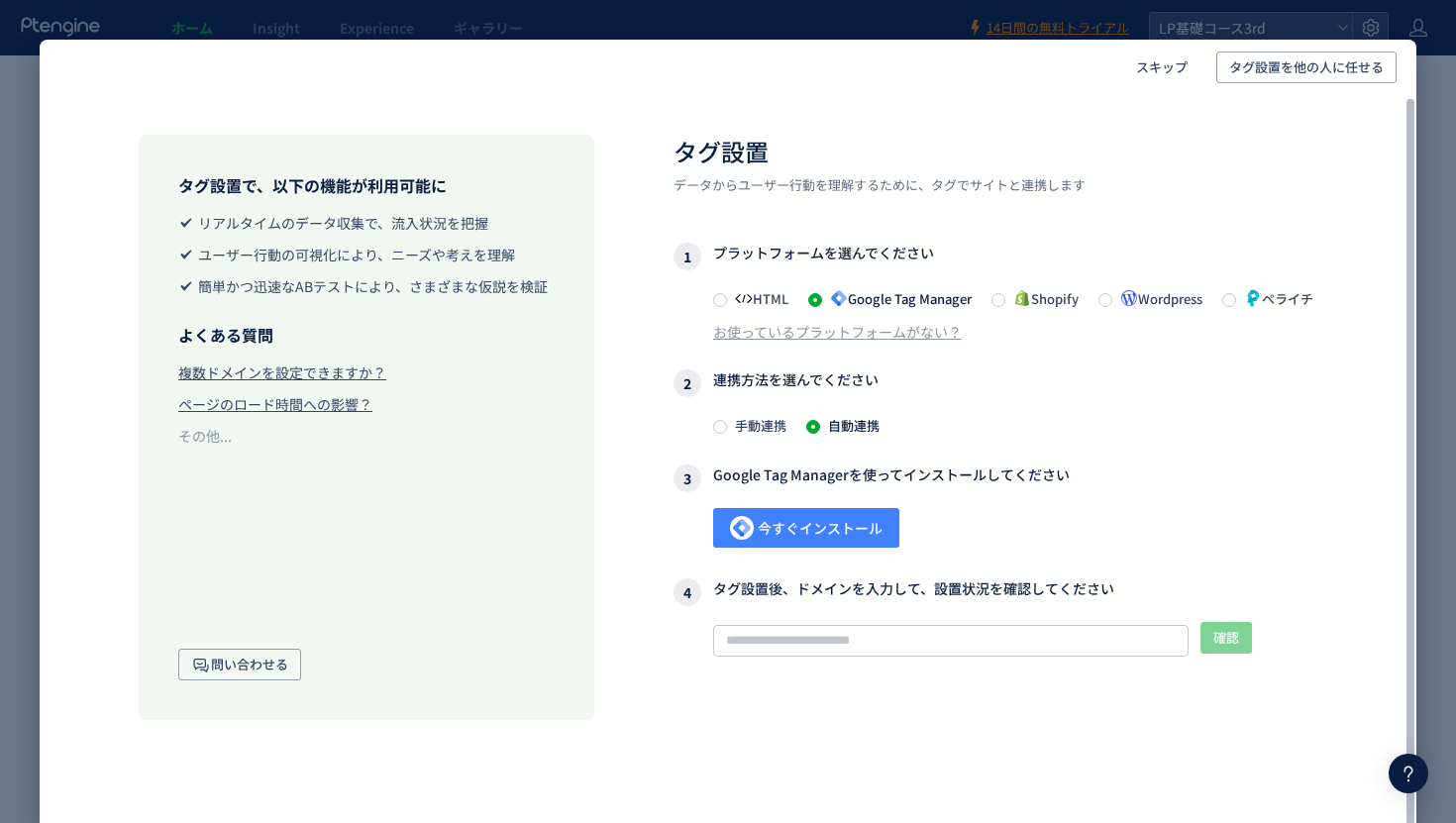 click on "今すぐインストール" at bounding box center [806, 528] 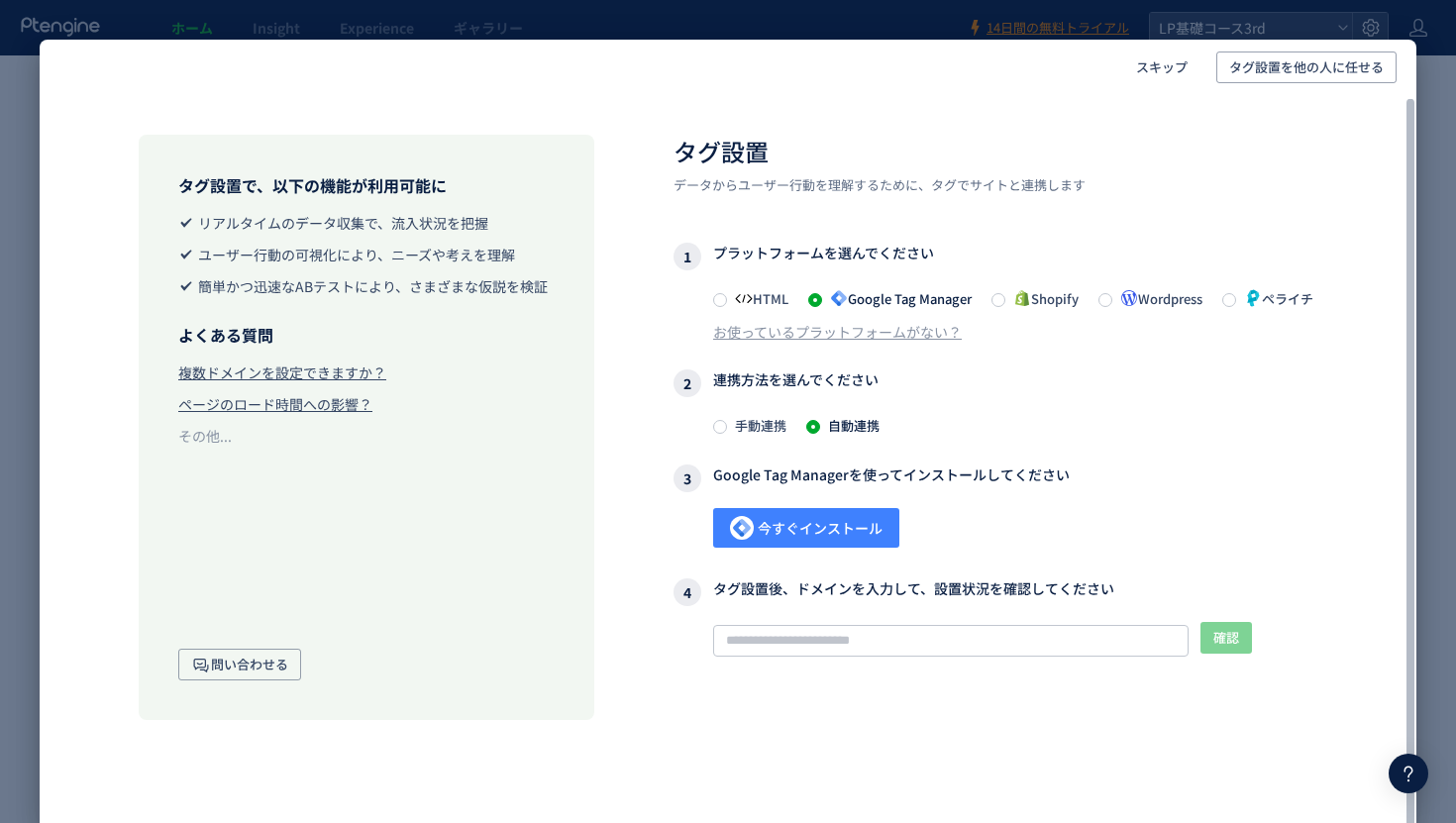 click on "今すぐインストール" at bounding box center [806, 528] 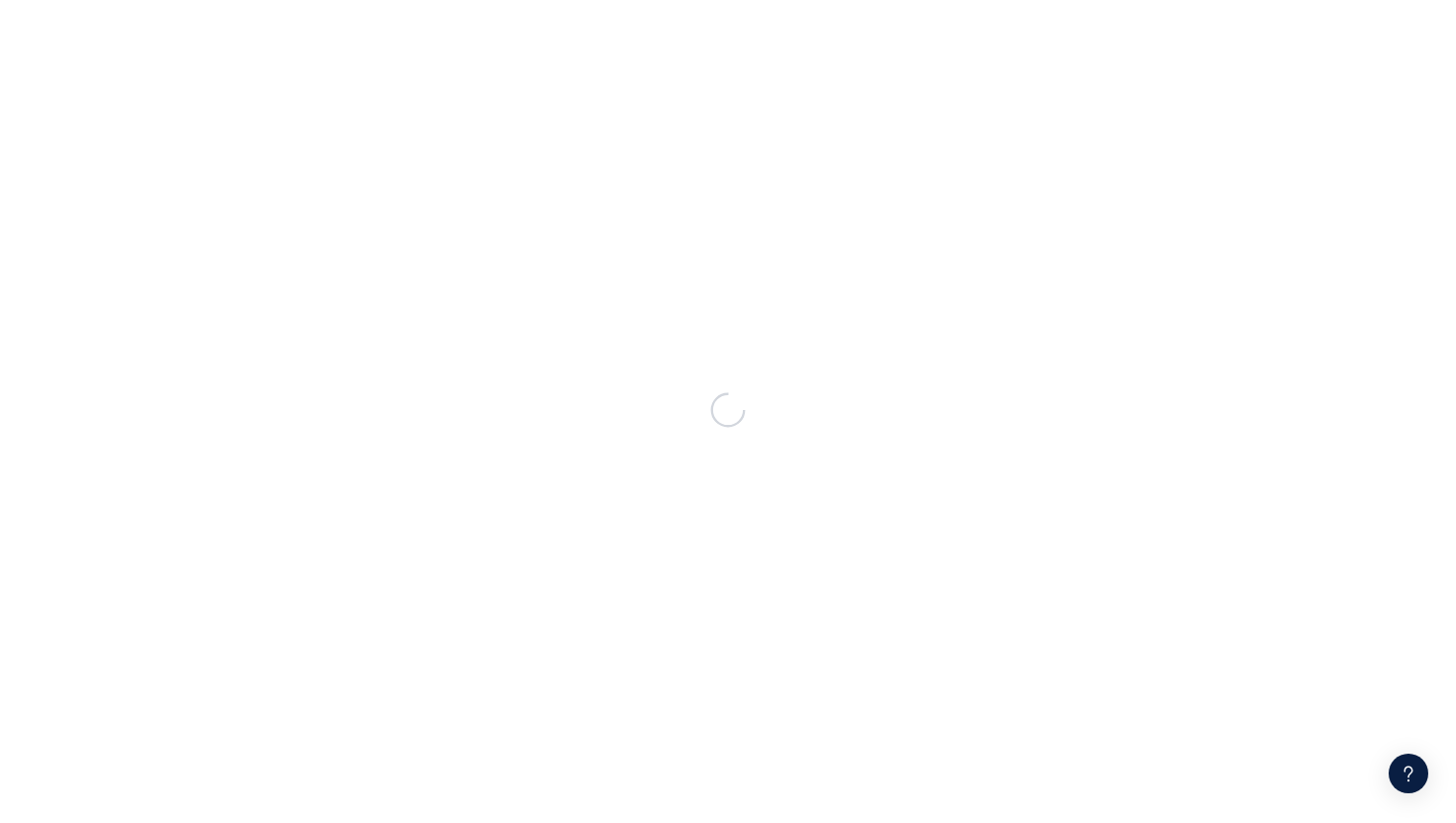 scroll, scrollTop: 0, scrollLeft: 0, axis: both 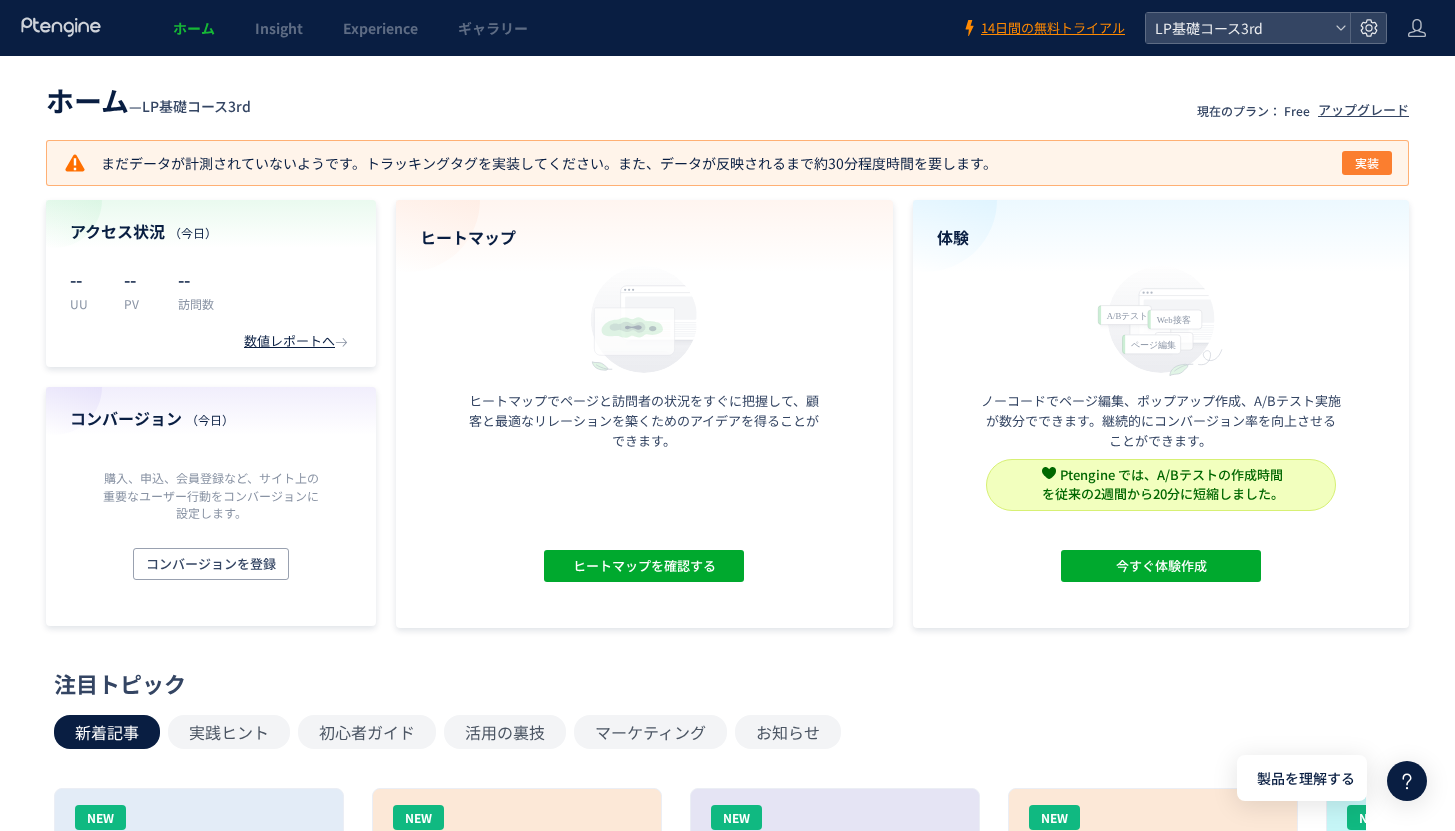 click on "実装" at bounding box center [1367, 163] 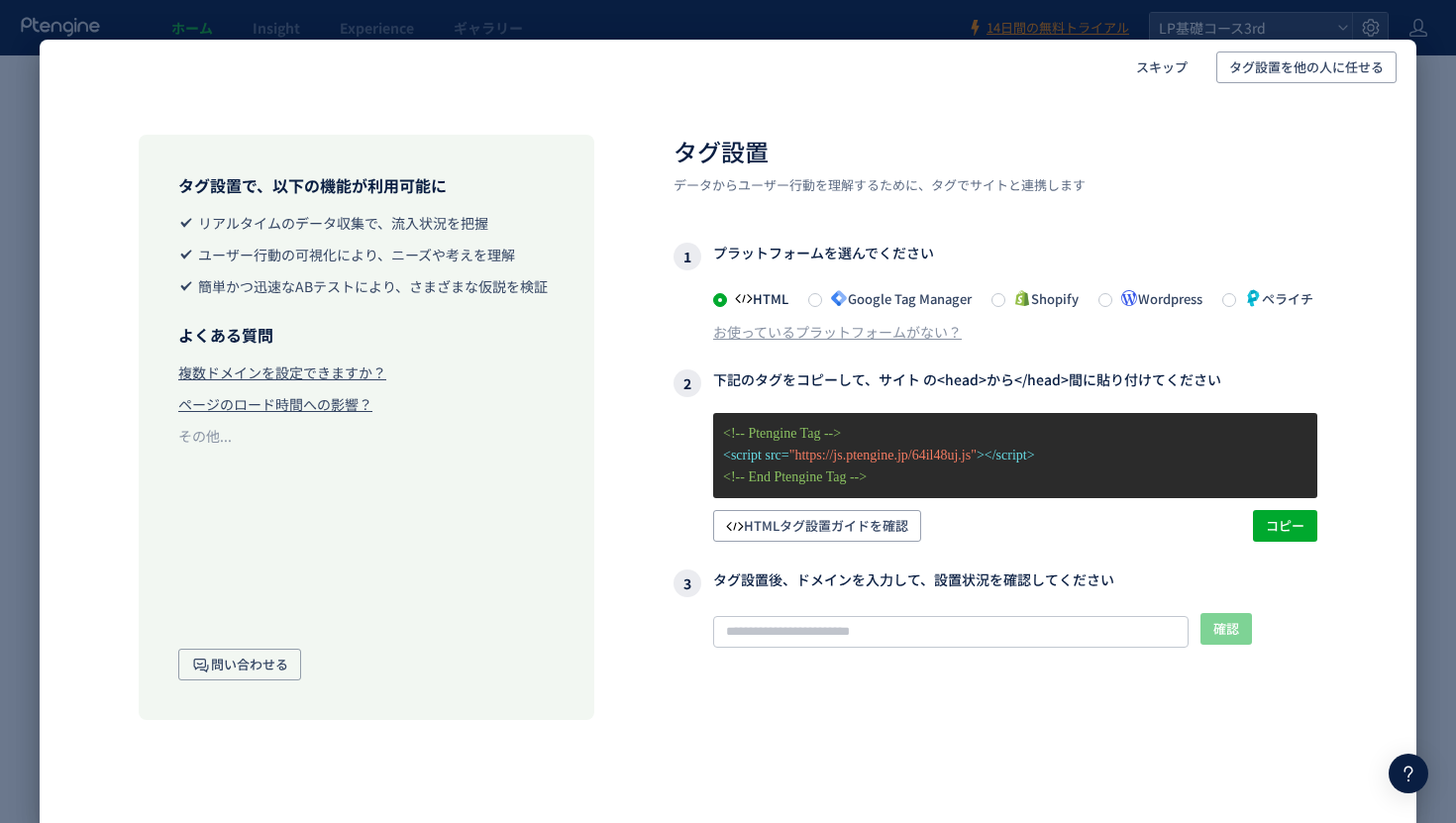 click on "Google Tag Manager" at bounding box center (896, 298) 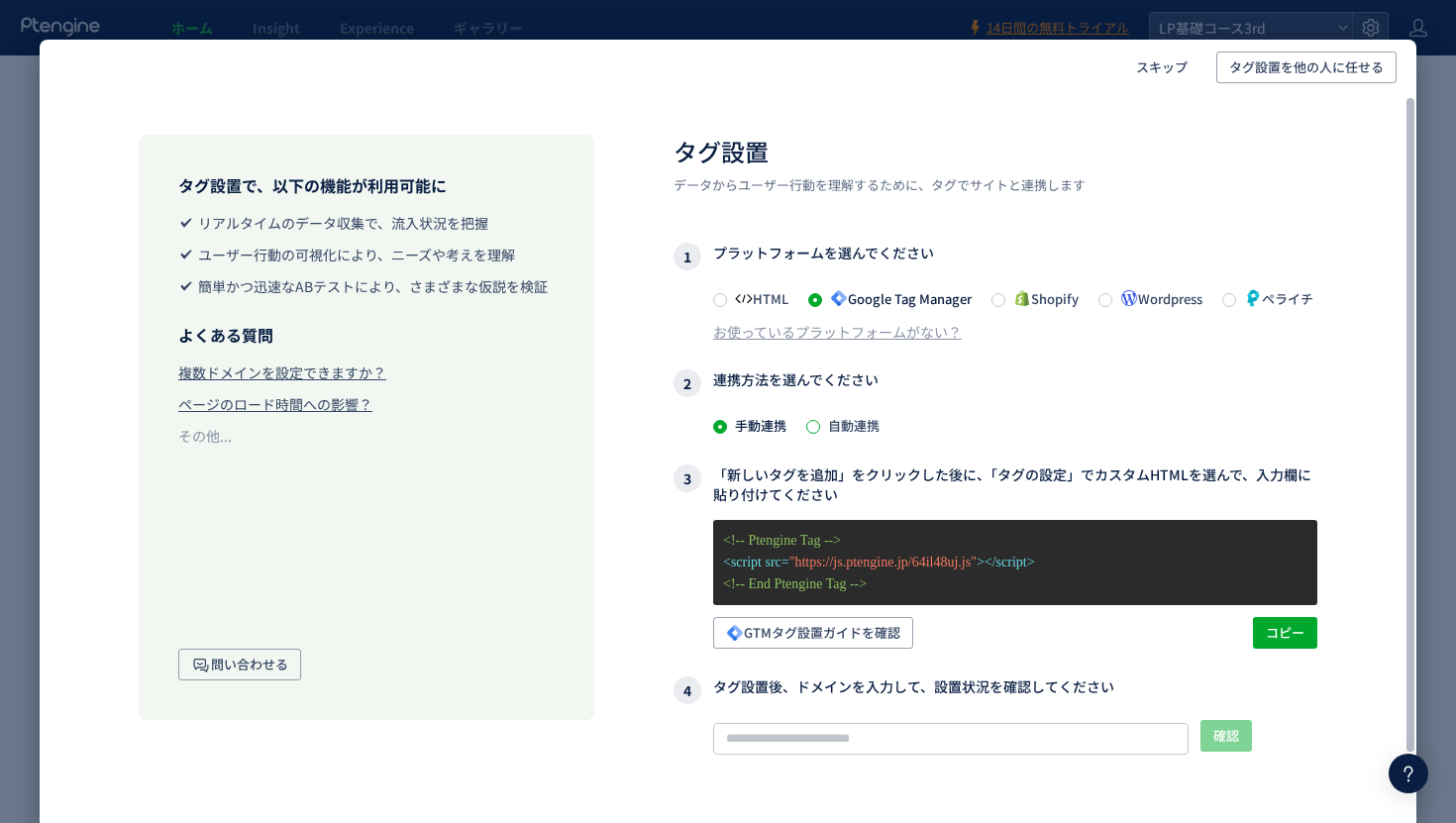 click at bounding box center [813, 427] 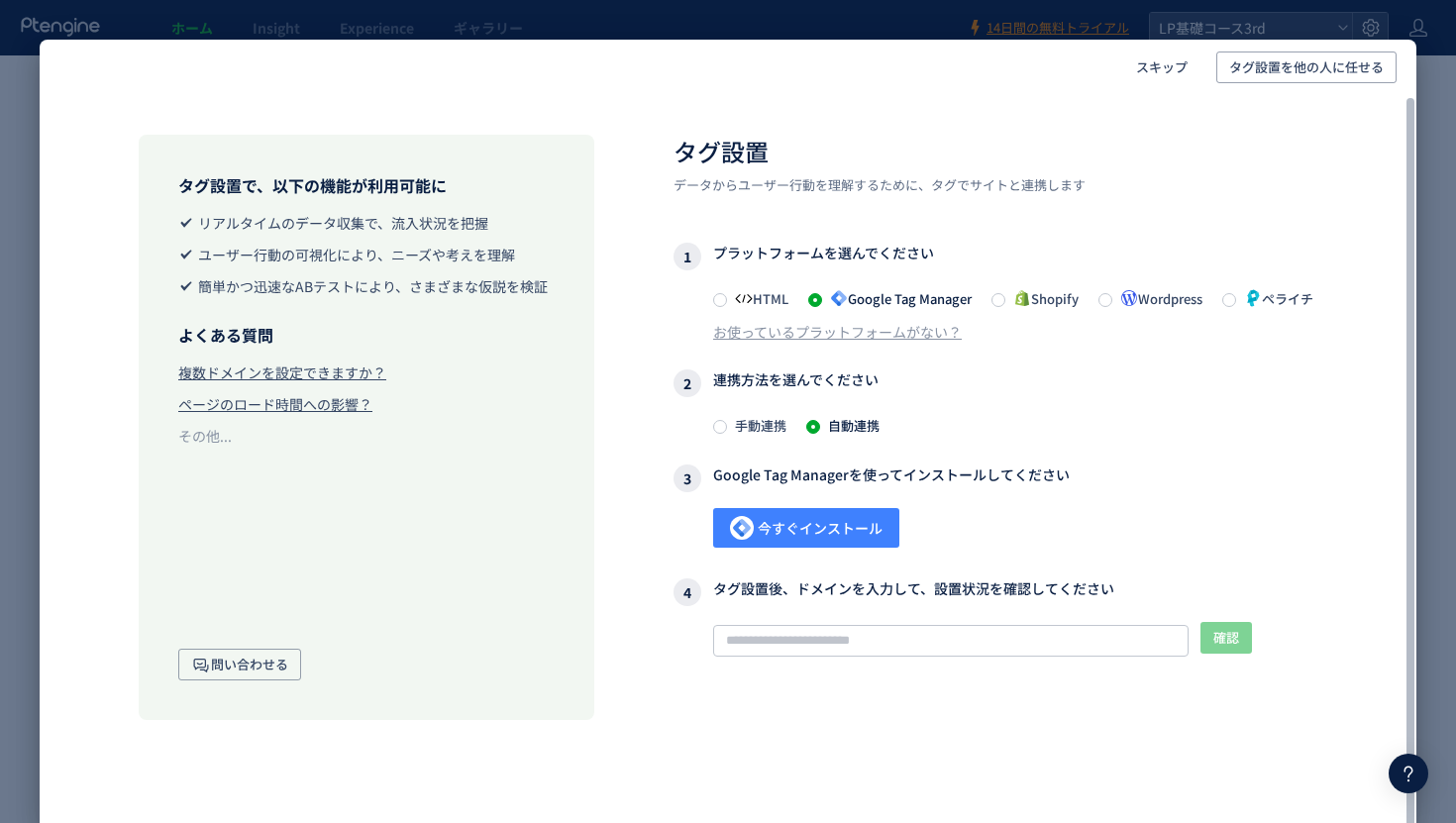 click on "今すぐインストール" at bounding box center [806, 528] 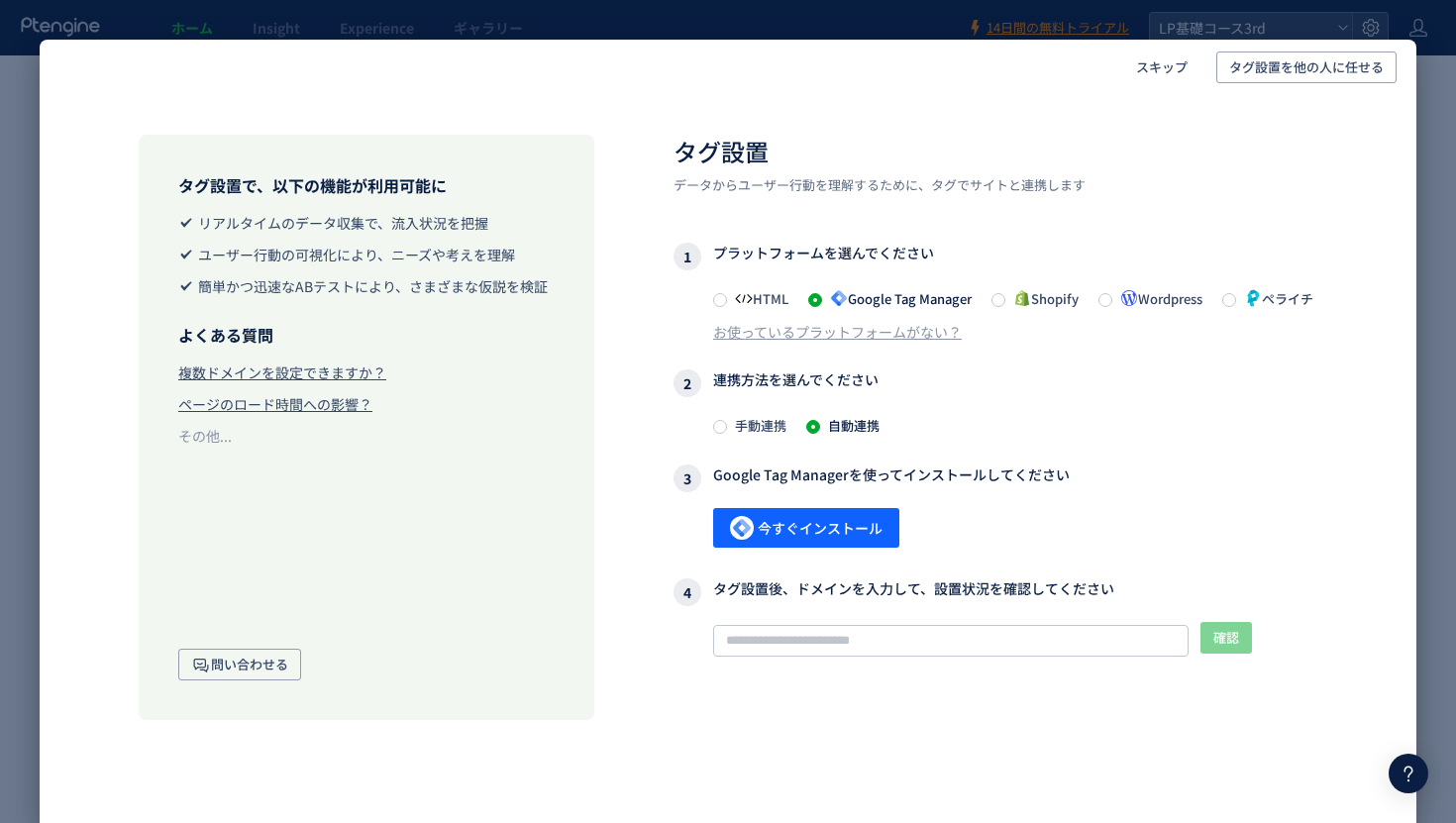 click on "スキップ タグ設置を他の人に任せる タグ設置で、以下の機能が利用可能に  リアルタイムのデータ収集で、流入状況を把握  ユーザー行動の可視化により、ニーズや考えを理解  簡単かつ迅速なABテストにより、さまざまな仮説を検証 よくある質問 複数ドメインを設定できますか？ ページのロード時間への影響？ その他...  問い合わせる タグ設置 データからユーザー行動を理解するために、タグでサイトと連携します 1  プラットフォームを選んでください  HTML  Google Tag Manager  Shopify  Wordpress  ペライチ お使っているプラットフォームがない？ 2  連携方法を選んでください 手動連携 自動連携 3  Google Tag Managerを使ってインストールしてください  今すぐインストール   4  タグ設置後、ドメインを入力して、設置状況を確認してください 確認 記事 お問い合わせ" 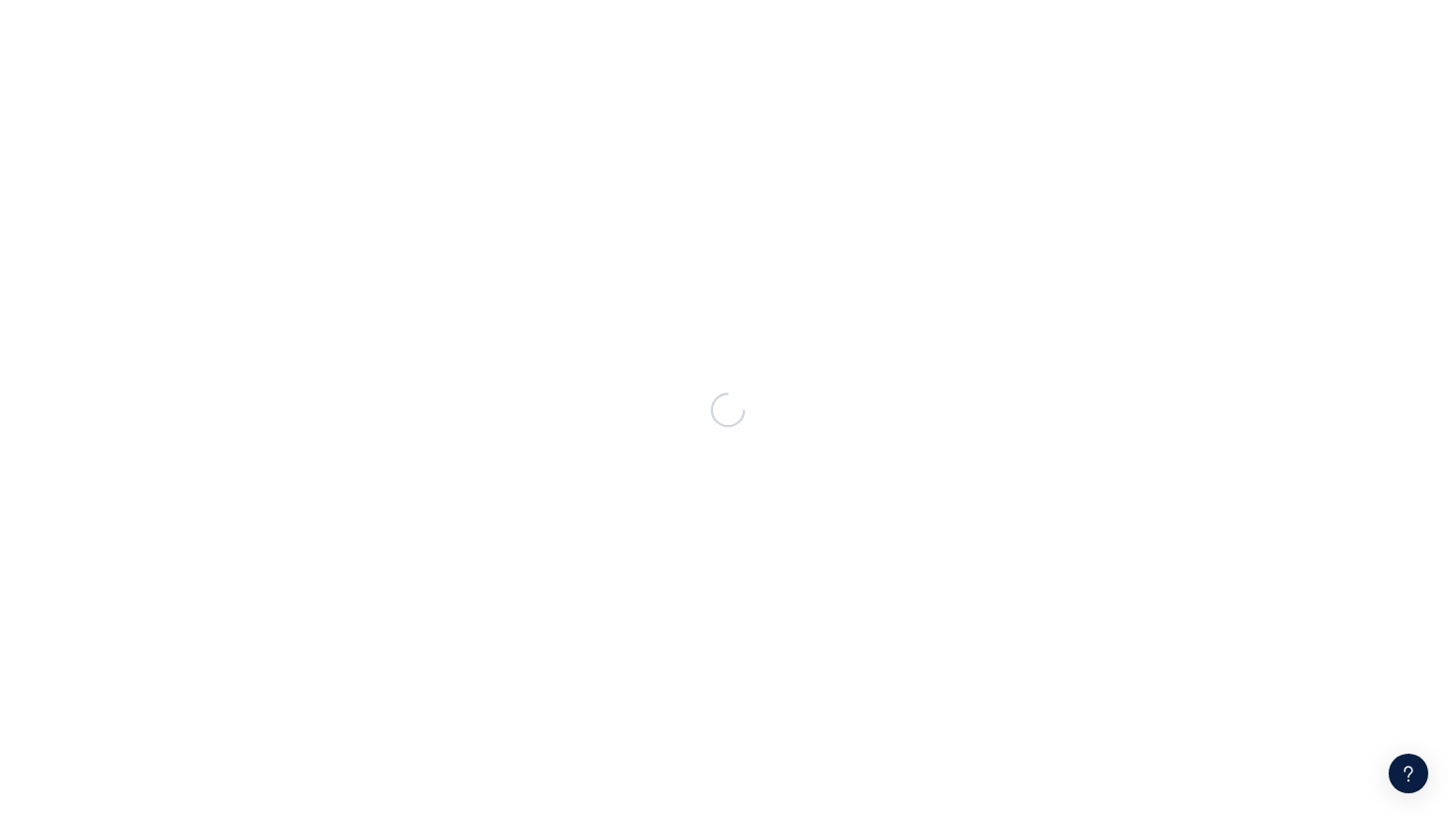 scroll, scrollTop: 0, scrollLeft: 0, axis: both 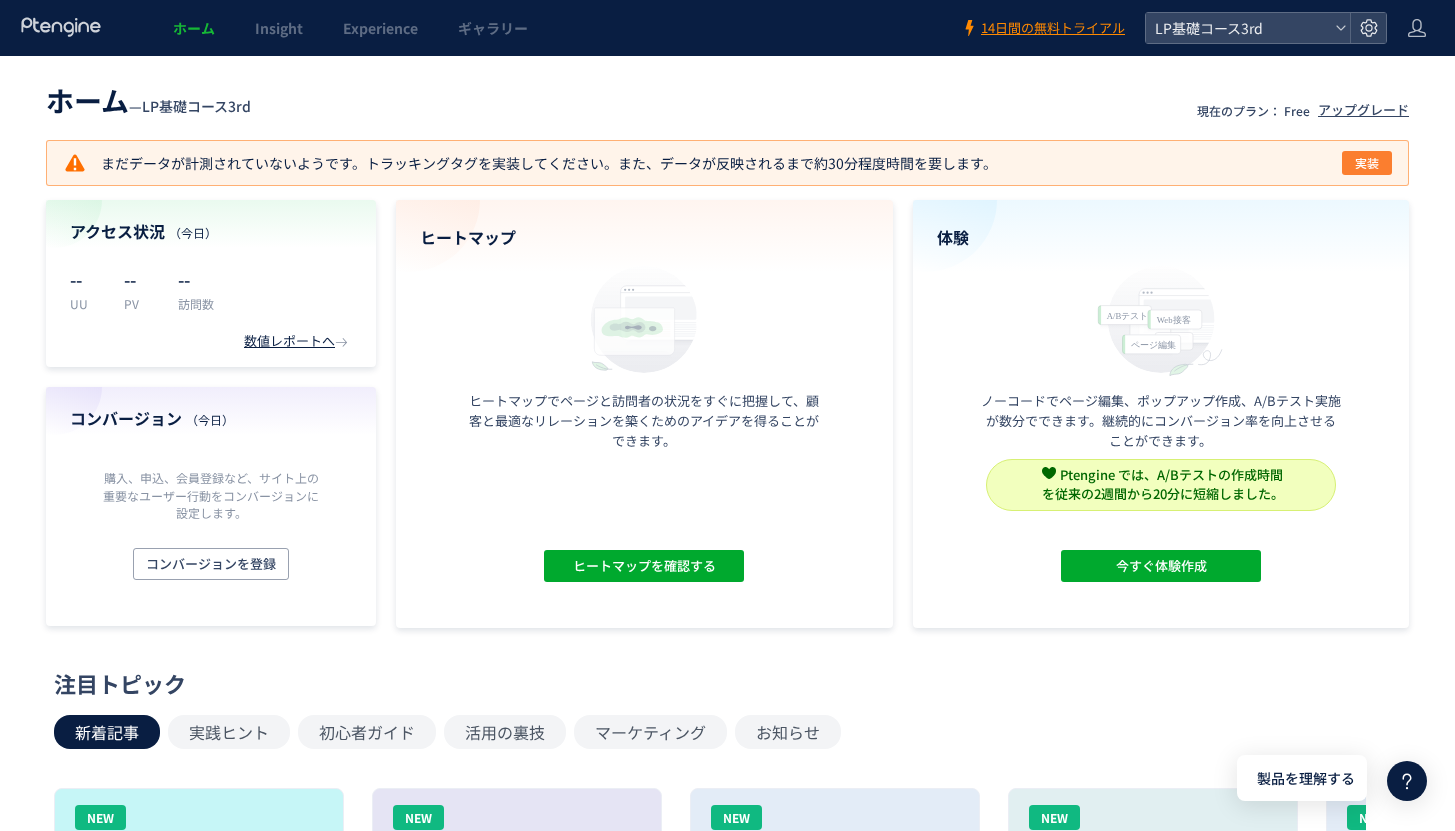 click on "実装" at bounding box center [1367, 163] 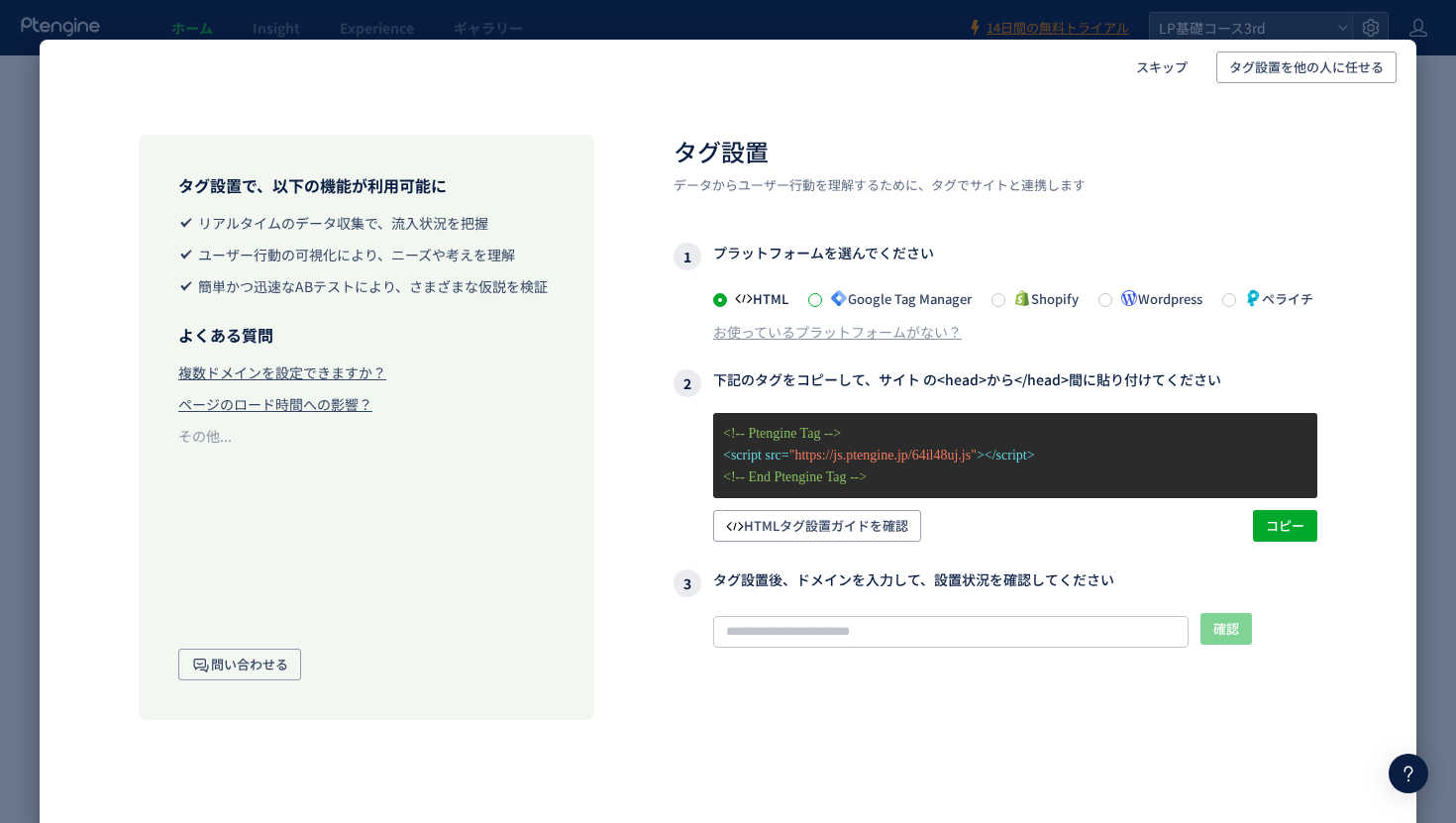 click at bounding box center (815, 300) 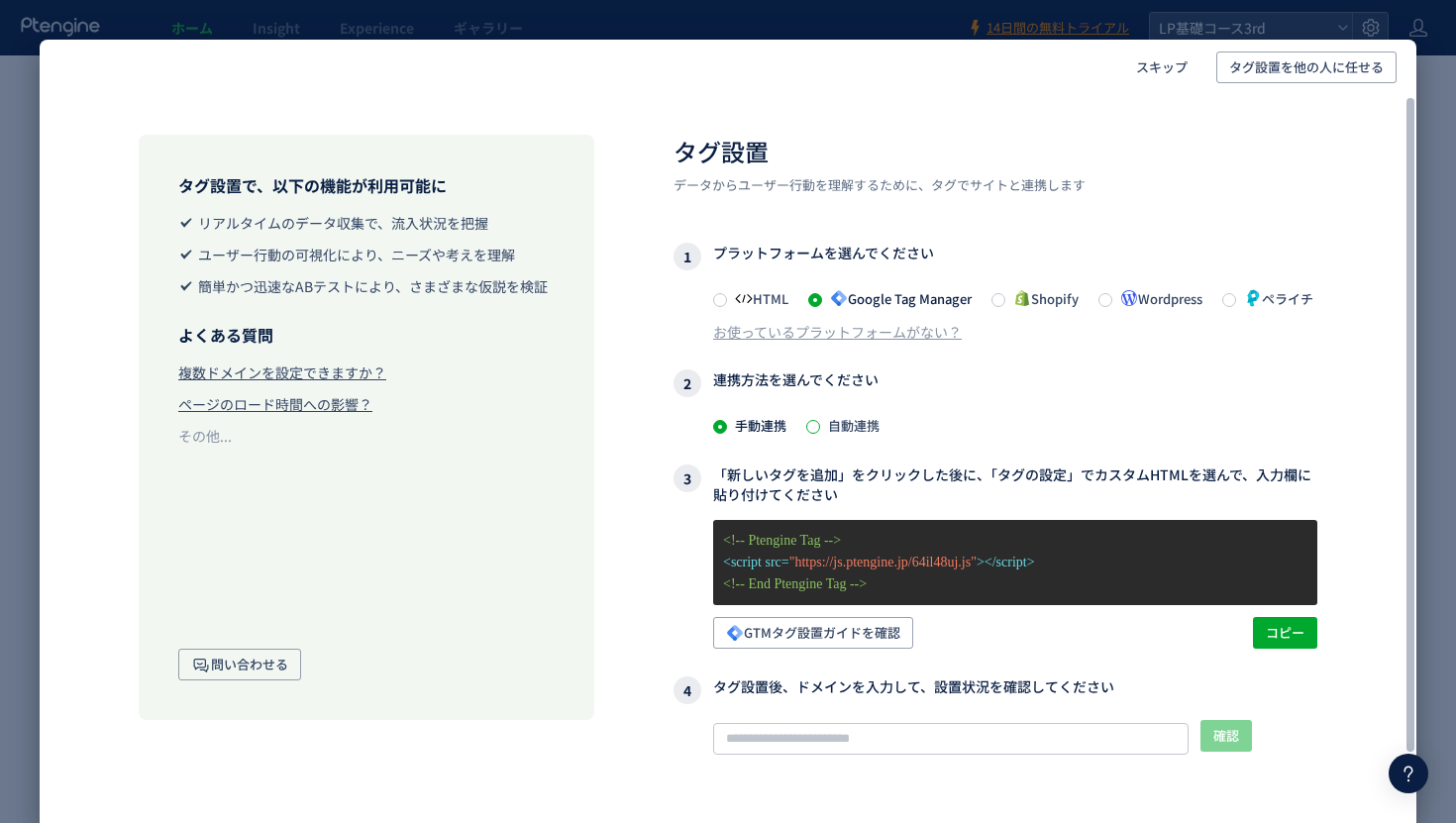 click at bounding box center (813, 427) 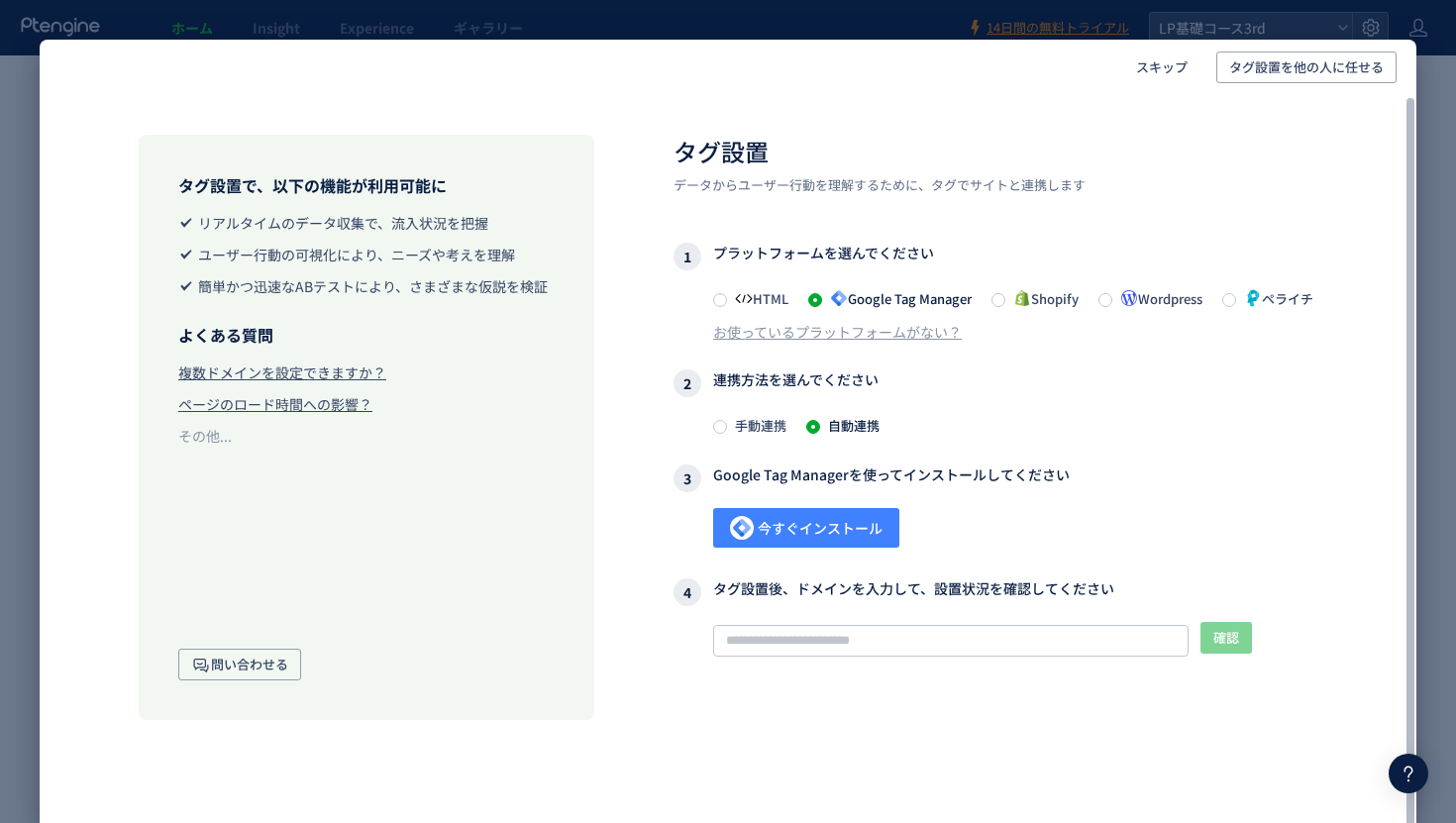 click on "今すぐインストール" at bounding box center [806, 528] 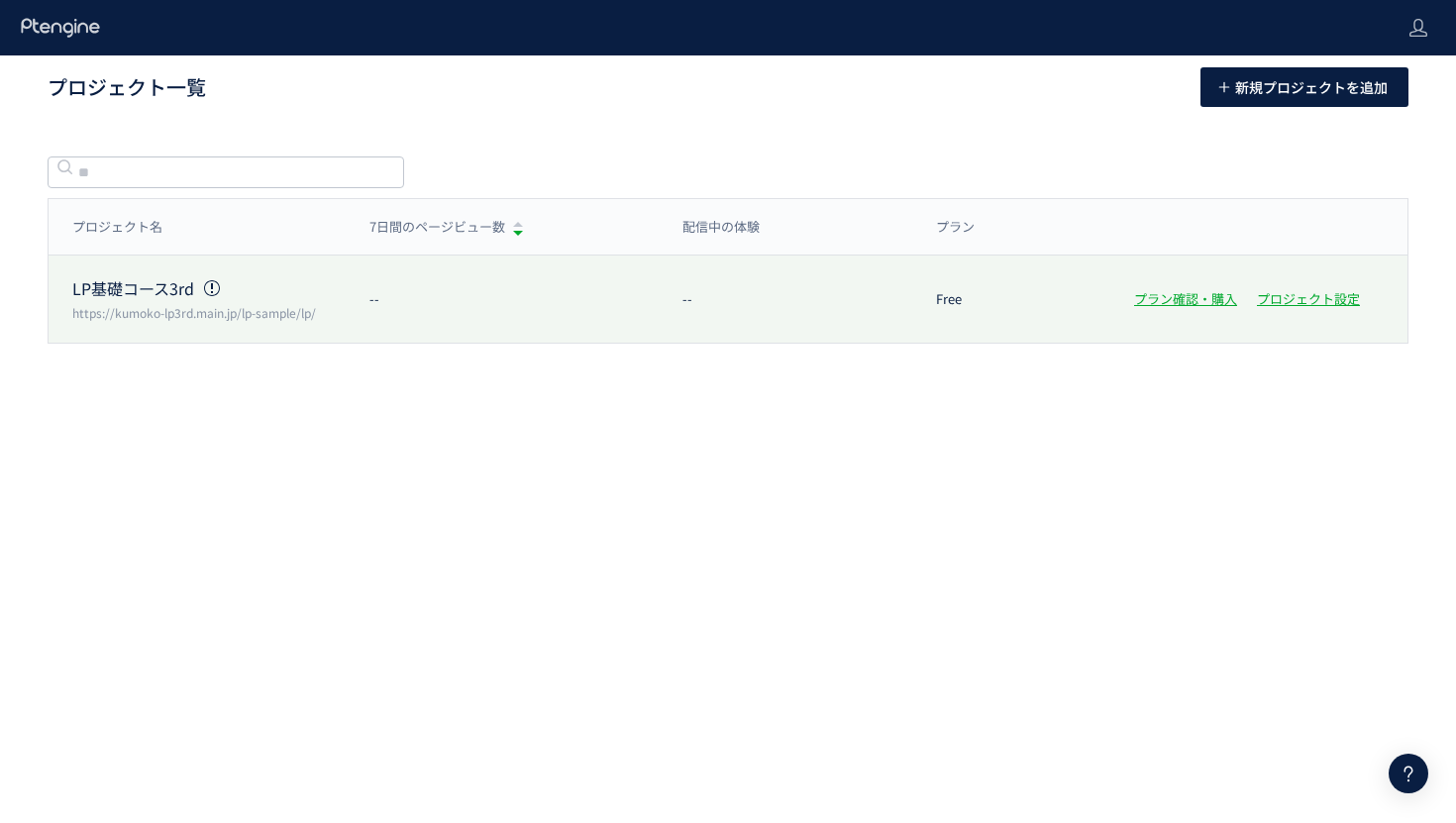 scroll, scrollTop: 0, scrollLeft: 0, axis: both 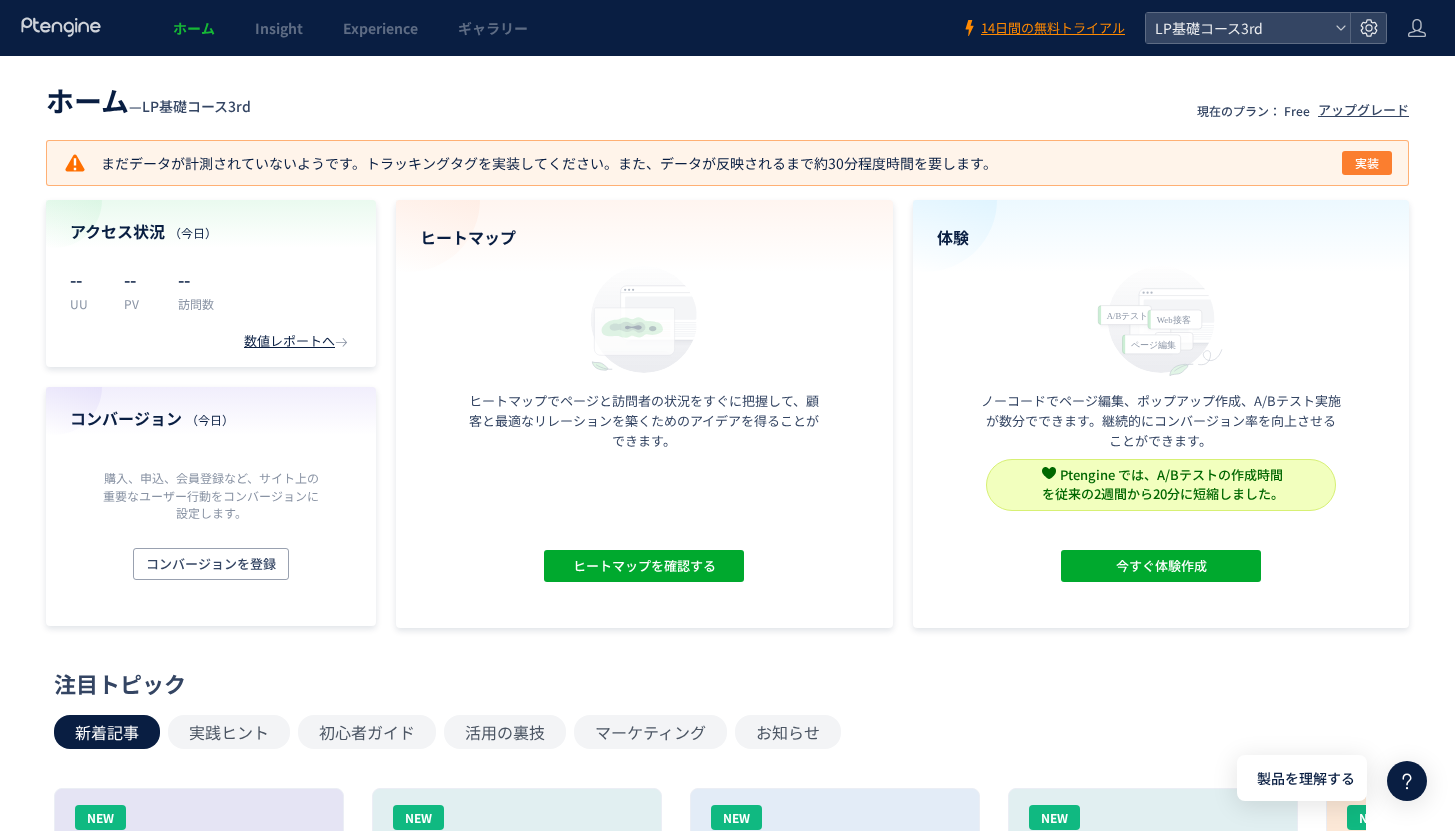 click on "実装" at bounding box center [1367, 163] 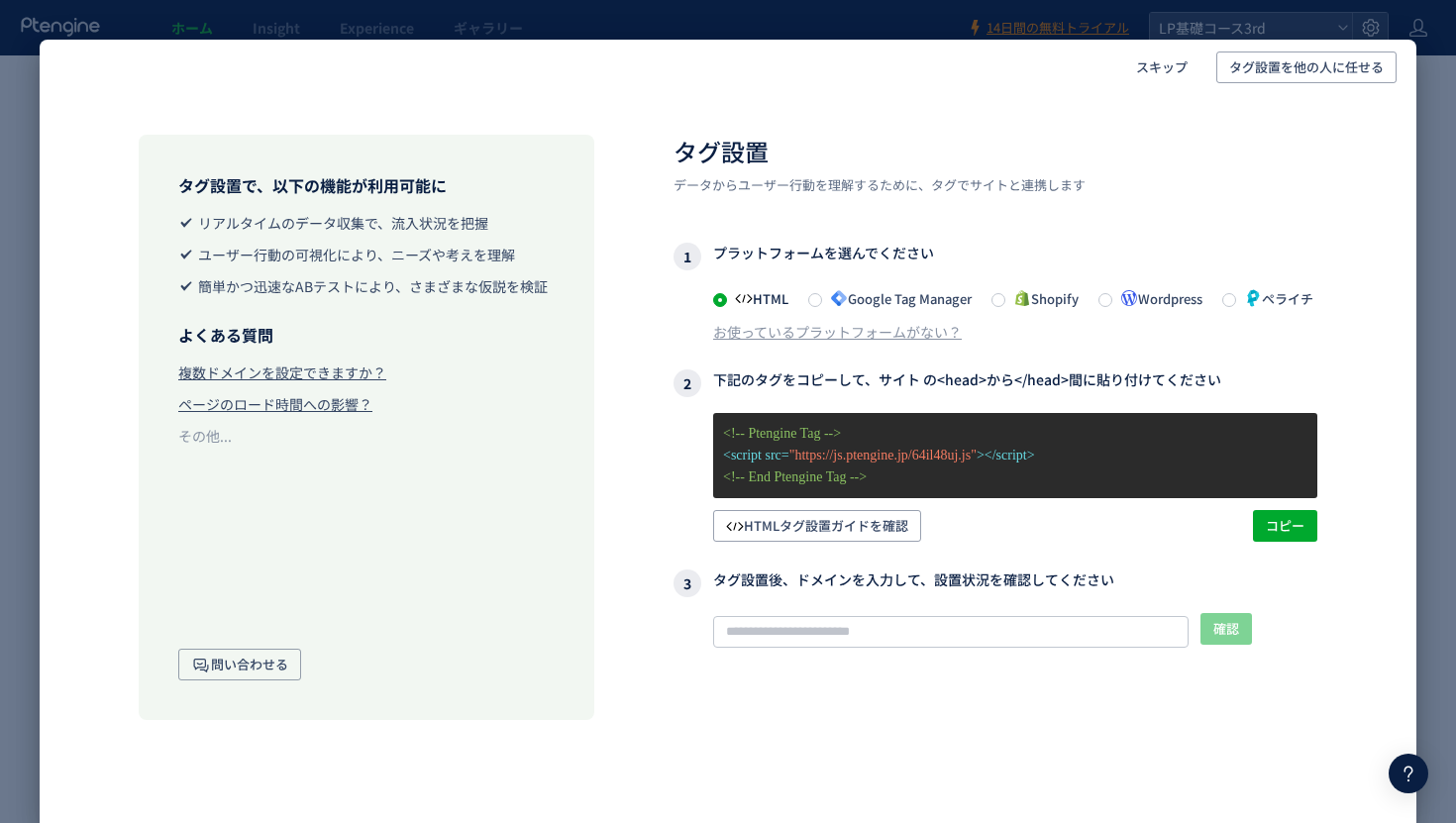 click on "Google Tag Manager" at bounding box center (896, 298) 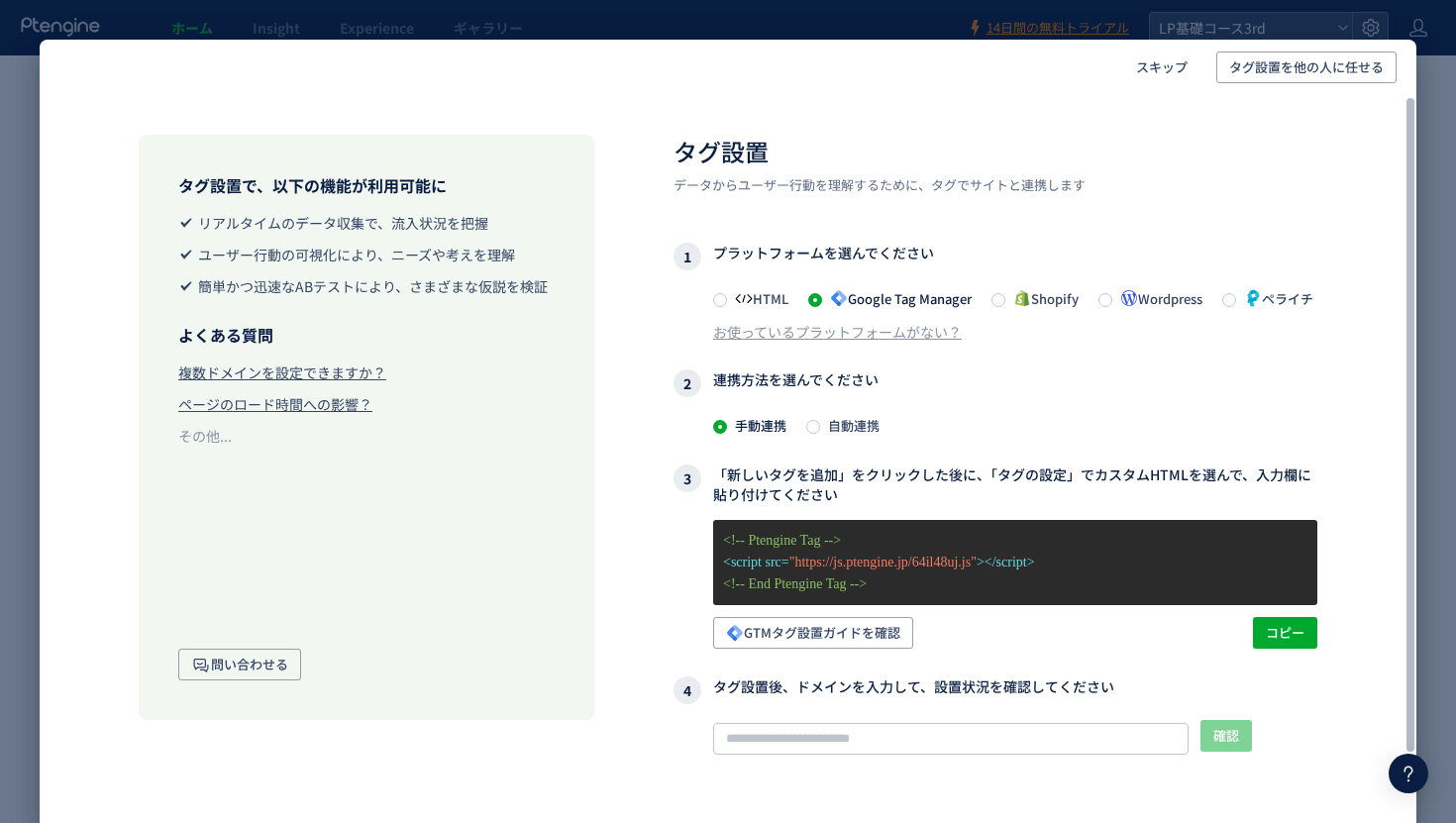 click on "自動連携" at bounding box center [850, 425] 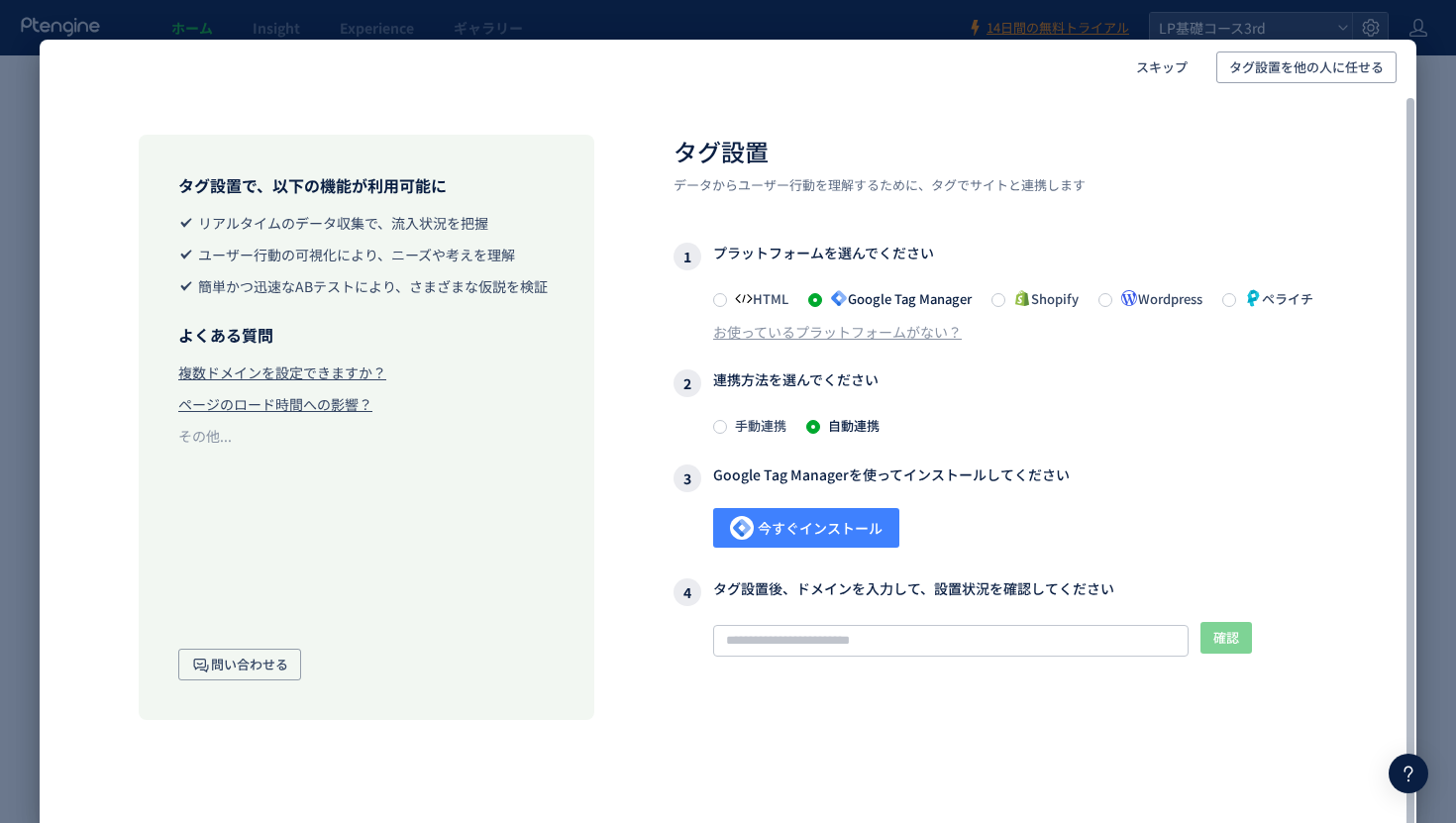 click on "今すぐインストール" at bounding box center (806, 528) 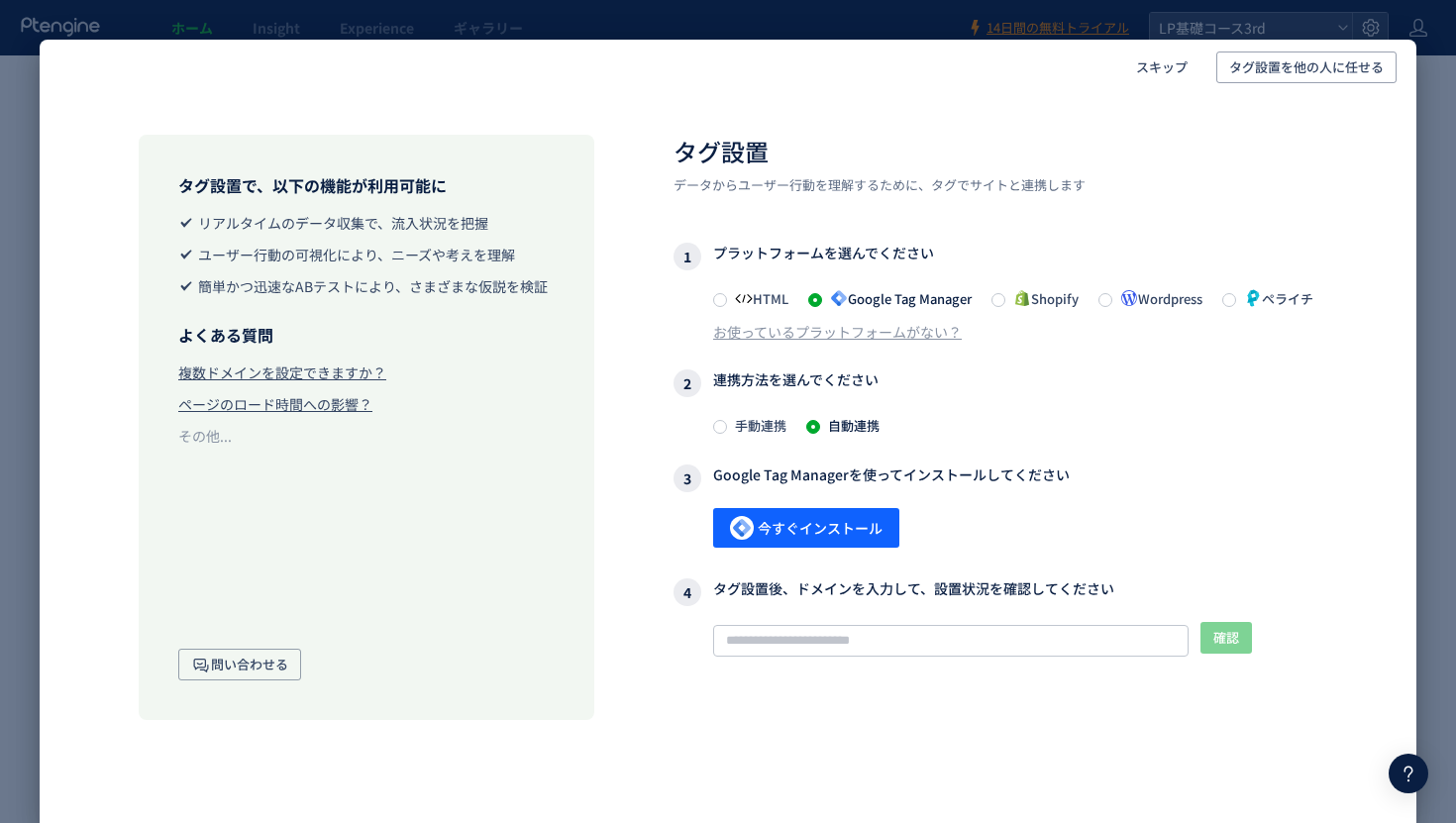 click on "スキップ タグ設置を他の人に任せる タグ設置で、以下の機能が利用可能に  リアルタイムのデータ収集で、流入状況を把握  ユーザー行動の可視化により、ニーズや考えを理解  簡単かつ迅速なABテストにより、さまざまな仮説を検証 よくある質問 複数ドメインを設定できますか？ ページのロード時間への影響？ その他...  問い合わせる タグ設置 データからユーザー行動を理解するために、タグでサイトと連携します 1  プラットフォームを選んでください  HTML  Google Tag Manager  Shopify  Wordpress  ペライチ お使っているプラットフォームがない？ 2  連携方法を選んでください 手動連携 自動連携 3  Google Tag Managerを使ってインストールしてください  今すぐインストール   4  タグ設置後、ドメインを入力して、設置状況を確認してください 確認 記事 お問い合わせ" 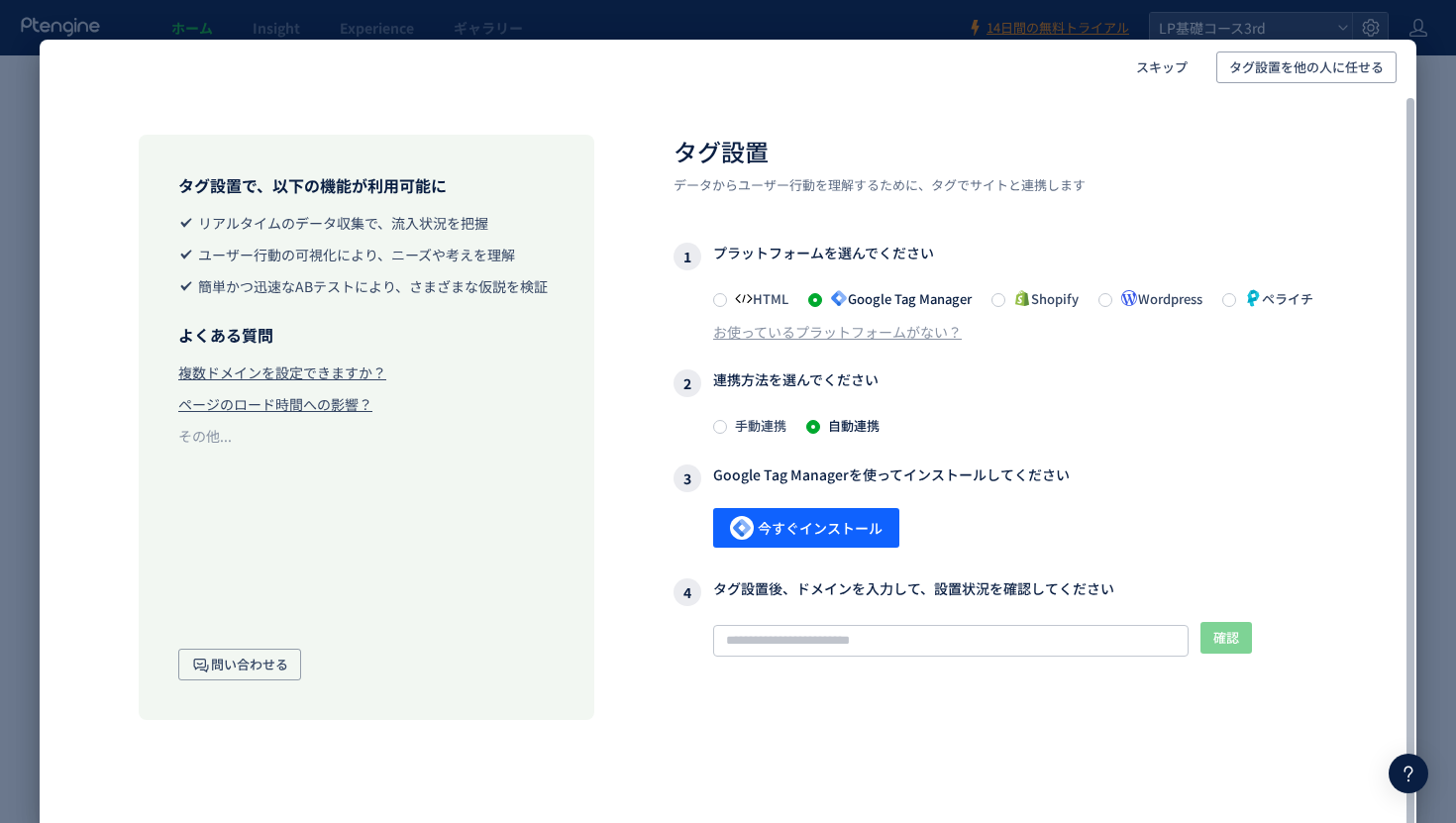 scroll, scrollTop: 0, scrollLeft: 0, axis: both 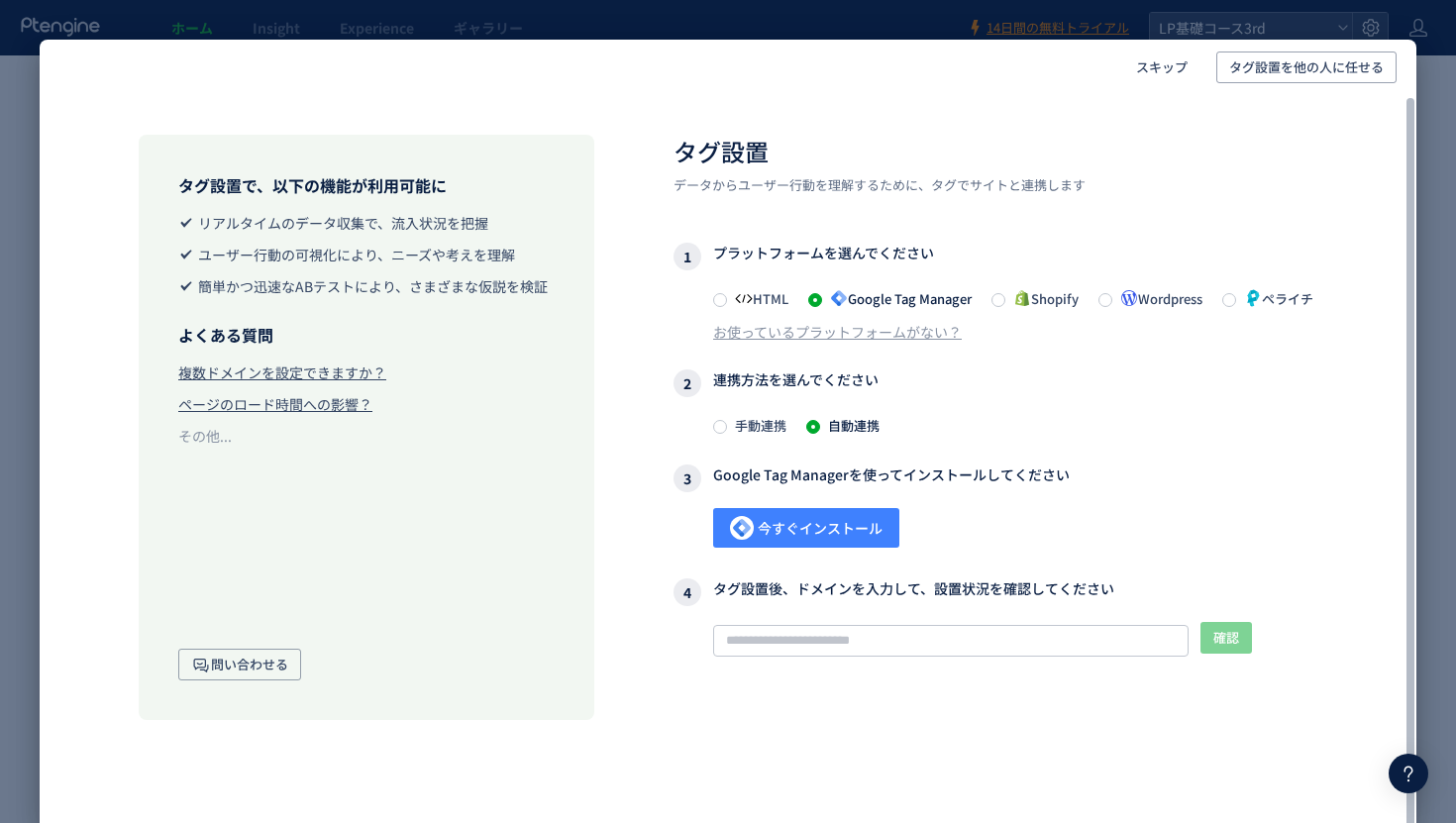 click on "今すぐインストール" at bounding box center [806, 528] 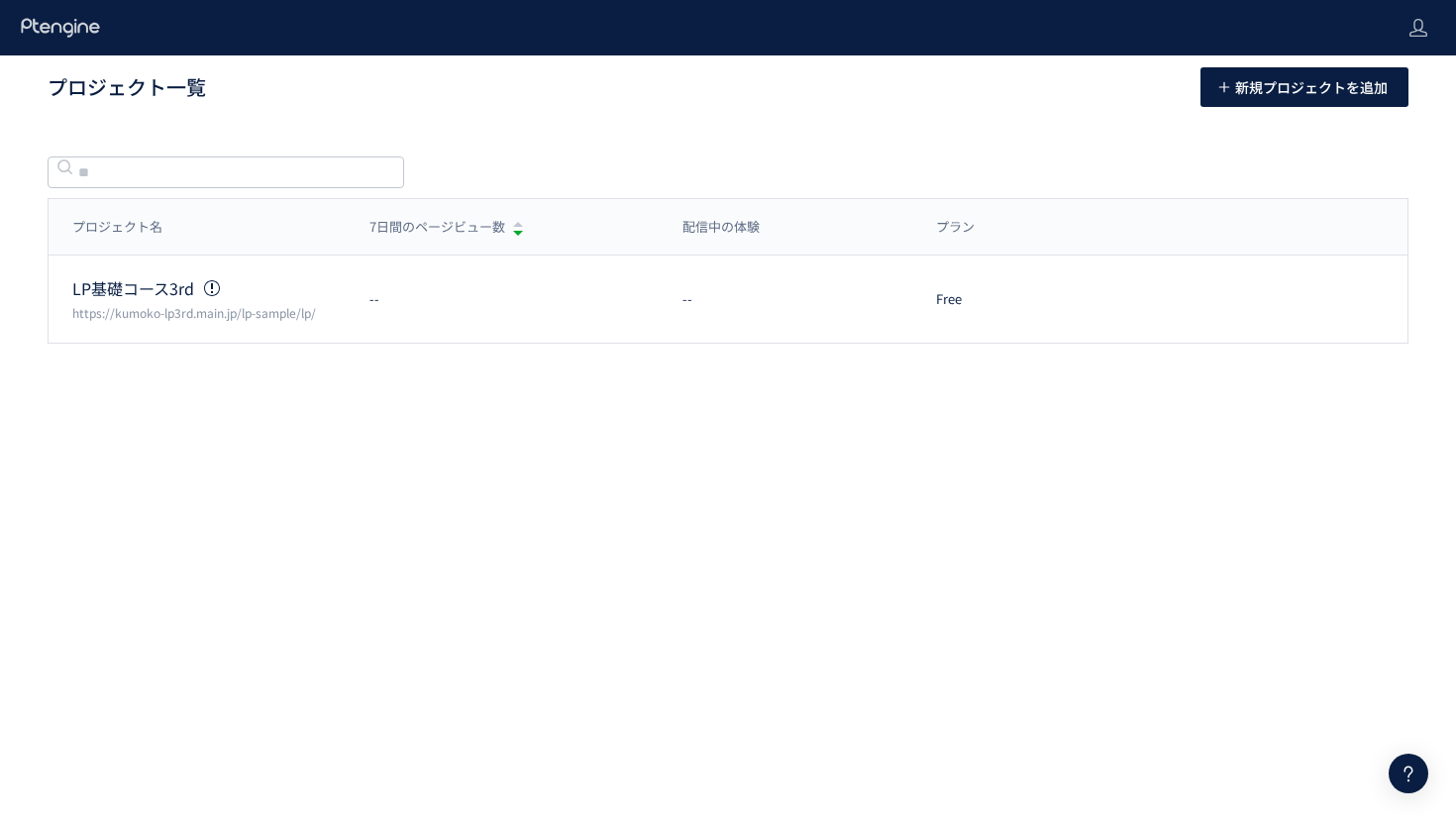 scroll, scrollTop: 0, scrollLeft: 0, axis: both 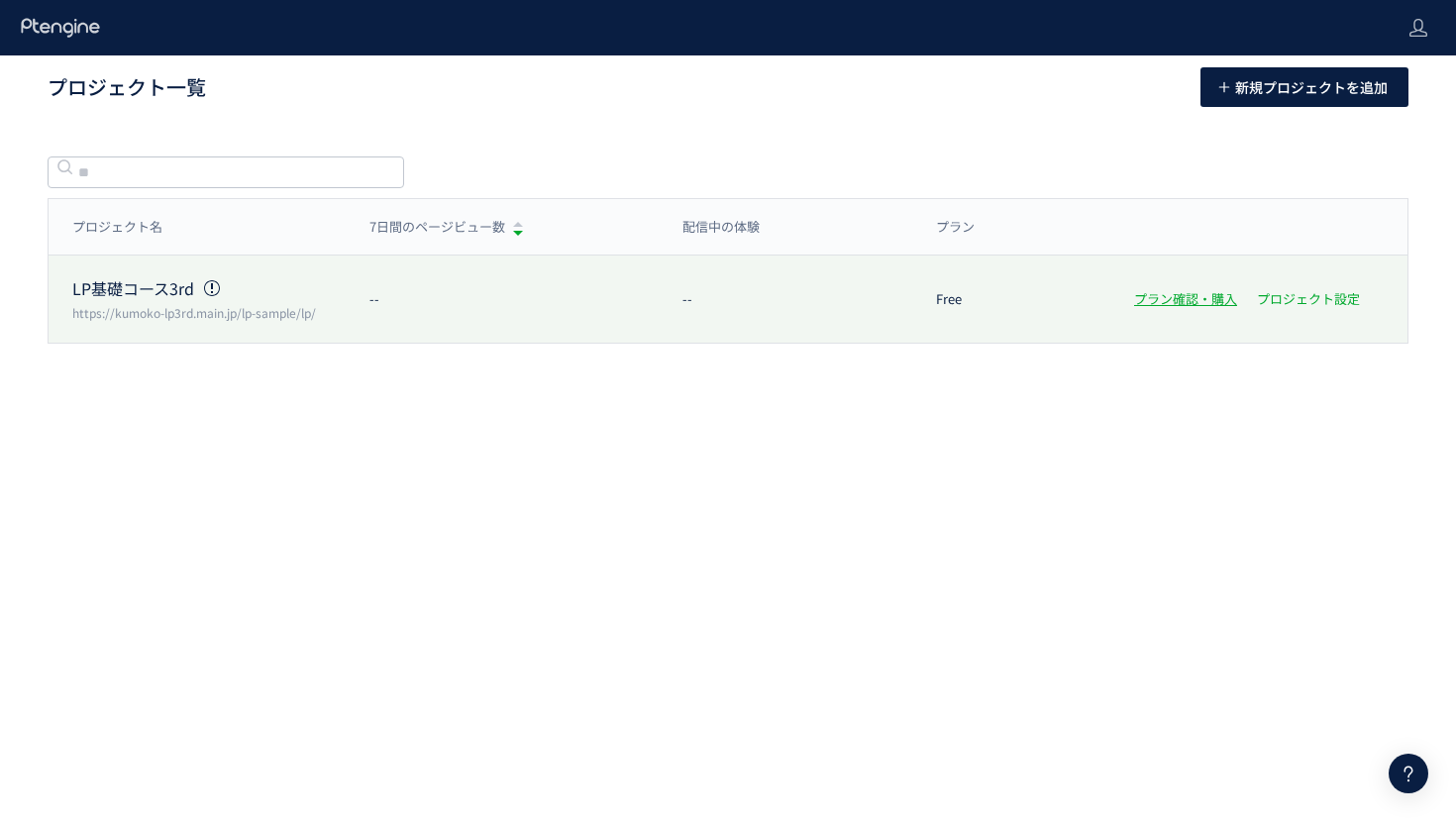 click on "プロジェクト設定" 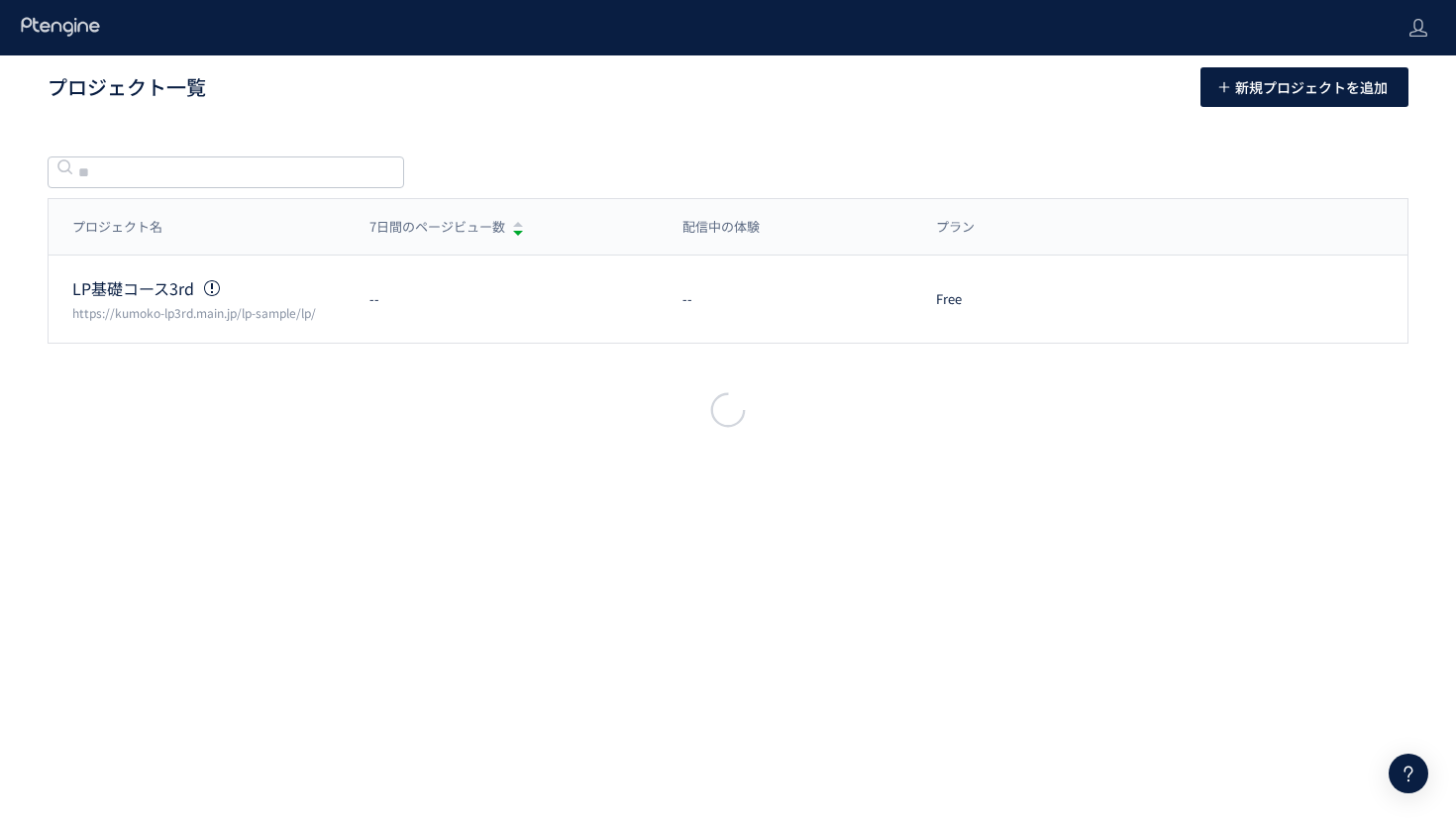scroll, scrollTop: 0, scrollLeft: 0, axis: both 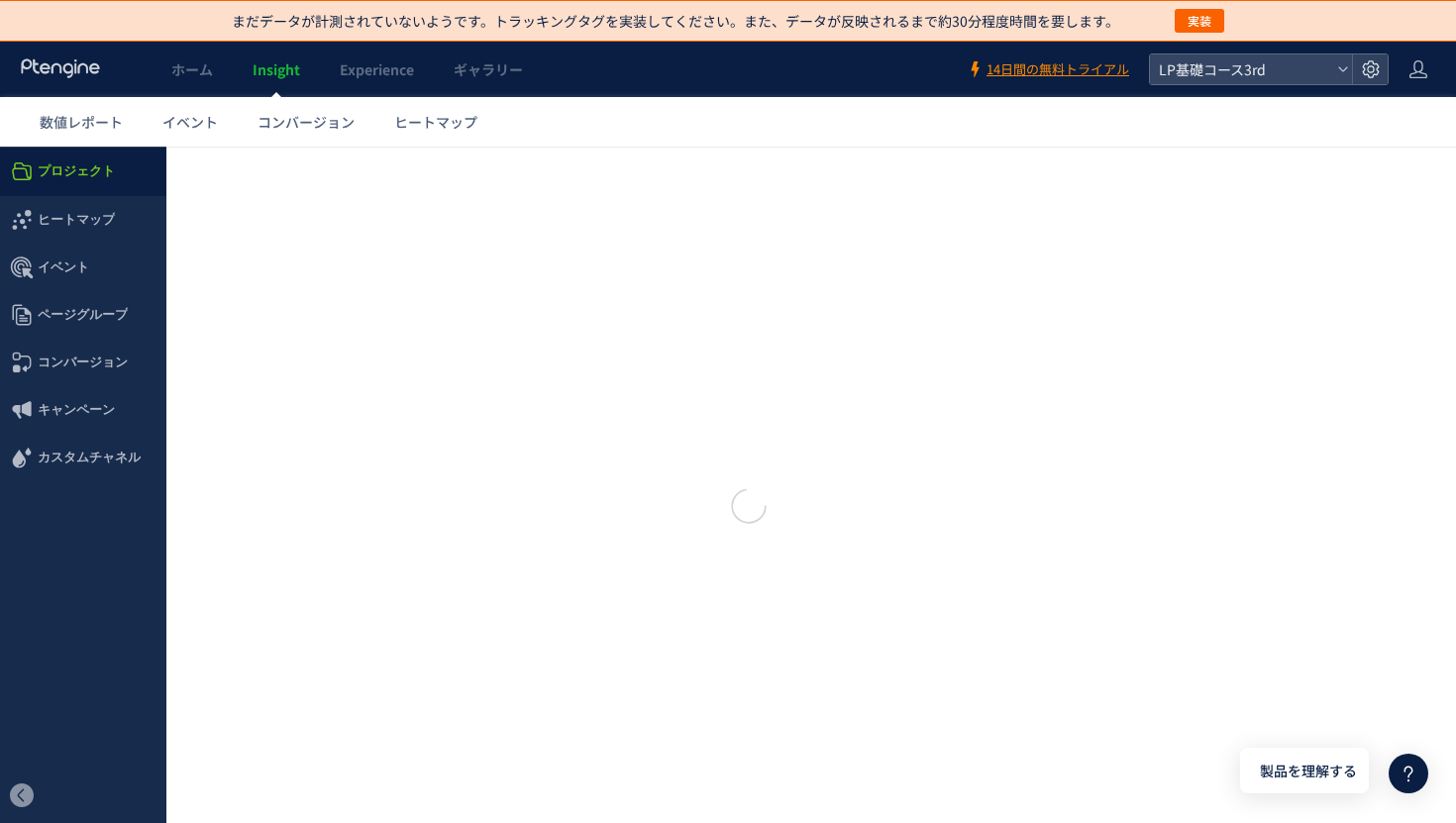type on "**********" 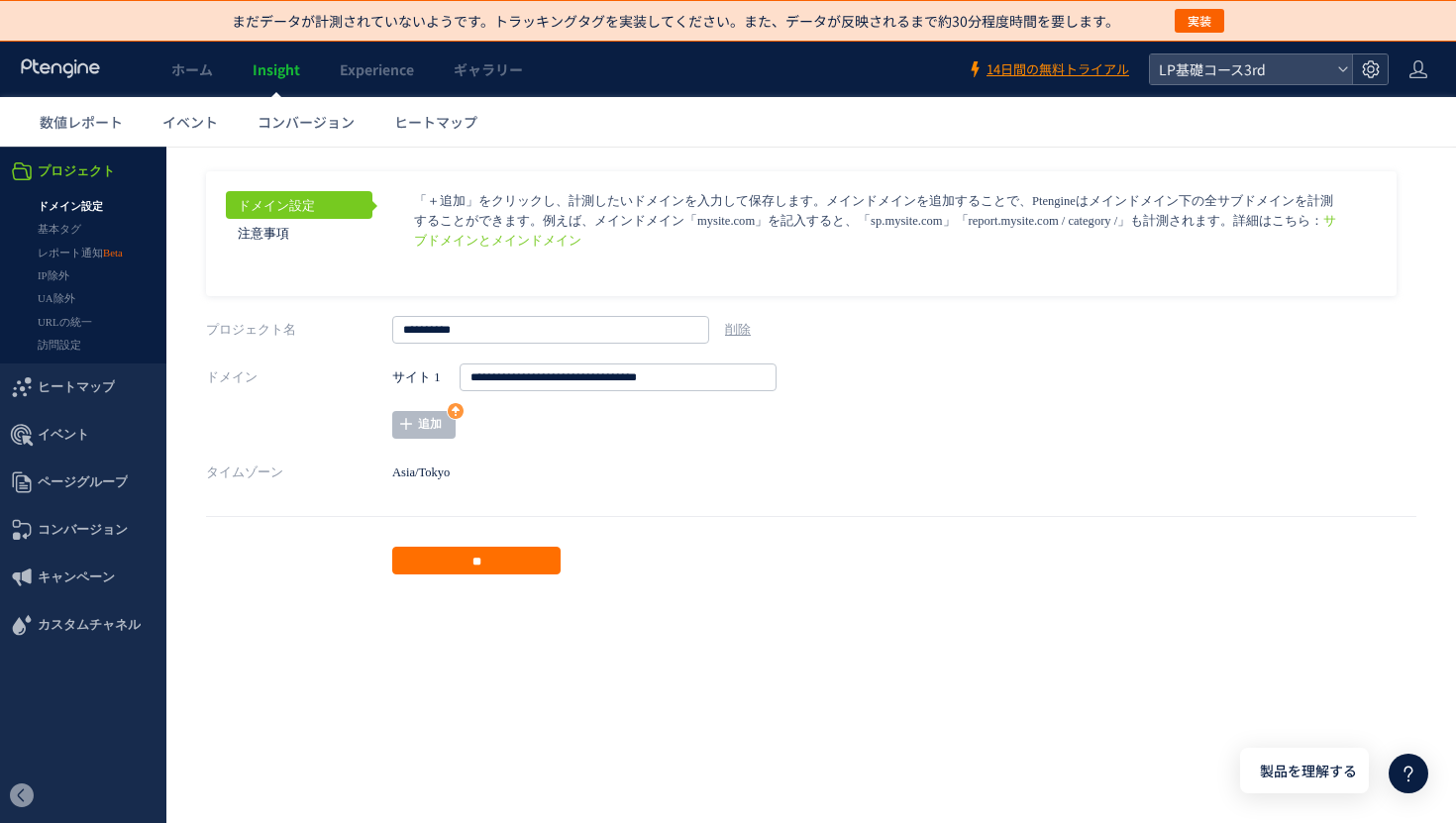 click 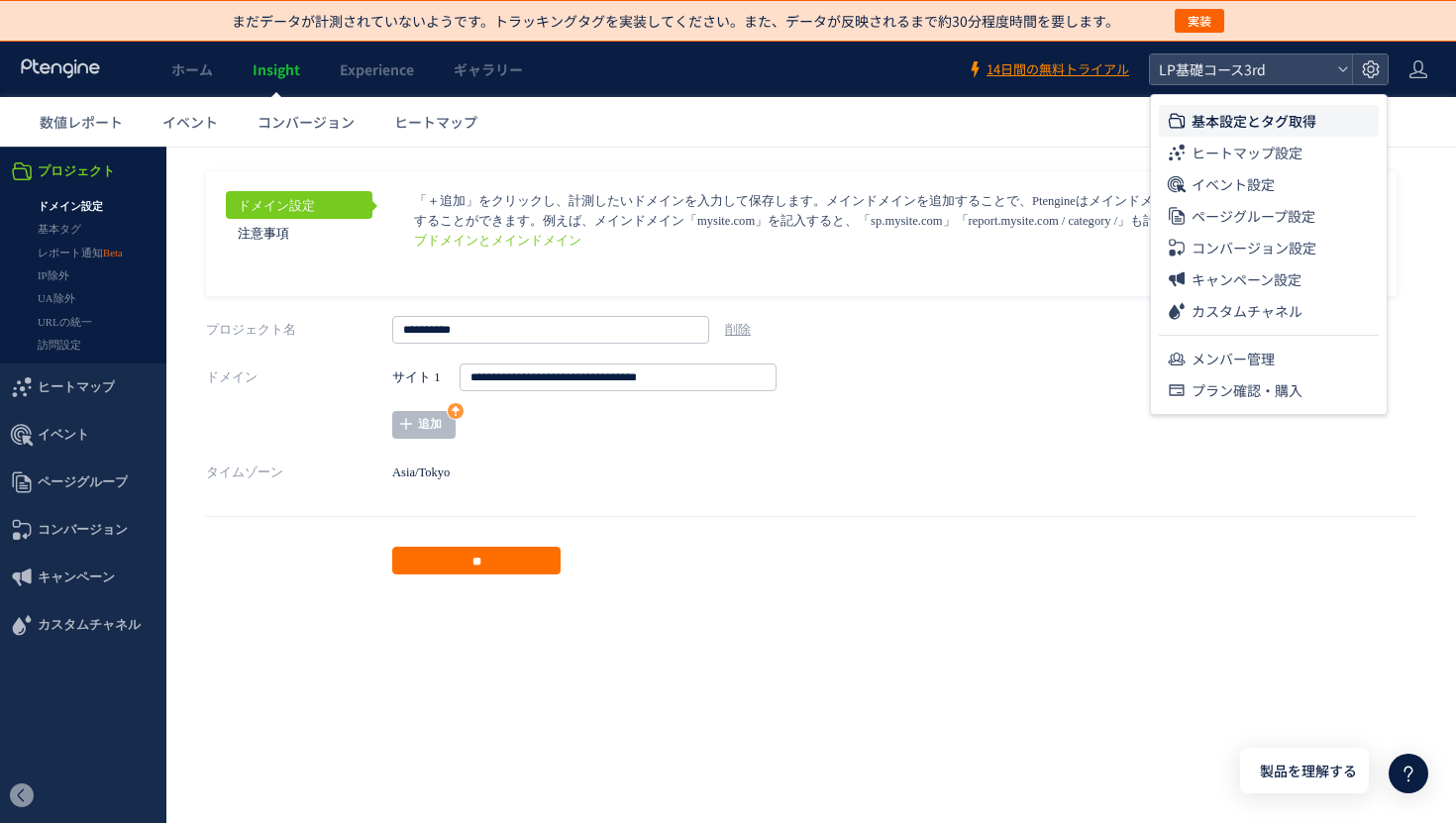 click on "**********" at bounding box center [788, 401] 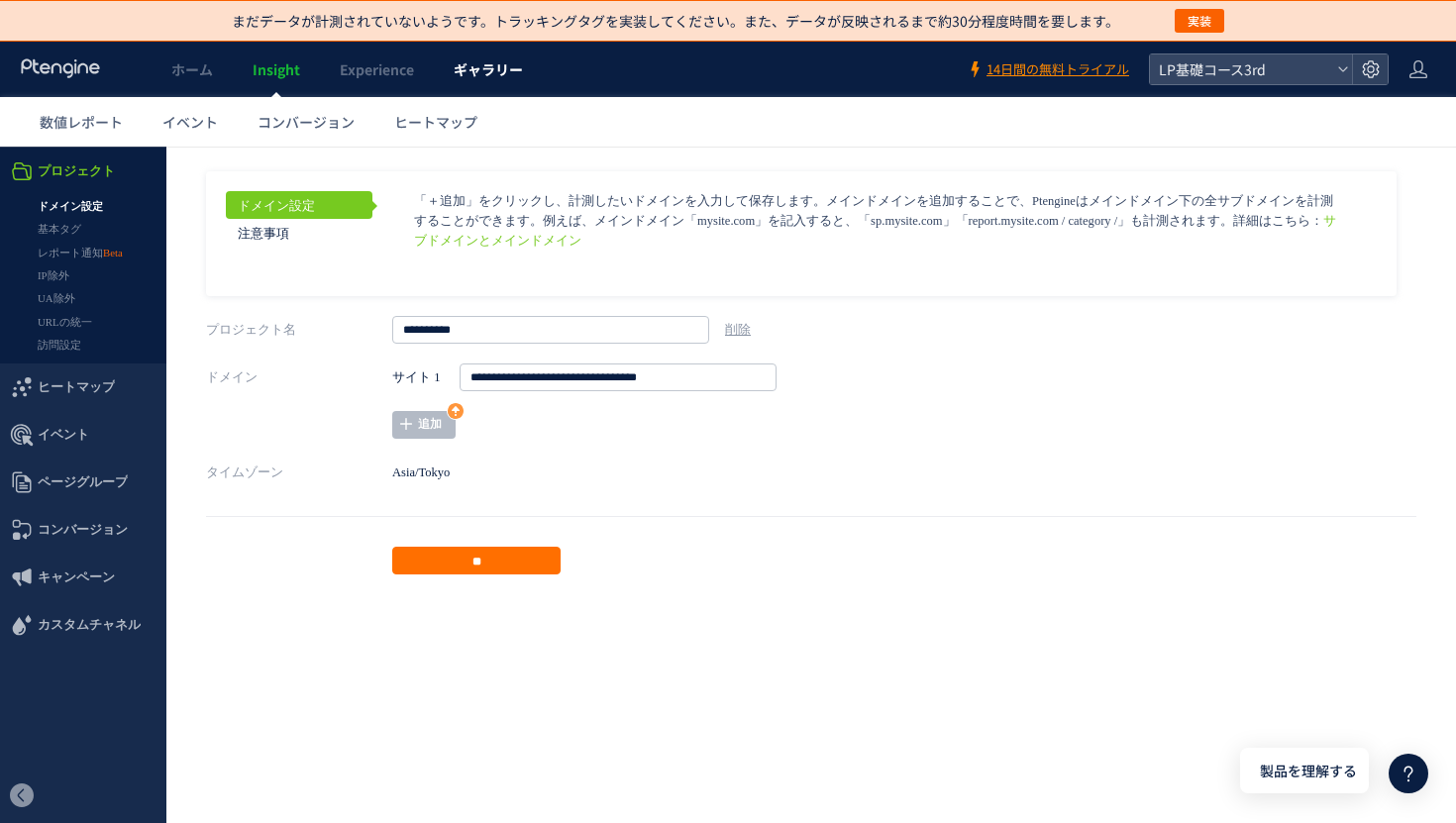click on "ギャラリー" at bounding box center (488, 69) 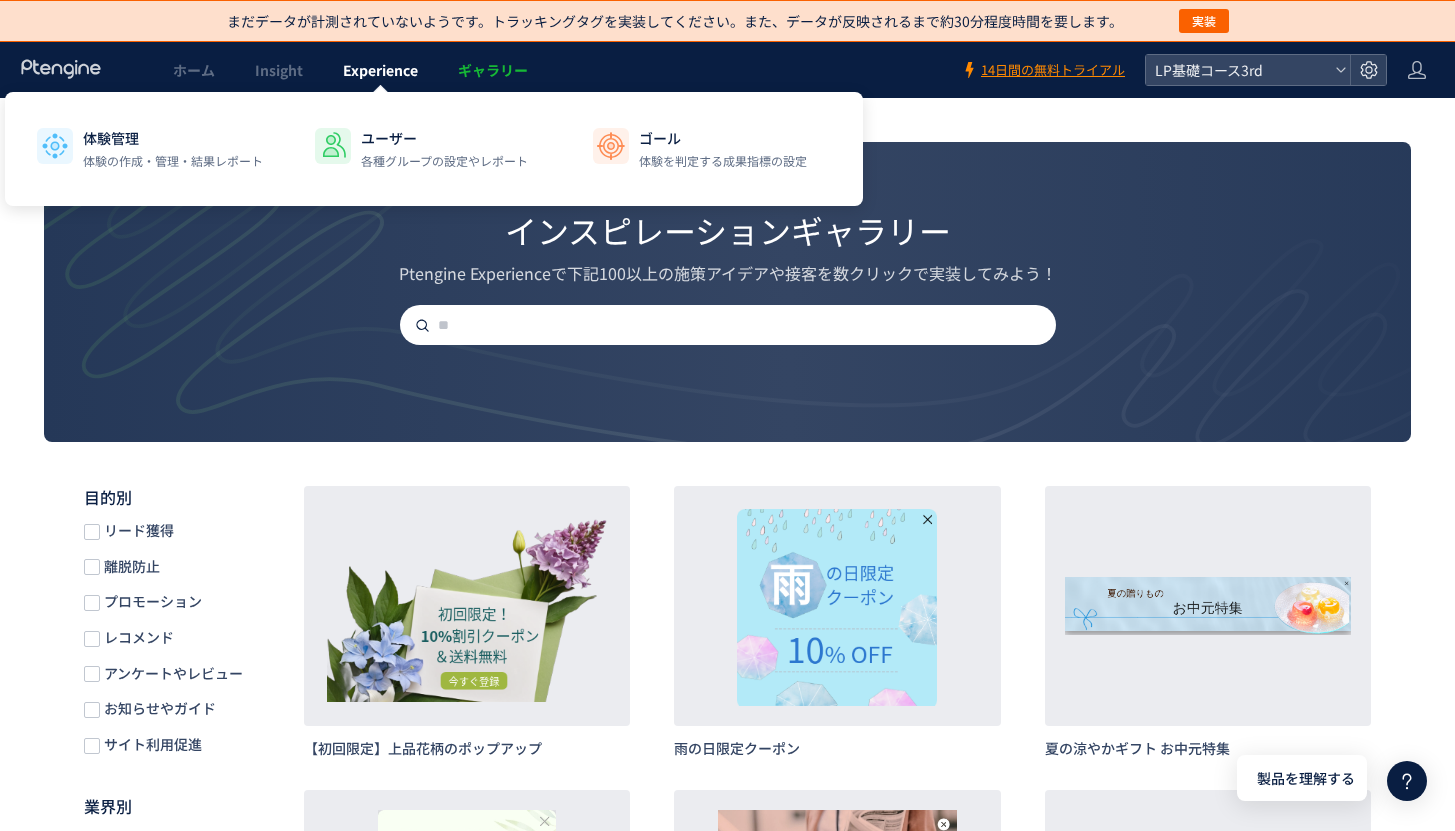 click on "Experience" 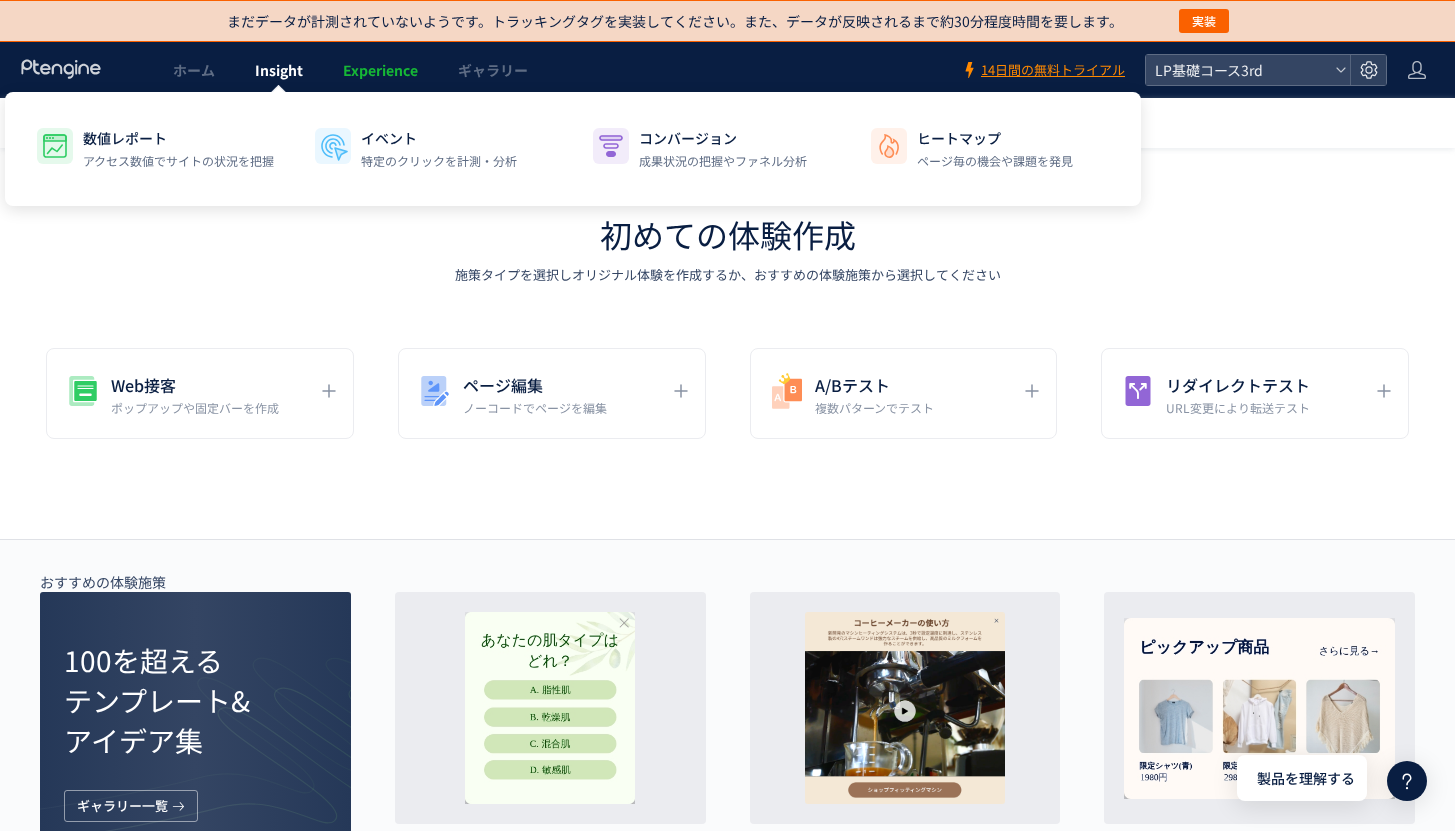 click on "Insight" 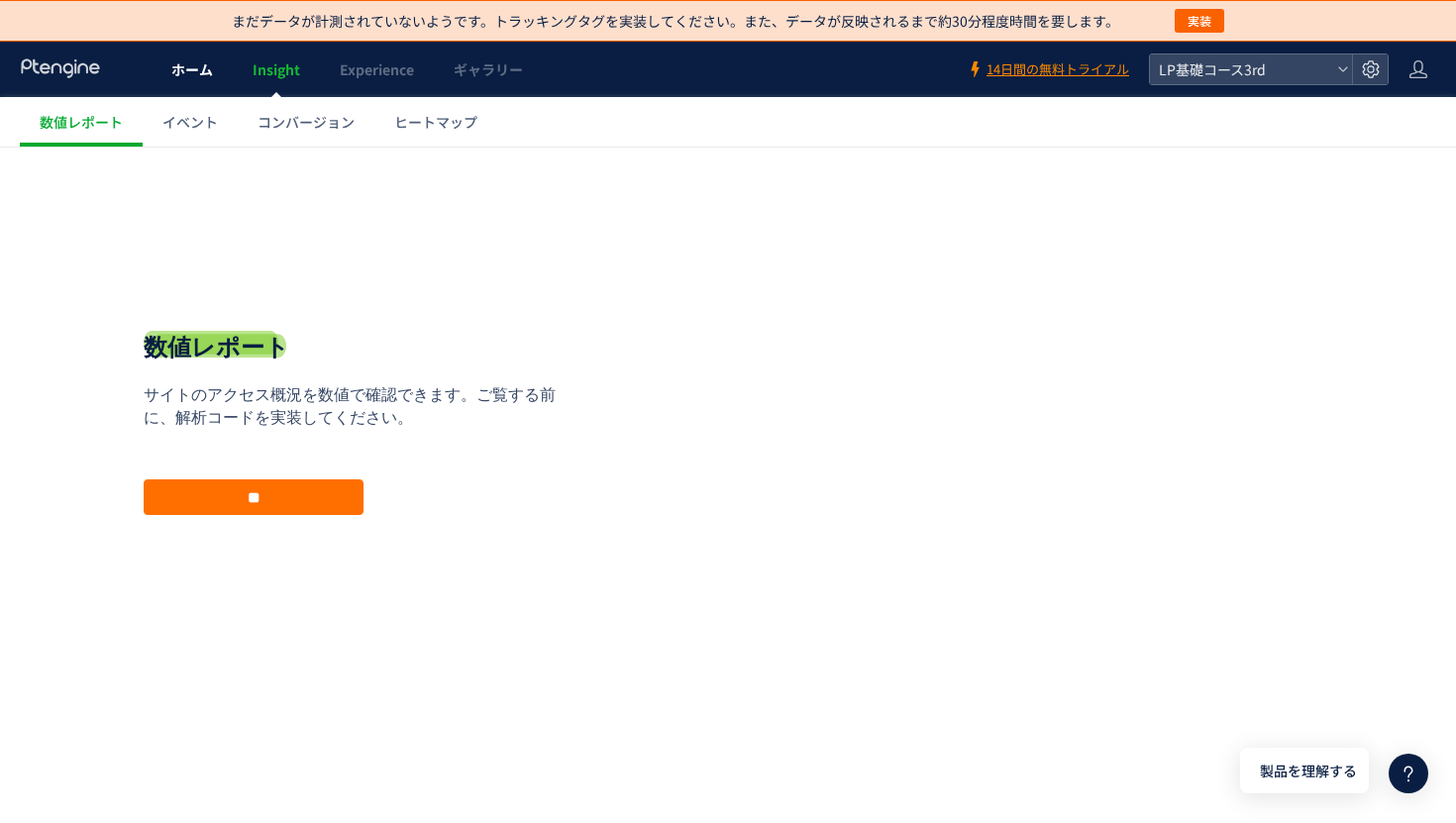 click on "ホーム" at bounding box center (192, 69) 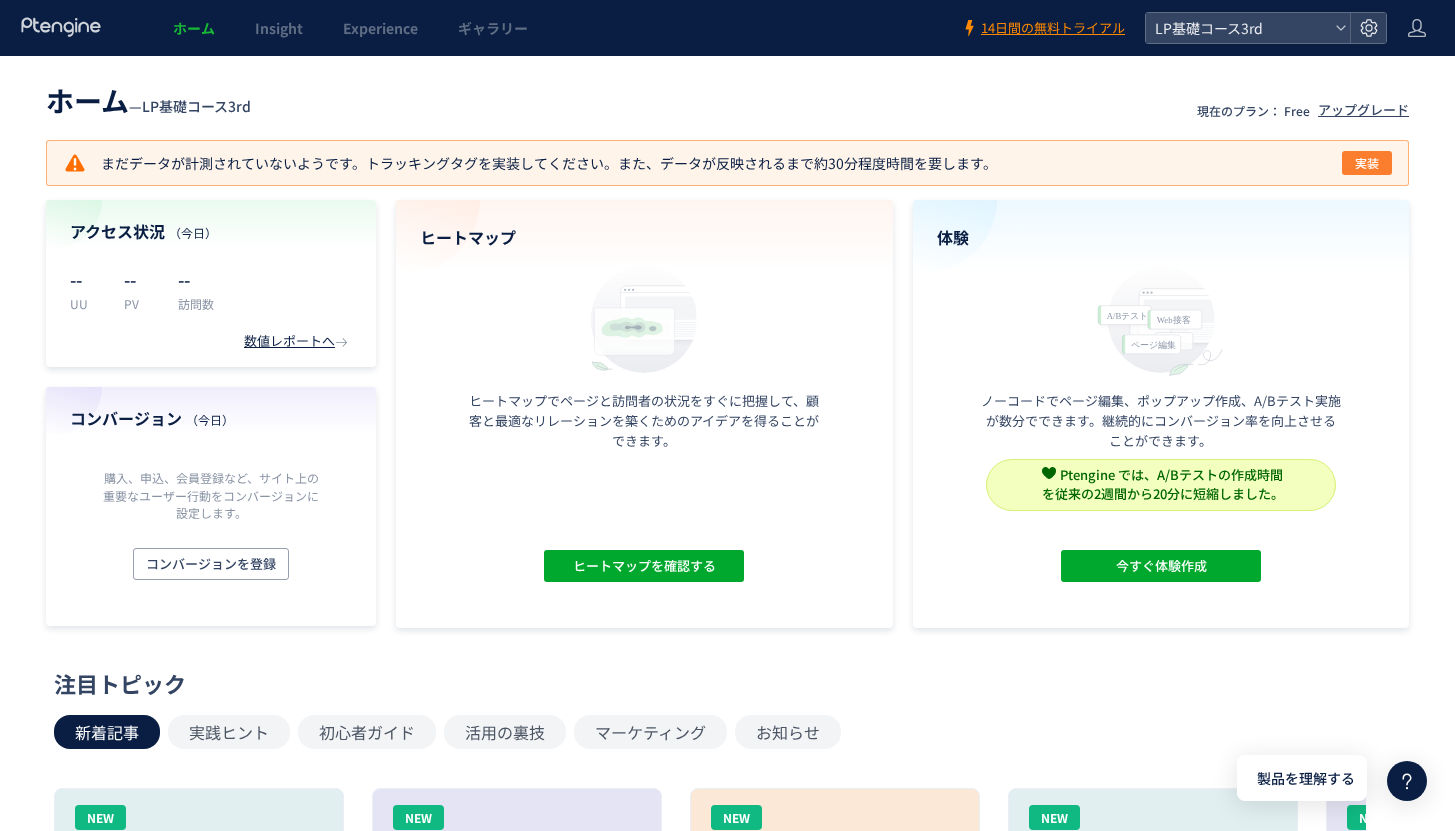click on "実装" at bounding box center [1367, 163] 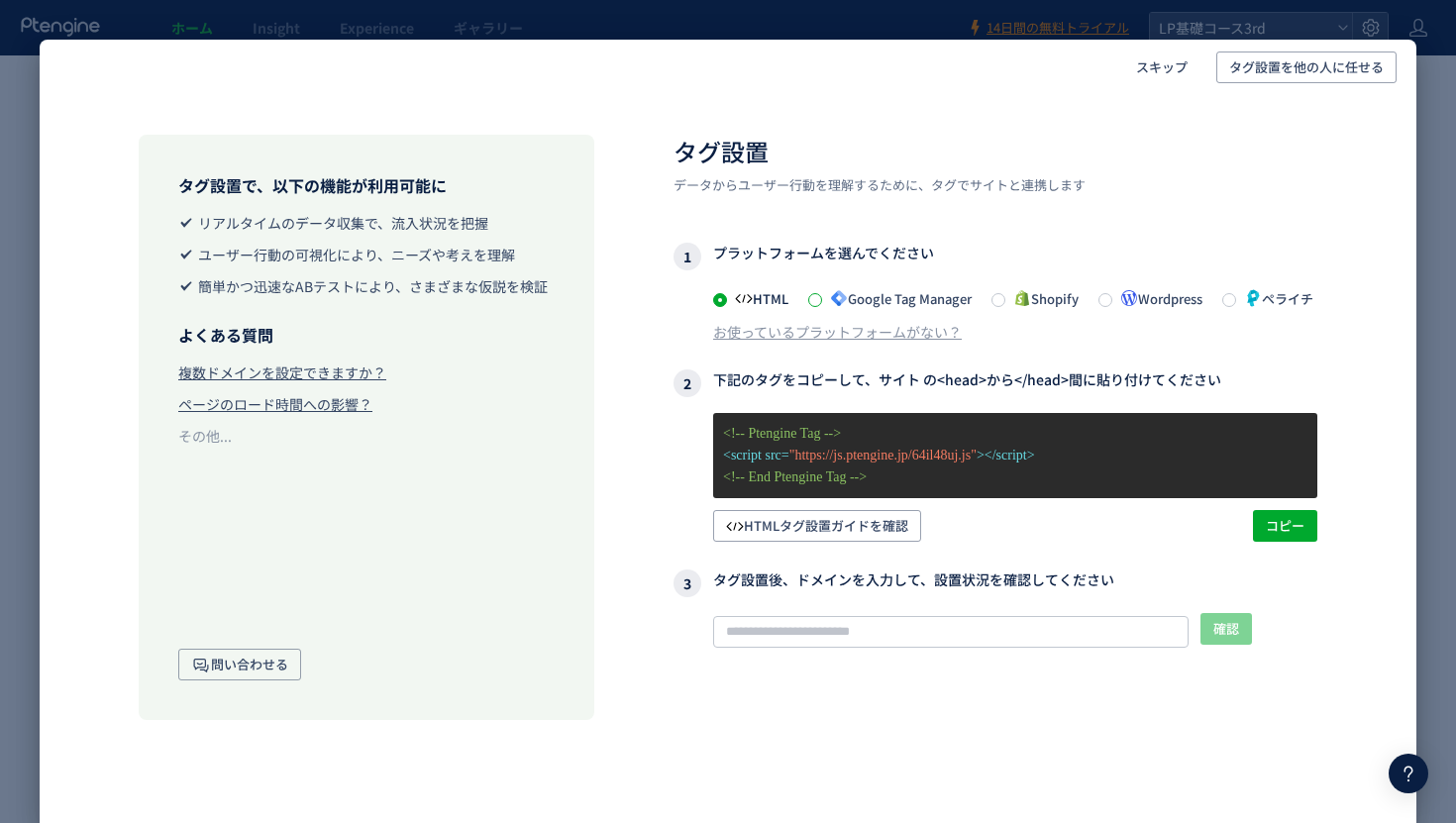 click at bounding box center (815, 300) 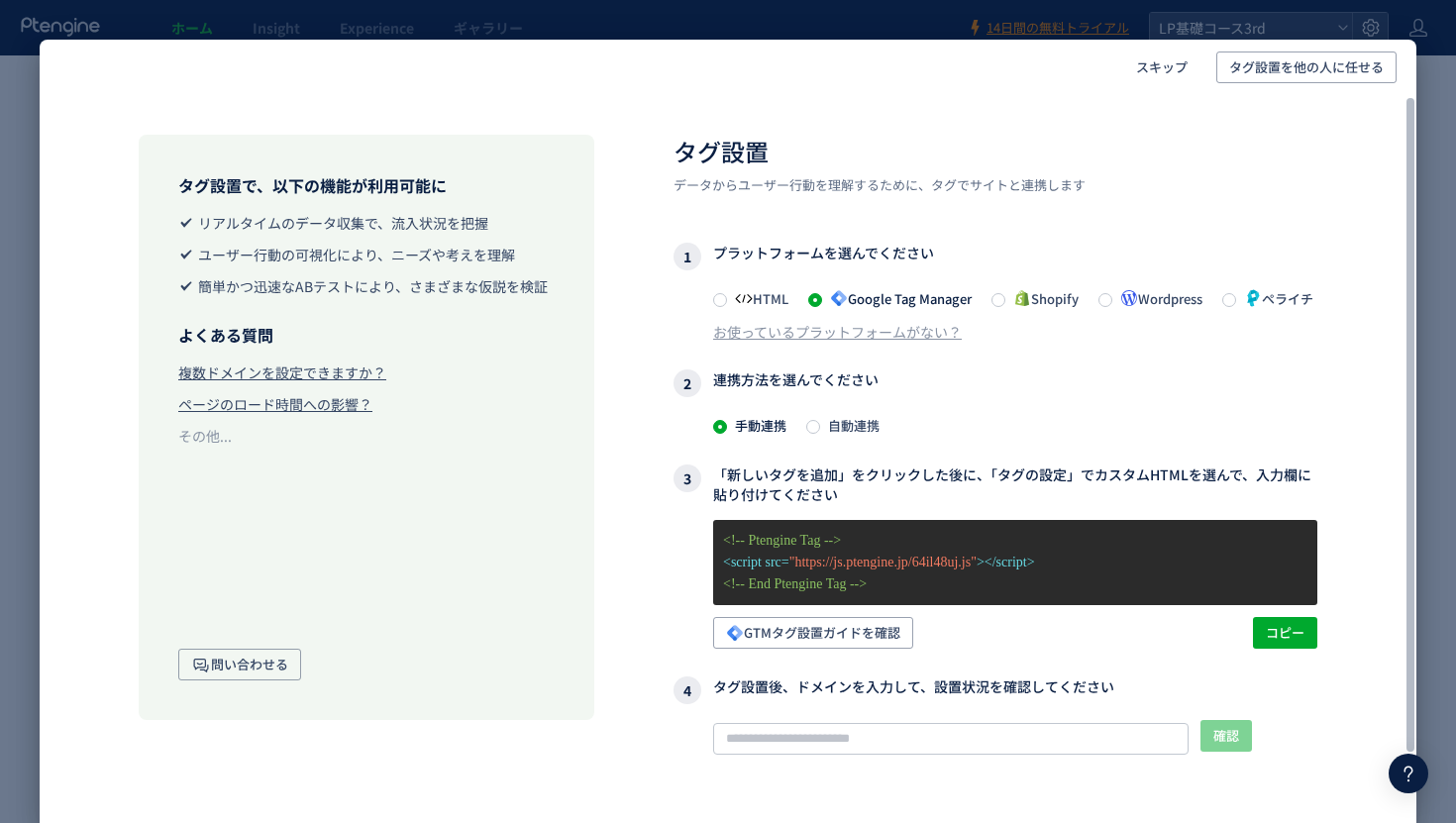 click on "自動連携" at bounding box center [850, 425] 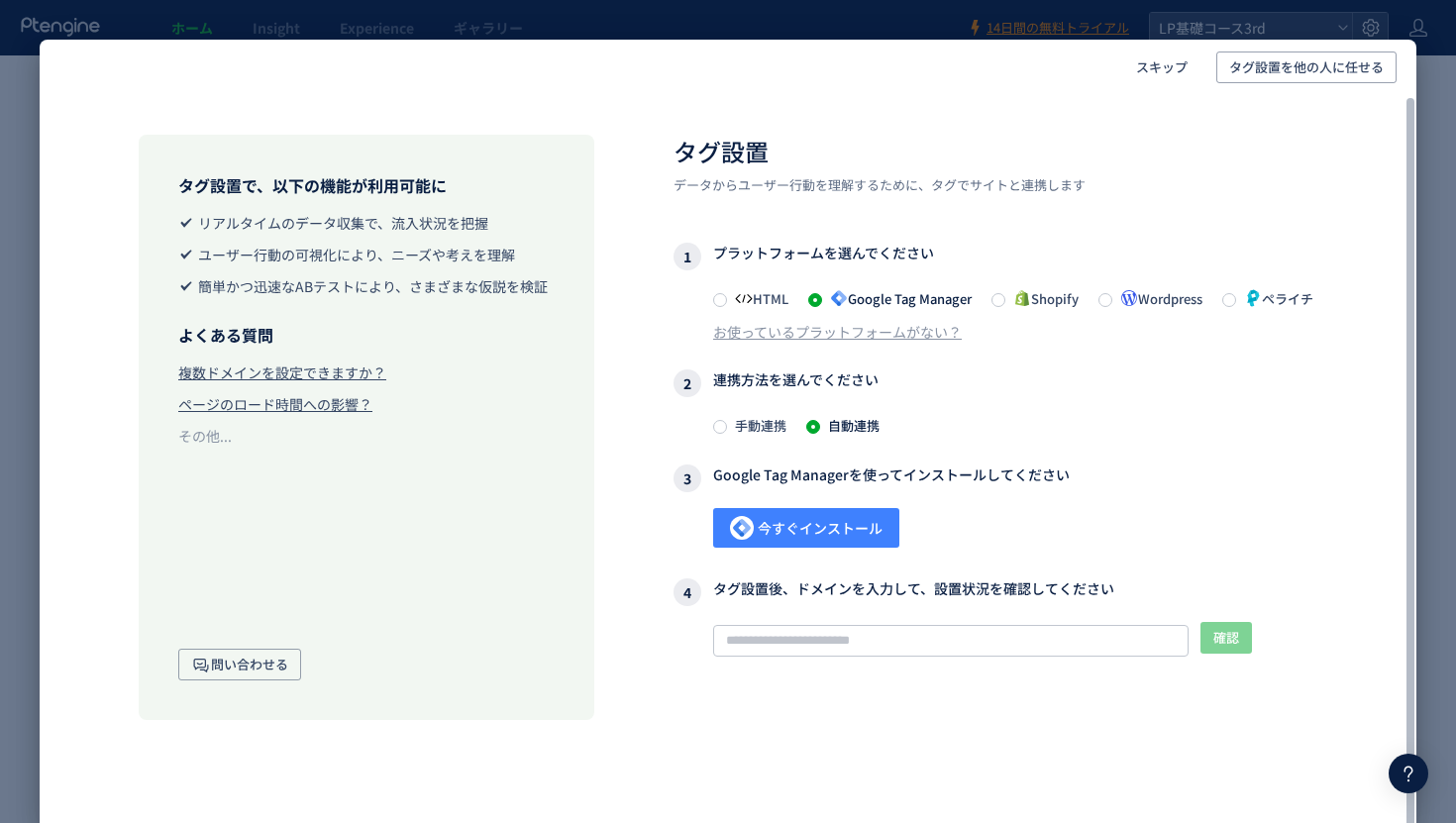 click on "今すぐインストール" at bounding box center [806, 528] 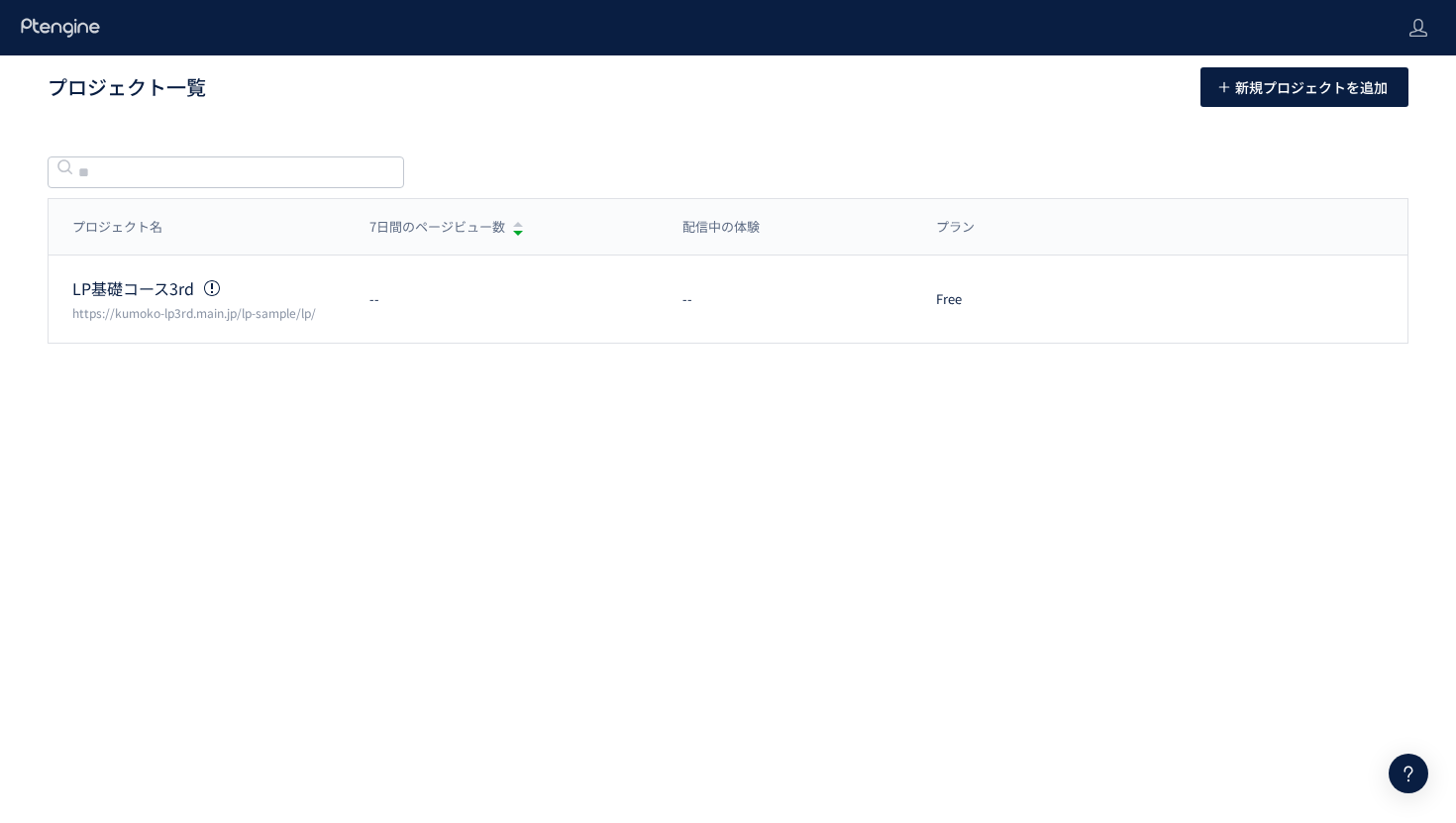 scroll, scrollTop: 0, scrollLeft: 0, axis: both 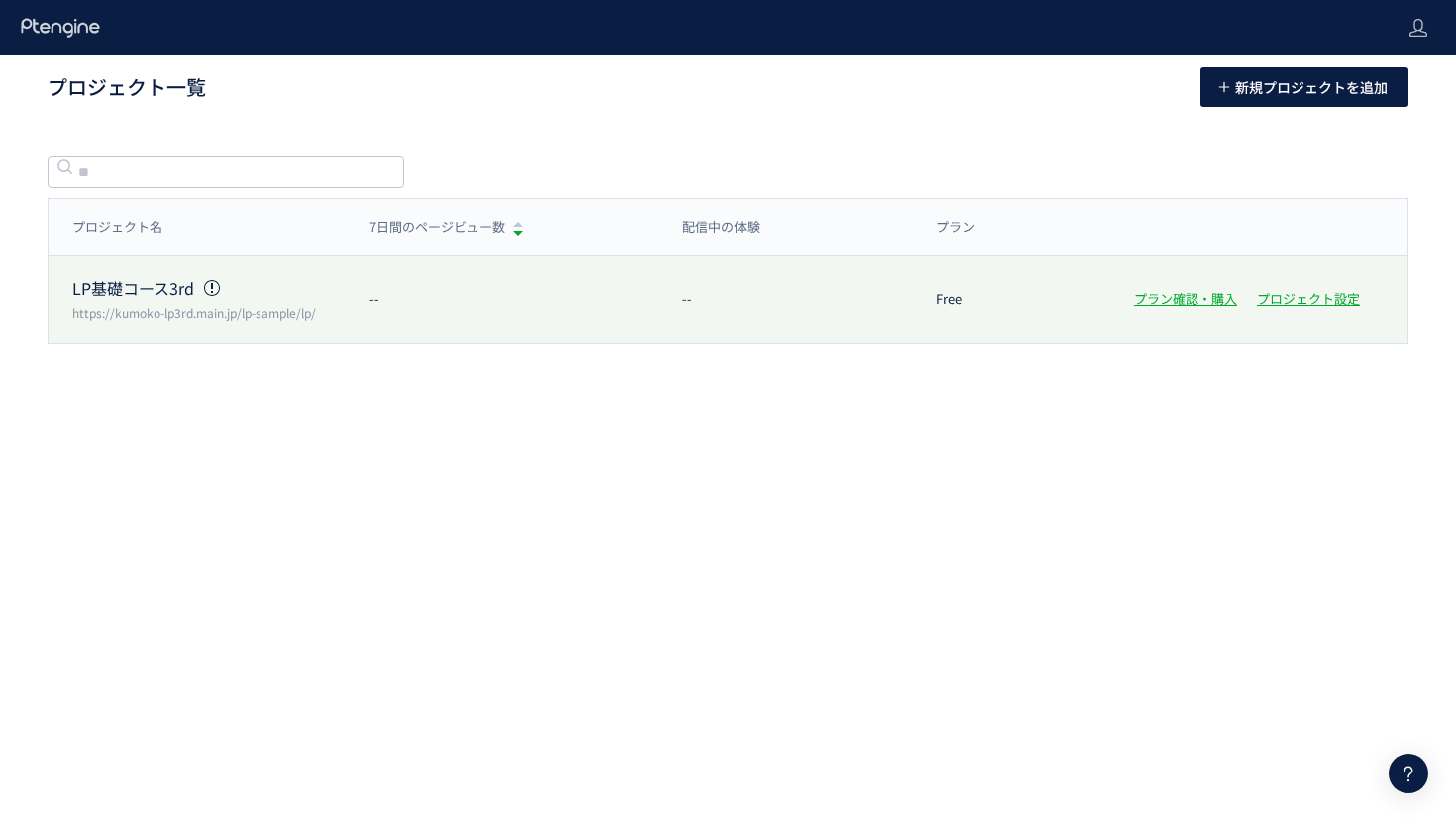 click on "https://kumoko-lp3rd.main.jp/lp-sample/lp/" 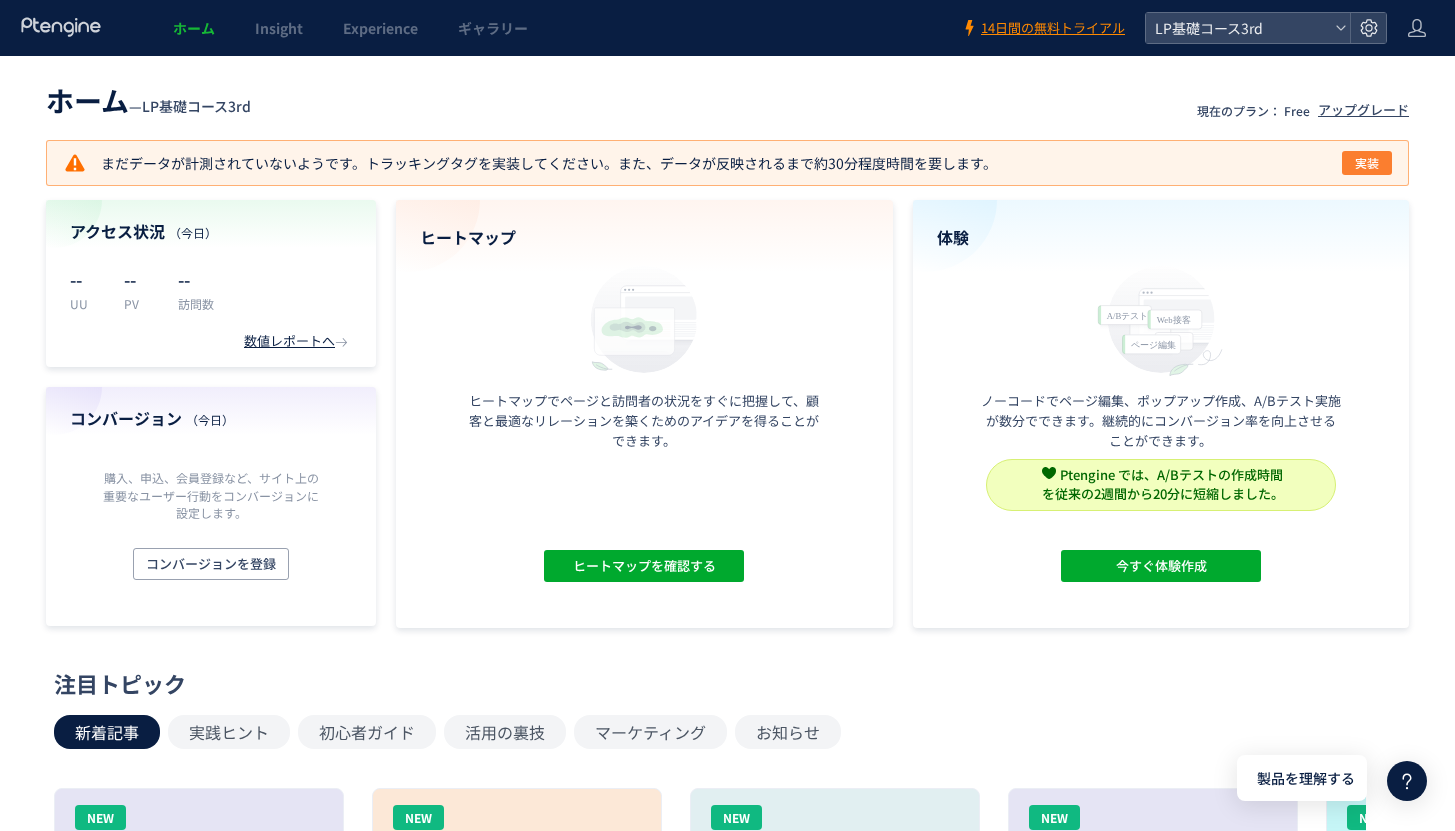click on "実装" at bounding box center [1367, 163] 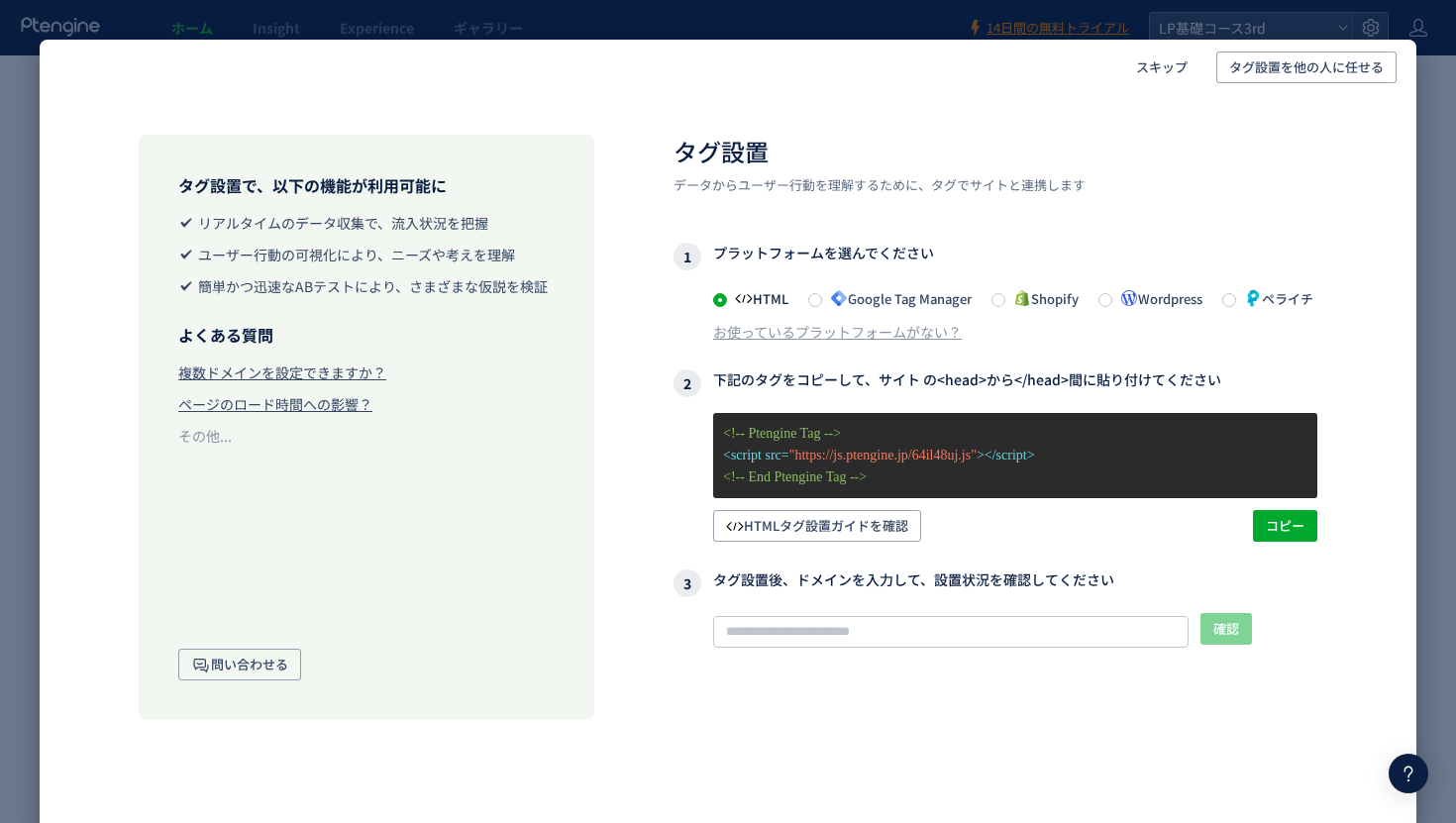 click on "Google Tag Manager" at bounding box center [896, 298] 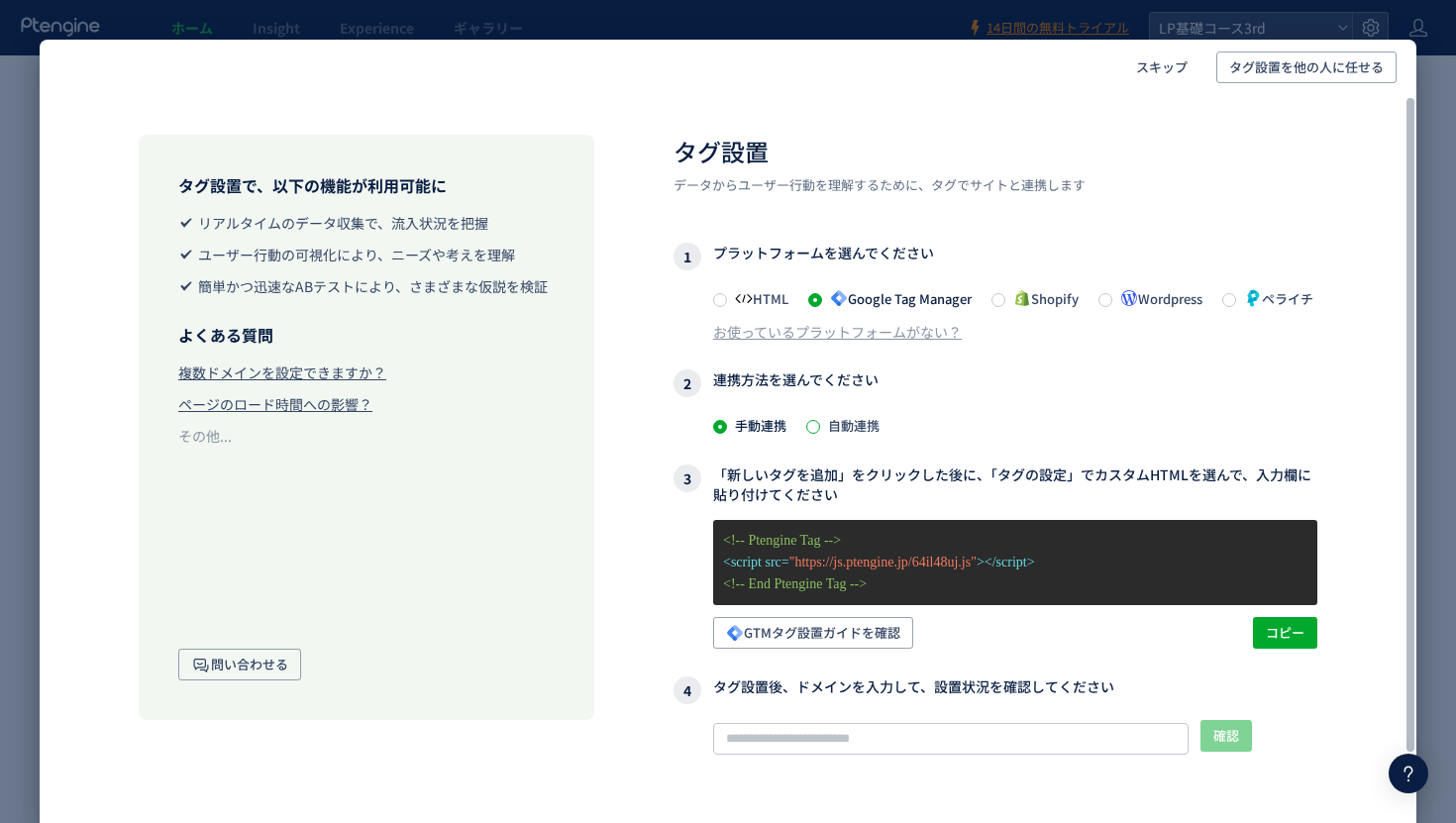 click at bounding box center (813, 427) 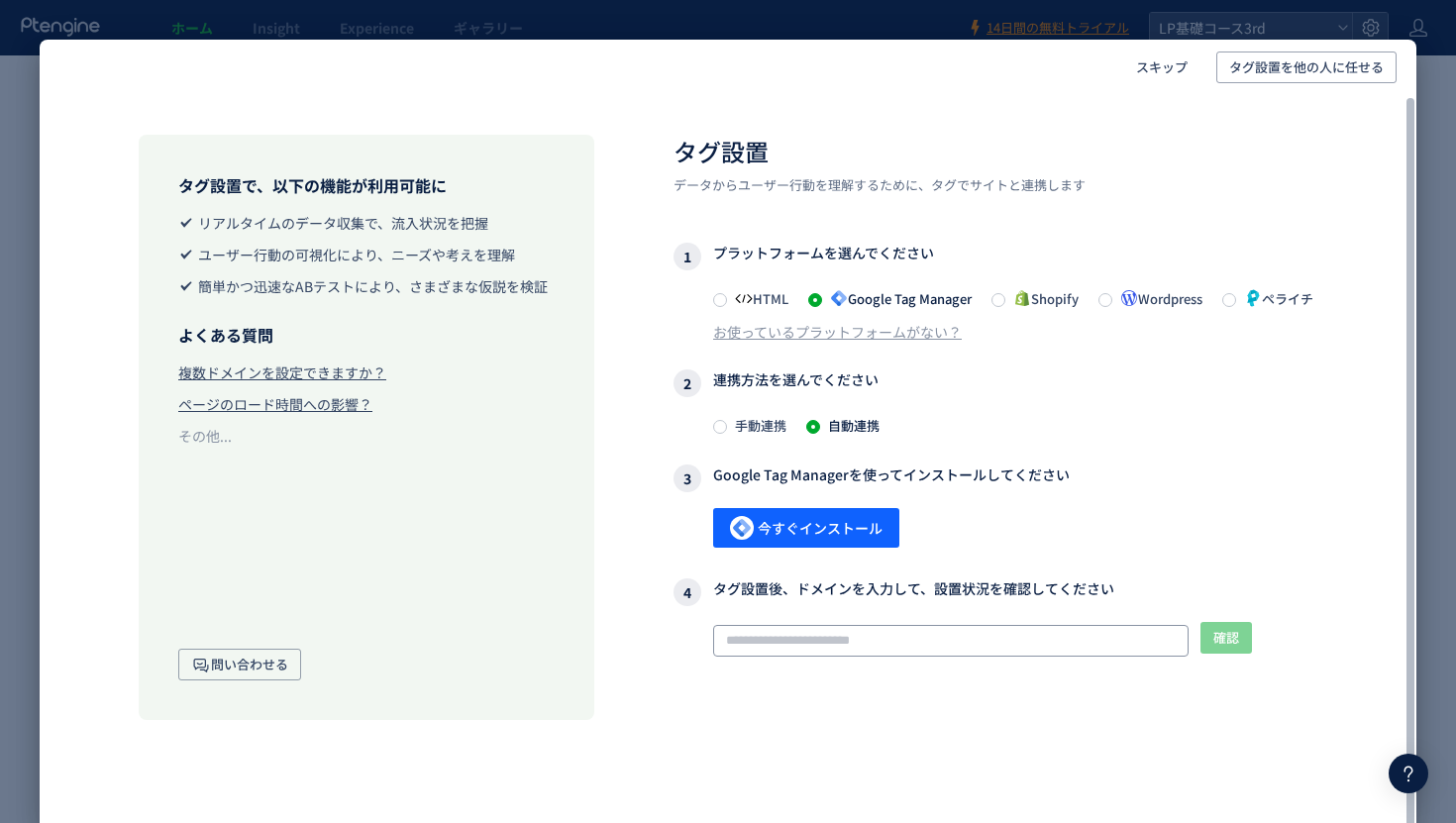 click 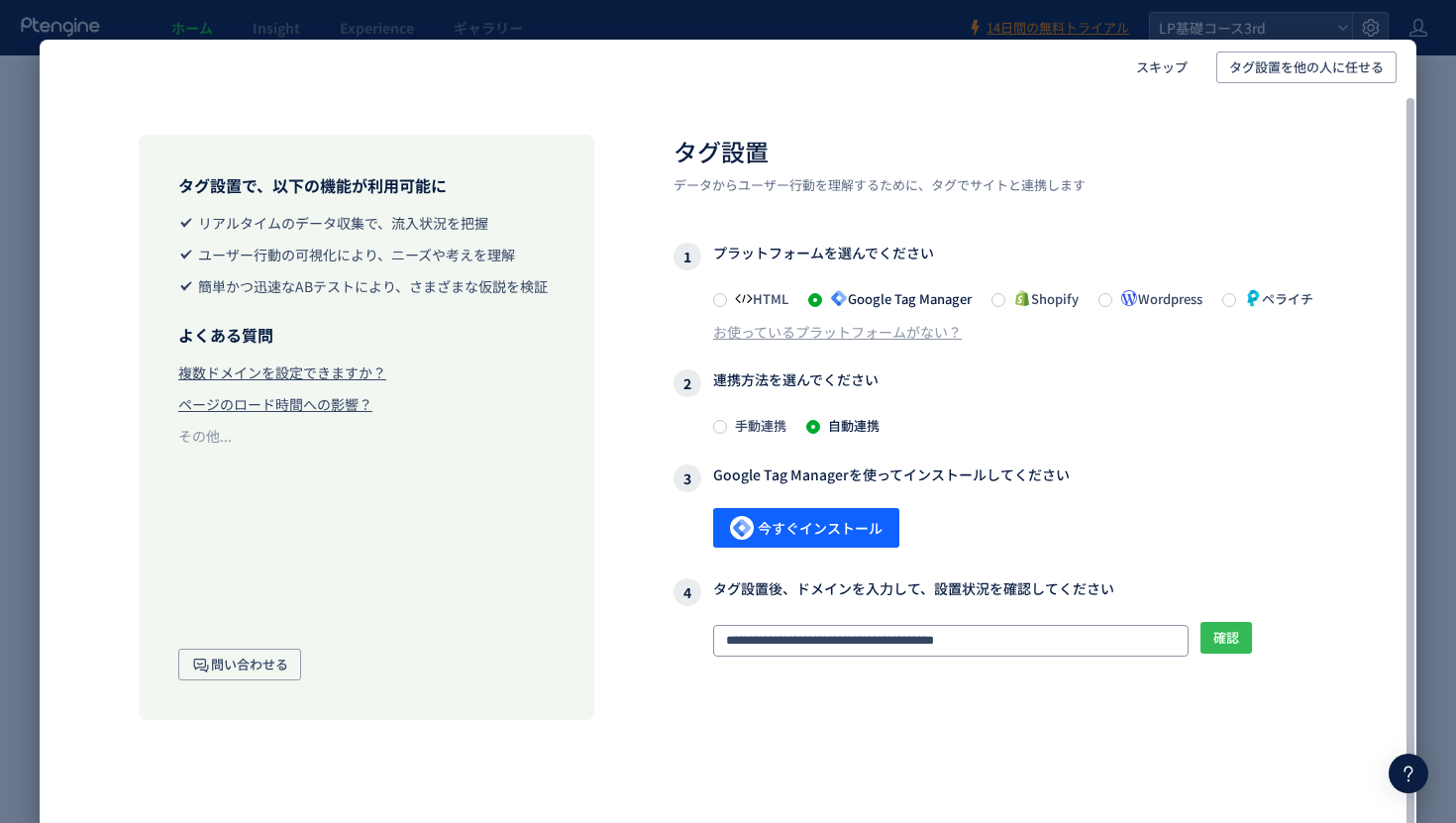 type on "**********" 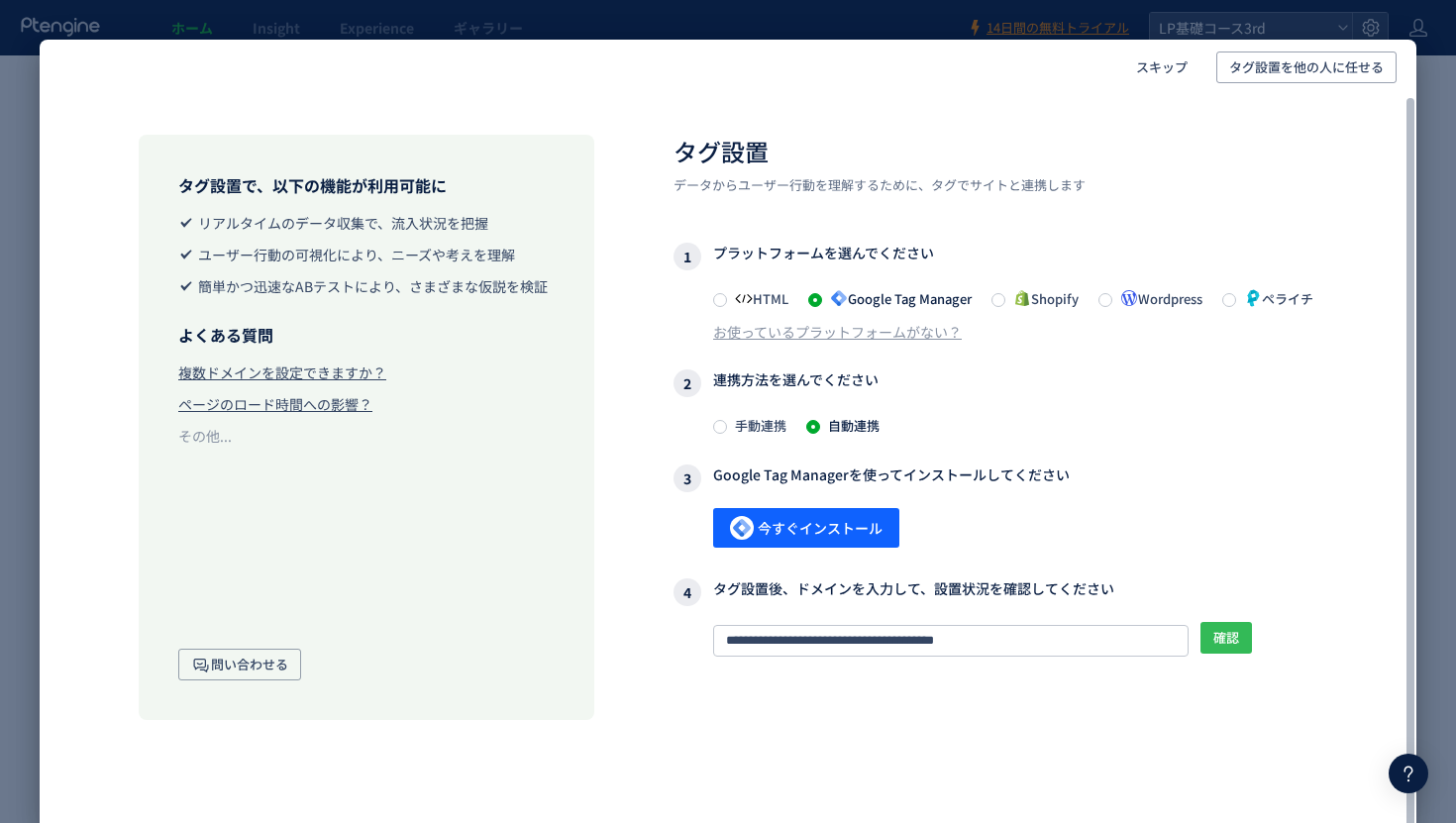 click on "確認" at bounding box center [1226, 638] 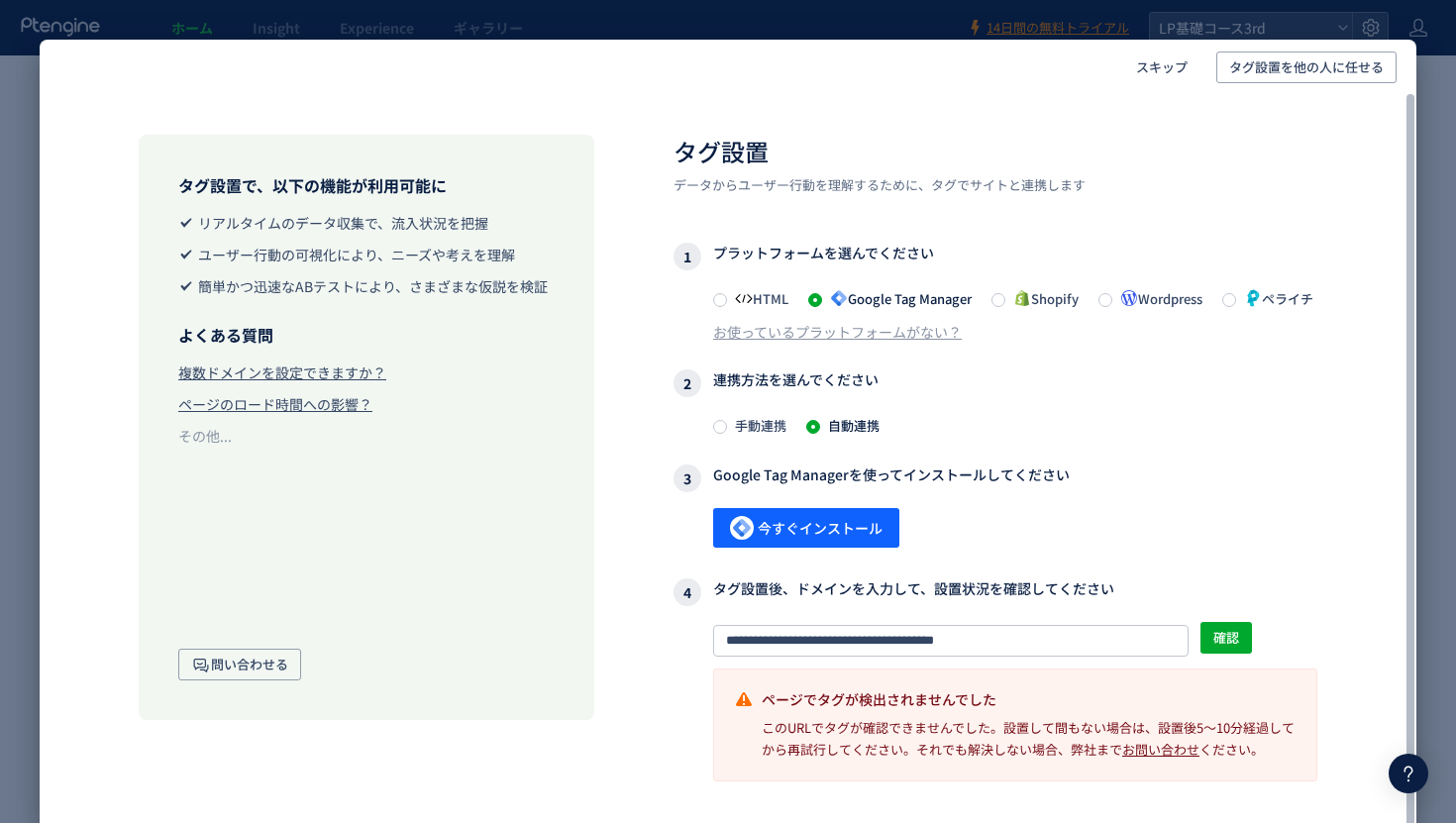 scroll, scrollTop: 1, scrollLeft: 0, axis: vertical 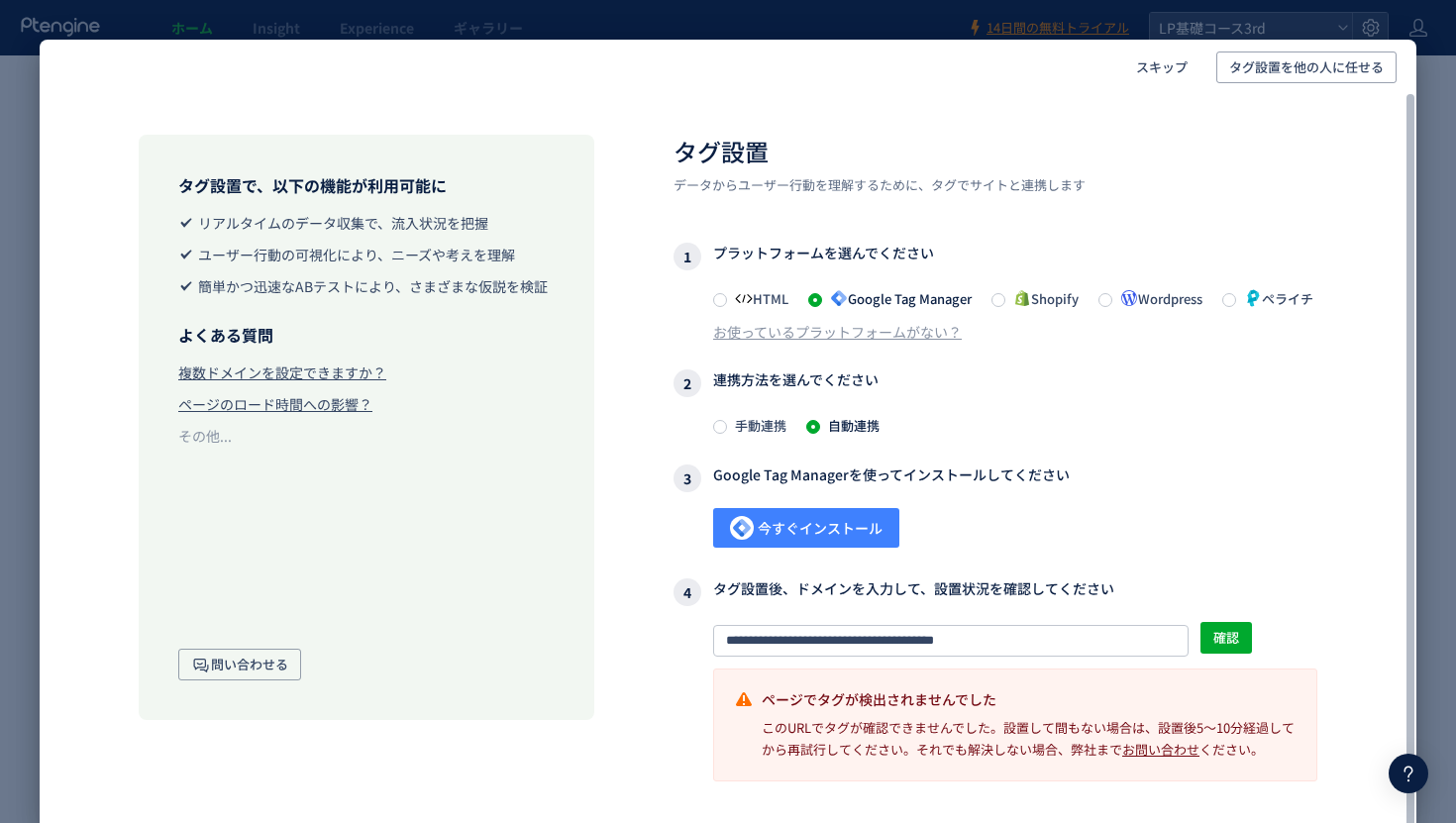 click on "今すぐインストール" at bounding box center [806, 528] 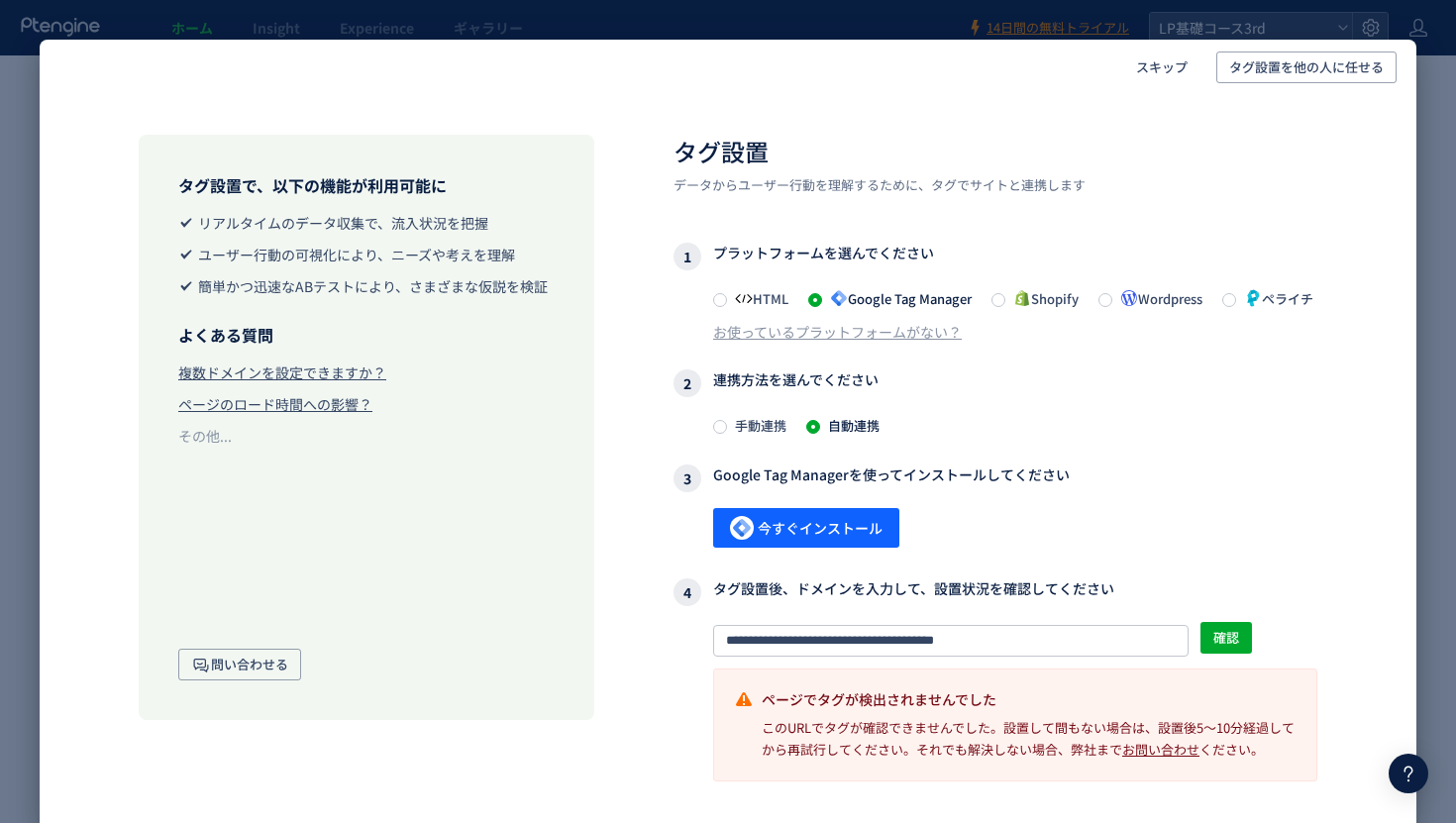 click on "スキップ タグ設置を他の人に任せる タグ設置で、以下の機能が利用可能に  リアルタイムのデータ収集で、流入状況を把握  ユーザー行動の可視化により、ニーズや考えを理解  簡単かつ迅速なABテストにより、さまざまな仮説を検証 よくある質問 複数ドメインを設定できますか？ ページのロード時間への影響？ その他...  問い合わせる タグ設置 データからユーザー行動を理解するために、タグでサイトと連携します 1  プラットフォームを選んでください  HTML  Google Tag Manager  Shopify  Wordpress  ペライチ お使っているプラットフォームがない？ 2  連携方法を選んでください 手動連携 自動連携 3  Google Tag Managerを使ってインストールしてください  今すぐインストール   4  タグ設置後、ドメインを入力して、設置状況を確認してください 確認 お問い合わせ" 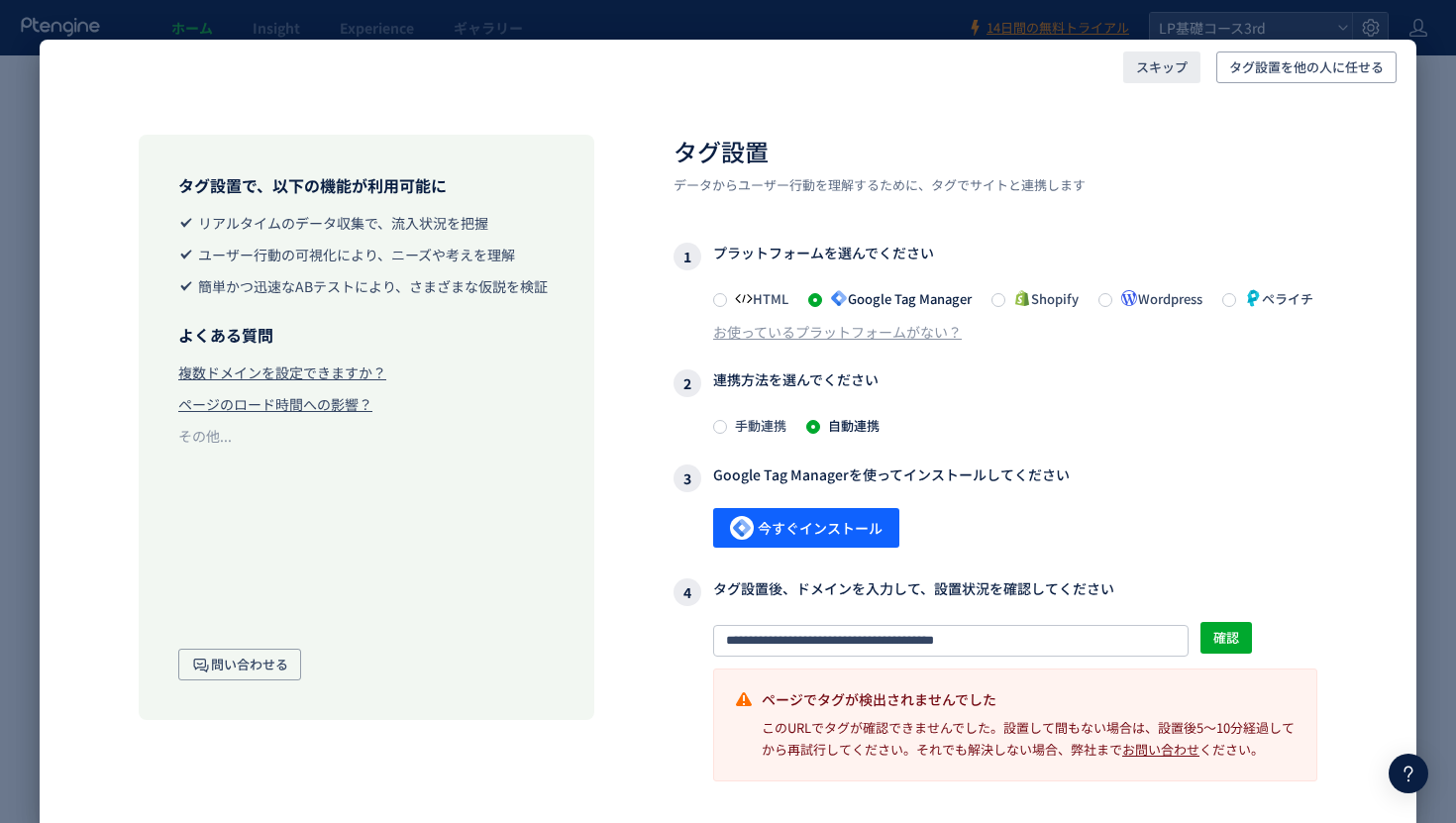 click on "スキップ" at bounding box center [1162, 67] 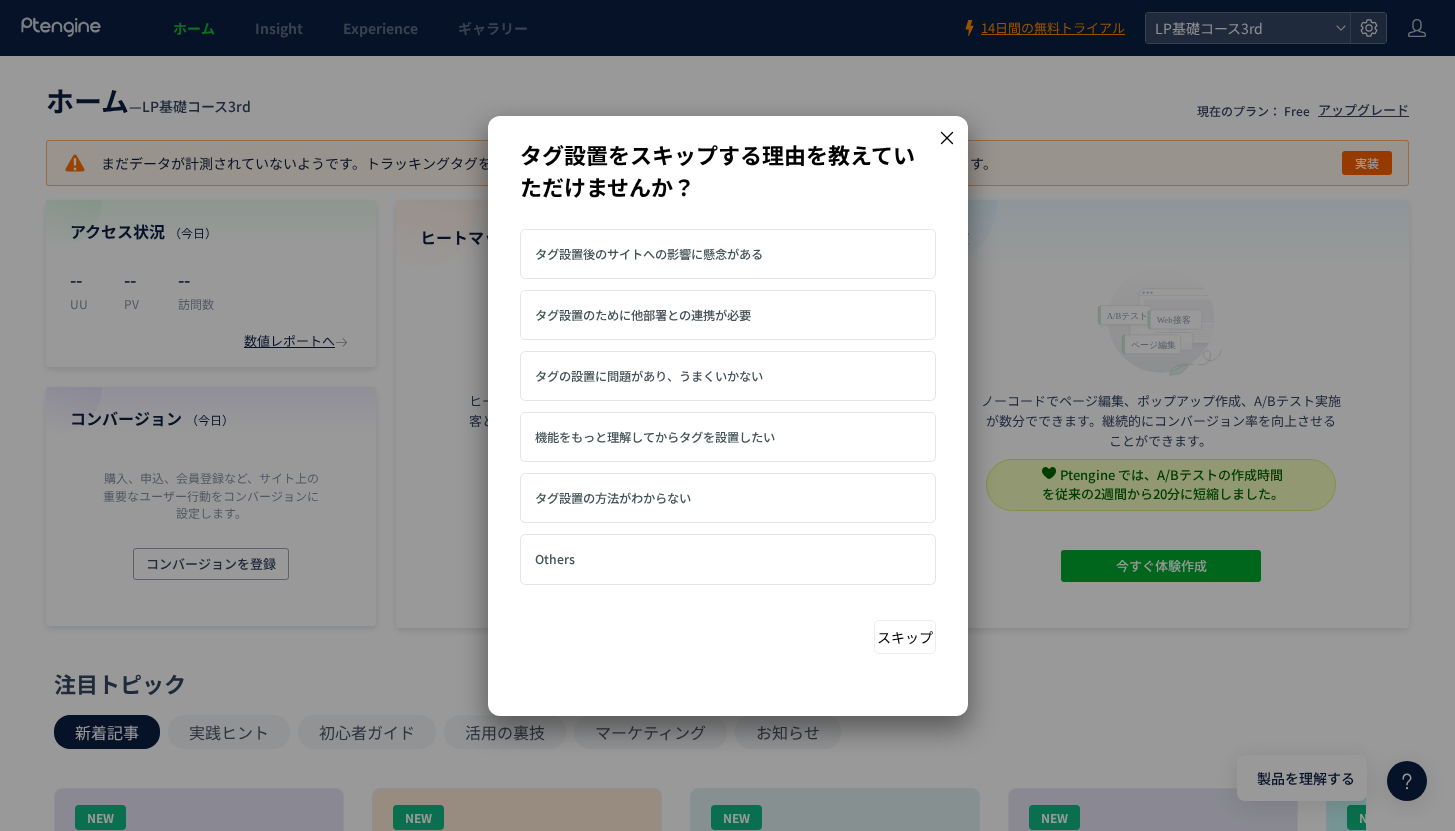 click 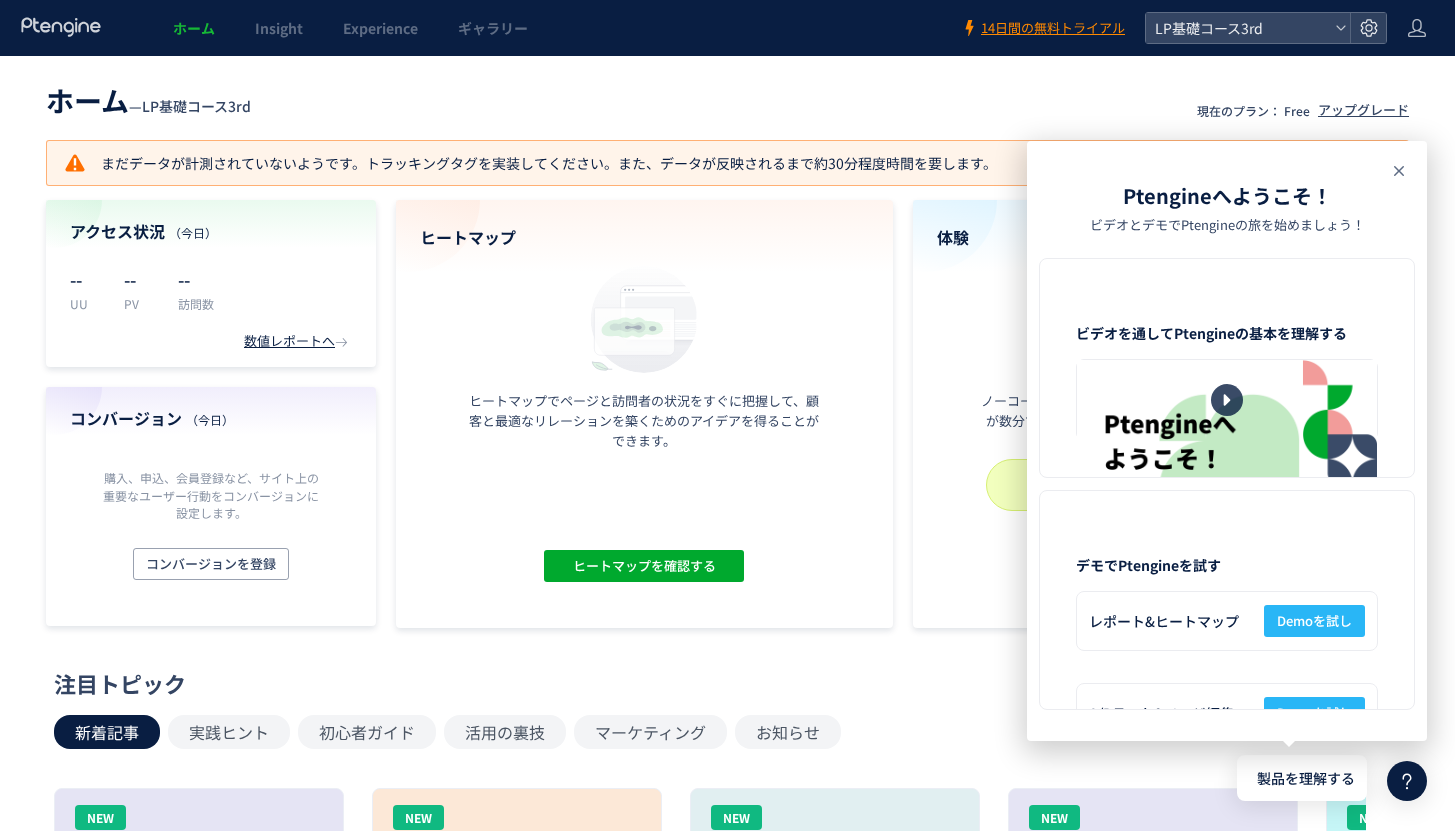 click 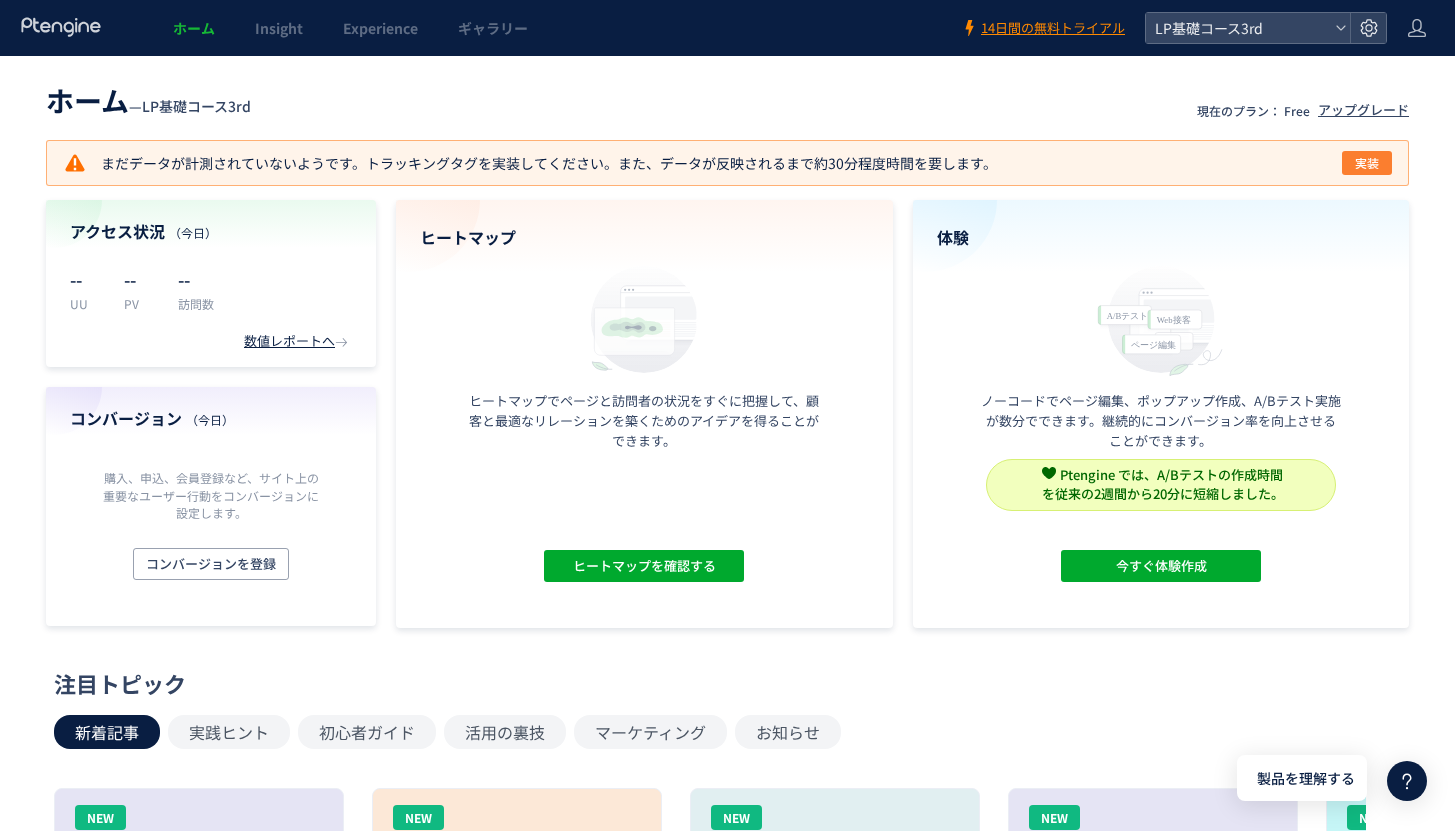 click on "実装" at bounding box center [1367, 163] 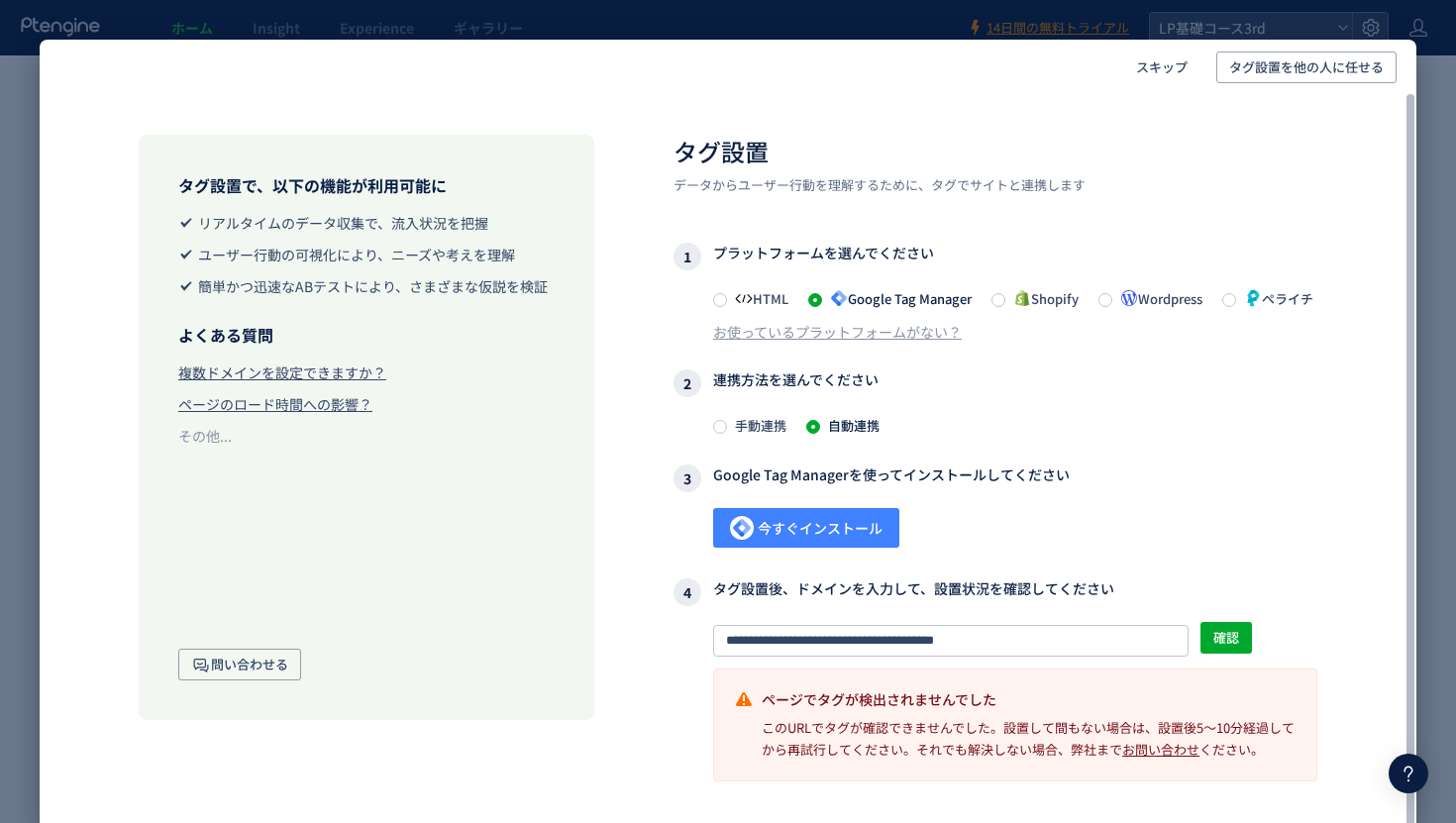click on "今すぐインストール" at bounding box center [806, 528] 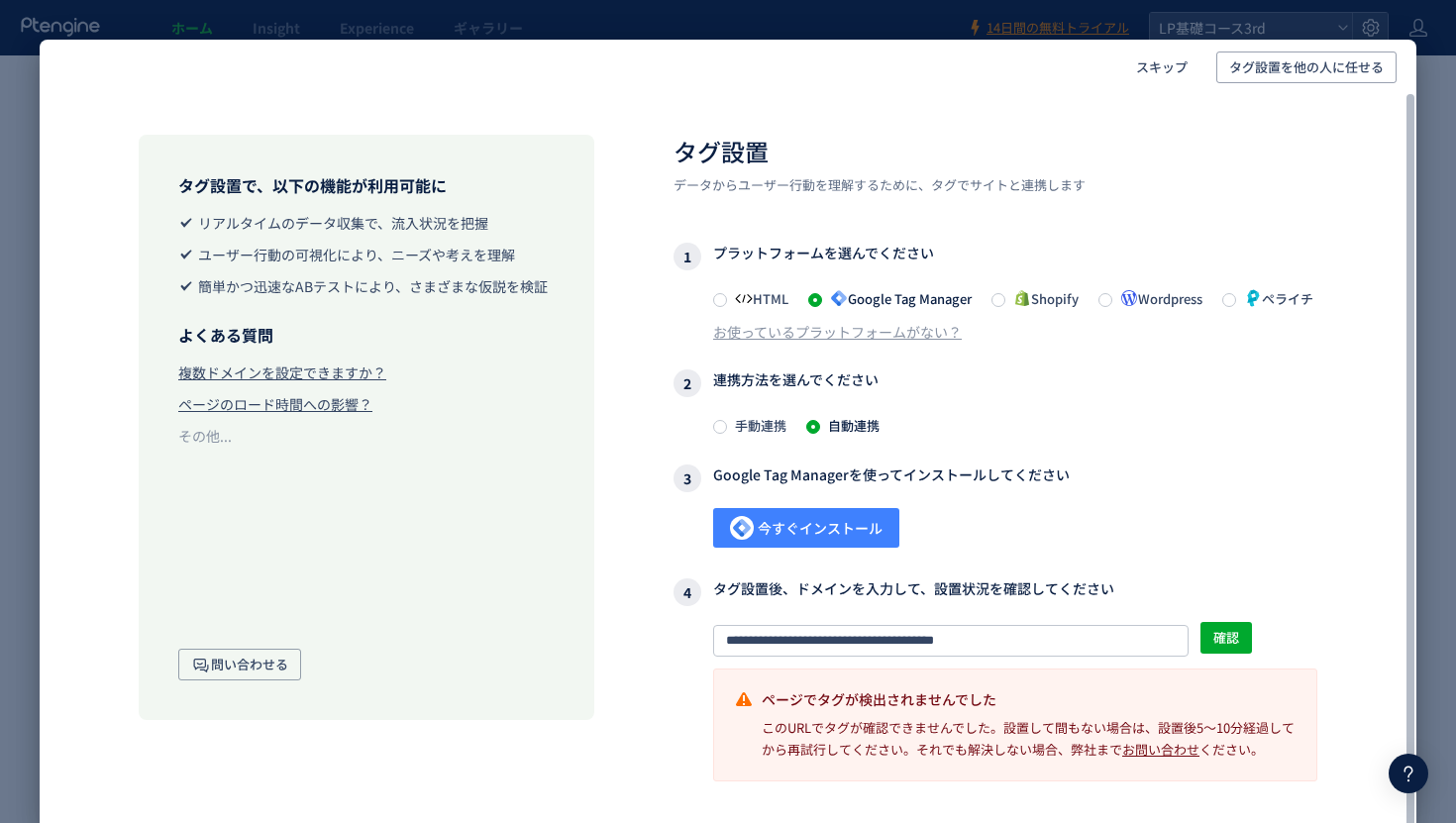 click on "今すぐインストール" at bounding box center (806, 528) 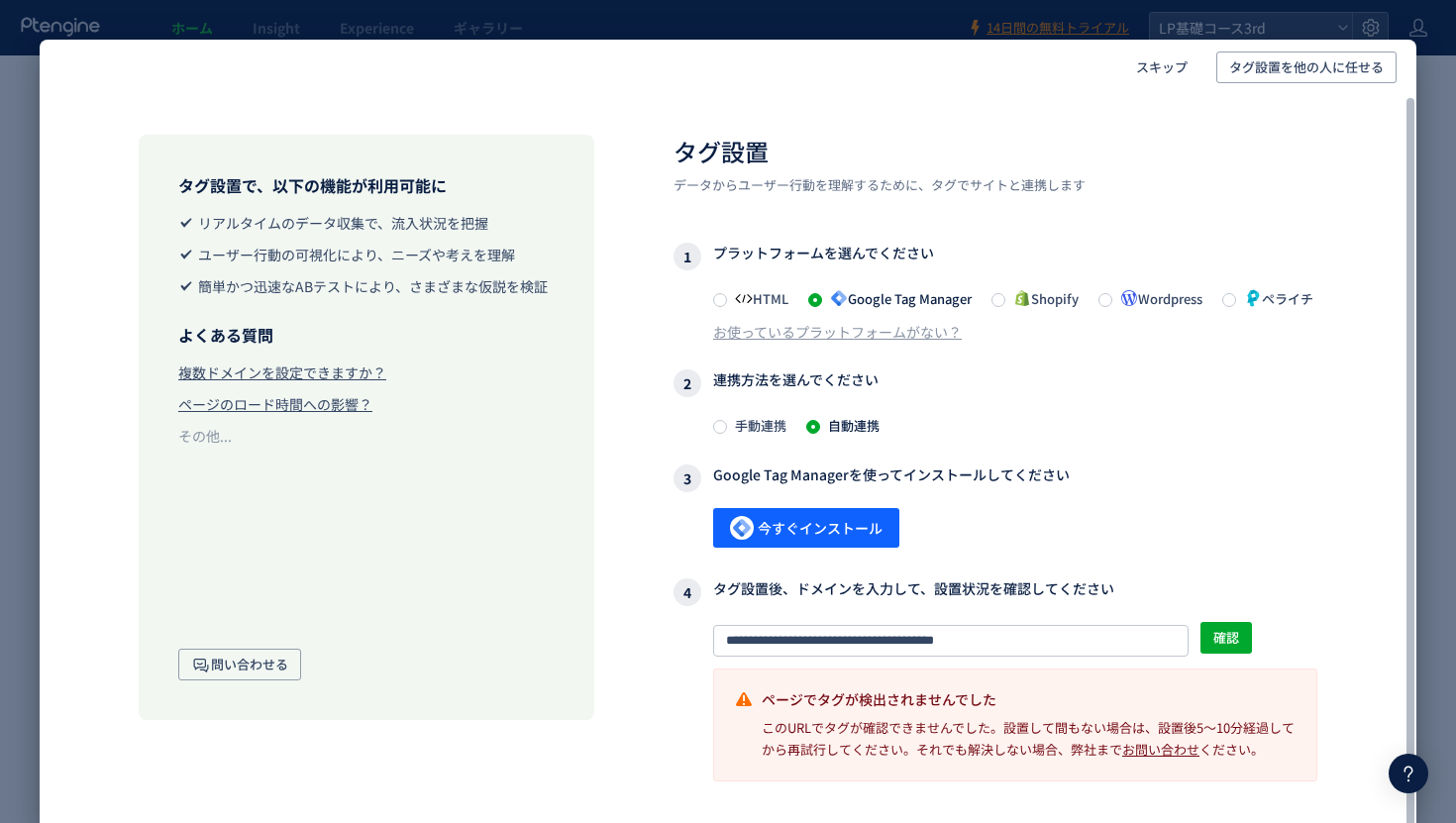 scroll, scrollTop: 1, scrollLeft: 0, axis: vertical 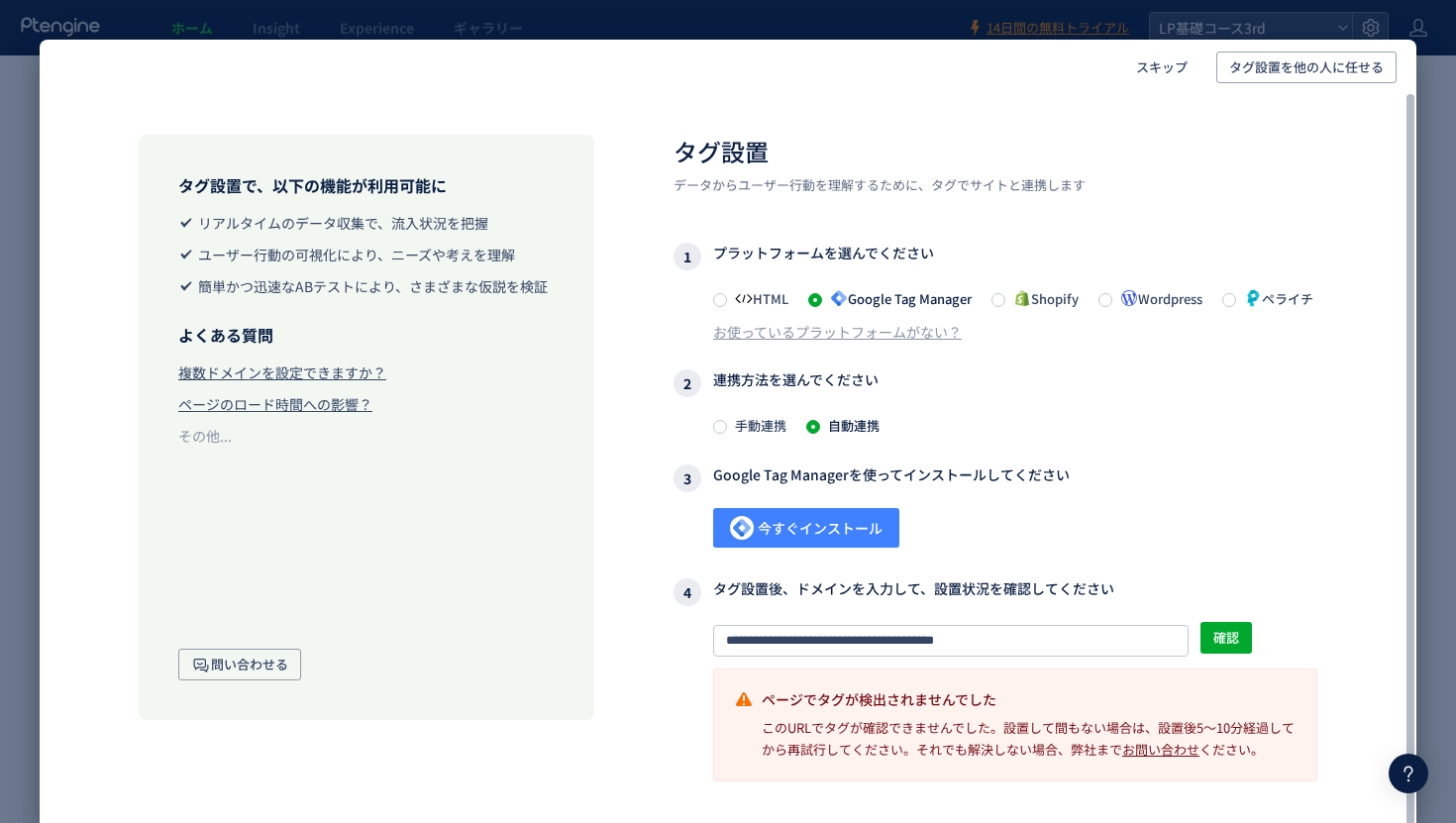click on "今すぐインストール" at bounding box center [806, 528] 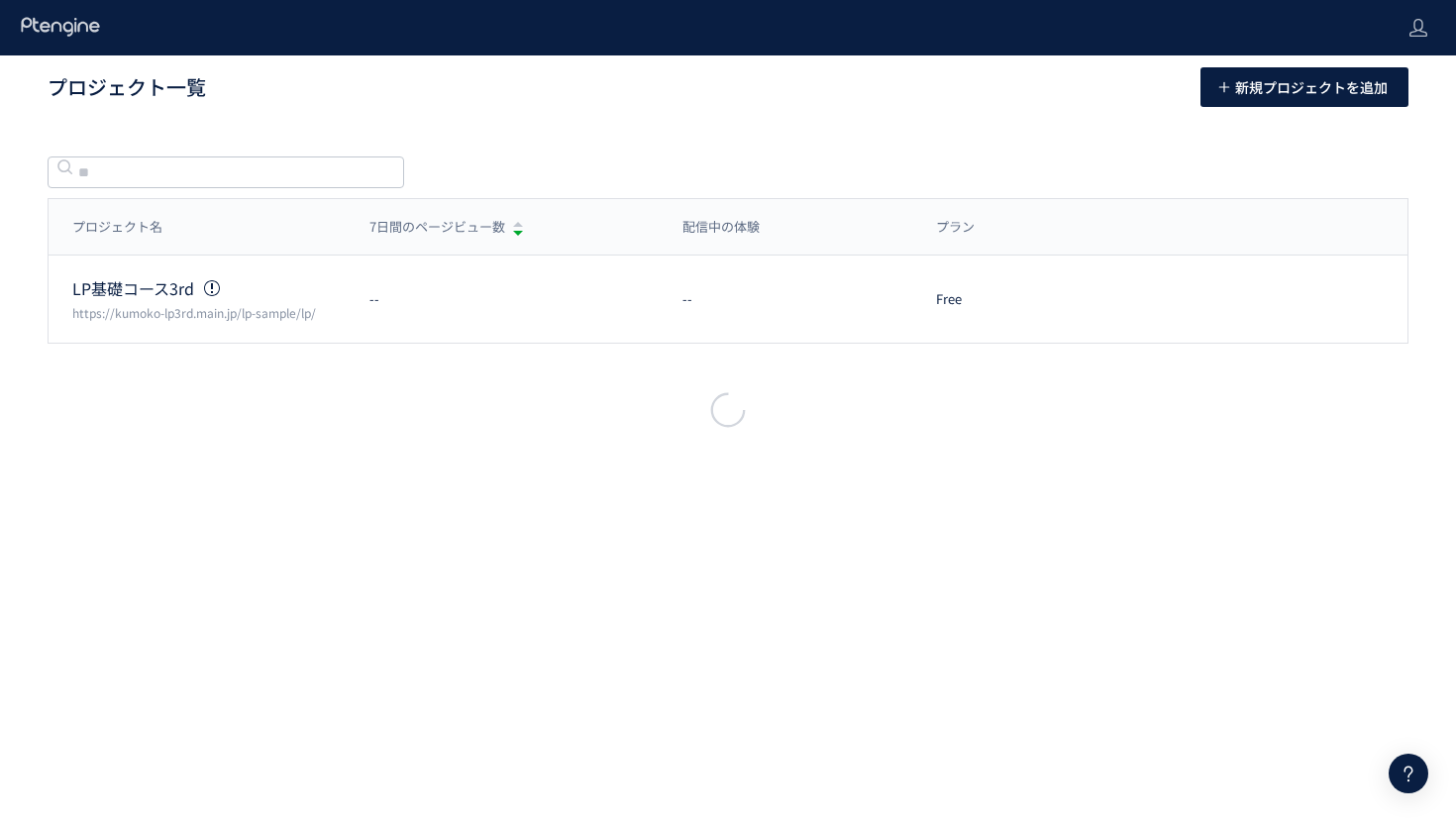 scroll, scrollTop: 0, scrollLeft: 0, axis: both 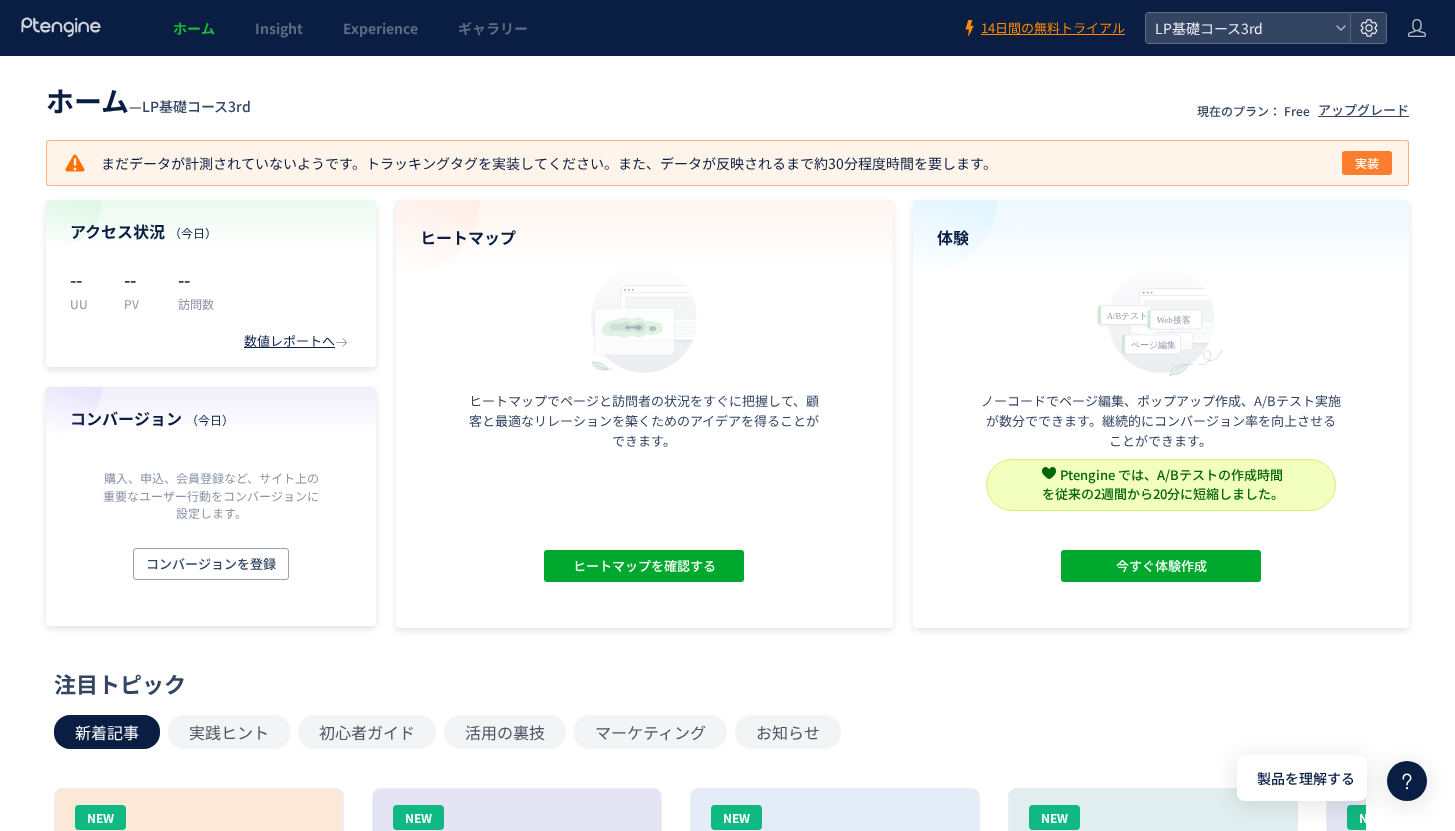 click on "実装" at bounding box center (1367, 163) 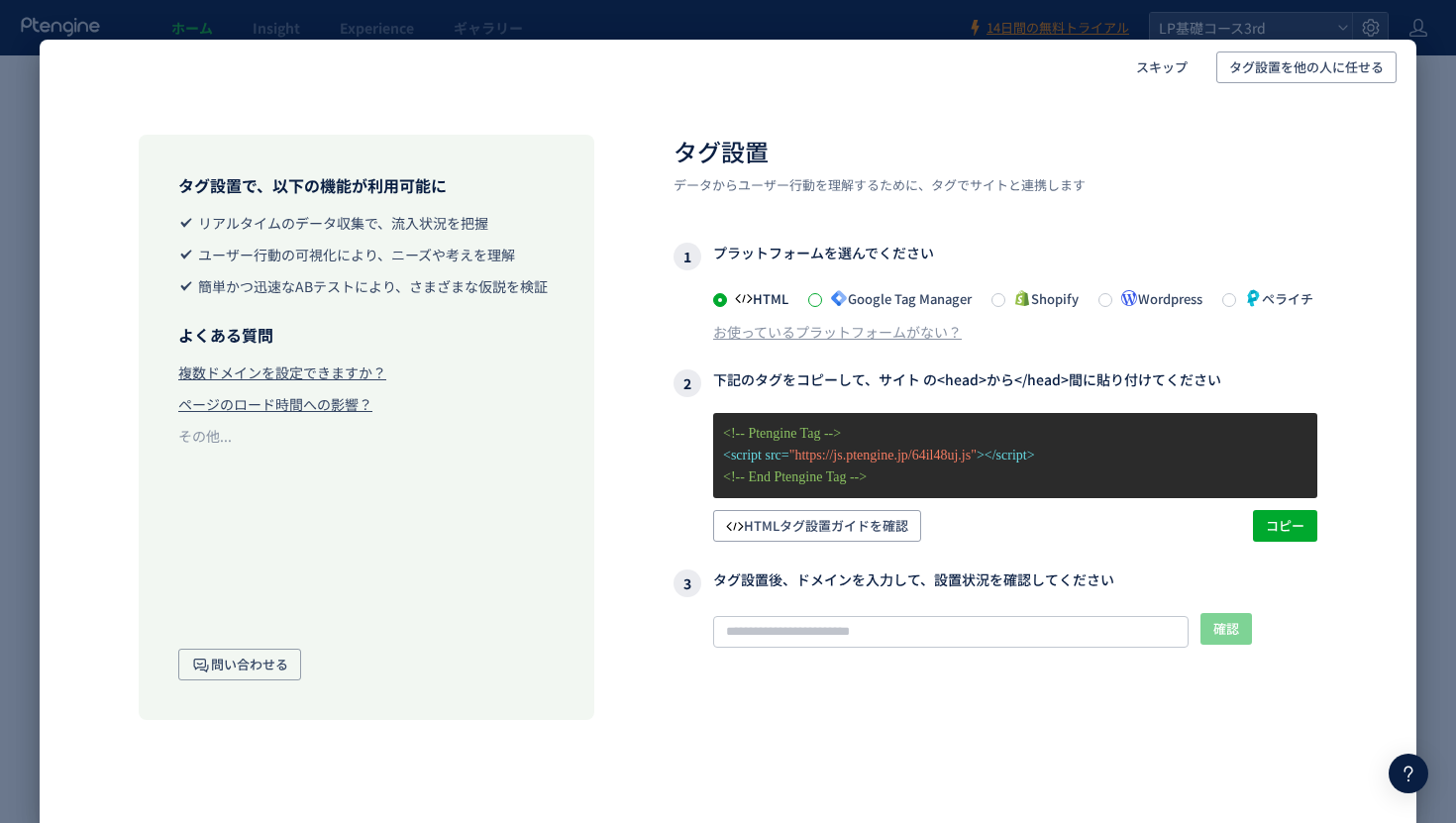 click at bounding box center [815, 300] 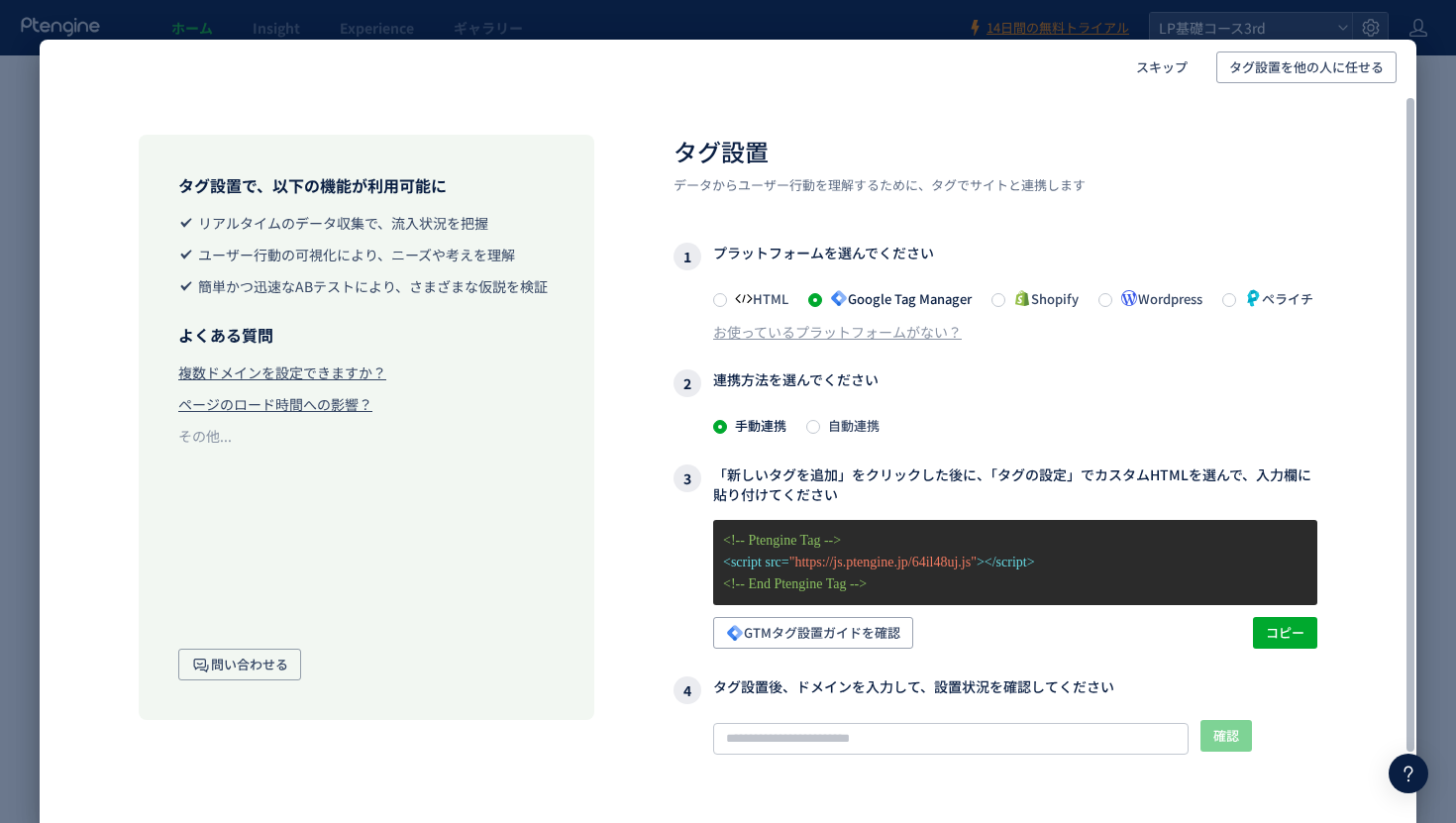 click on "自動連携" at bounding box center [850, 425] 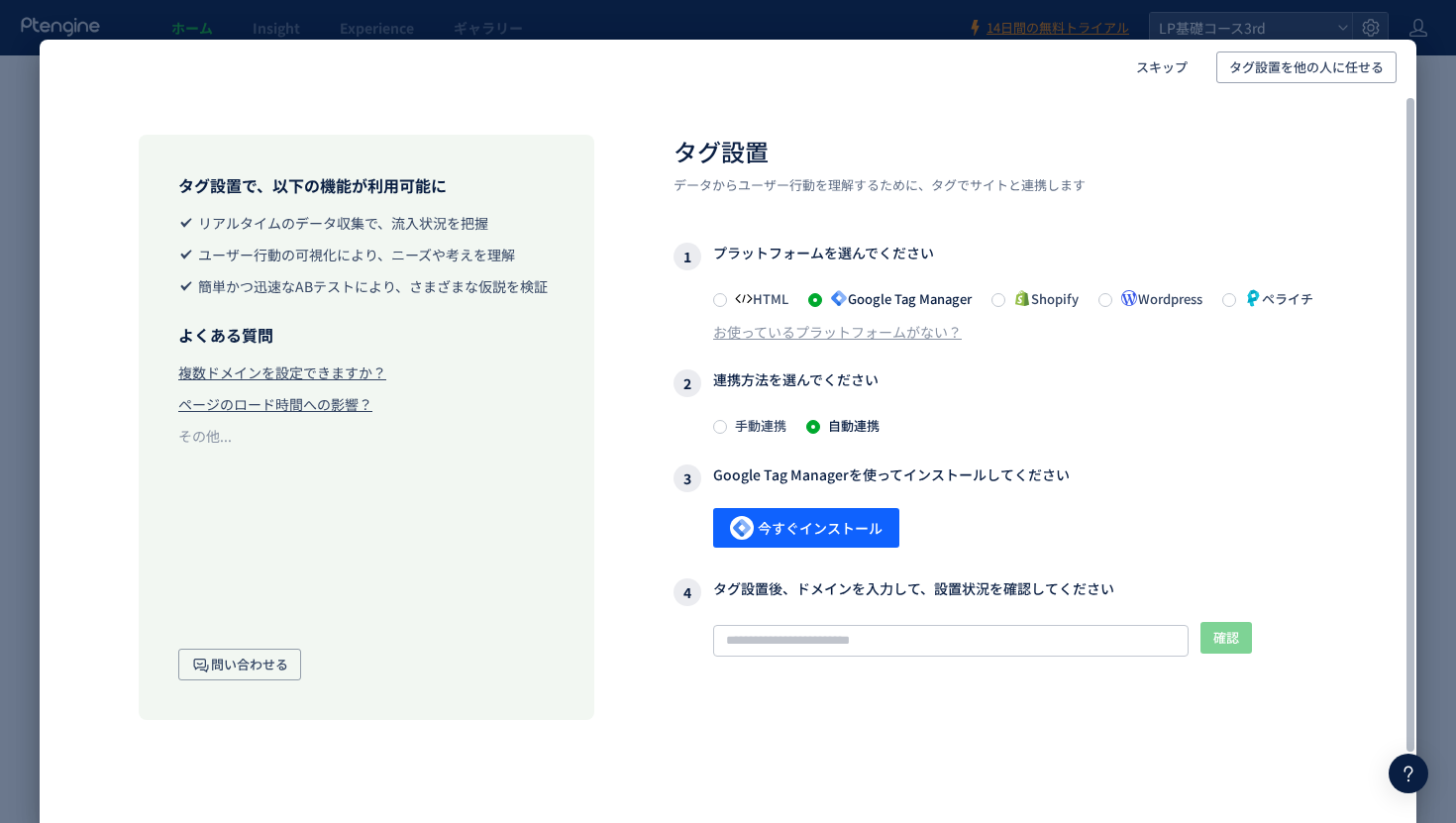 click on "手動連携 自動連携" at bounding box center [1015, 425] 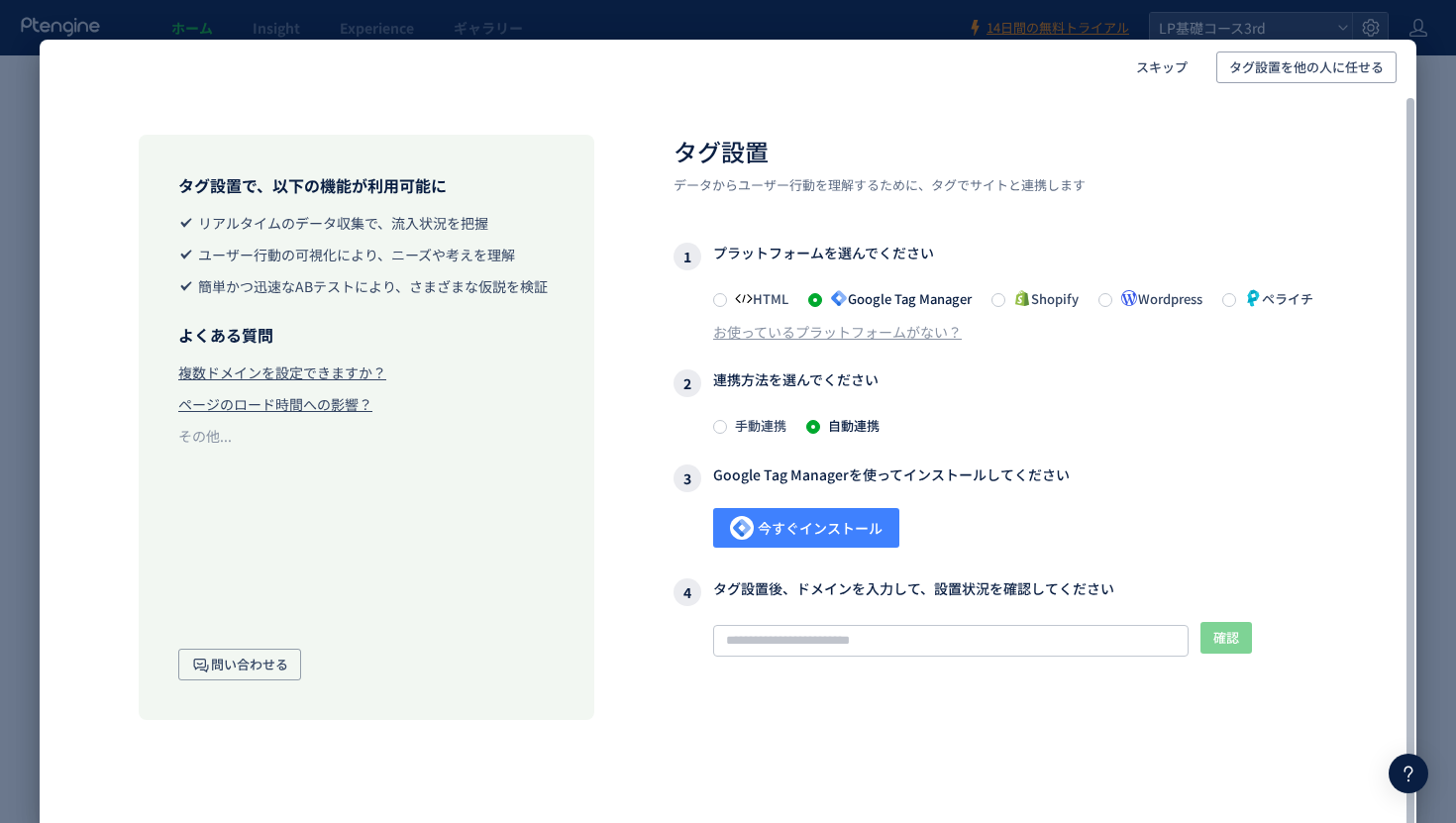 click on "今すぐインストール" at bounding box center [806, 528] 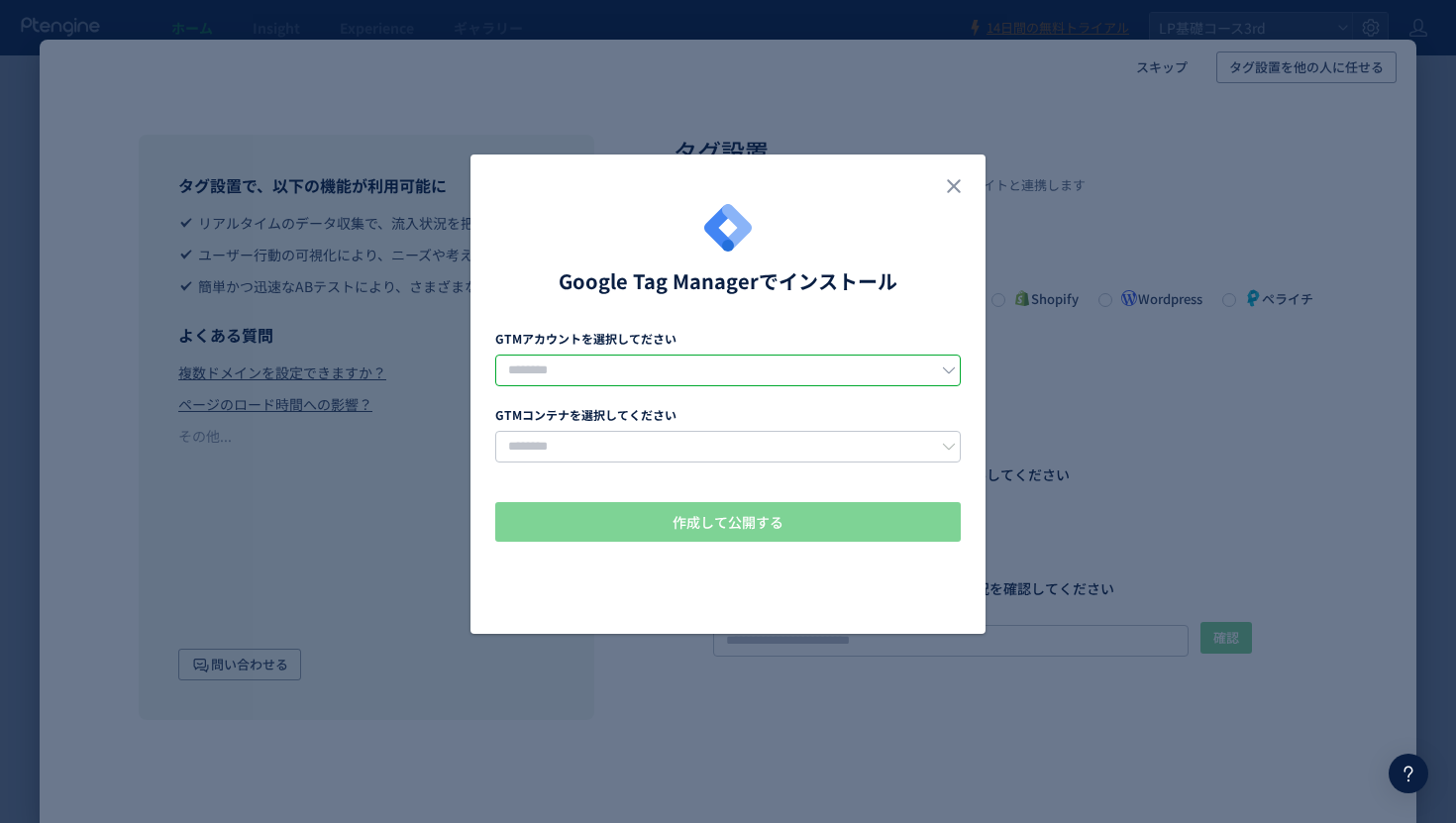 click 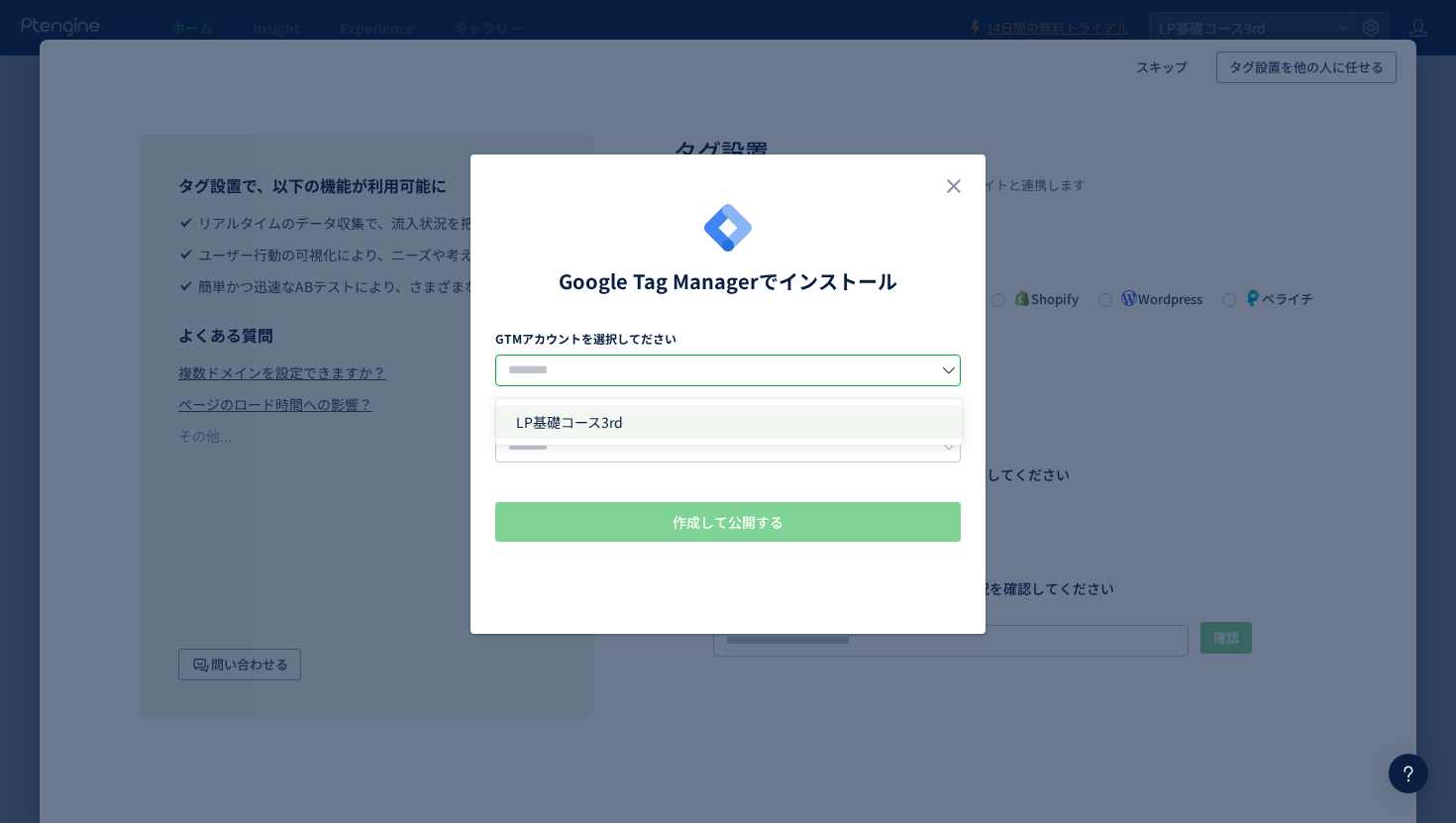 click on "LP基礎コース3rd" 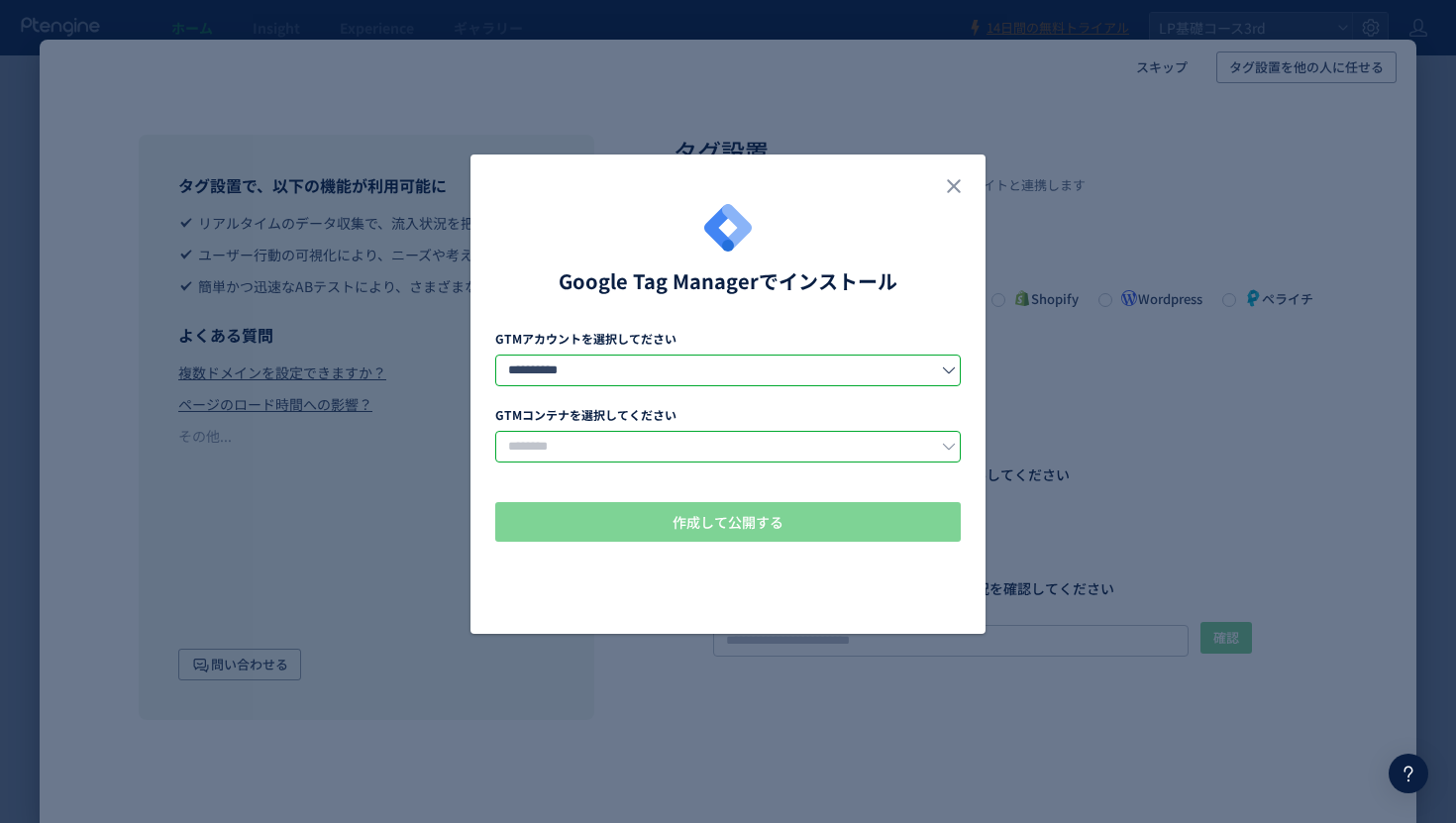 click 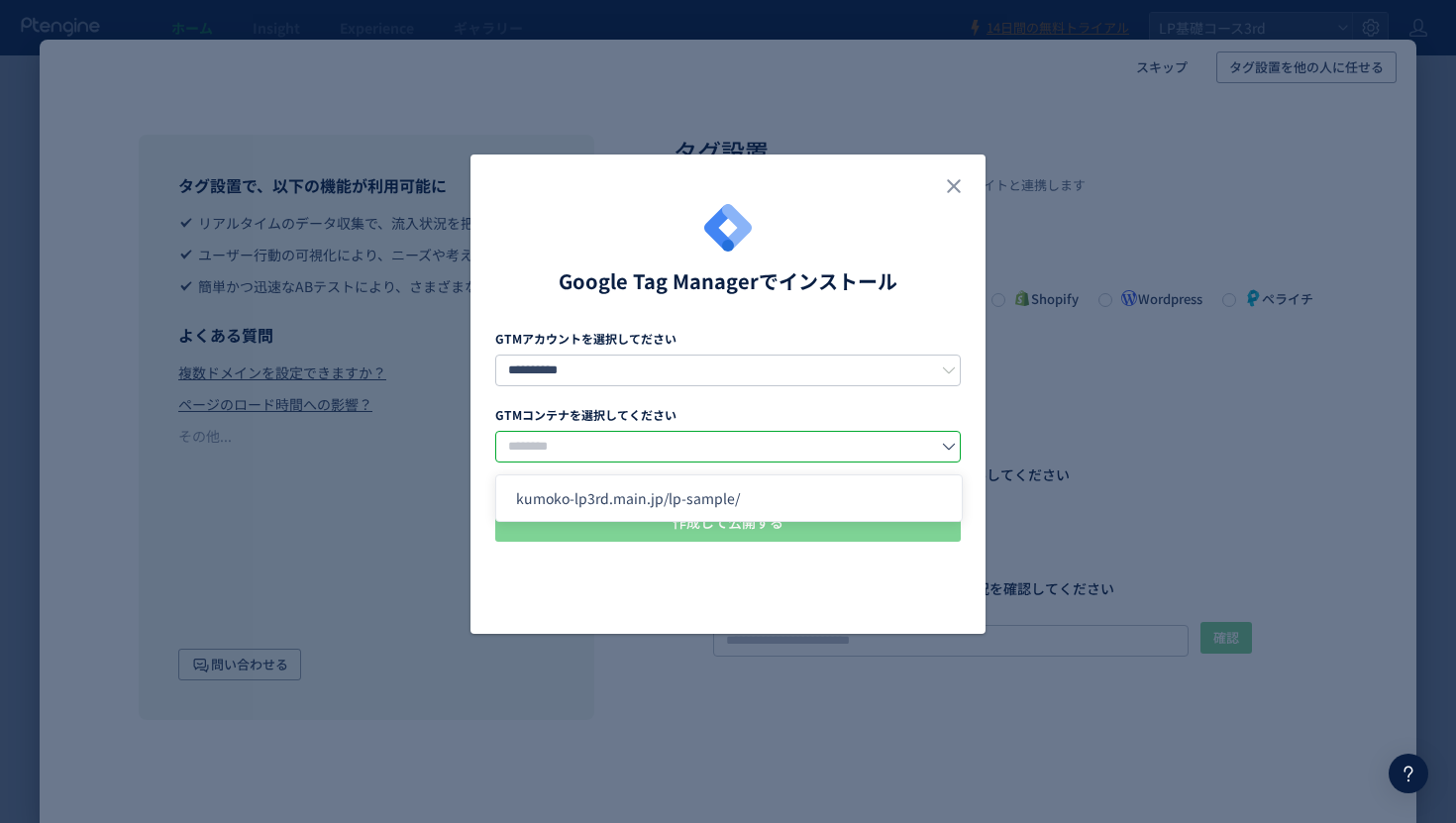 click on "kumoko-lp3rd.main.jp/lp-sample/" 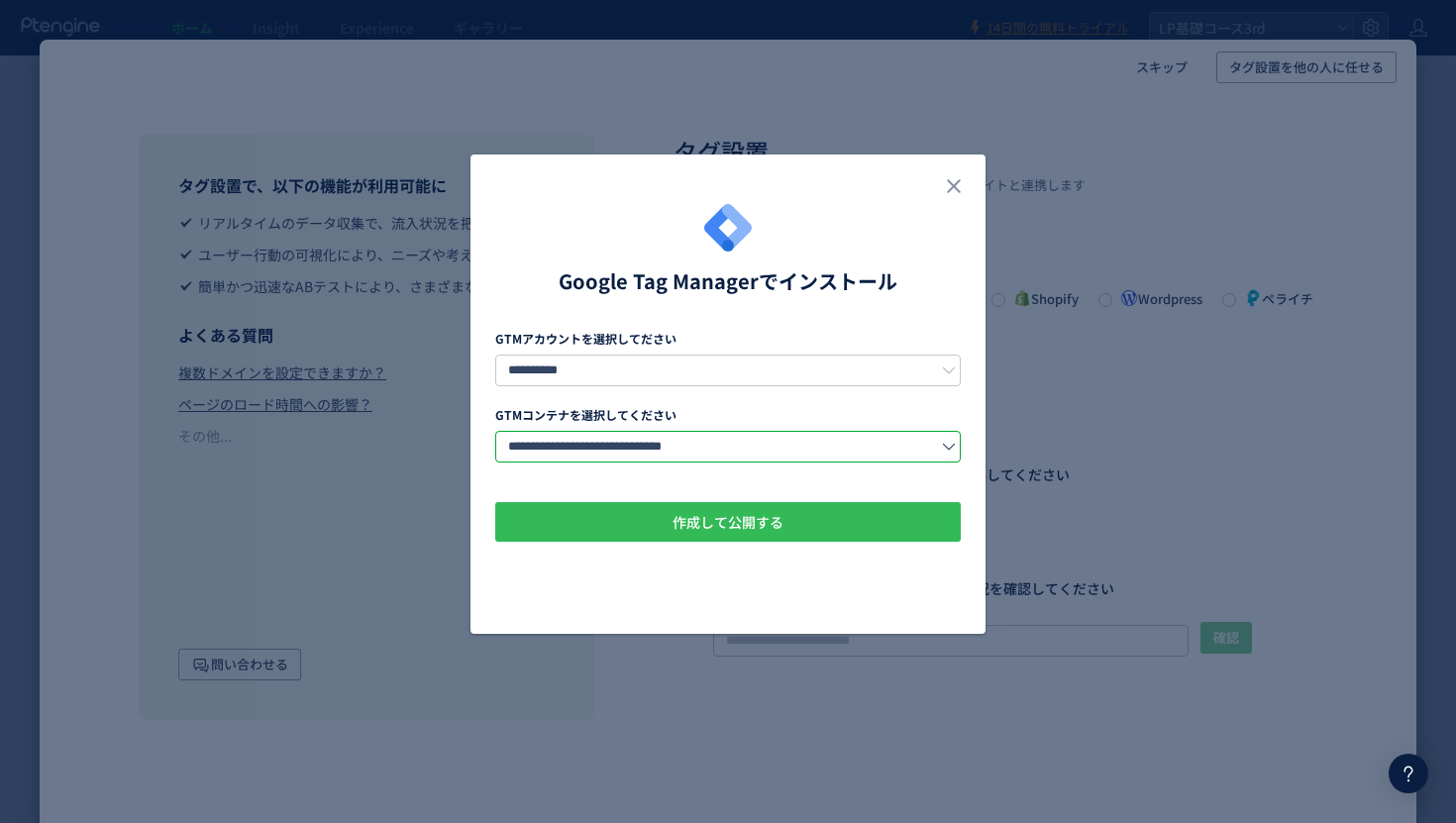 click on "作成して公開する" at bounding box center (728, 522) 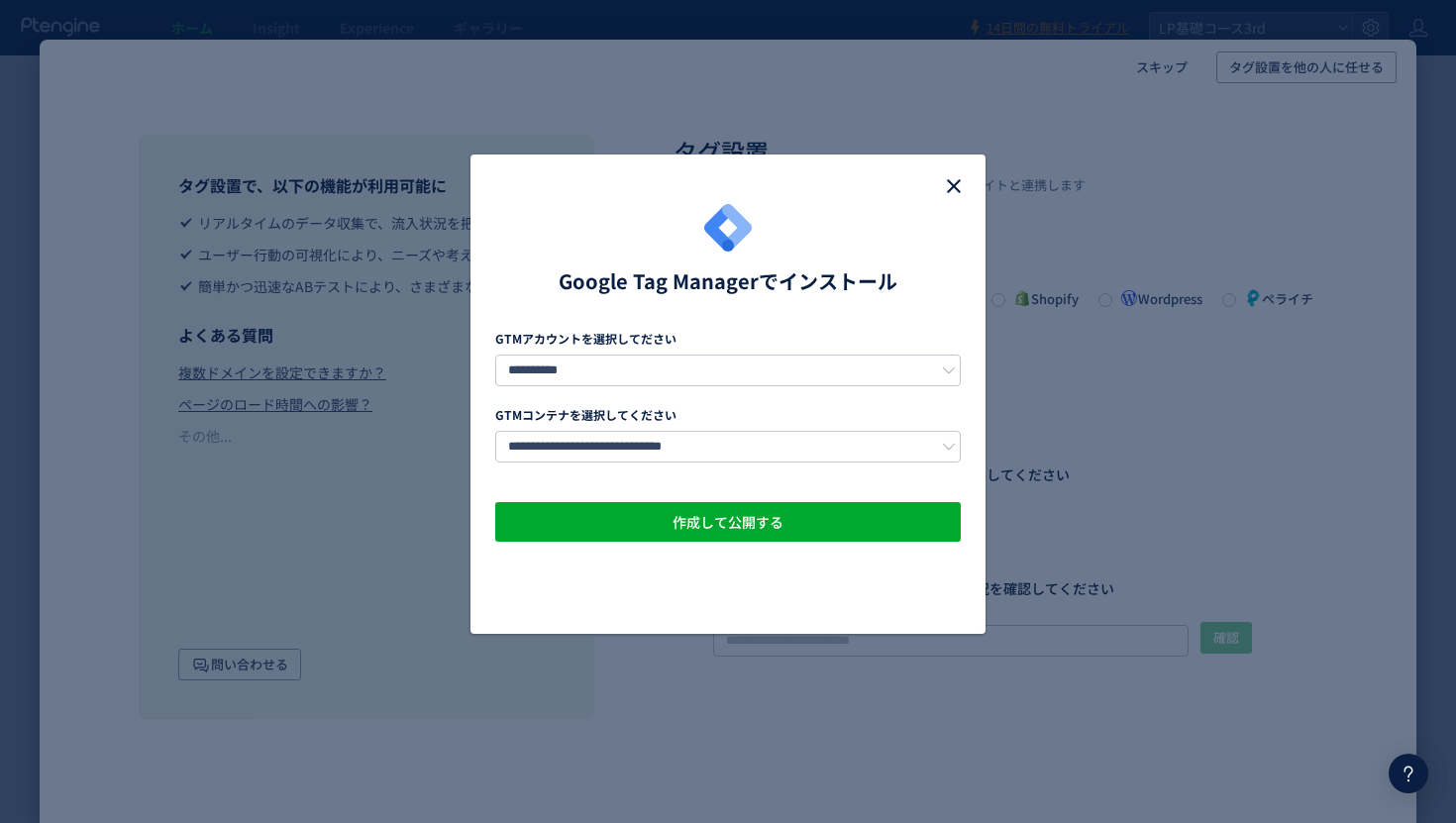 click 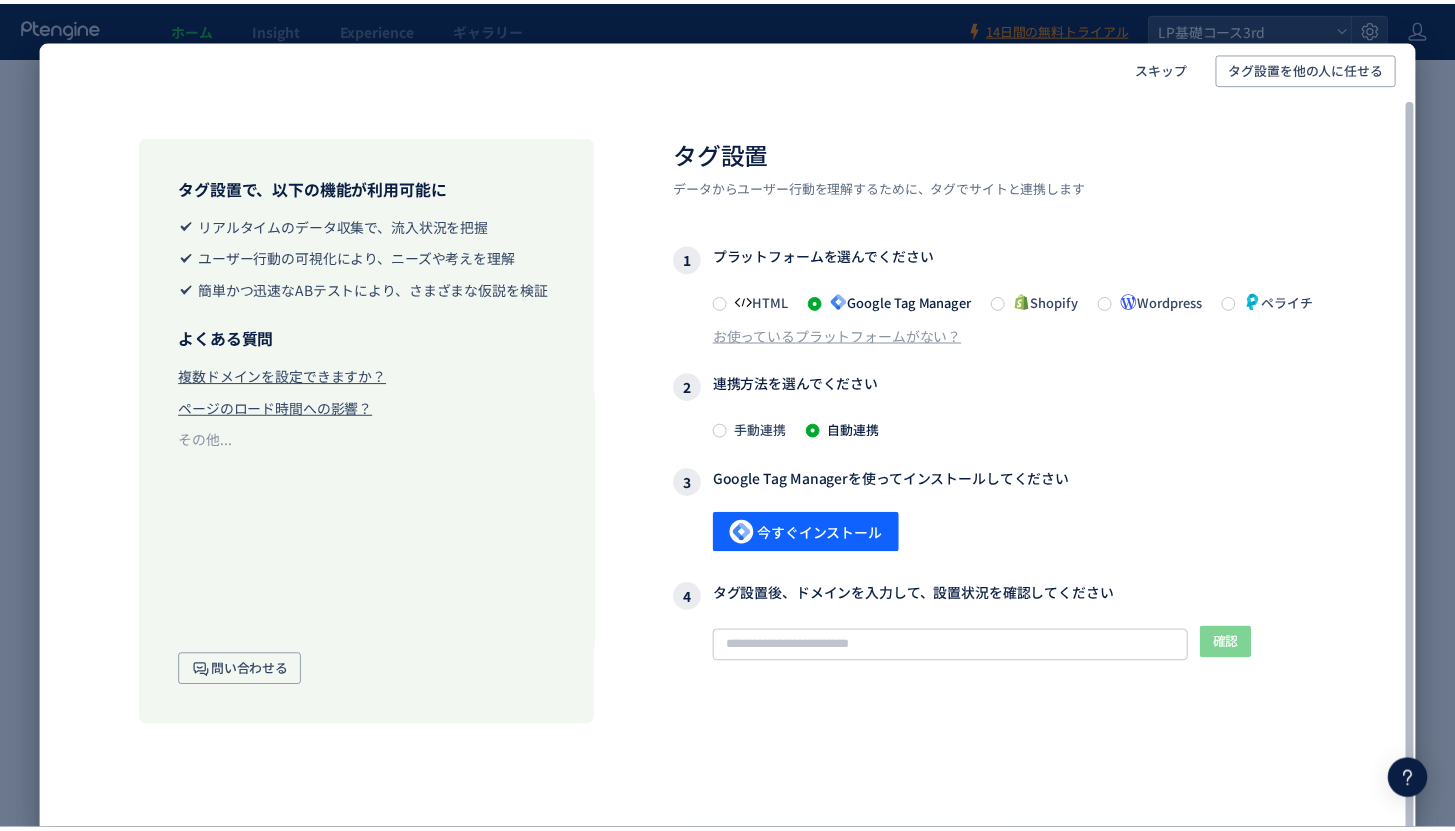 scroll, scrollTop: 1, scrollLeft: 0, axis: vertical 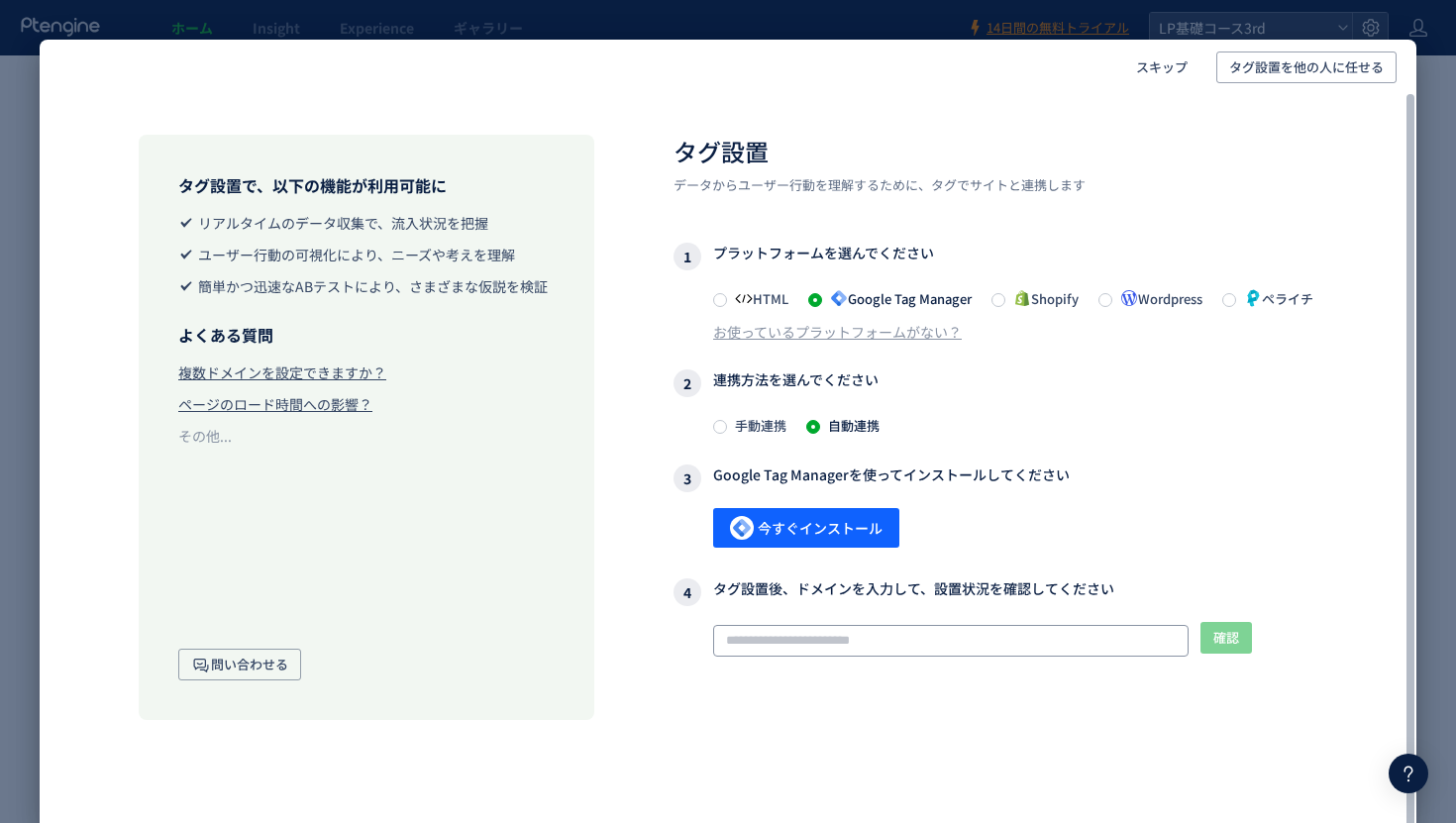 click 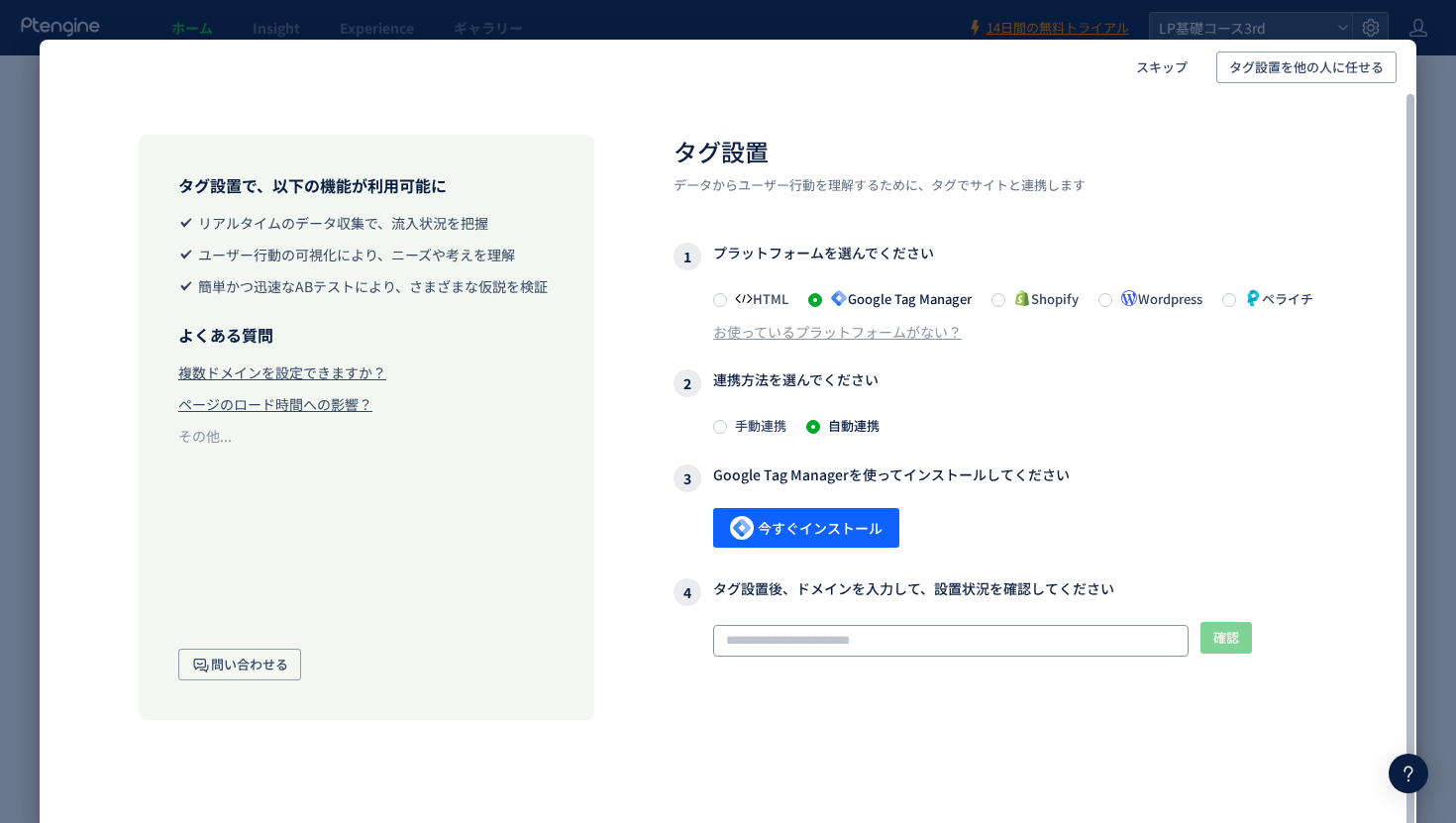 click 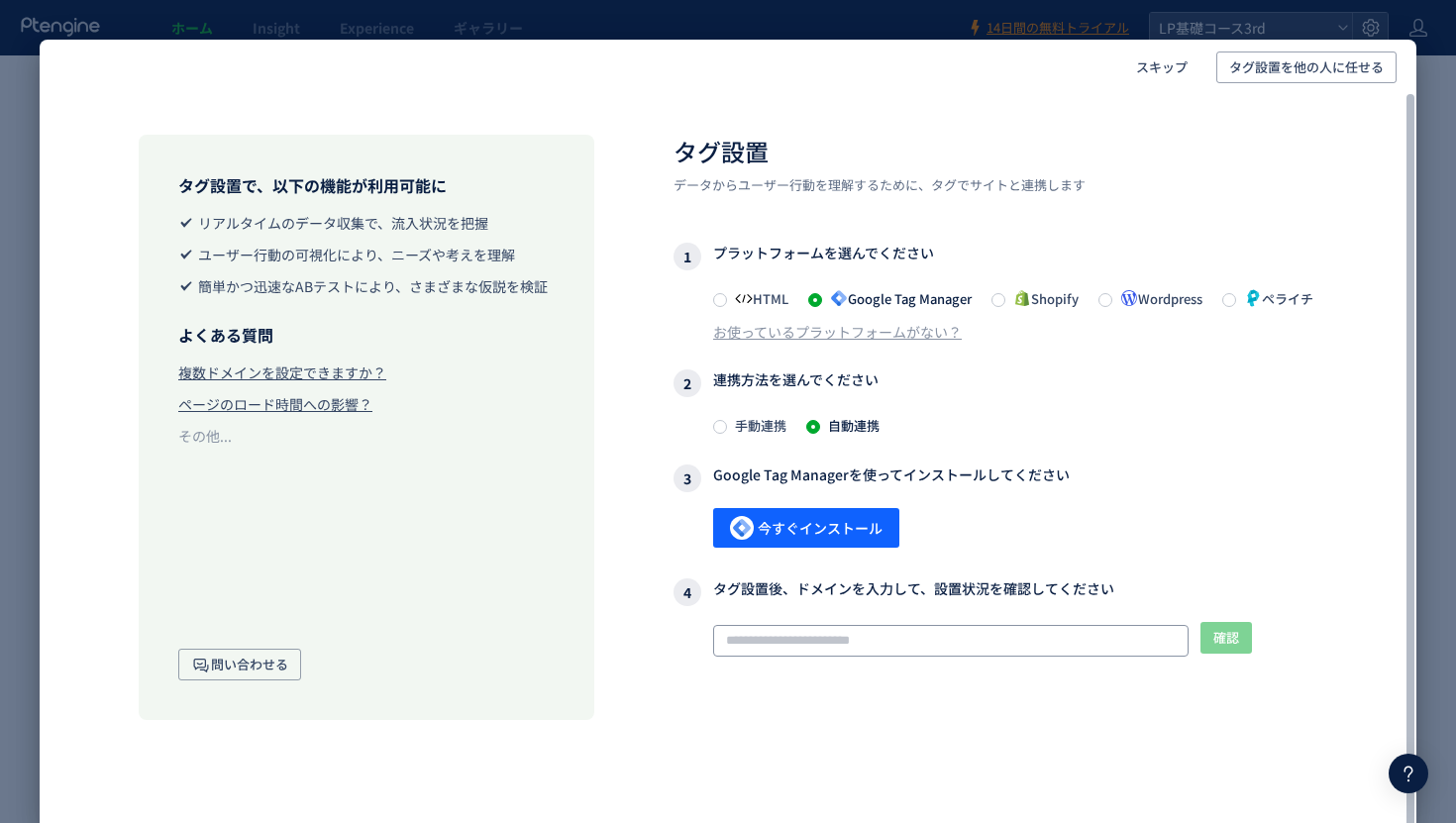 click 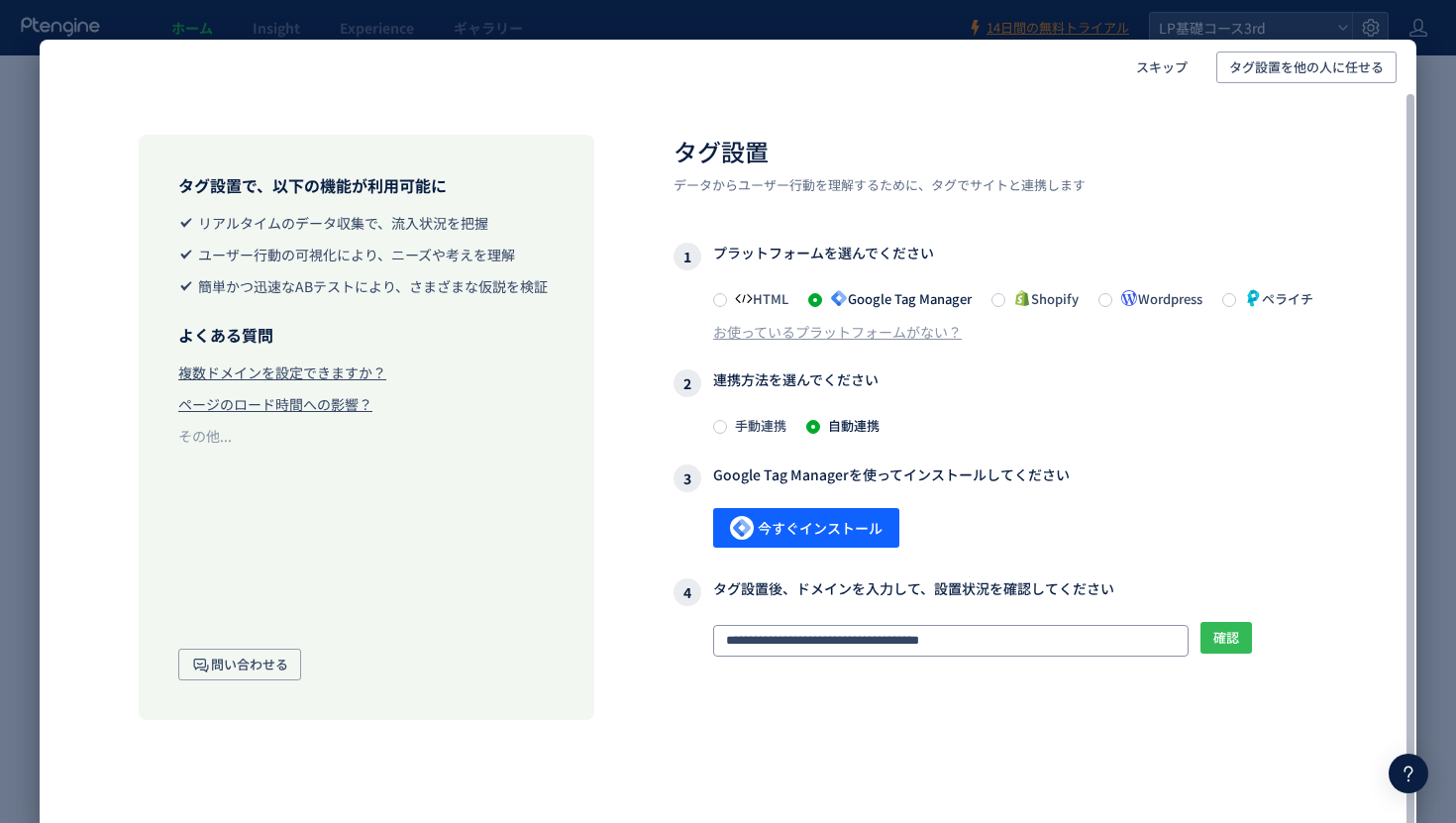 type on "**********" 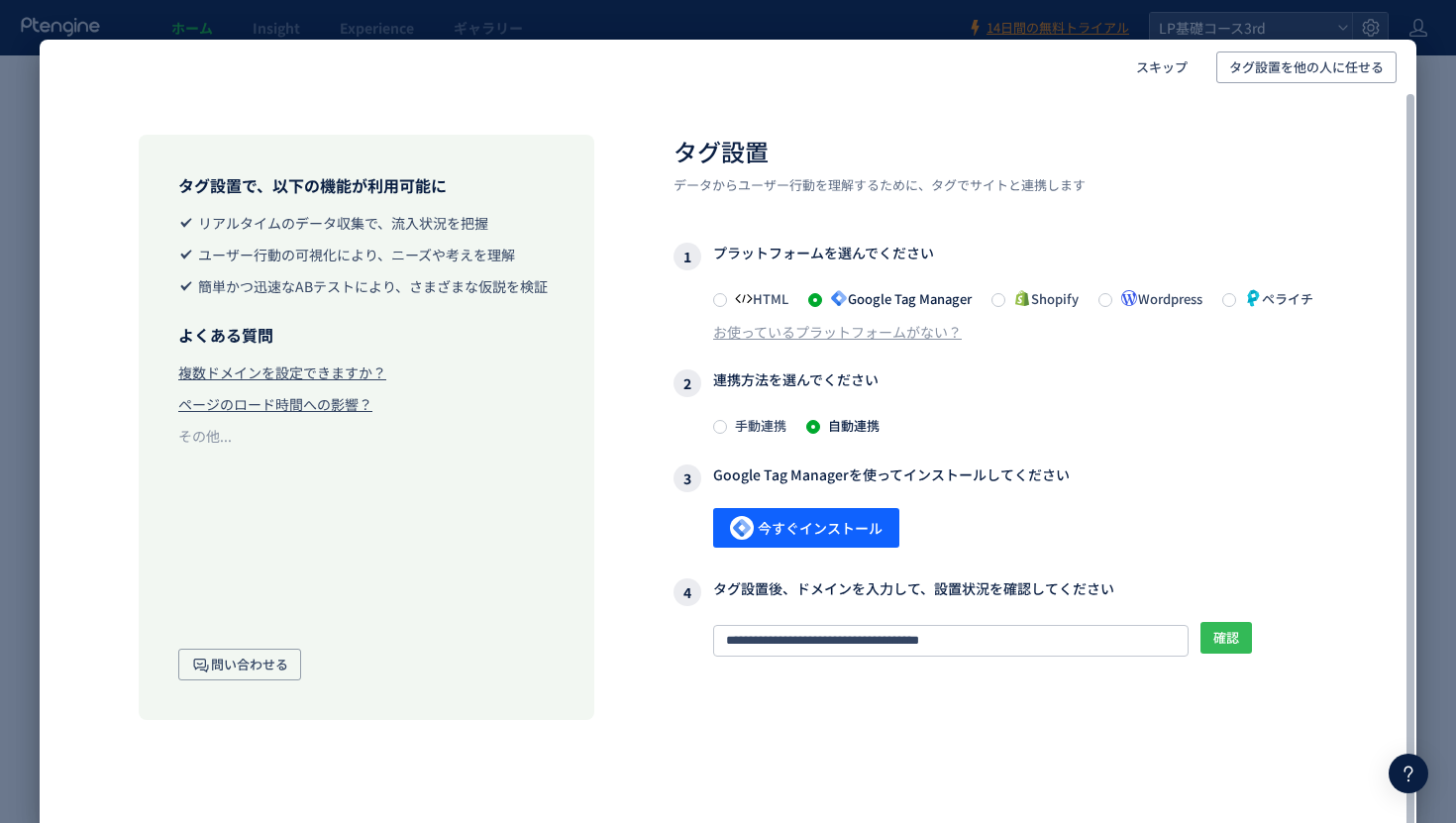 click on "確認" at bounding box center [1226, 638] 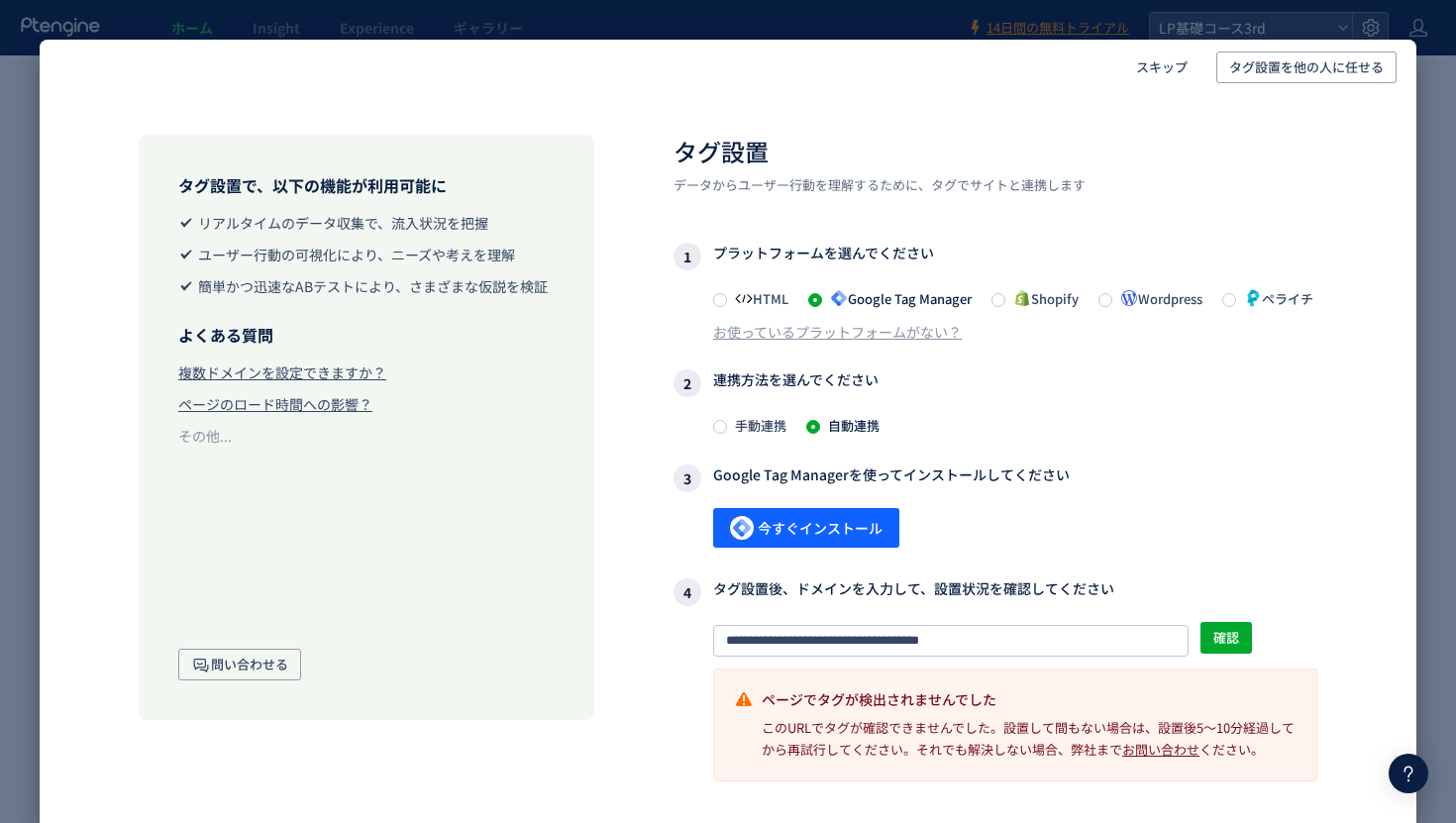 click on "スキップ タグ設置を他の人に任せる タグ設置で、以下の機能が利用可能に  リアルタイムのデータ収集で、流入状況を把握  ユーザー行動の可視化により、ニーズや考えを理解  簡単かつ迅速なABテストにより、さまざまな仮説を検証 よくある質問 複数ドメインを設定できますか？ ページのロード時間への影響？ その他...  問い合わせる タグ設置 データからユーザー行動を理解するために、タグでサイトと連携します 1  プラットフォームを選んでください  HTML  Google Tag Manager  Shopify  Wordpress  ペライチ お使っているプラットフォームがない？ 2  連携方法を選んでください 手動連携 自動連携 3  Google Tag Managerを使ってインストールしてください  今すぐインストール   4  タグ設置後、ドメインを入力して、設置状況を確認してください 確認 お問い合わせ" 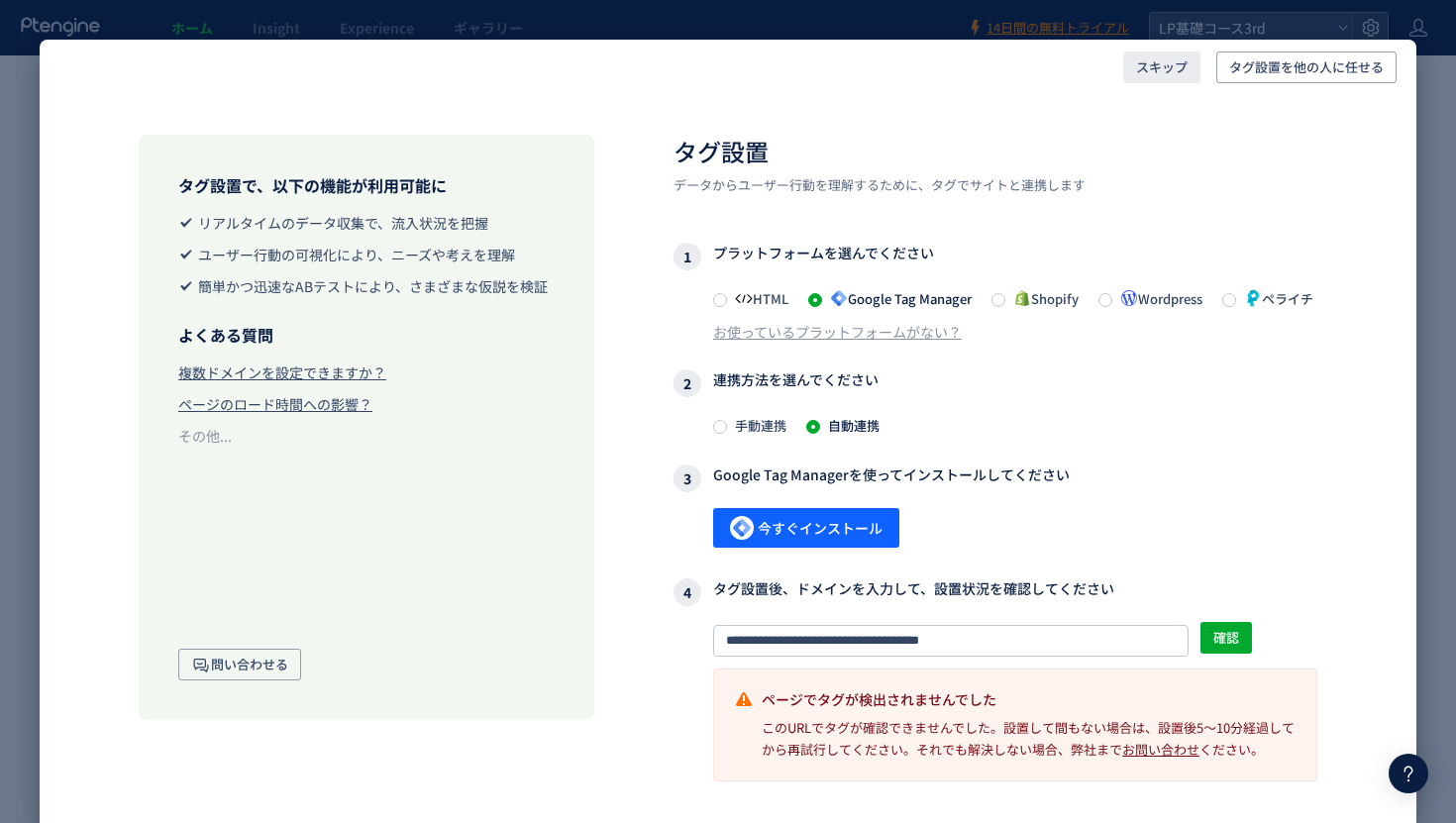 click on "スキップ" at bounding box center [1162, 67] 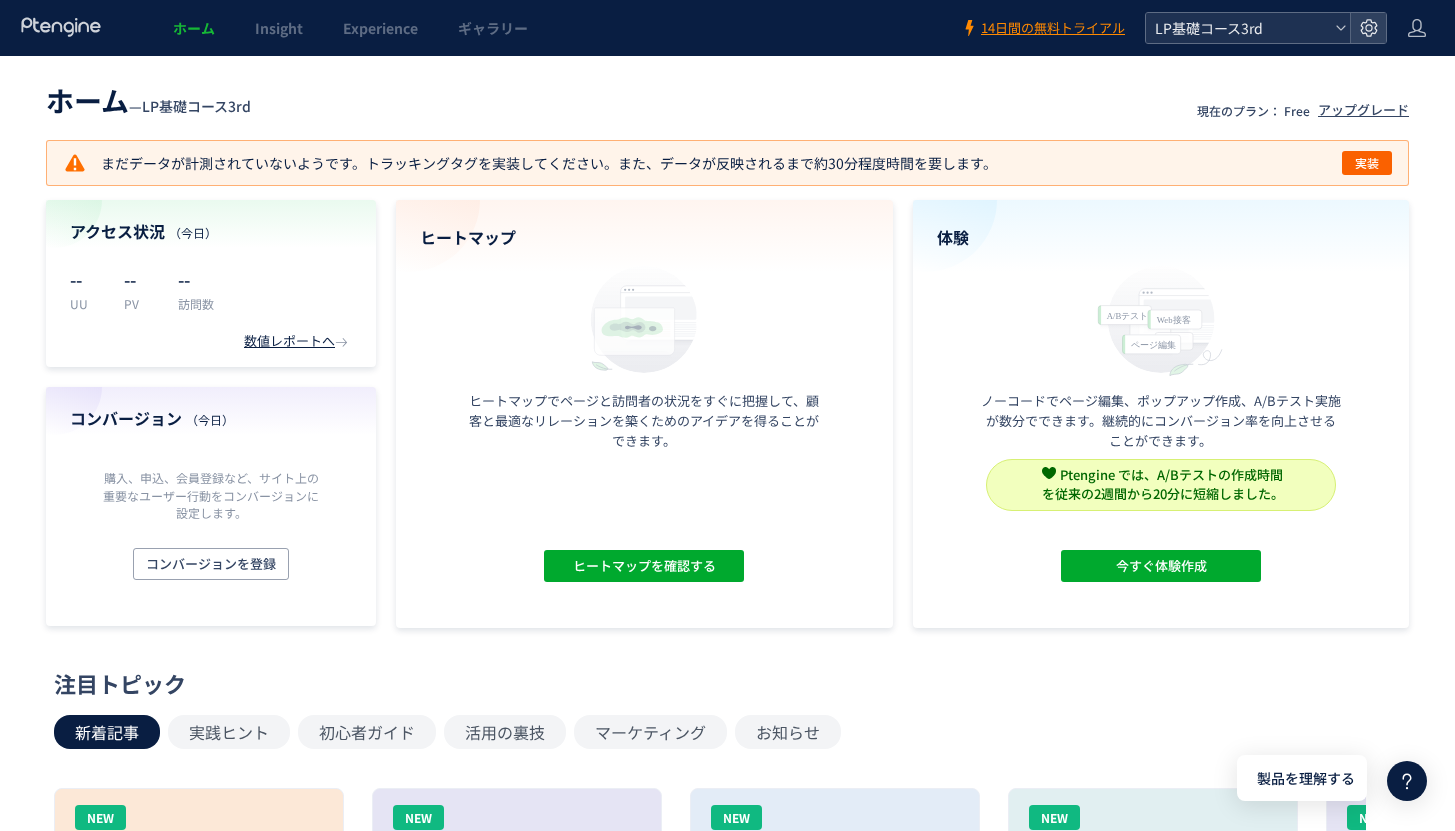 click on "LP基礎コース3rd" at bounding box center (1238, 28) 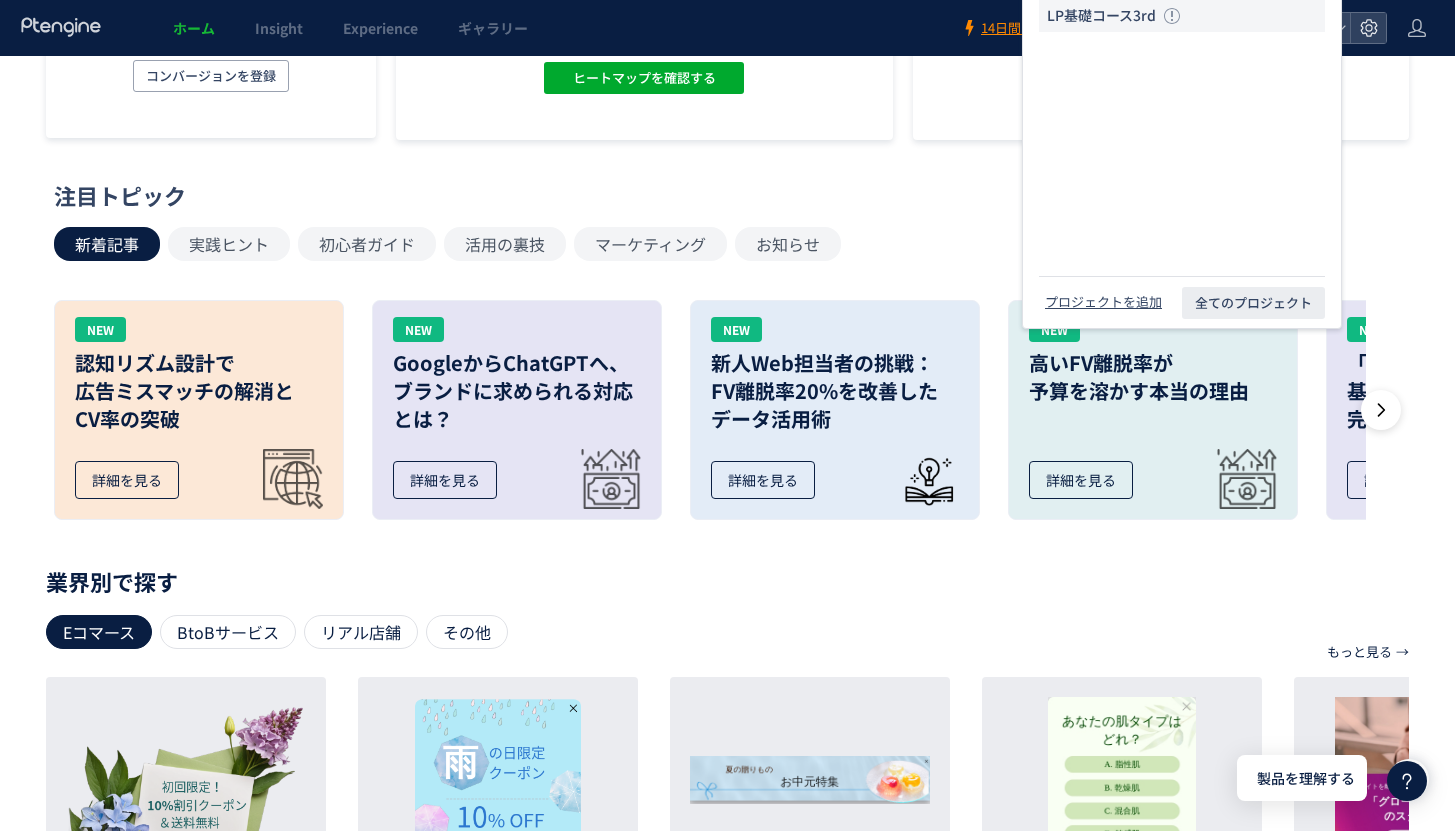 scroll, scrollTop: 0, scrollLeft: 0, axis: both 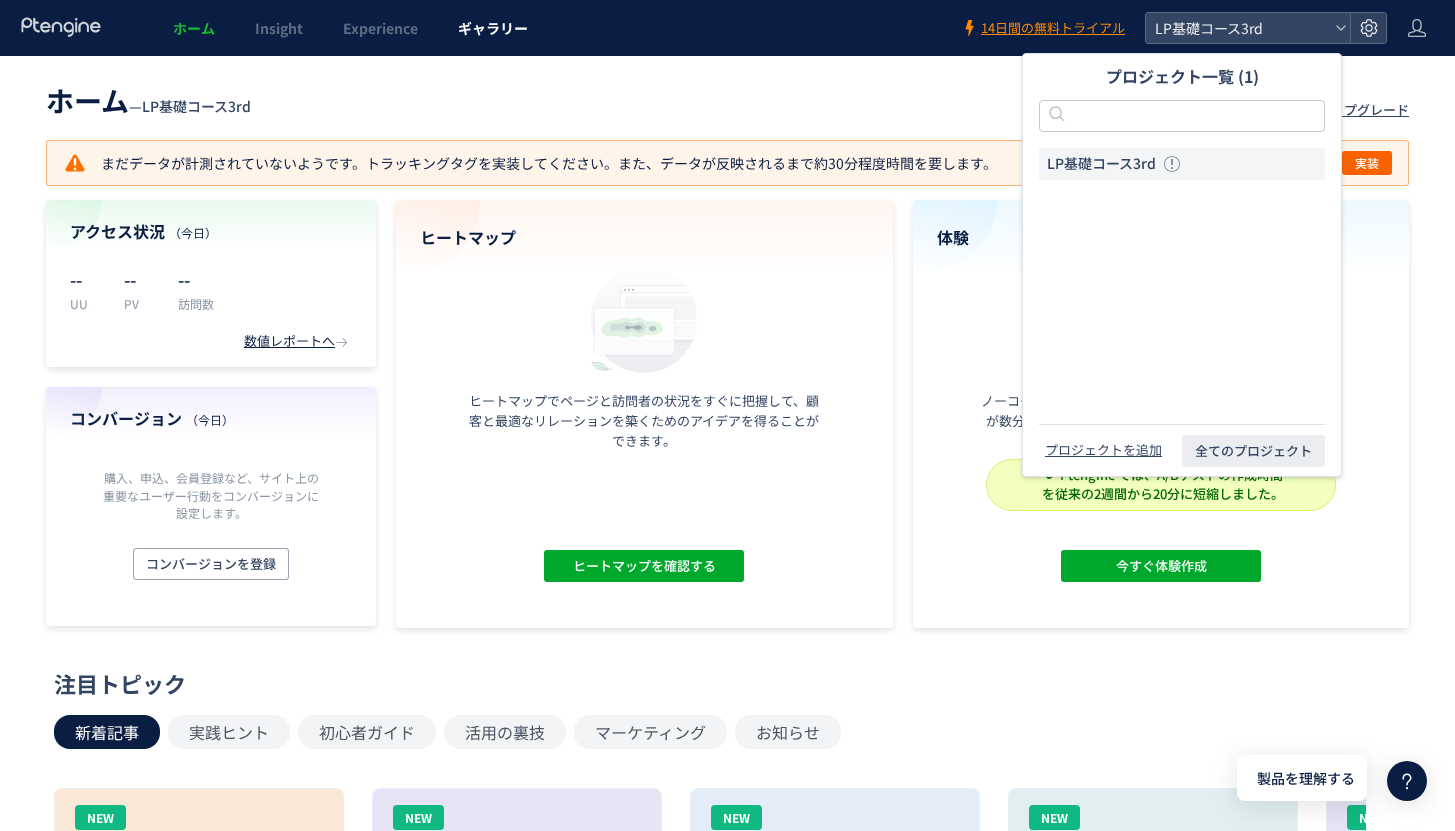 click on "ギャラリー" at bounding box center (493, 28) 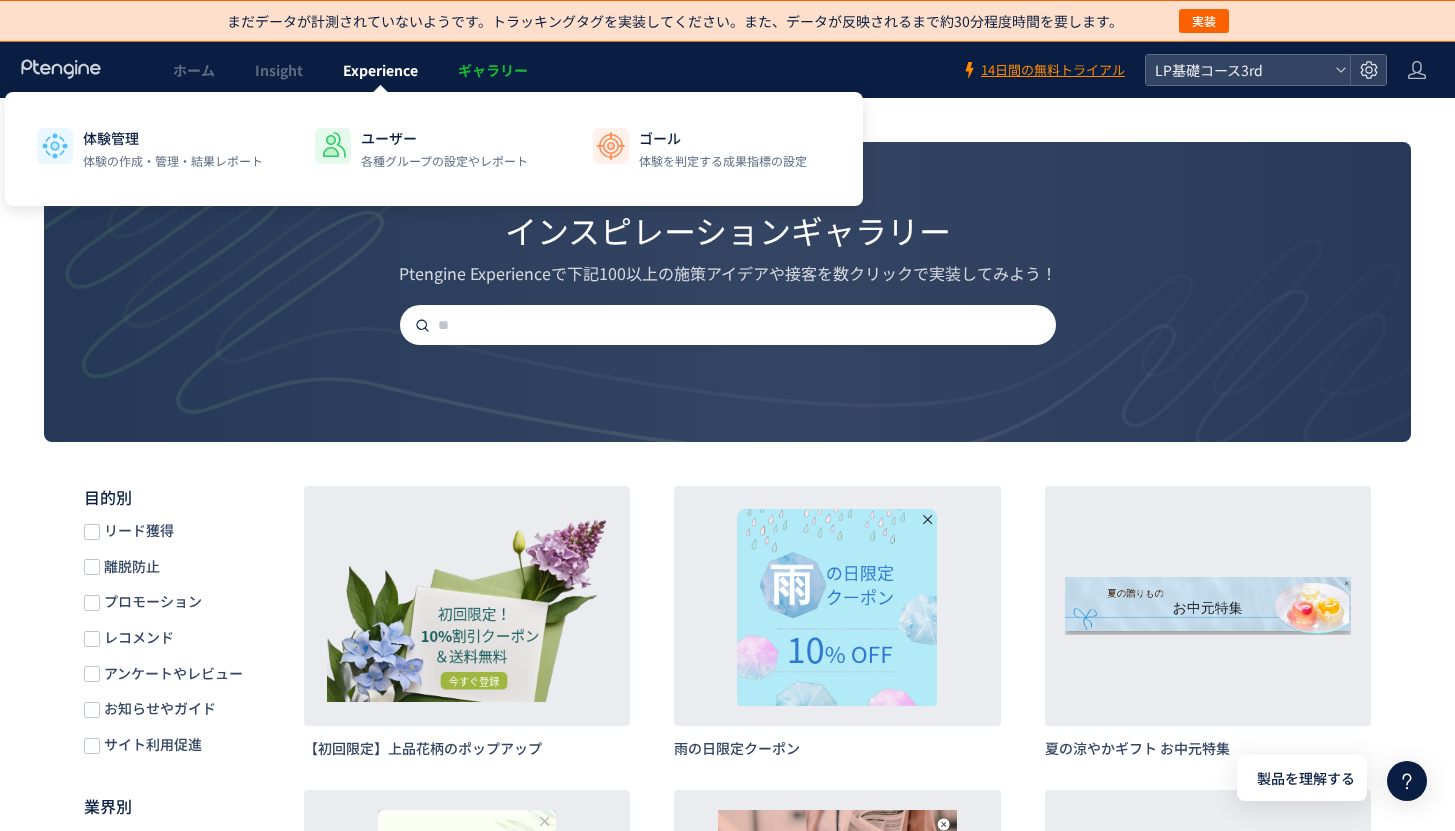 click on "Experience" at bounding box center [380, 70] 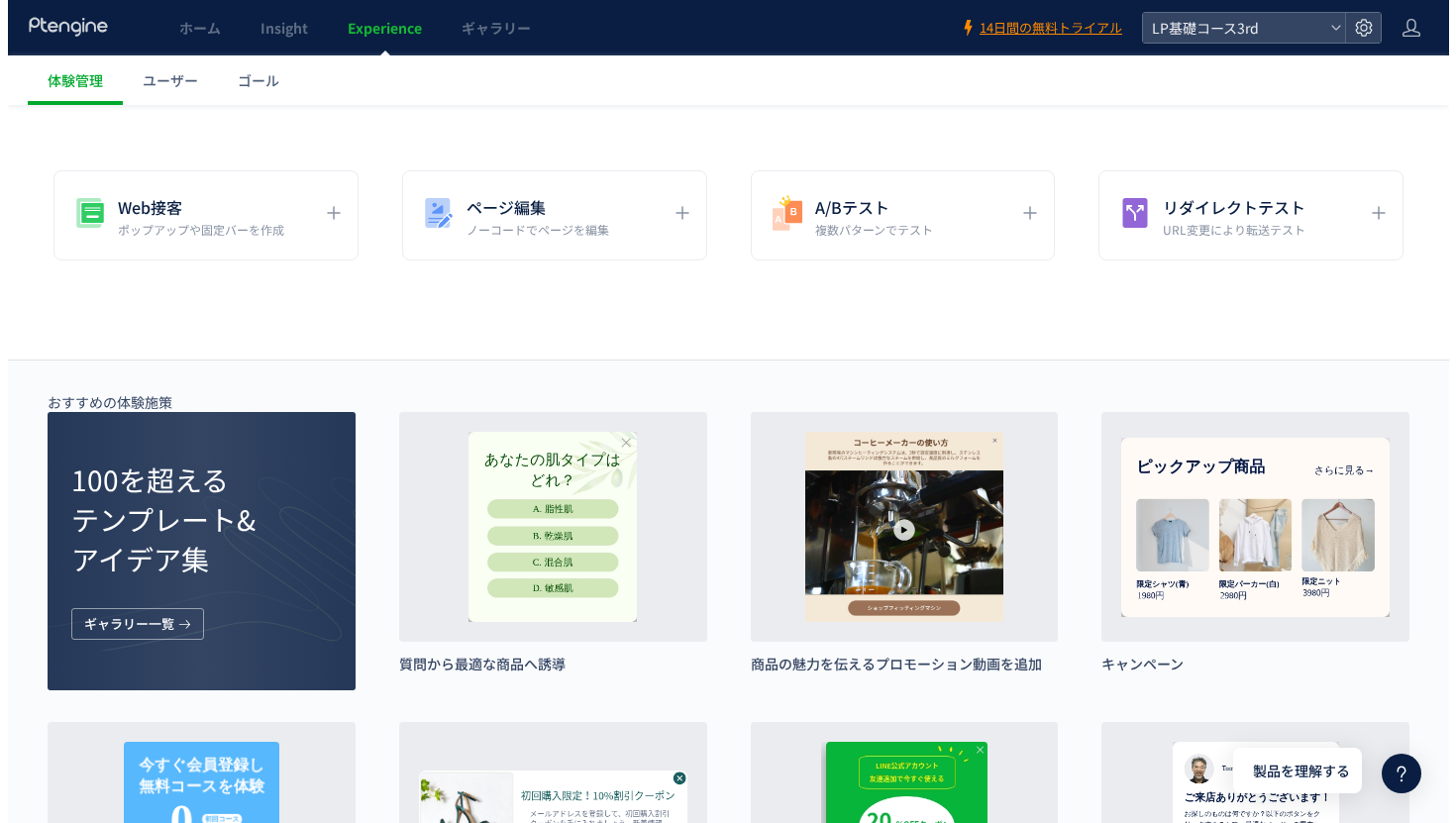 scroll, scrollTop: 0, scrollLeft: 0, axis: both 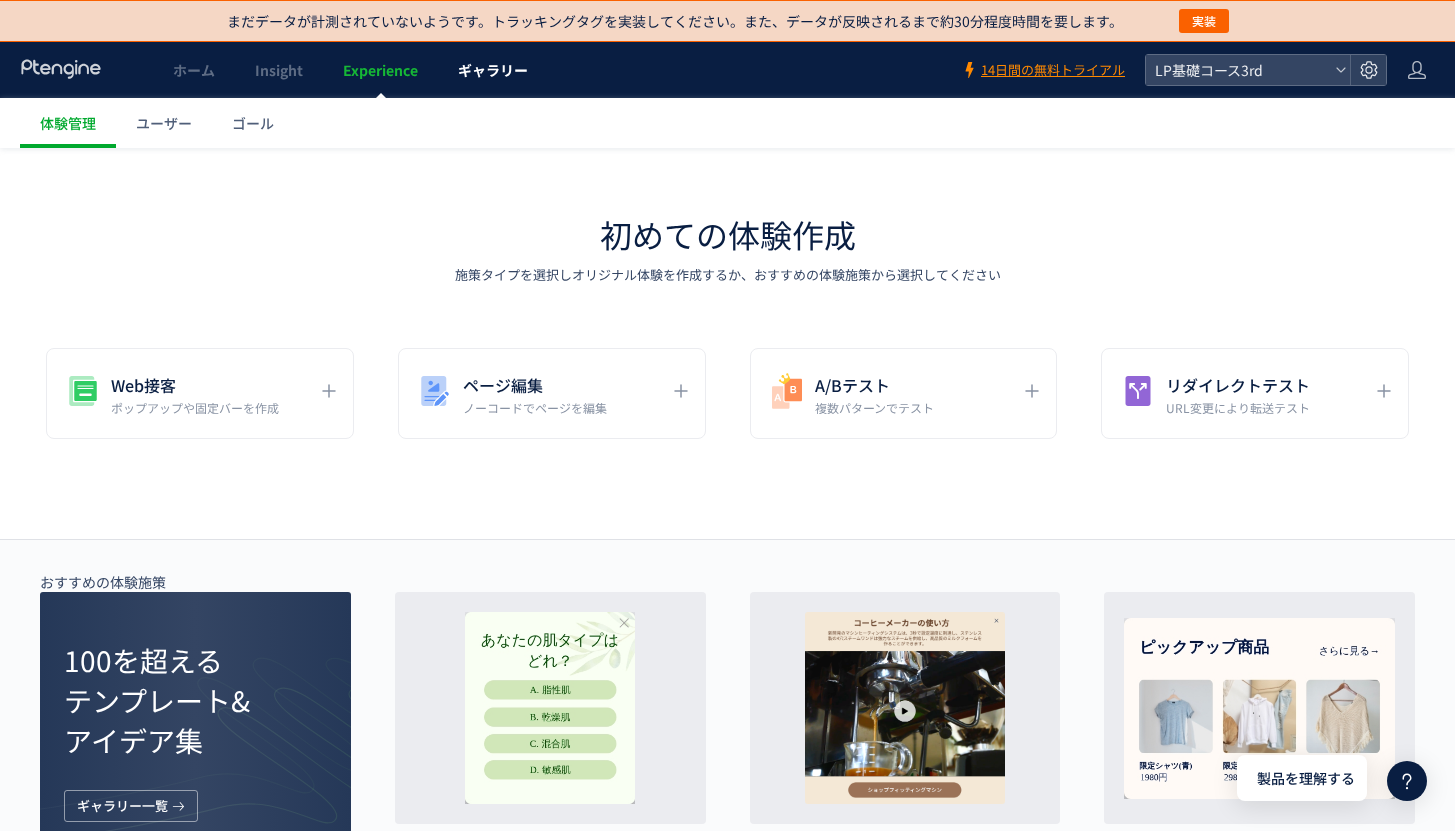 click on "ギャラリー" at bounding box center (493, 70) 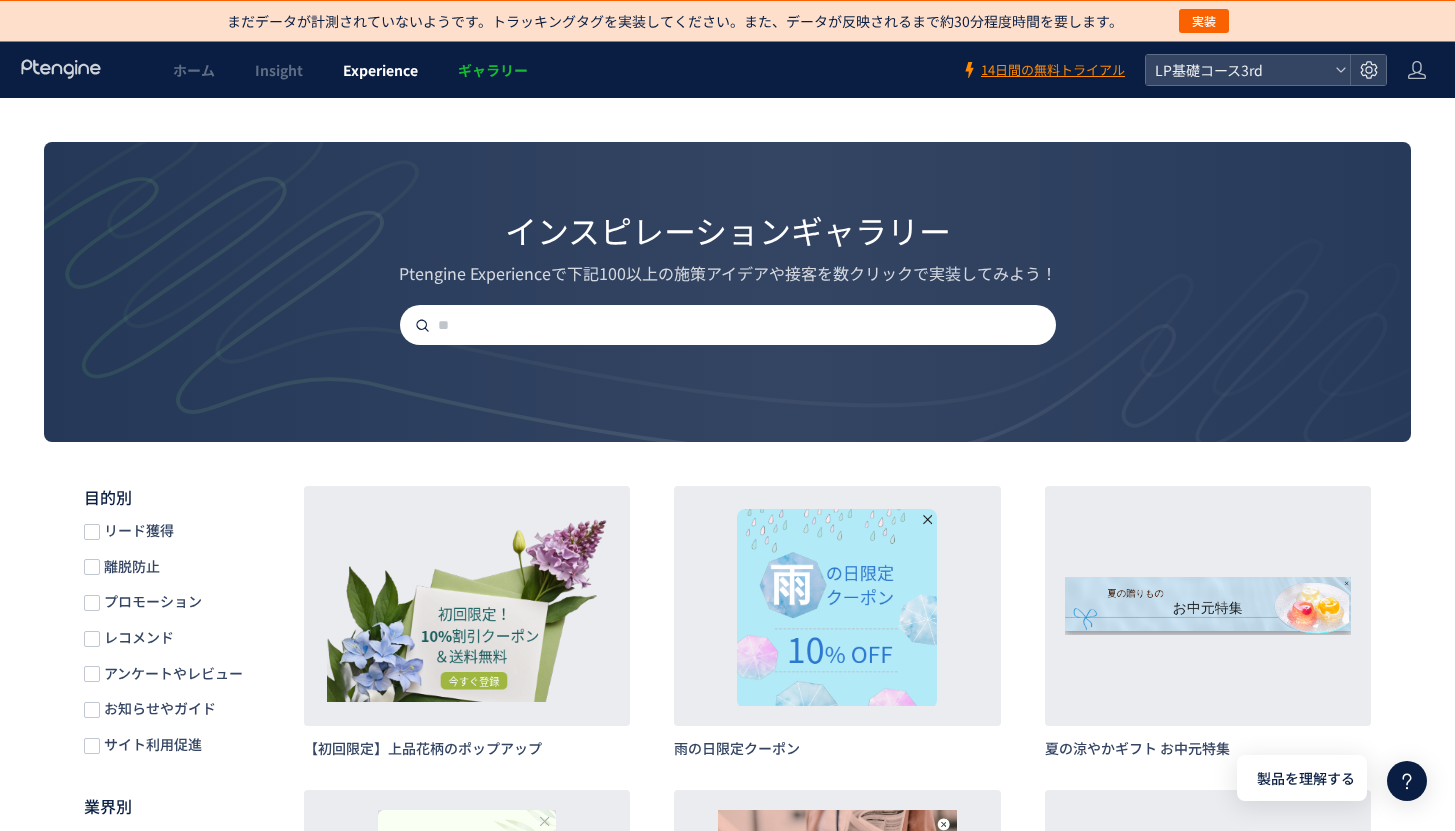 click on "Experience" at bounding box center (380, 70) 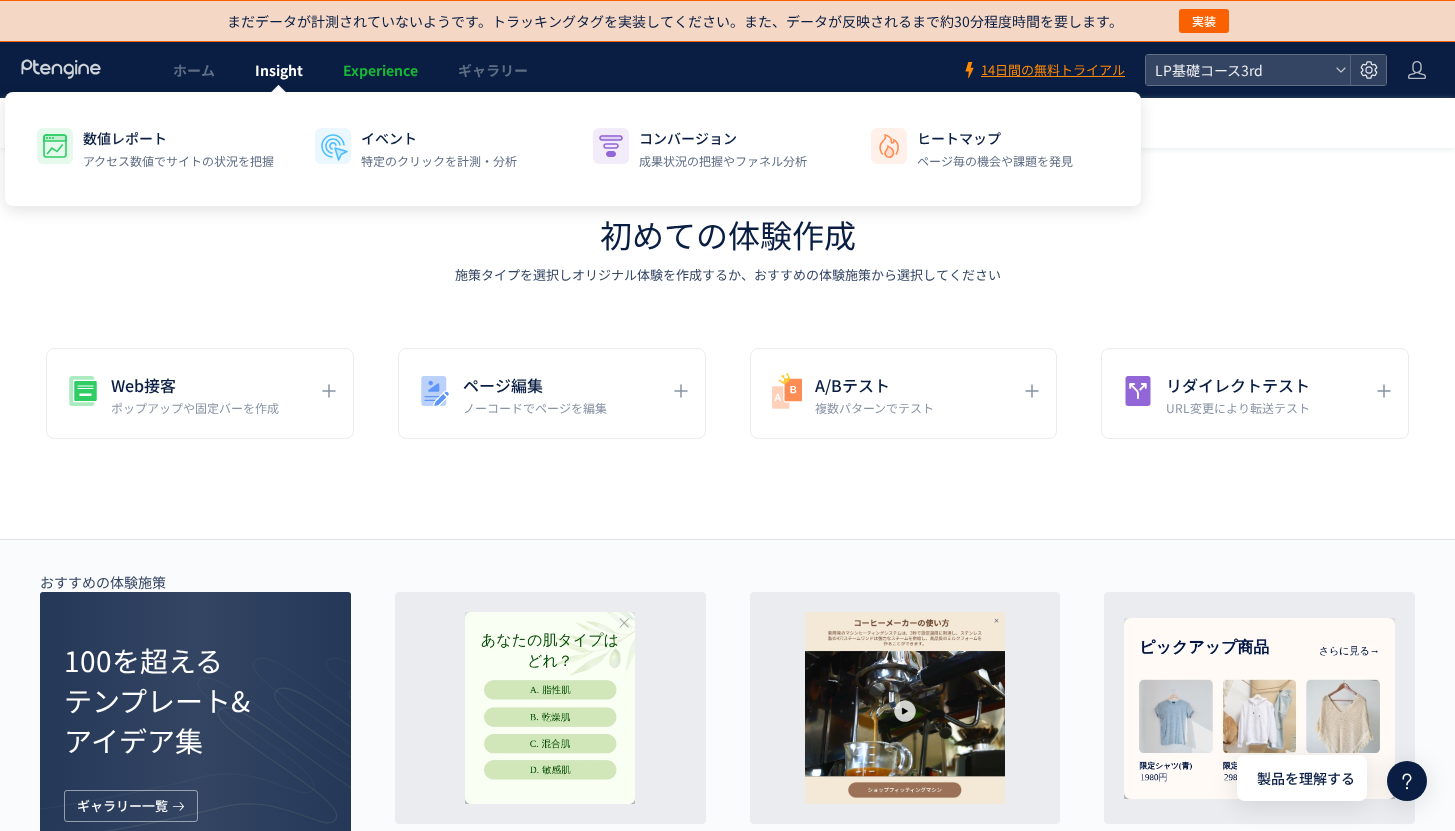 click on "Insight" 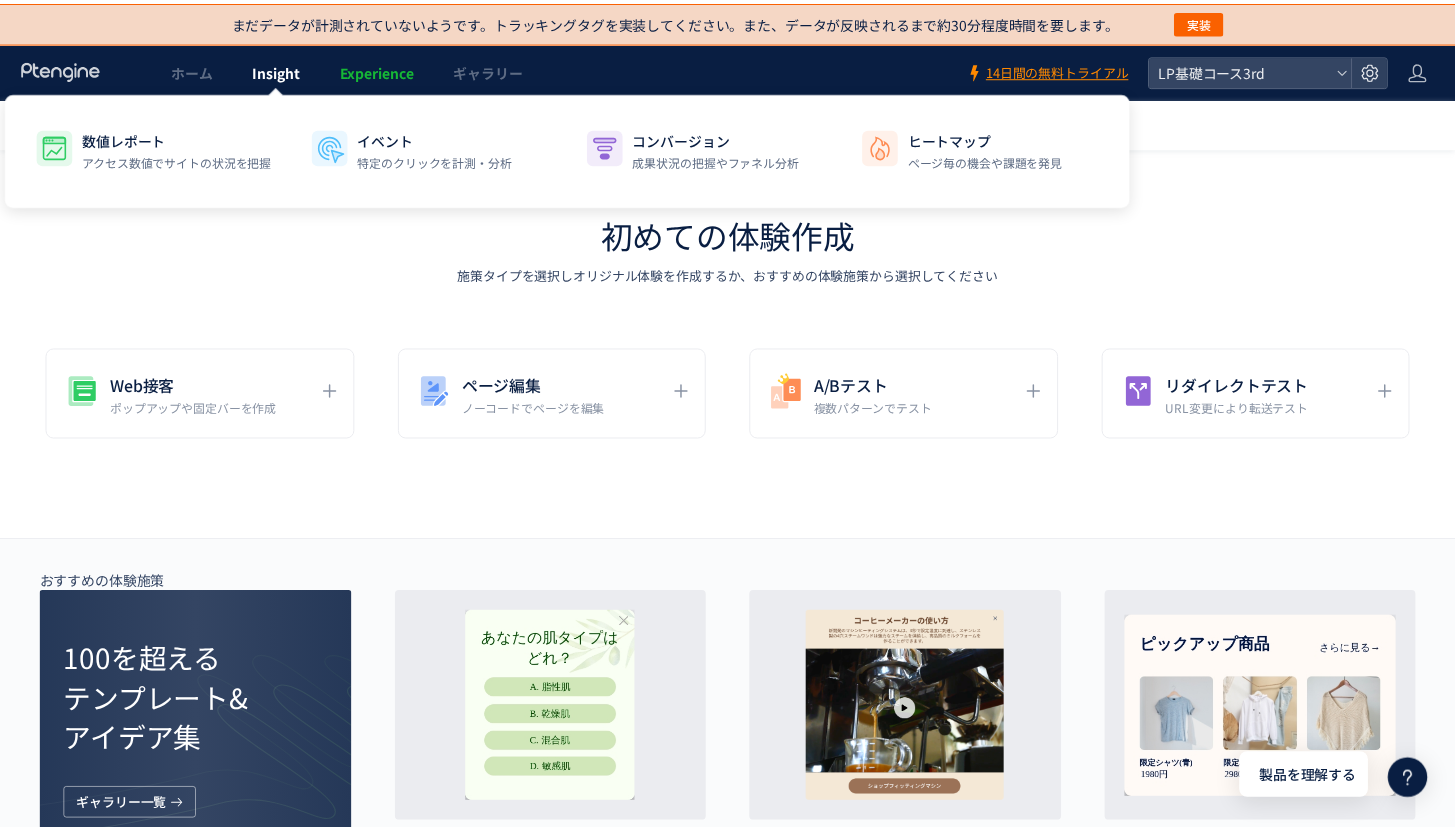 scroll, scrollTop: 0, scrollLeft: 0, axis: both 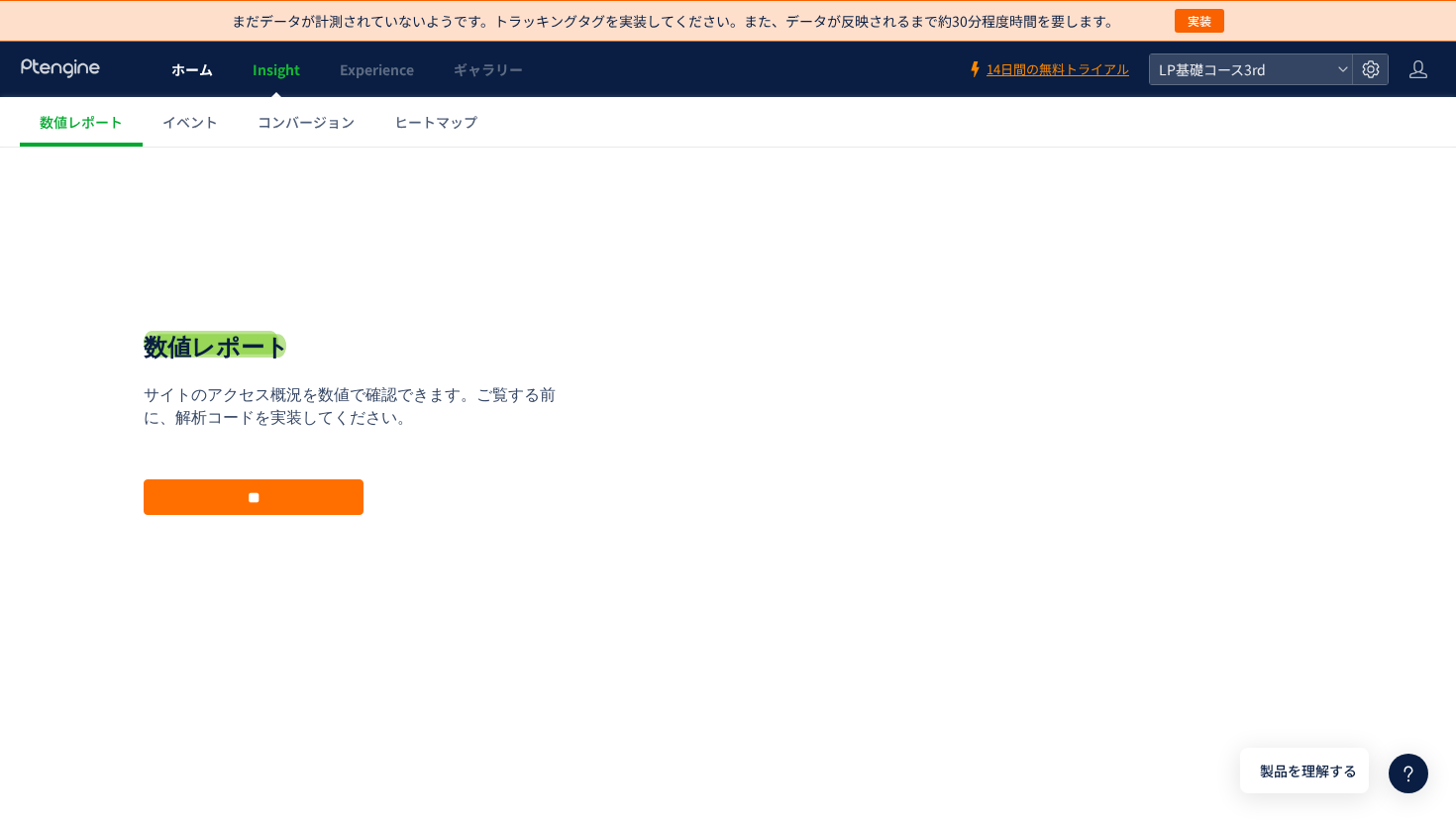 click on "ホーム" at bounding box center (192, 69) 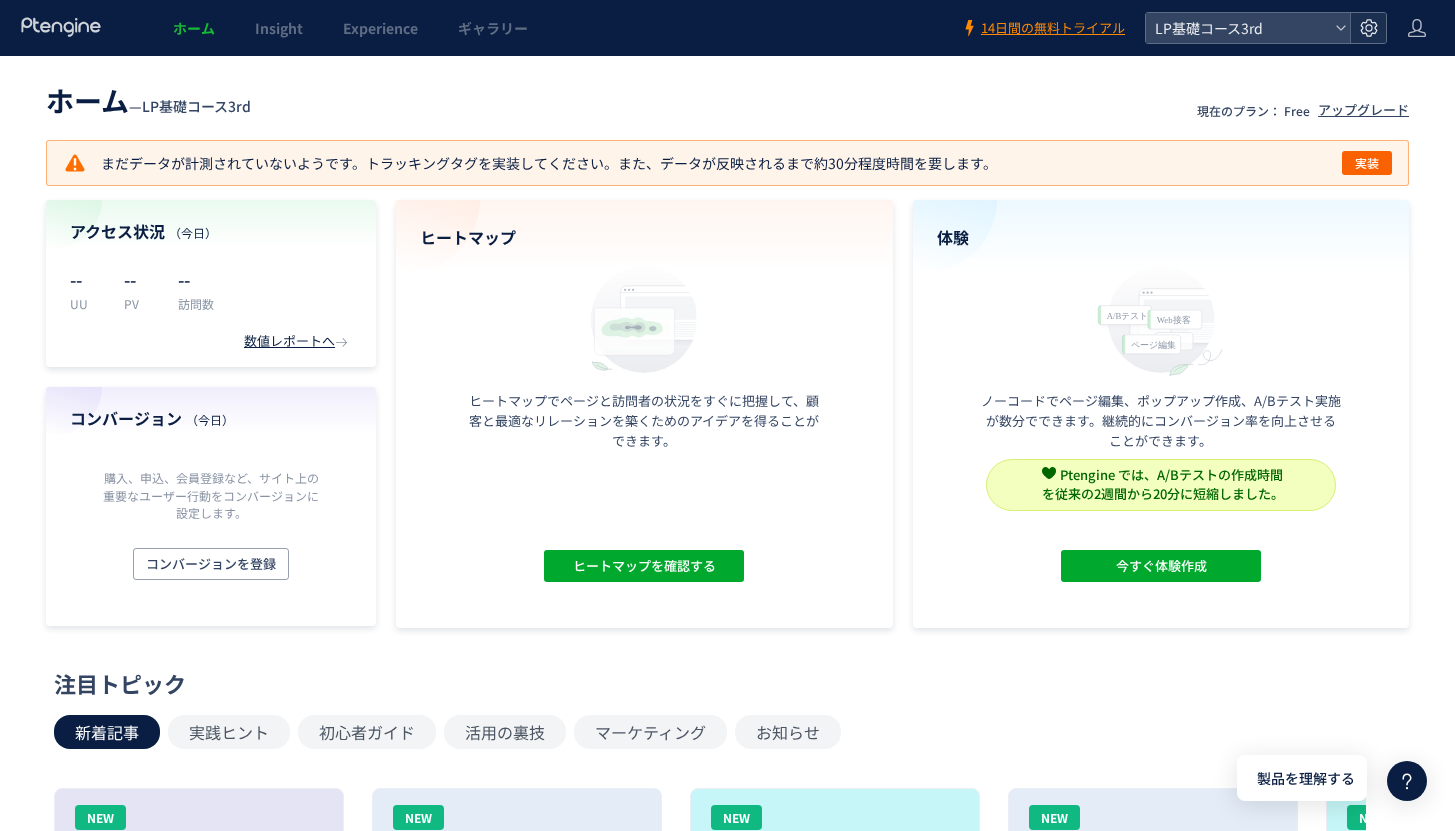 click 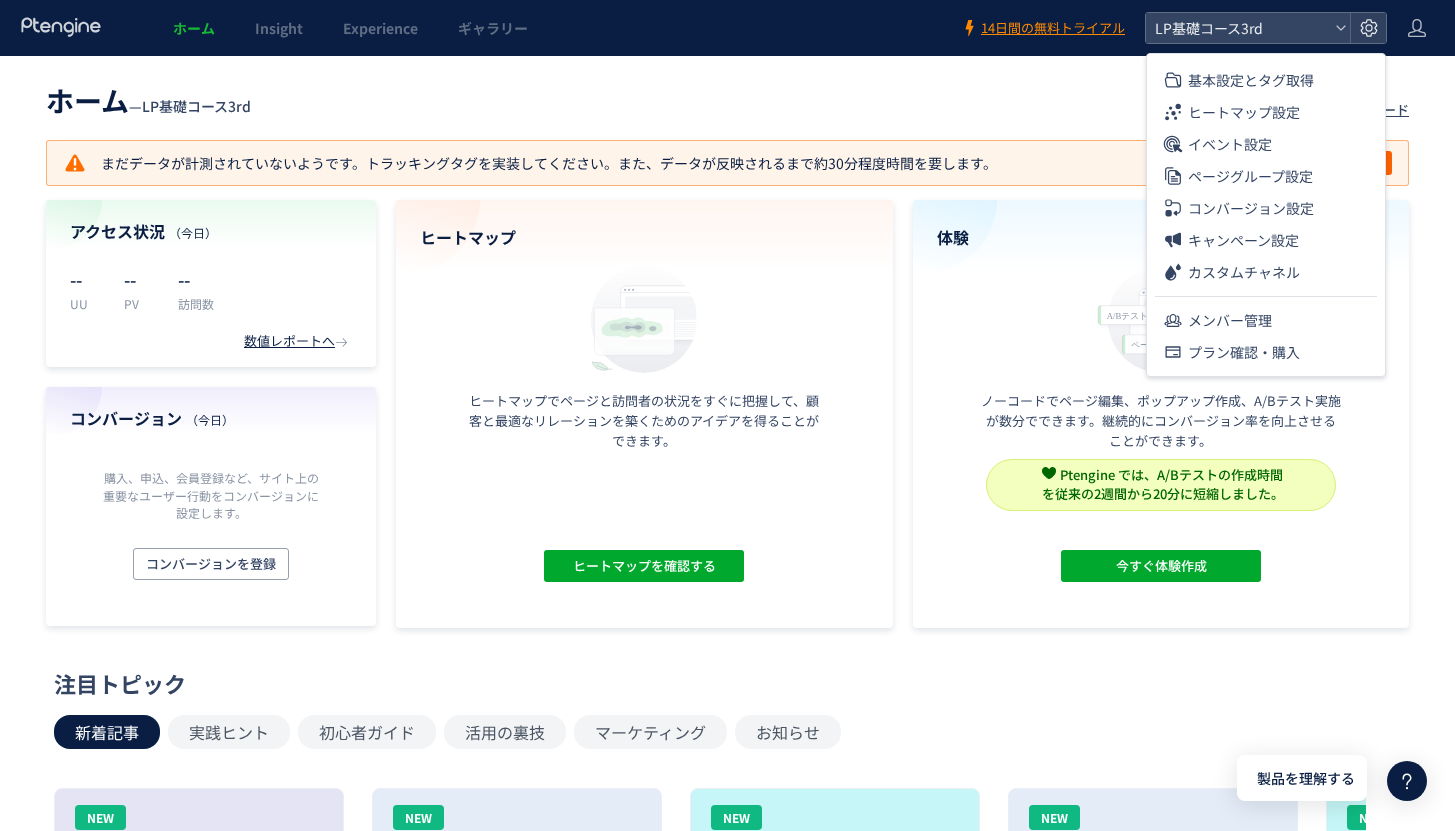 click on "ホーム  —  LP基礎コース3rd 現在のプラン： Free アップグレード  まだデータが計測されていないようです。トラッキングタグを実装してください。また、データが反映されるまで約30分程度時間を要します。  実装 アクセス状況 （今日） -- UU -- PV -- 訪問数 数値レポートへ  コンバージョン （今日） 購入、申込、会員登録など、サイト上の重要なユーザー行動をコンバージョンに設定します。 コンバージョンを登録 ヒートマップ ヒートマップでページと訪問者の状況をすぐに把握して、顧客と最適なリレーションを築くためのアイデアを得ることができます。 ヒートマップを確認する 体験 ノーコードでページ編集、ポップアップ作成、A/Bテスト実施が数分でできます。継続的にコンバージョン率を向上させることができます。 が作成されています。 詳細" 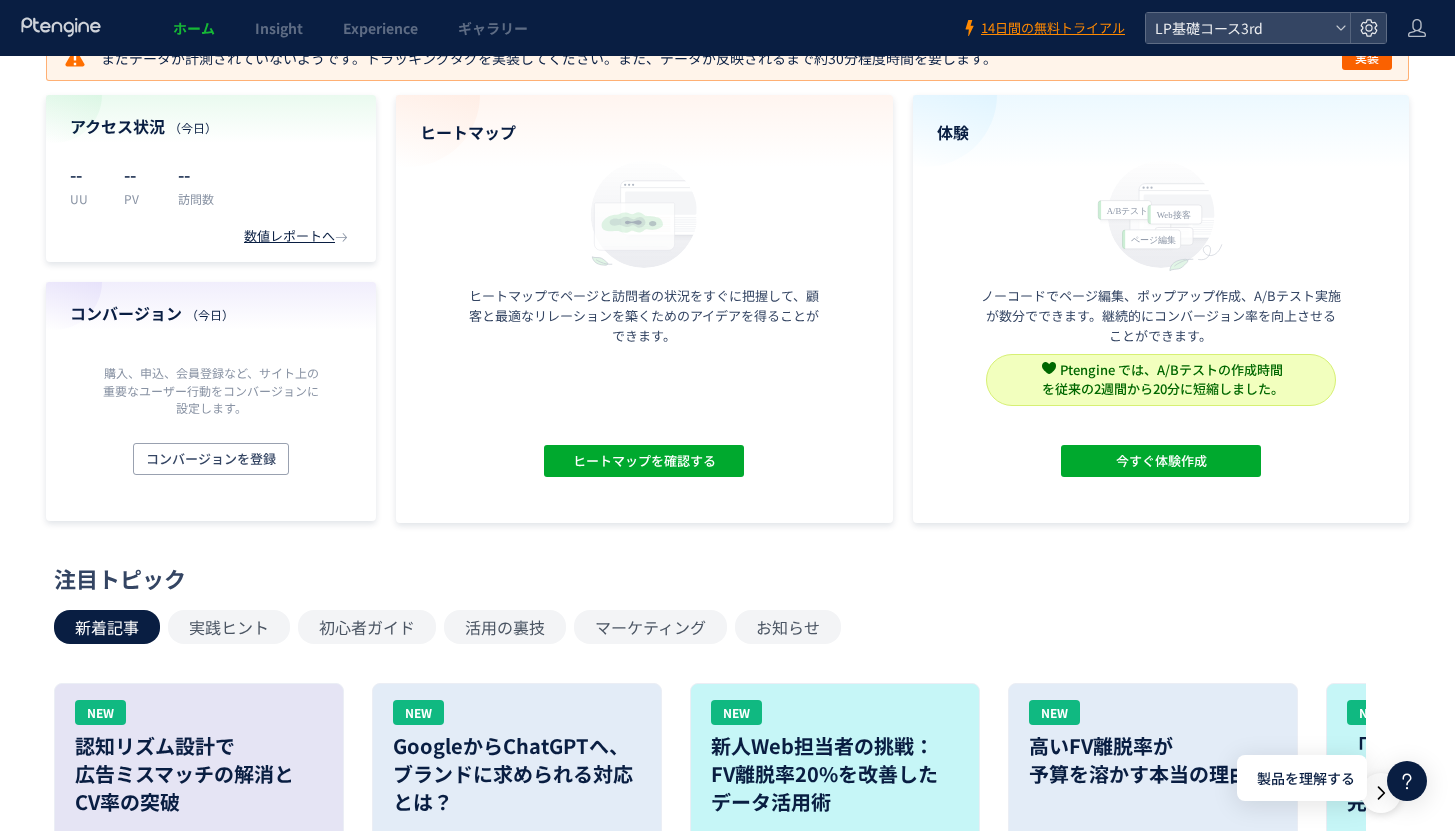 scroll, scrollTop: 0, scrollLeft: 0, axis: both 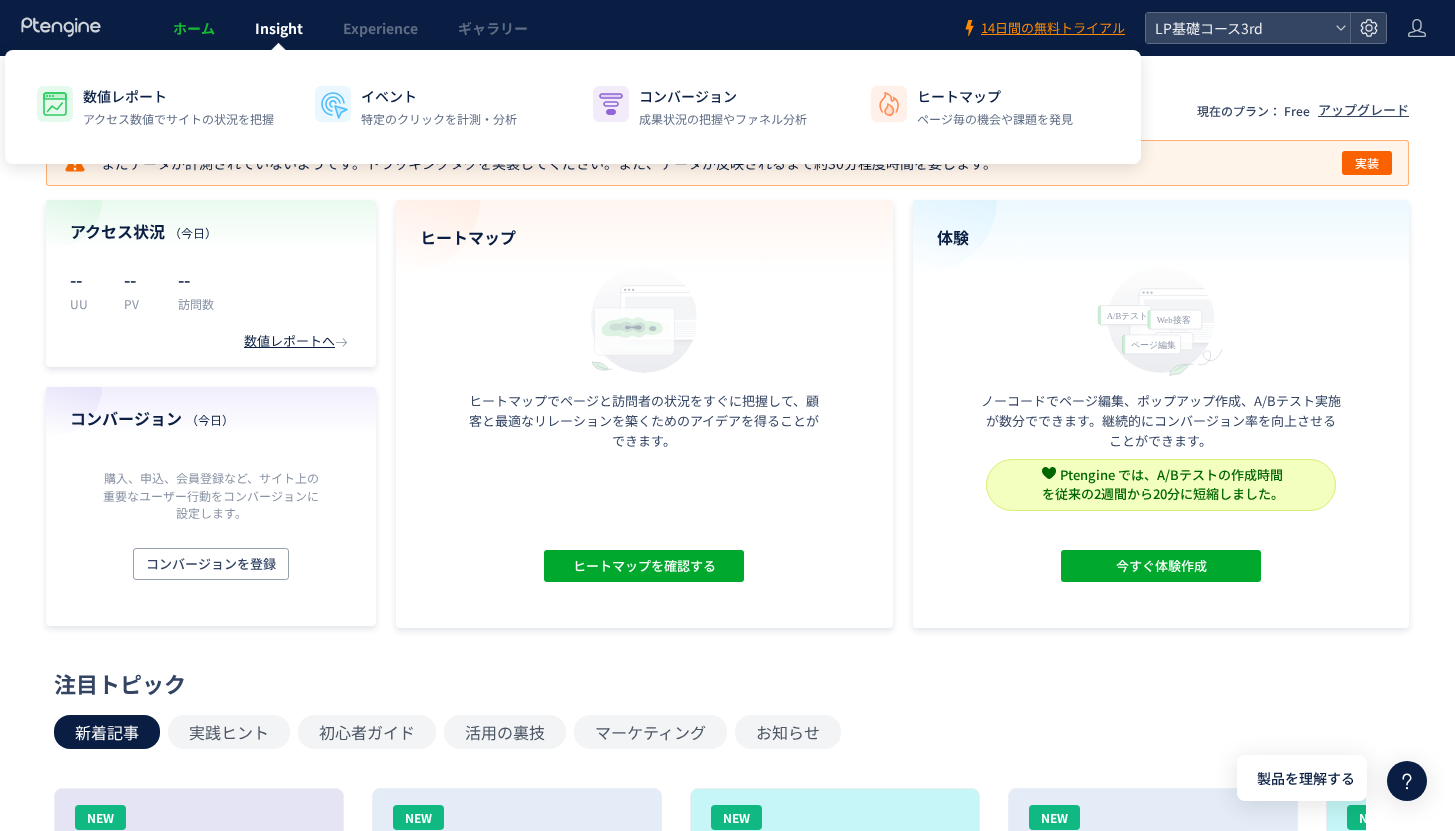 click on "Insight" at bounding box center (279, 28) 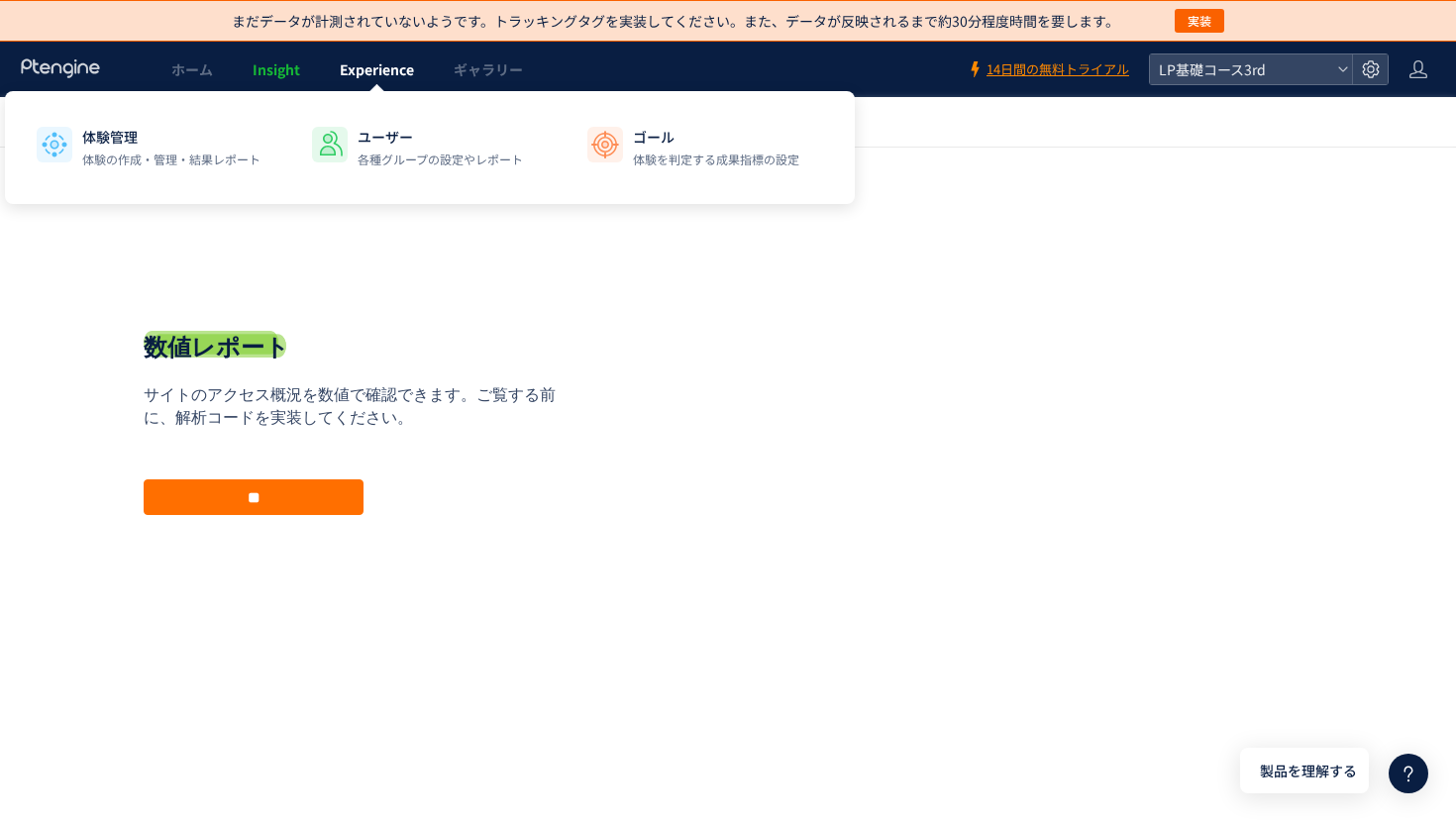 click on "Experience" 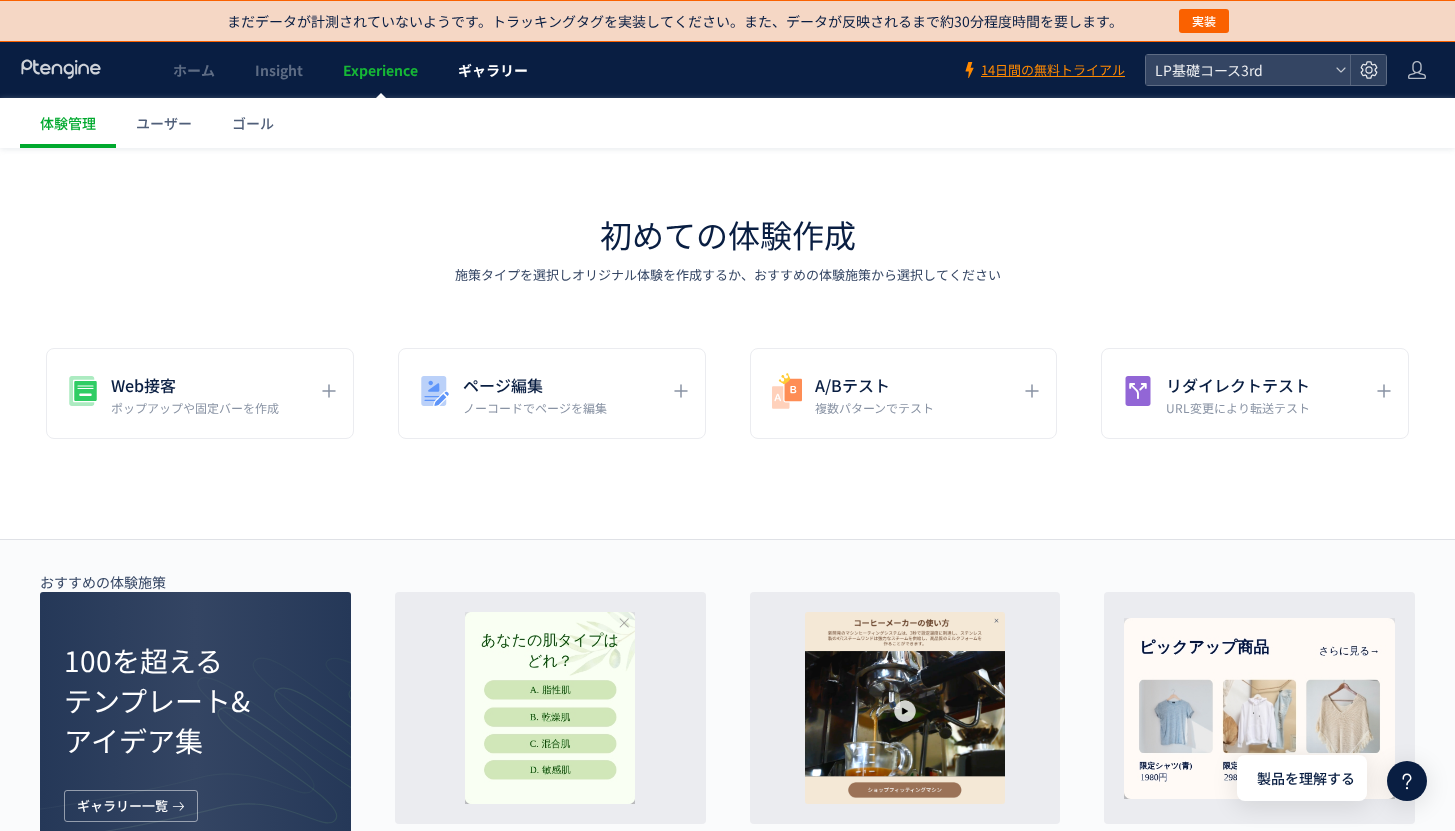 click on "ギャラリー" at bounding box center [493, 70] 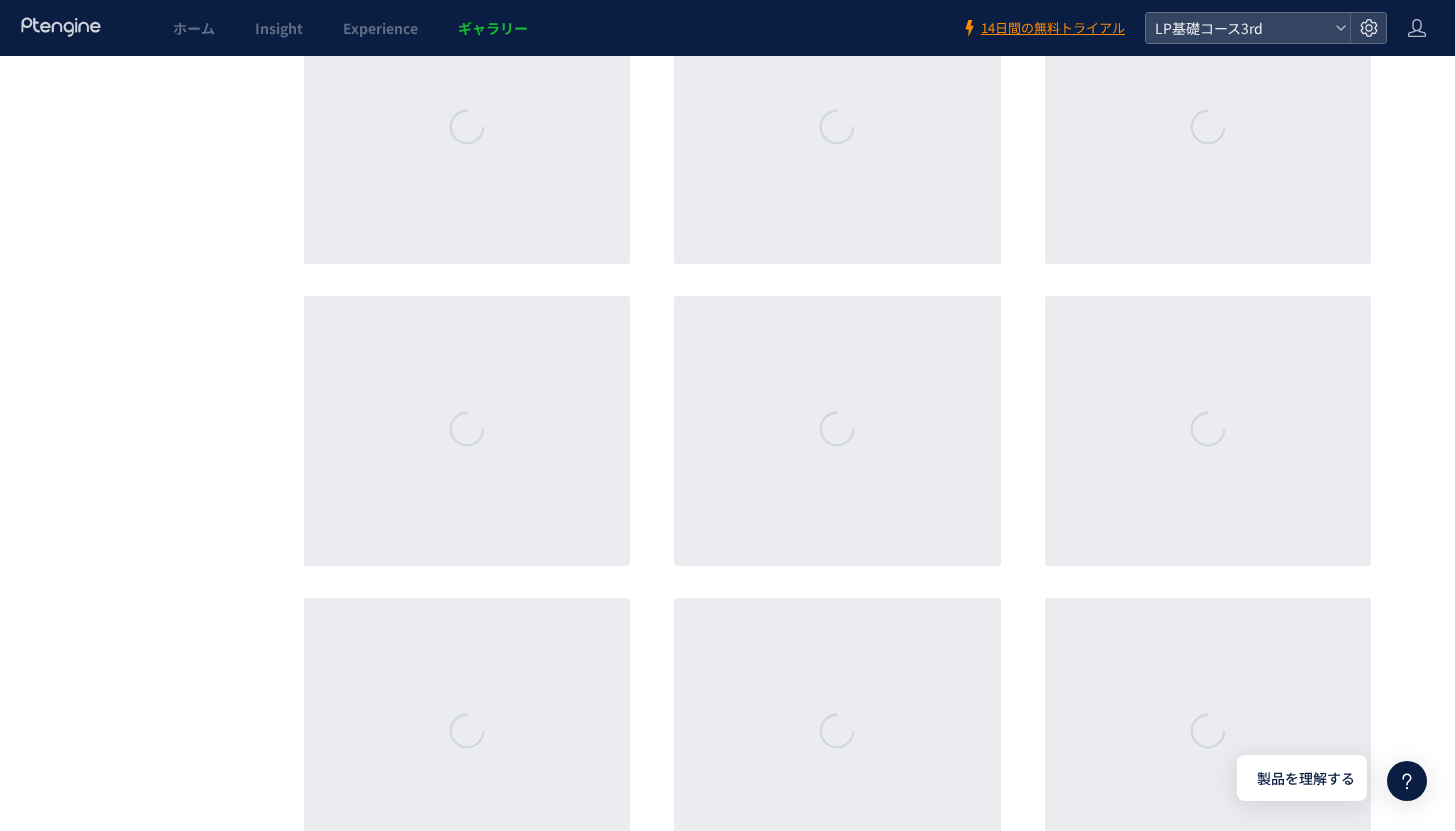 scroll, scrollTop: 7957, scrollLeft: 0, axis: vertical 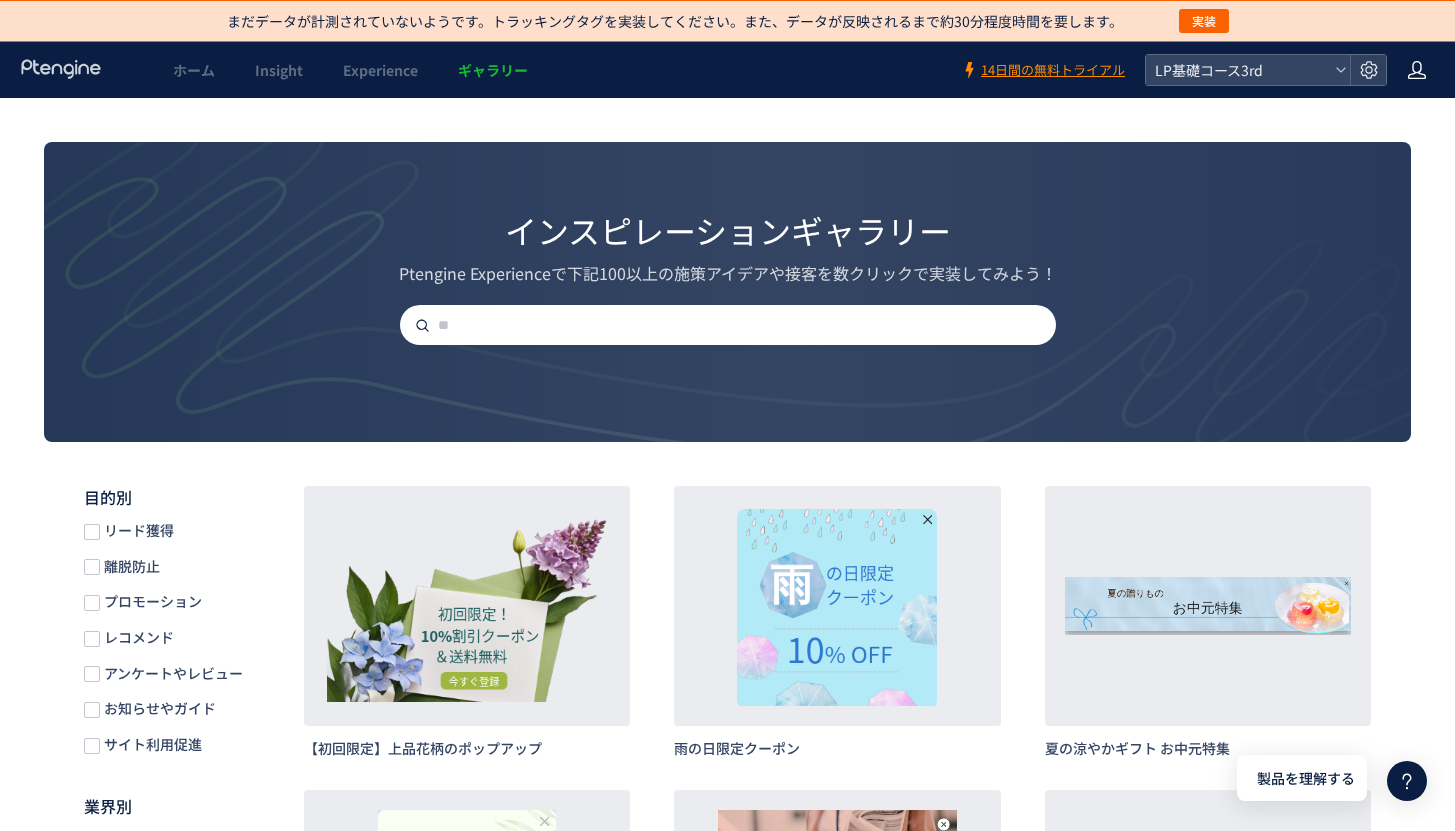 click 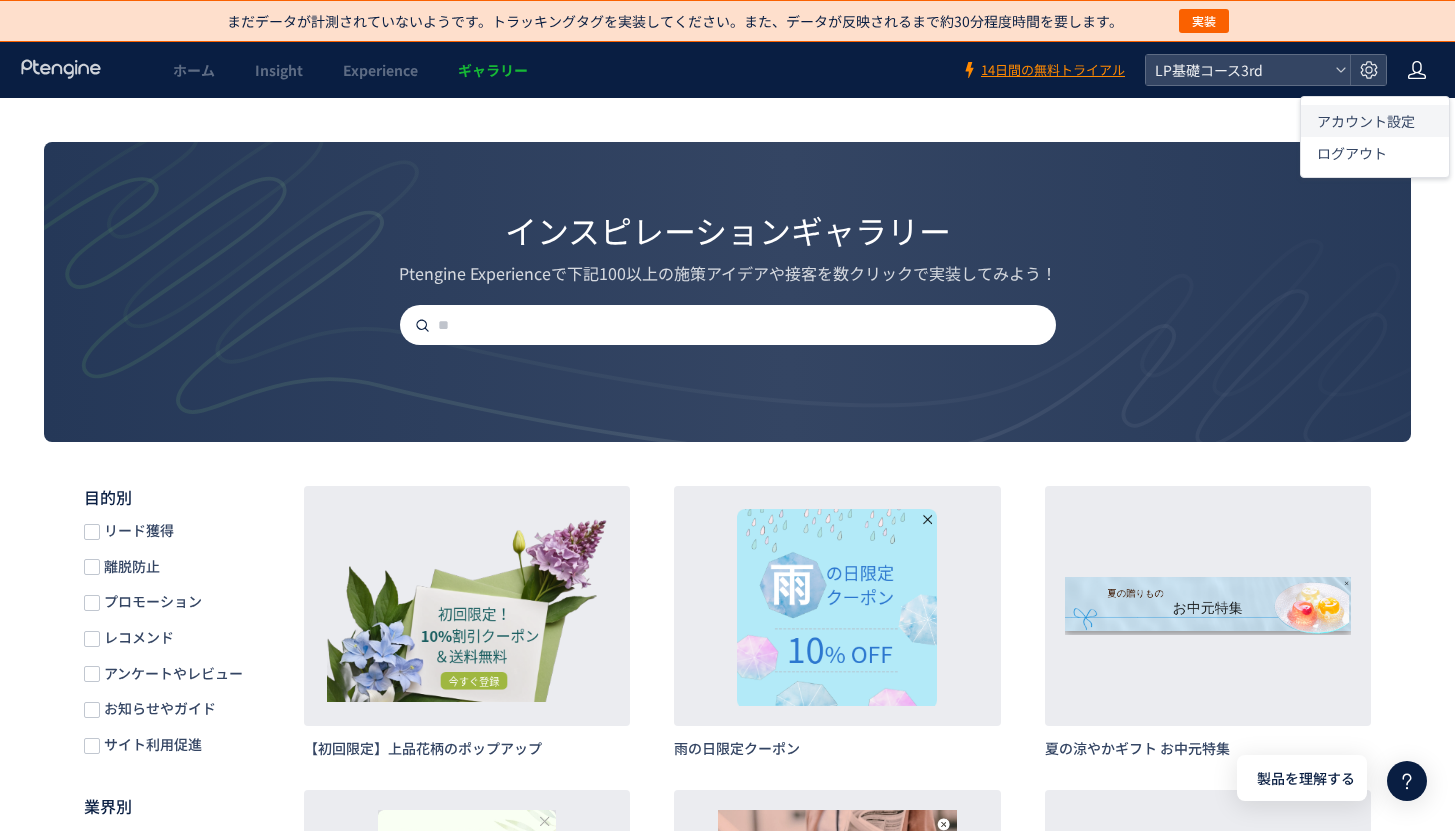 click on "アカウント設定" at bounding box center [1366, 121] 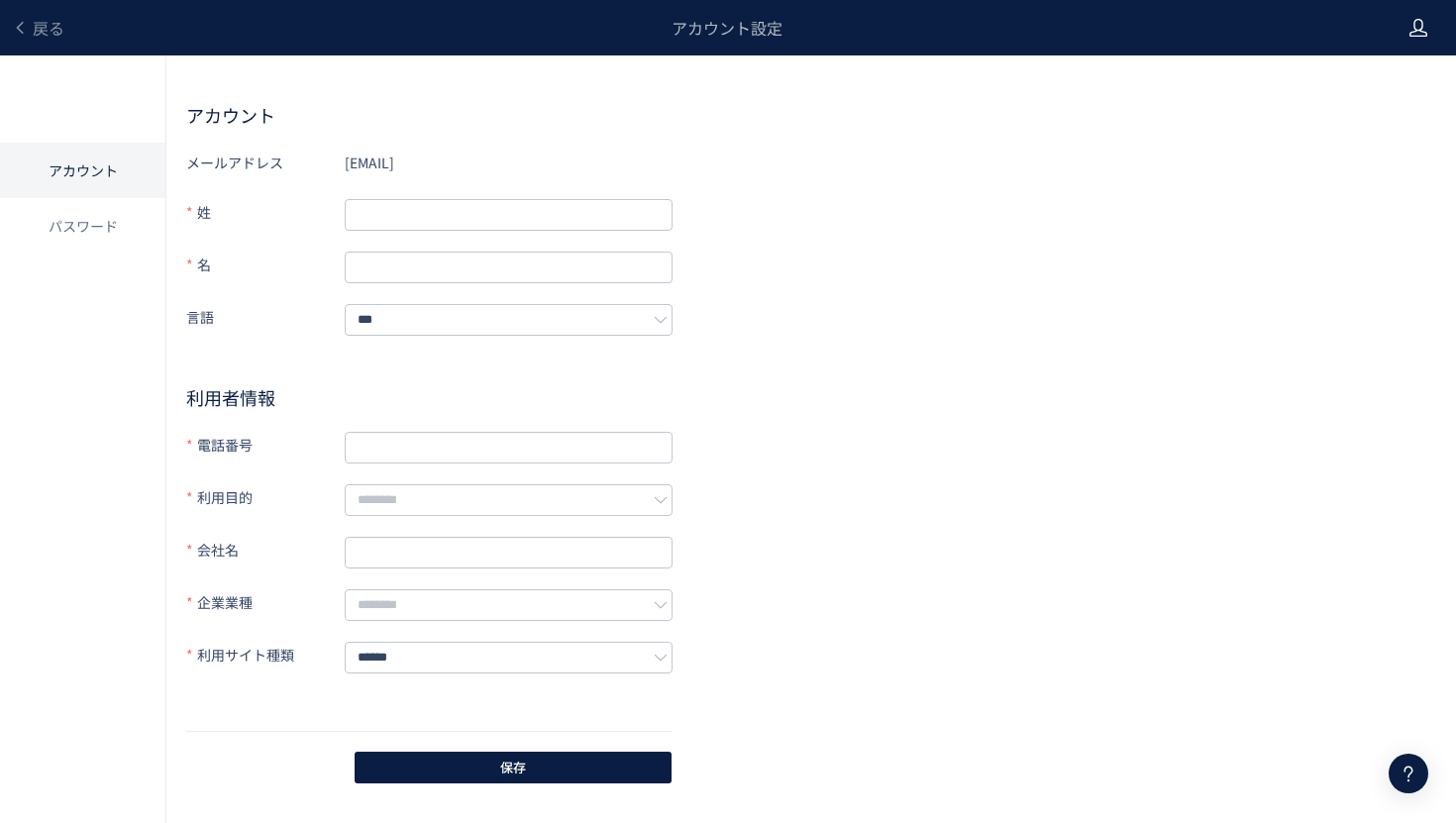 click 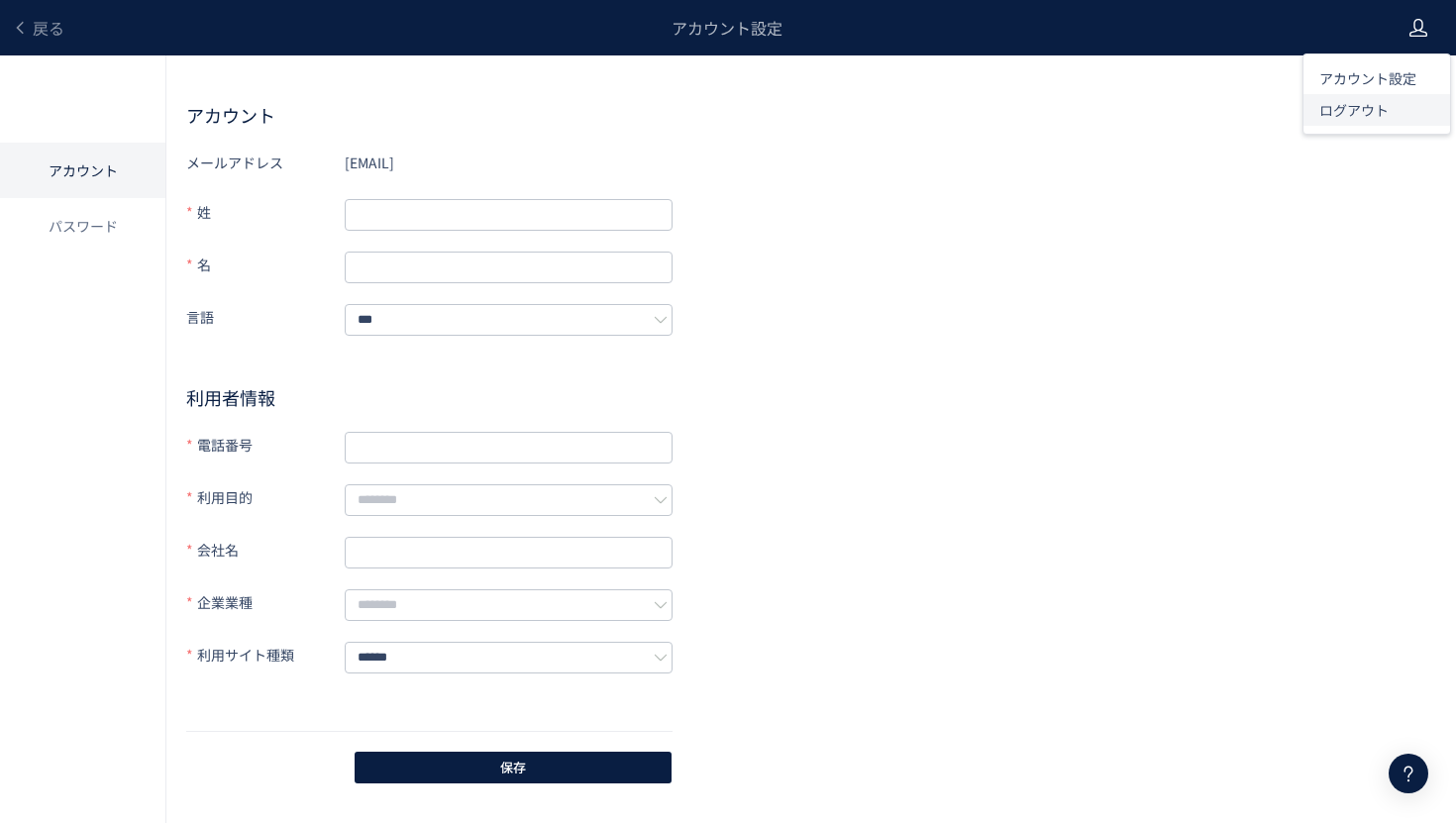 click on "ログアウト" at bounding box center [1354, 110] 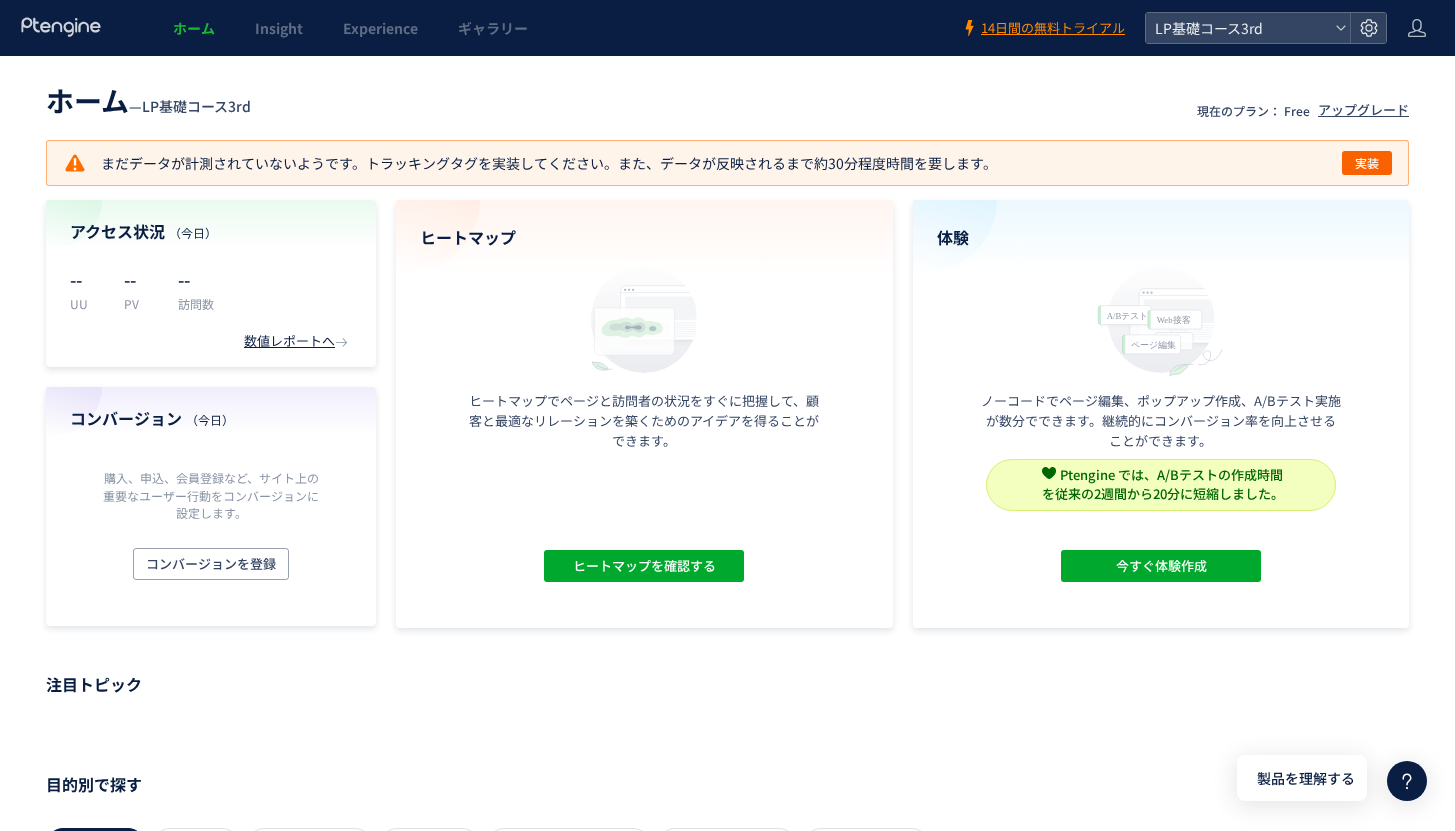 scroll, scrollTop: 0, scrollLeft: 0, axis: both 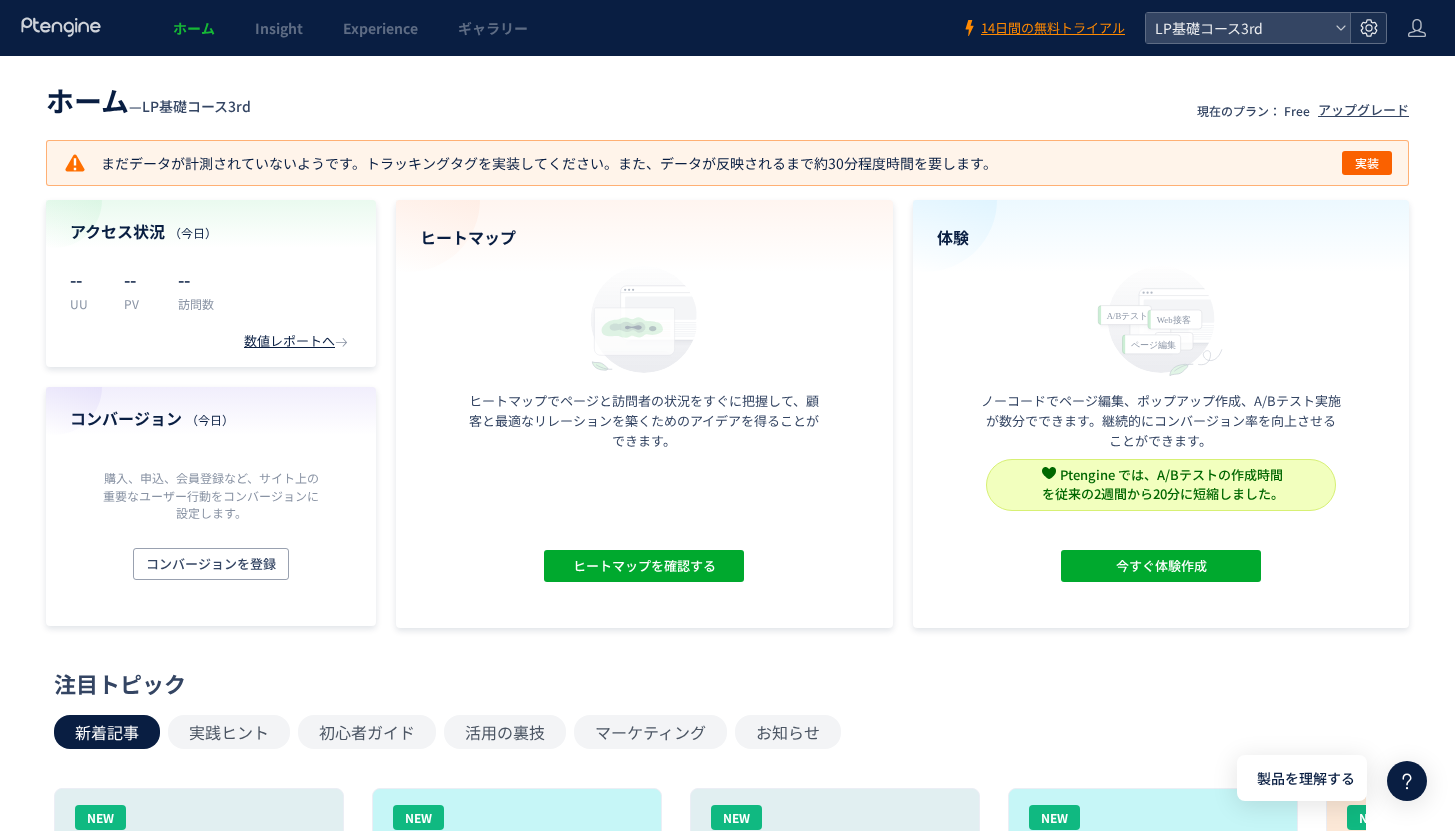 click 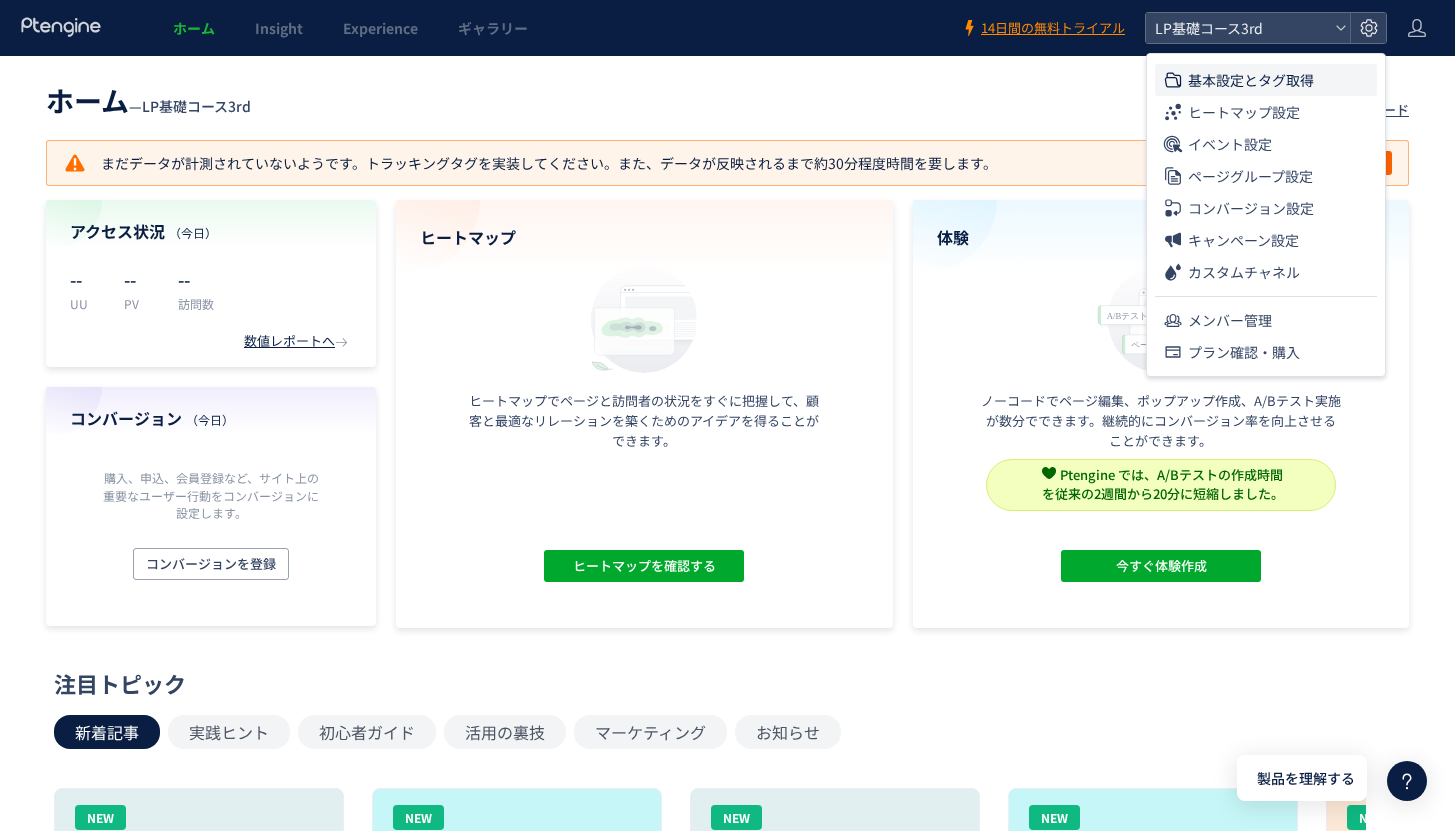 click on "基本設定とタグ取得" at bounding box center [1251, 80] 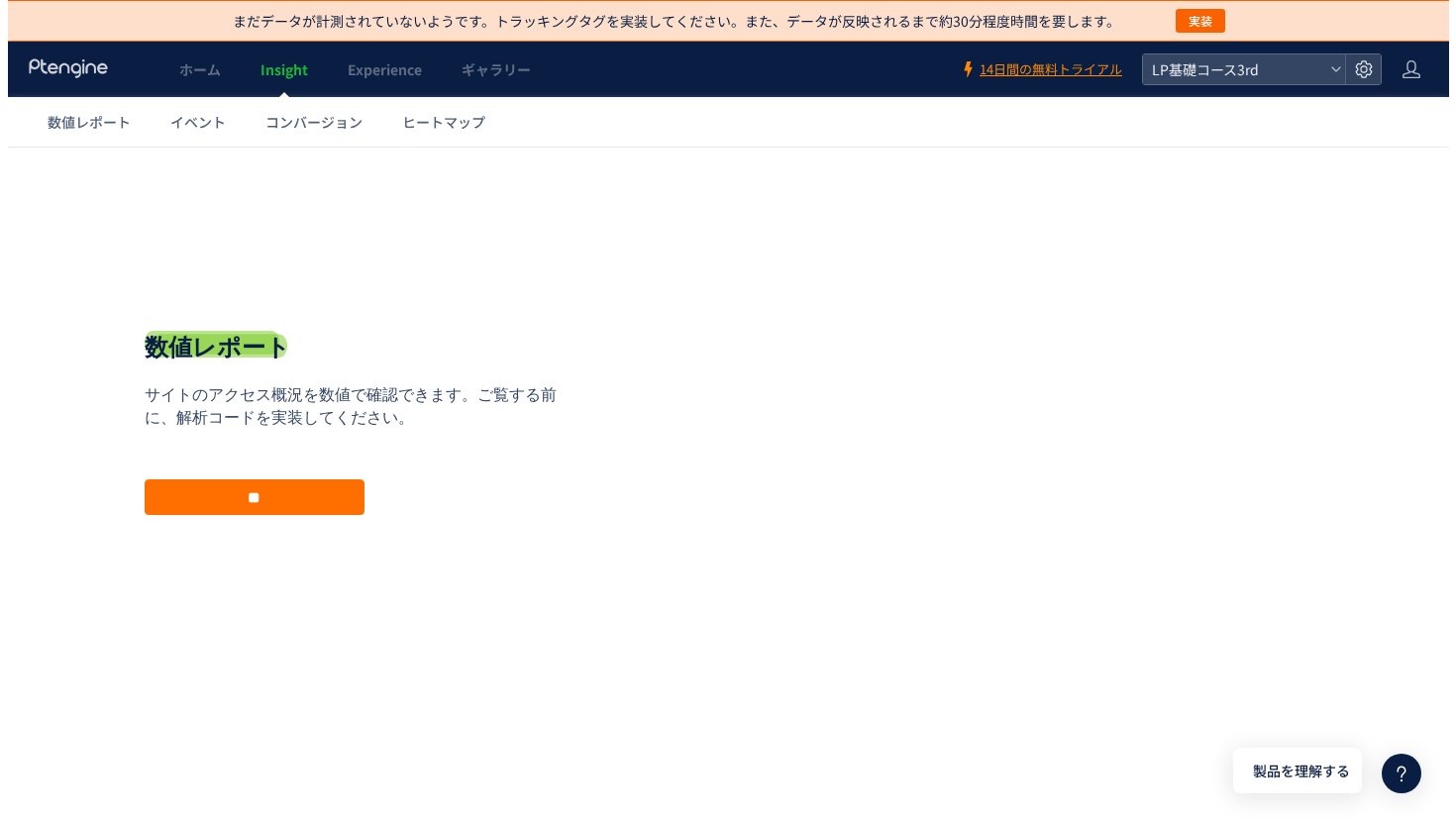 scroll, scrollTop: 0, scrollLeft: 0, axis: both 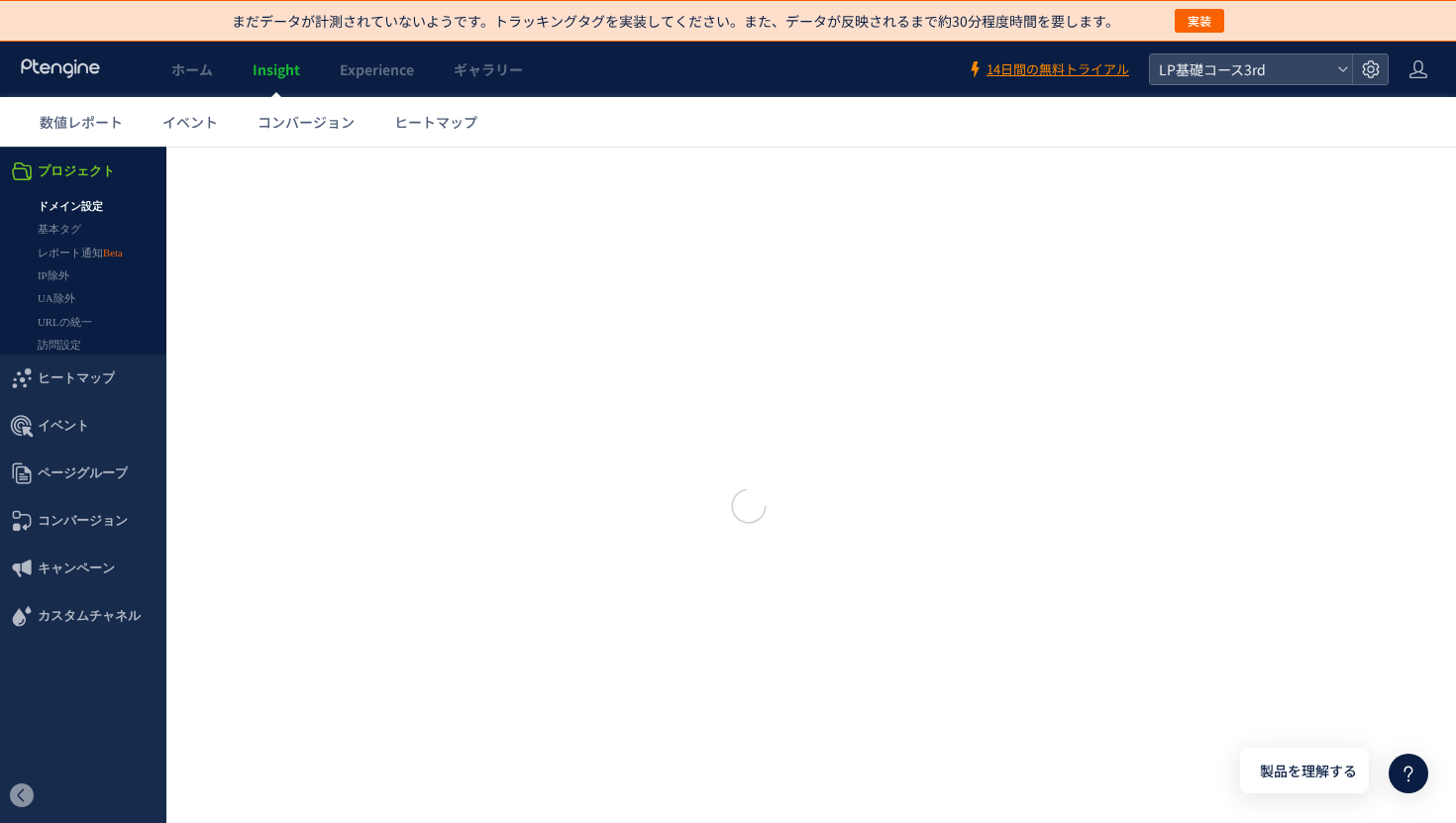 type on "**********" 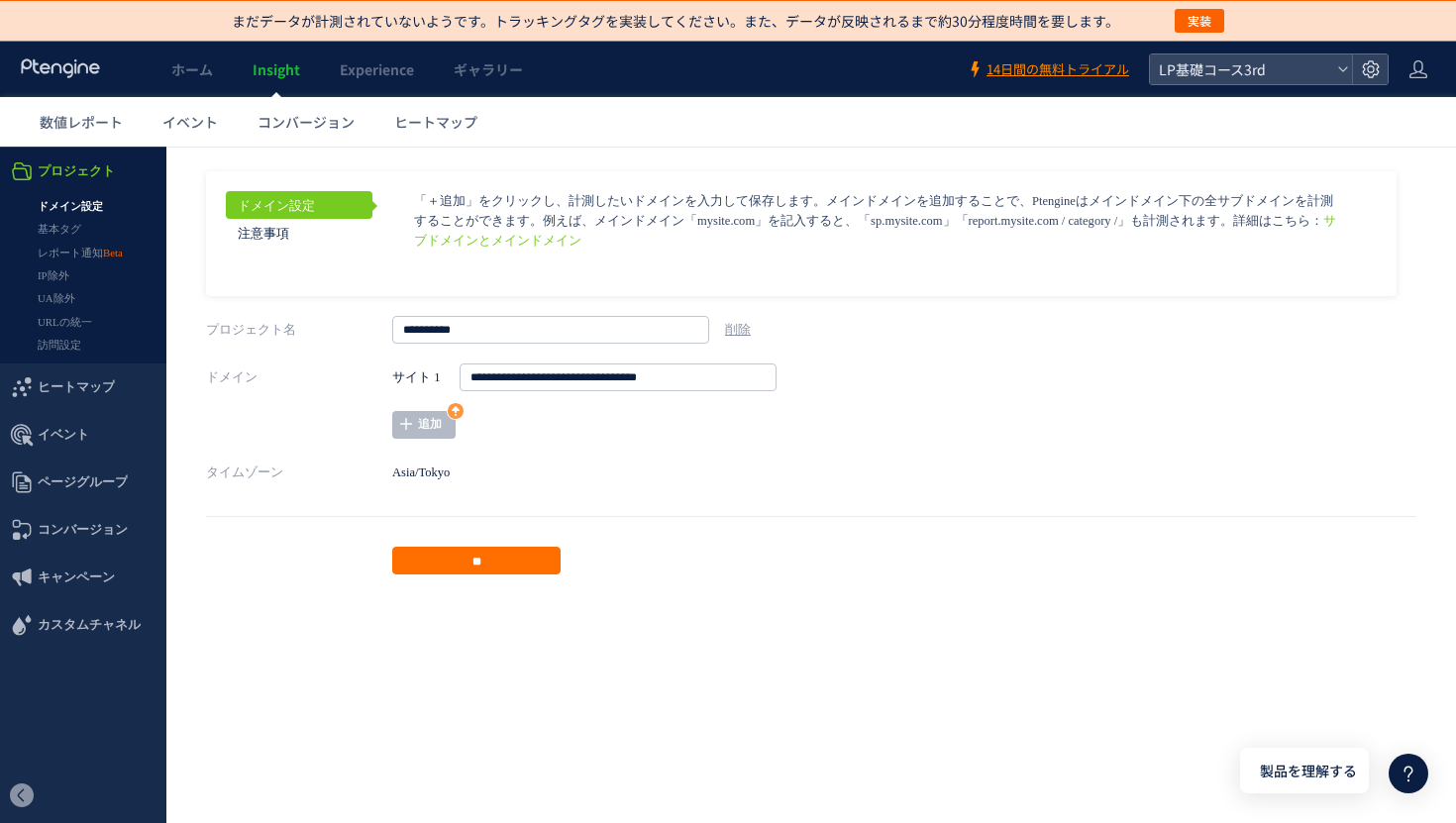 click on "ホーム Insight Experience ギャラリー 14日間の無料トライアル LP基礎コース3rd" 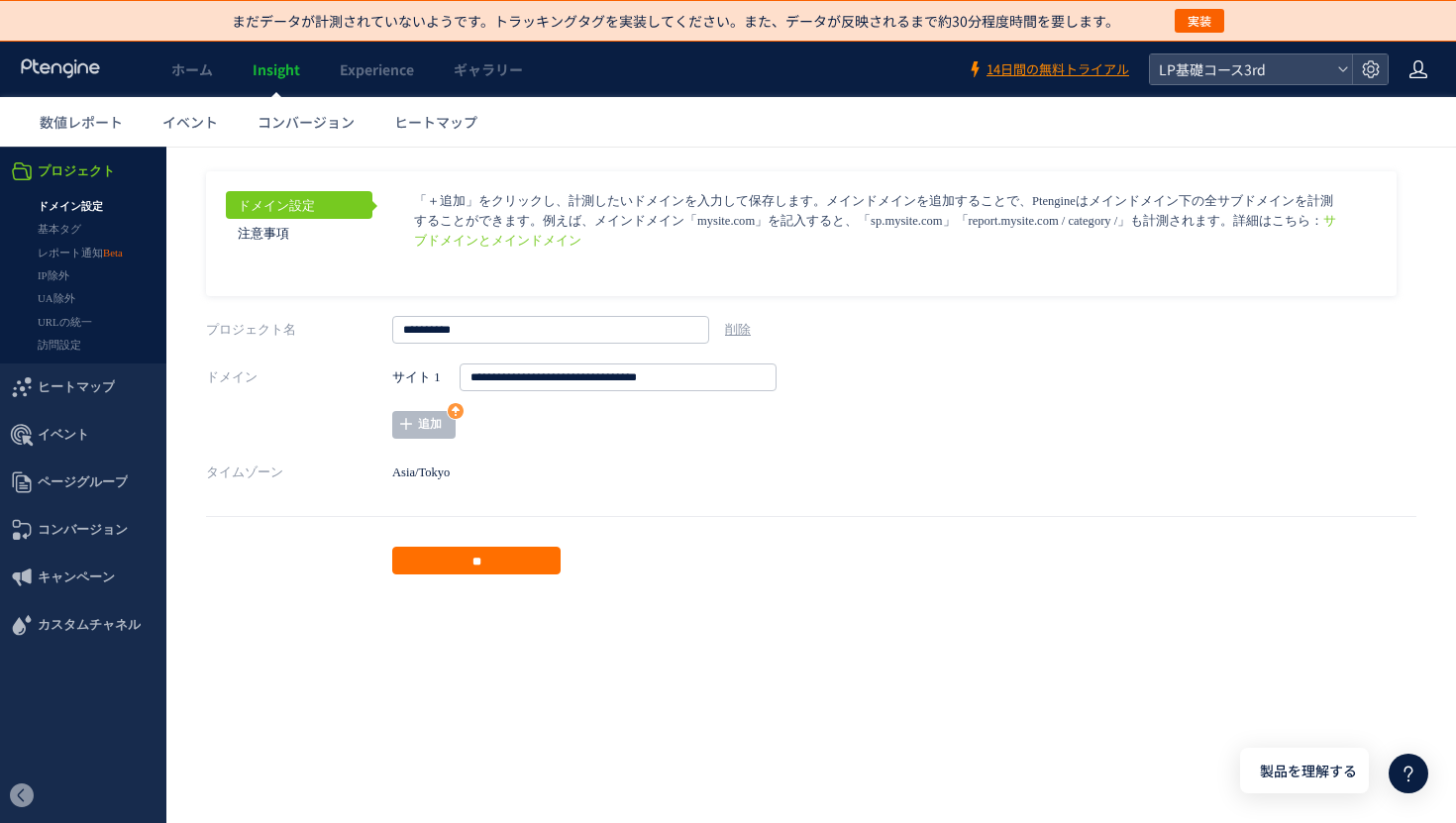 click 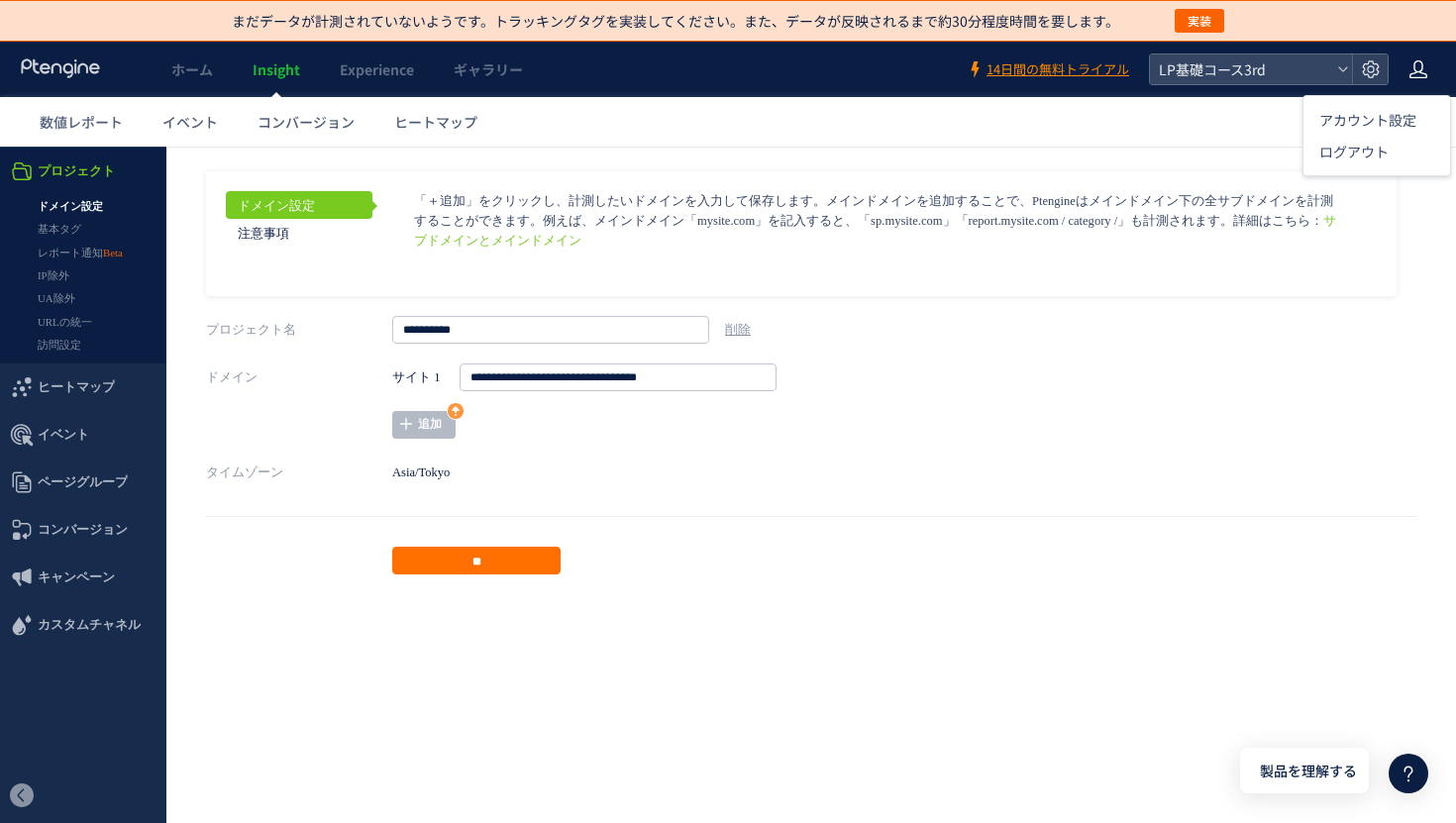 click 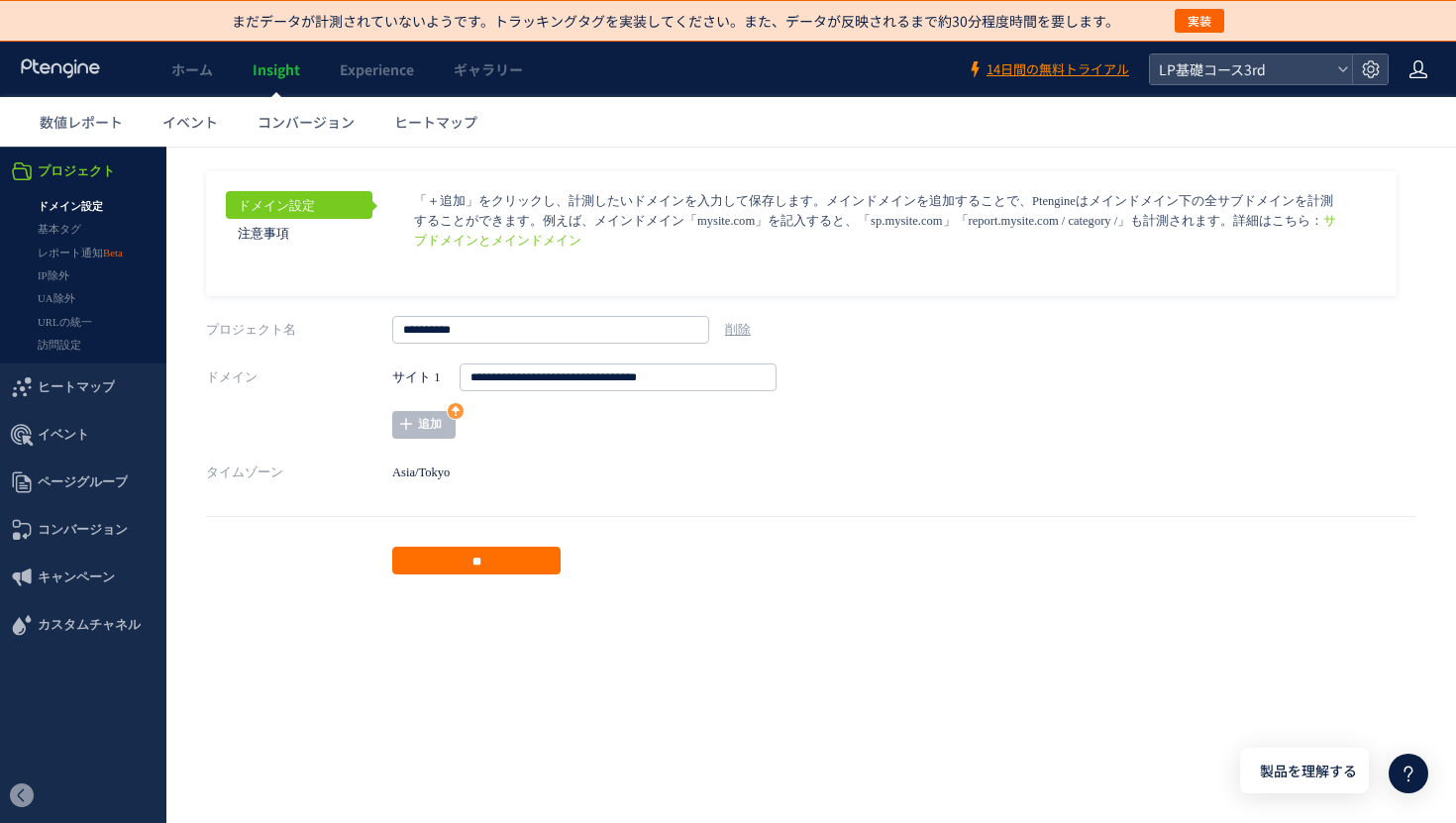 click 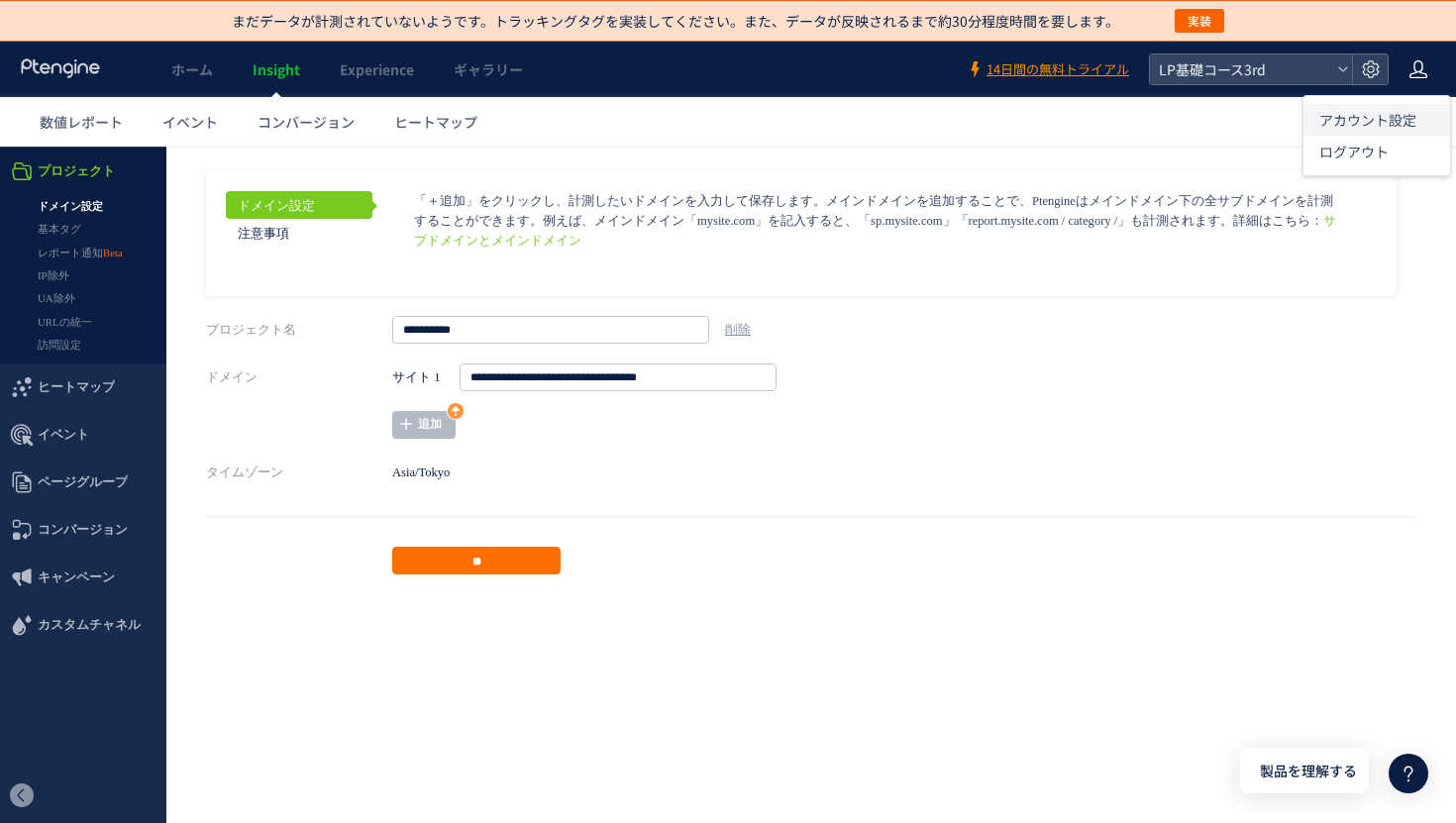 click on "アカウント設定" at bounding box center (1368, 120) 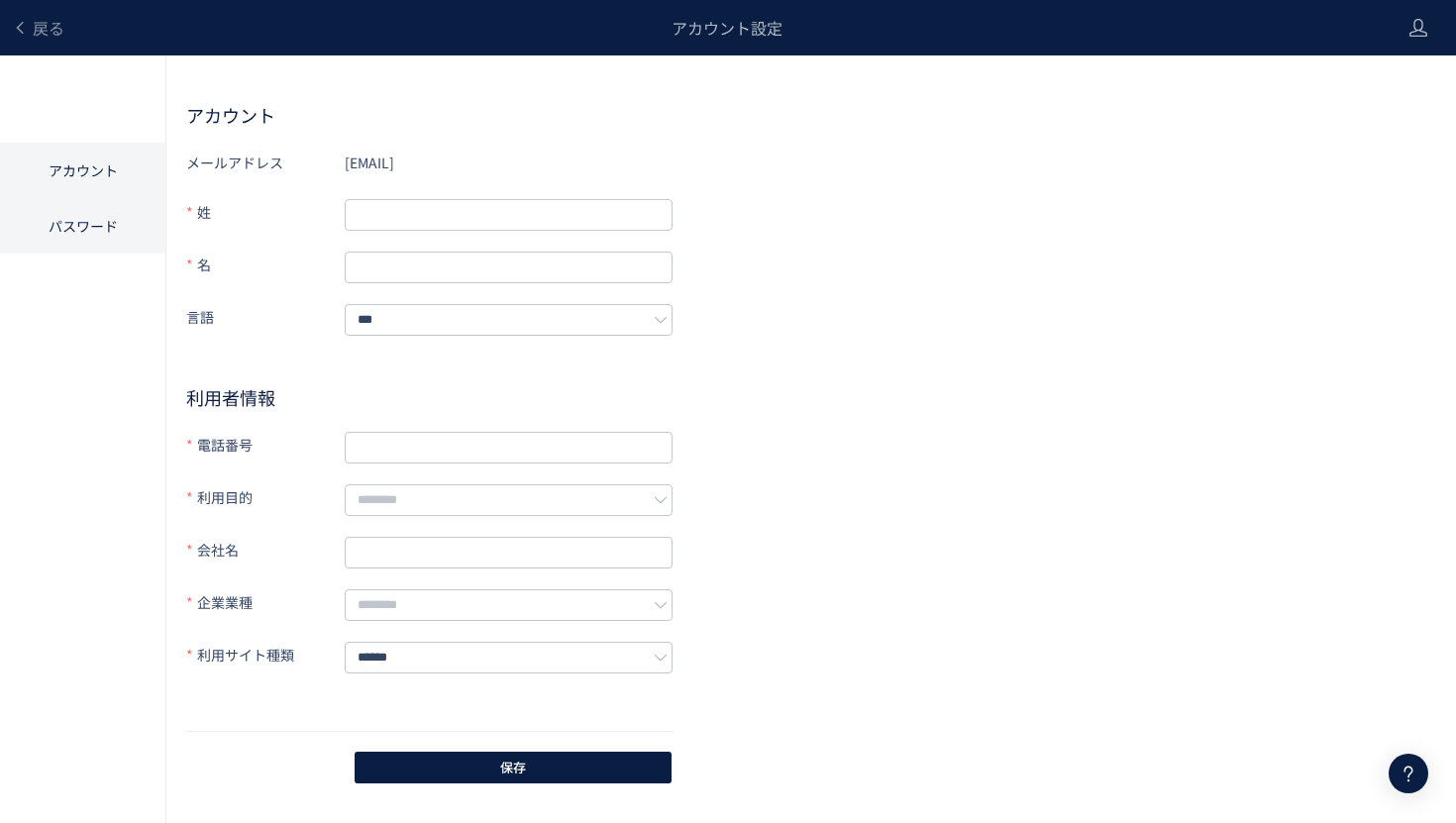 click on "パスワード" 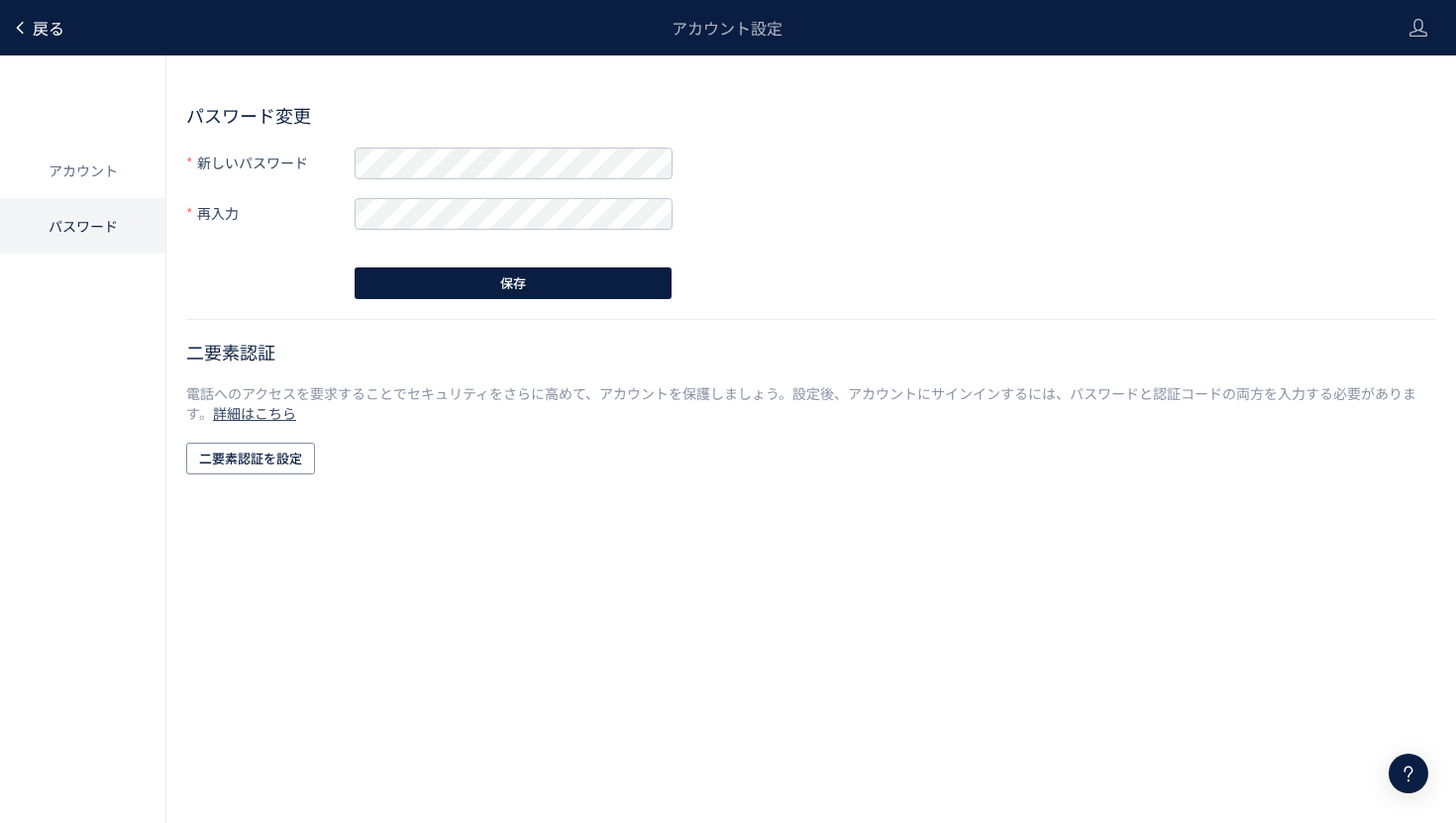 click on "戻る" 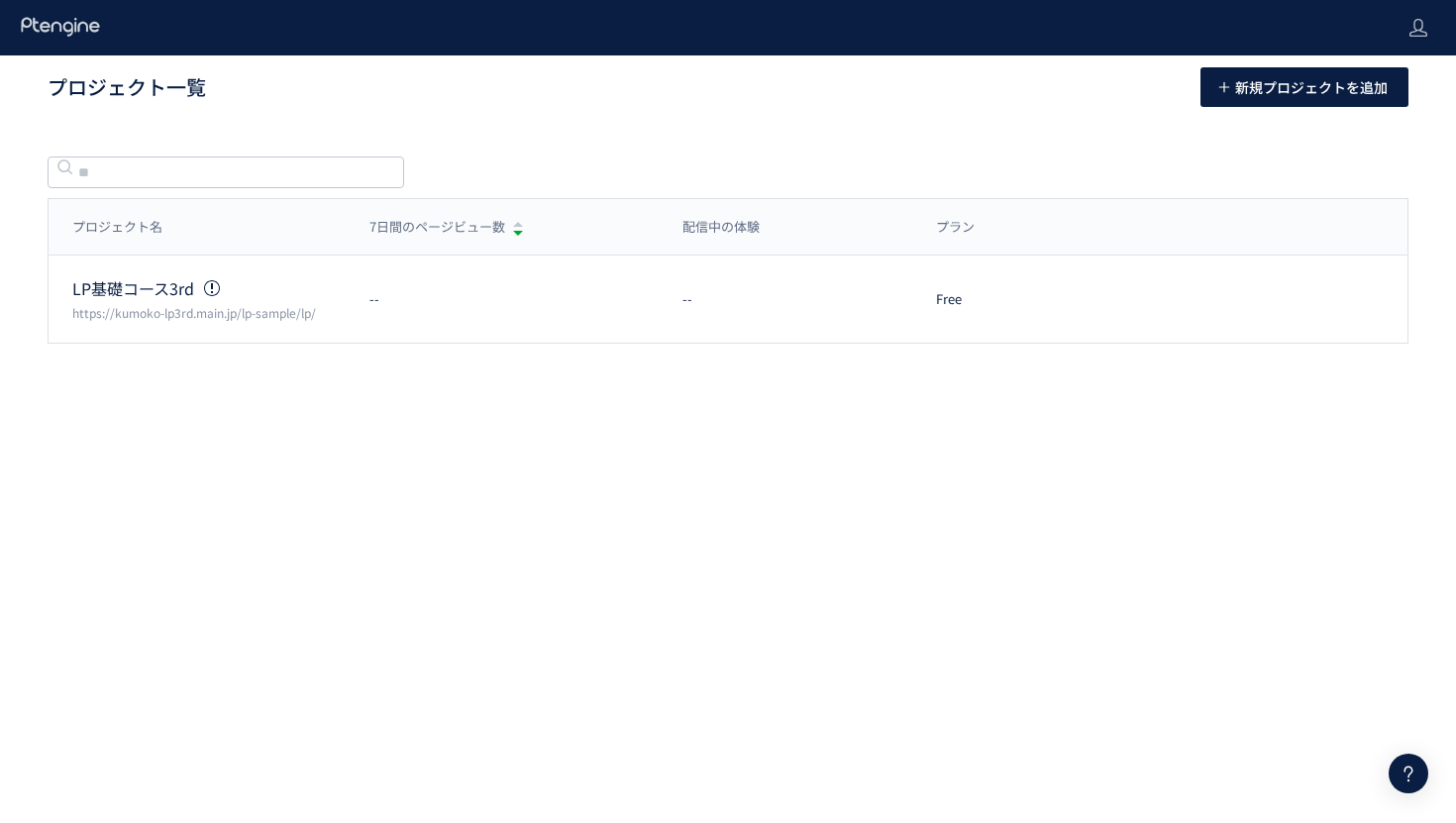 click 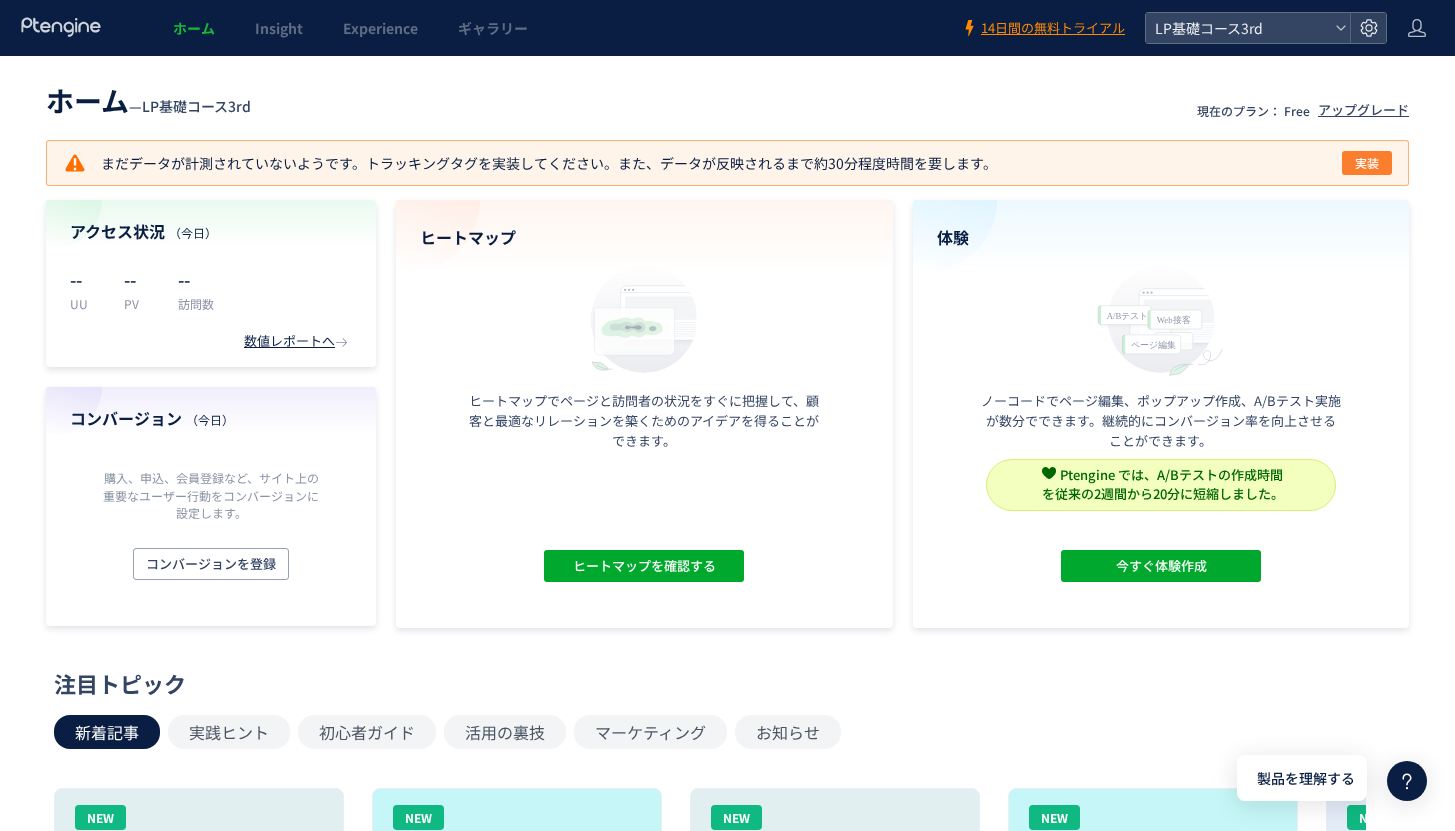 click on "実装" at bounding box center [1367, 163] 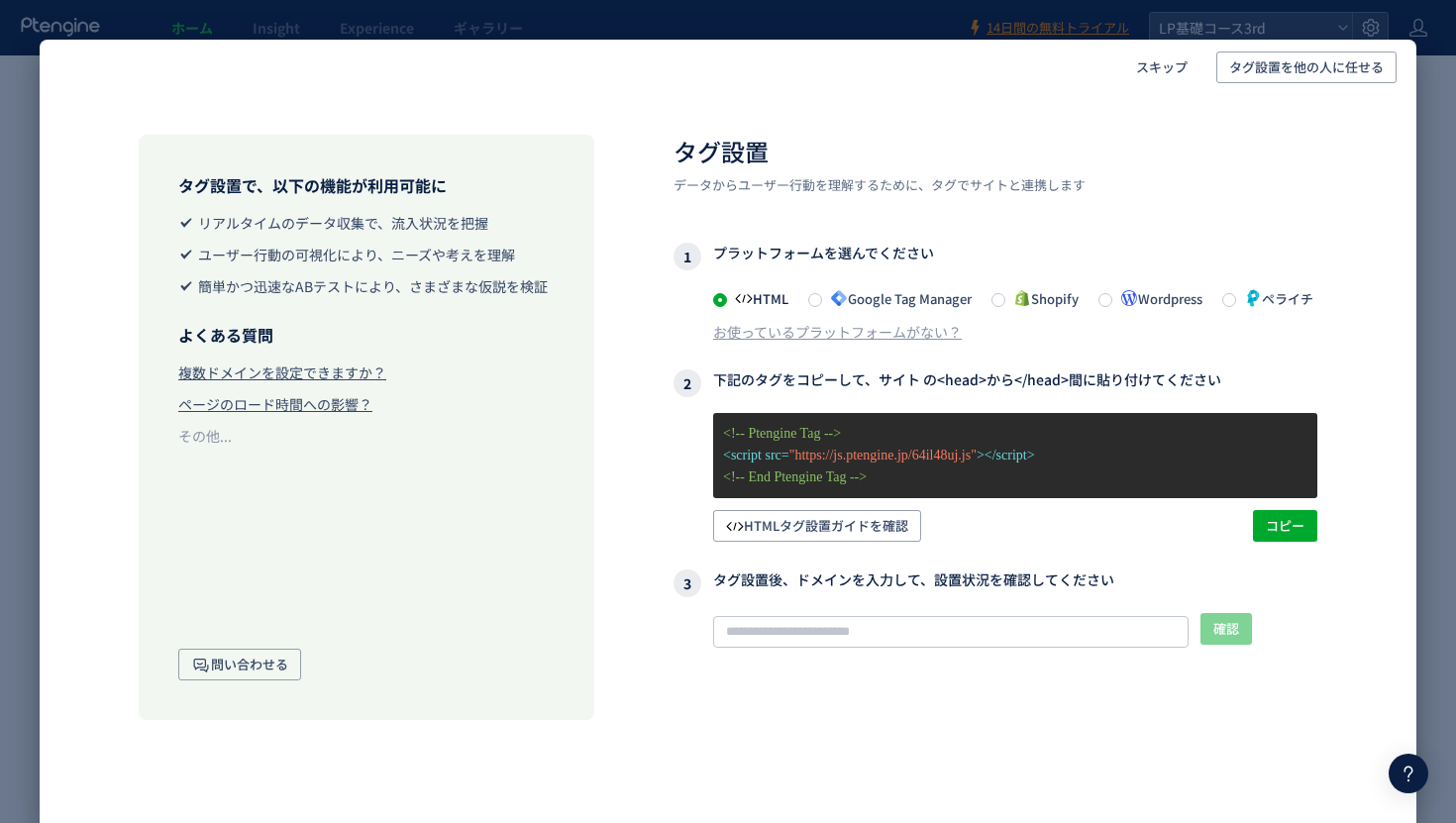 click on "Google Tag Manager" at bounding box center [896, 298] 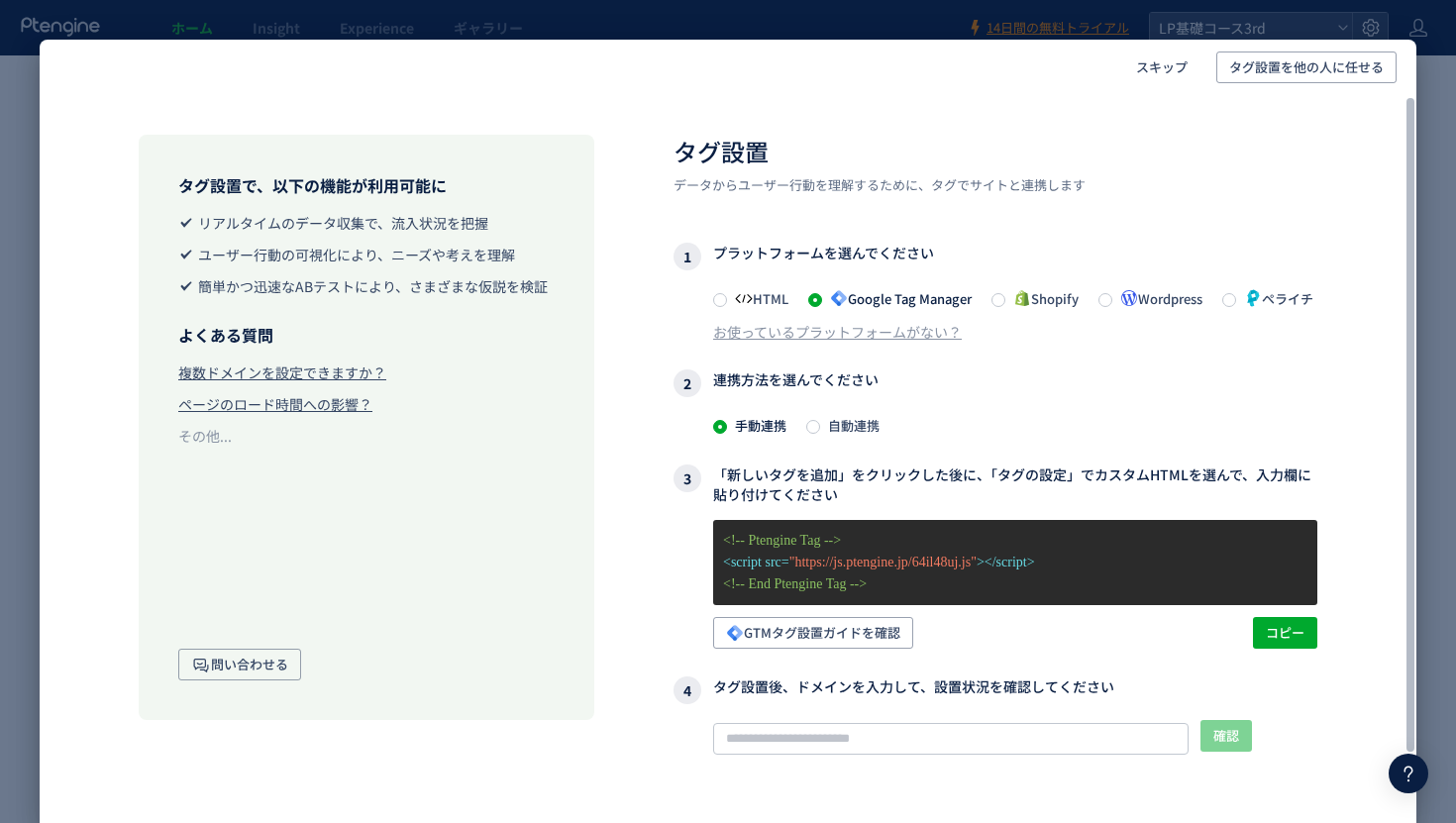 click on "自動連携" at bounding box center [850, 425] 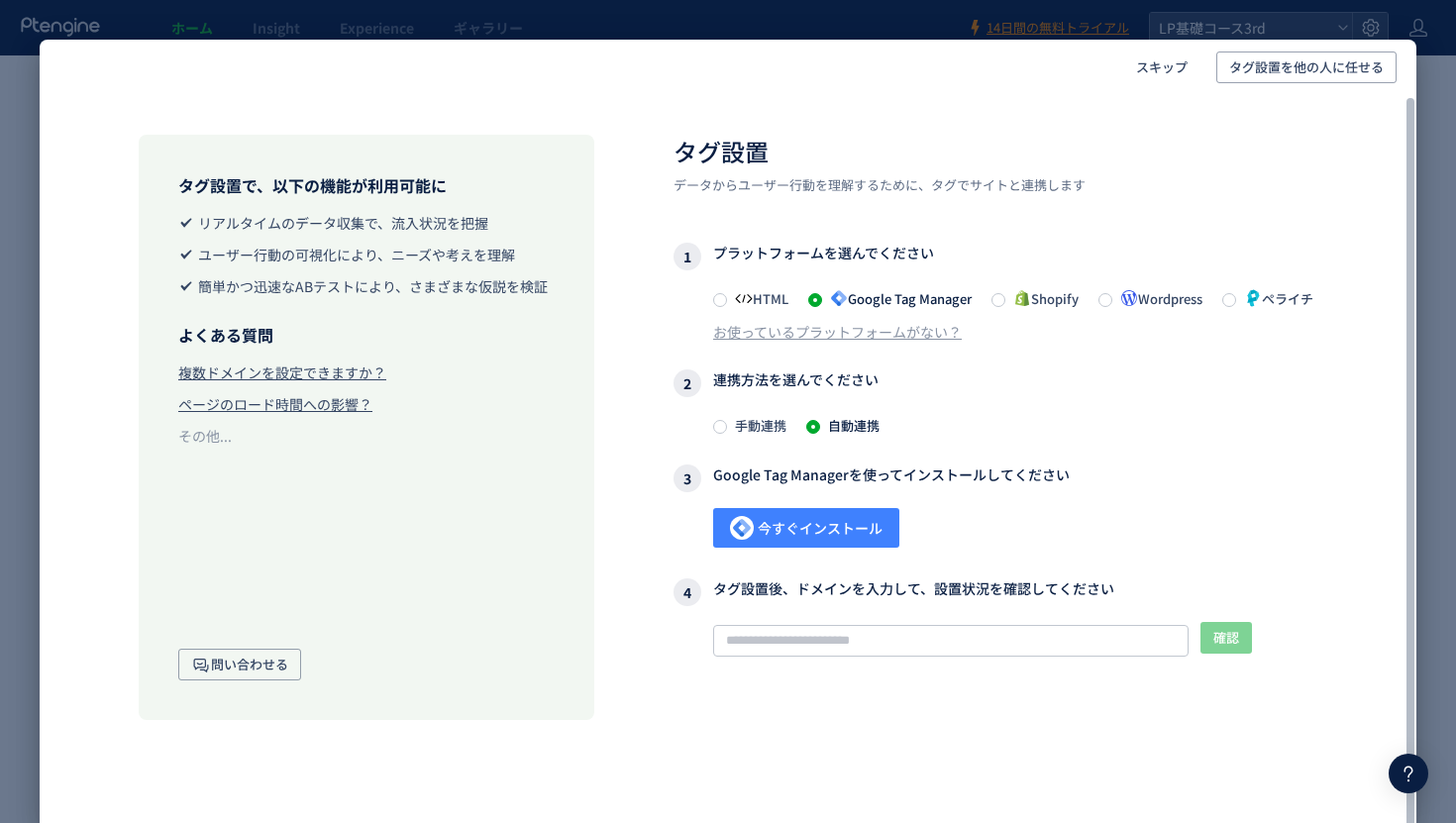 click on "今すぐインストール" at bounding box center (806, 528) 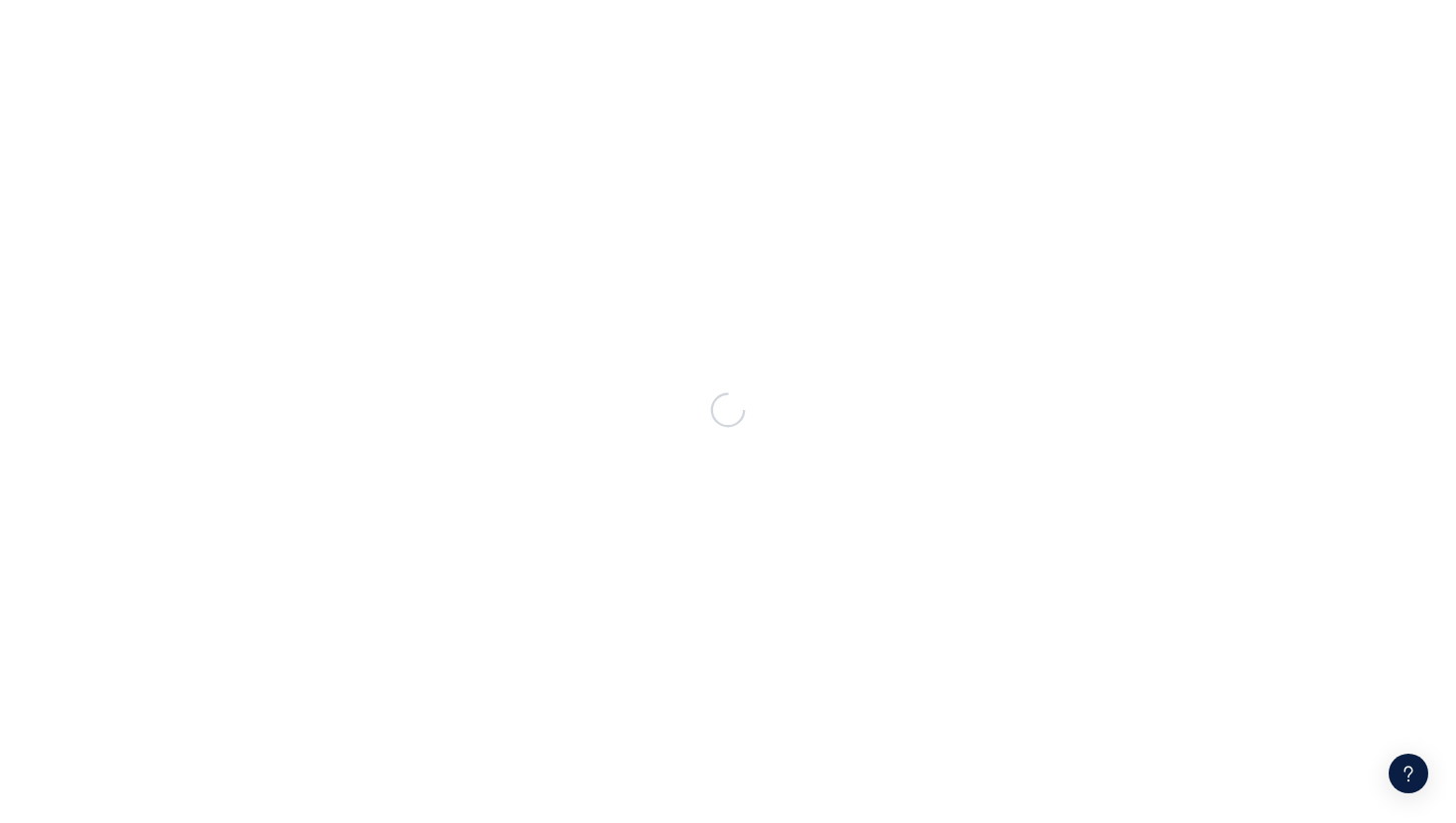 scroll, scrollTop: 0, scrollLeft: 0, axis: both 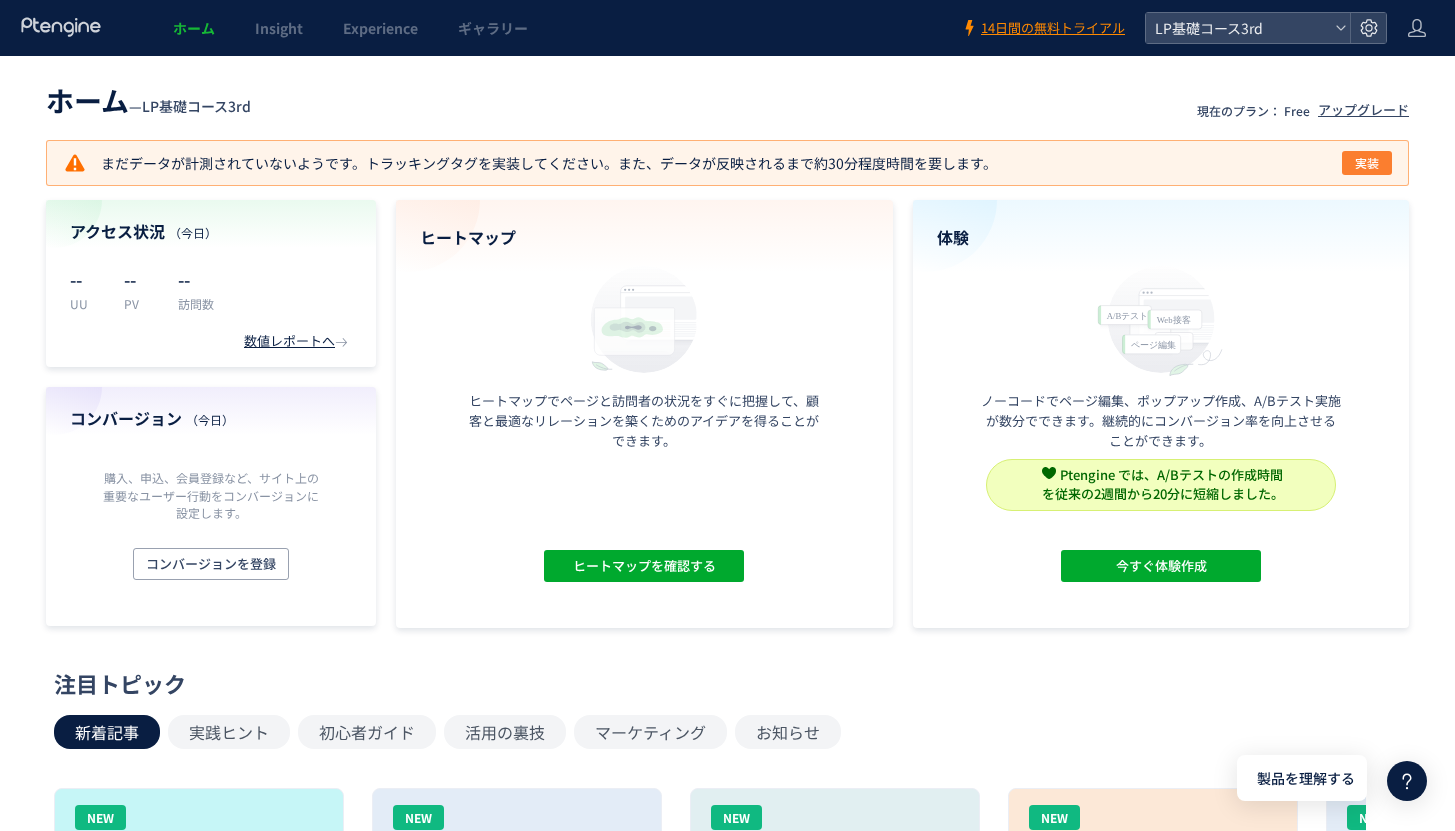 click on "実装" at bounding box center [1367, 163] 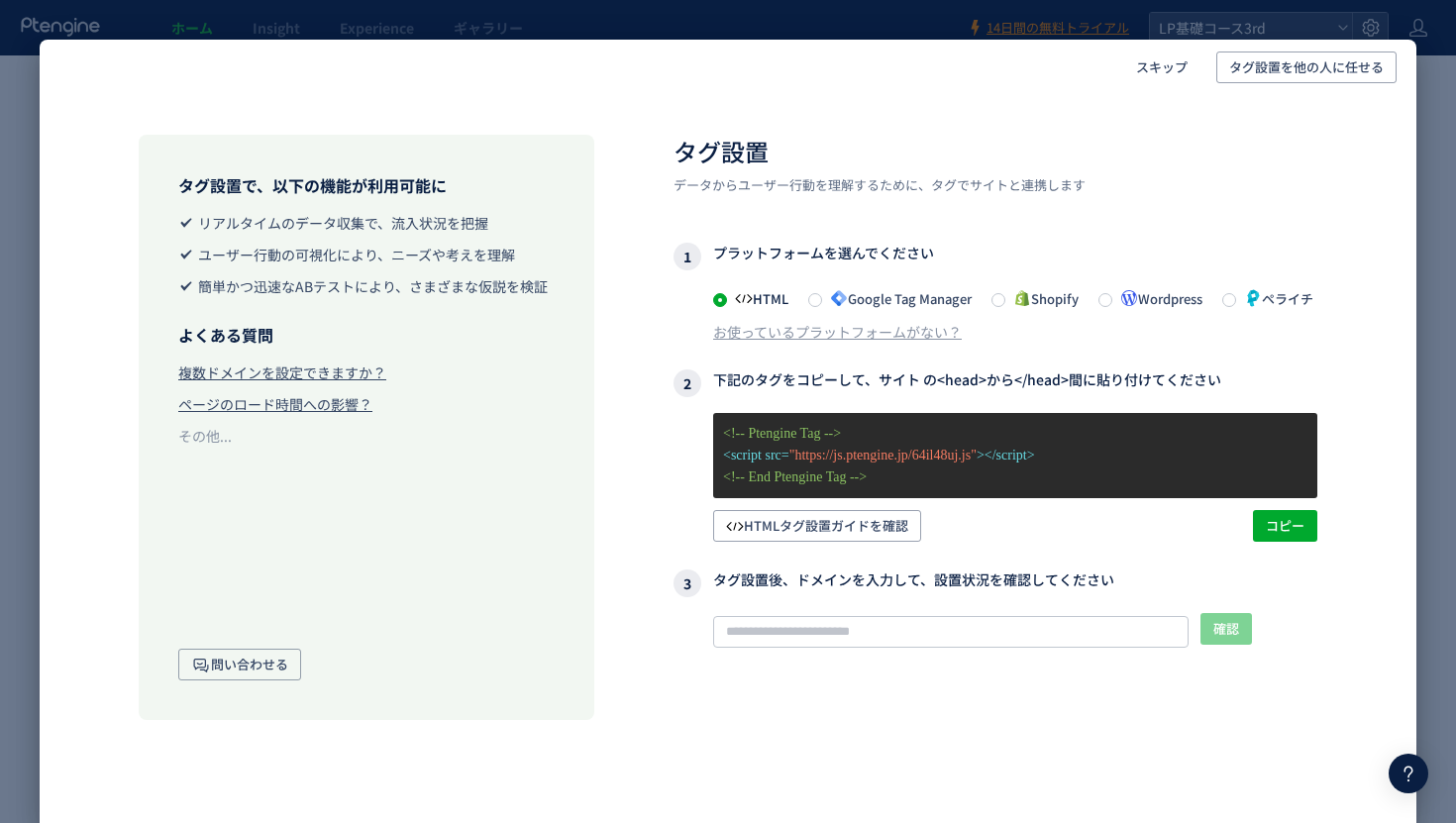 click on "Google Tag Manager" at bounding box center [896, 298] 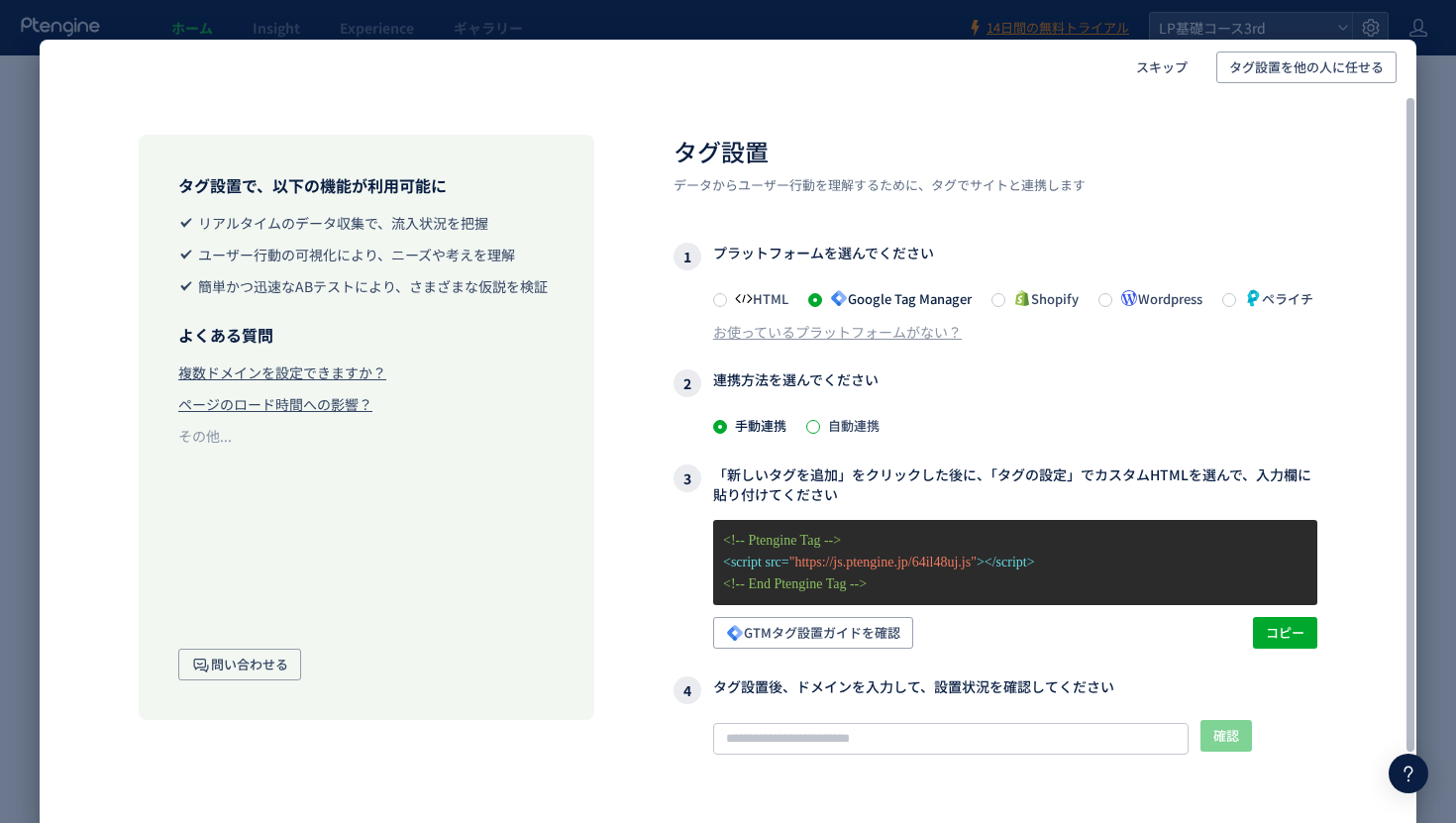 click at bounding box center [813, 427] 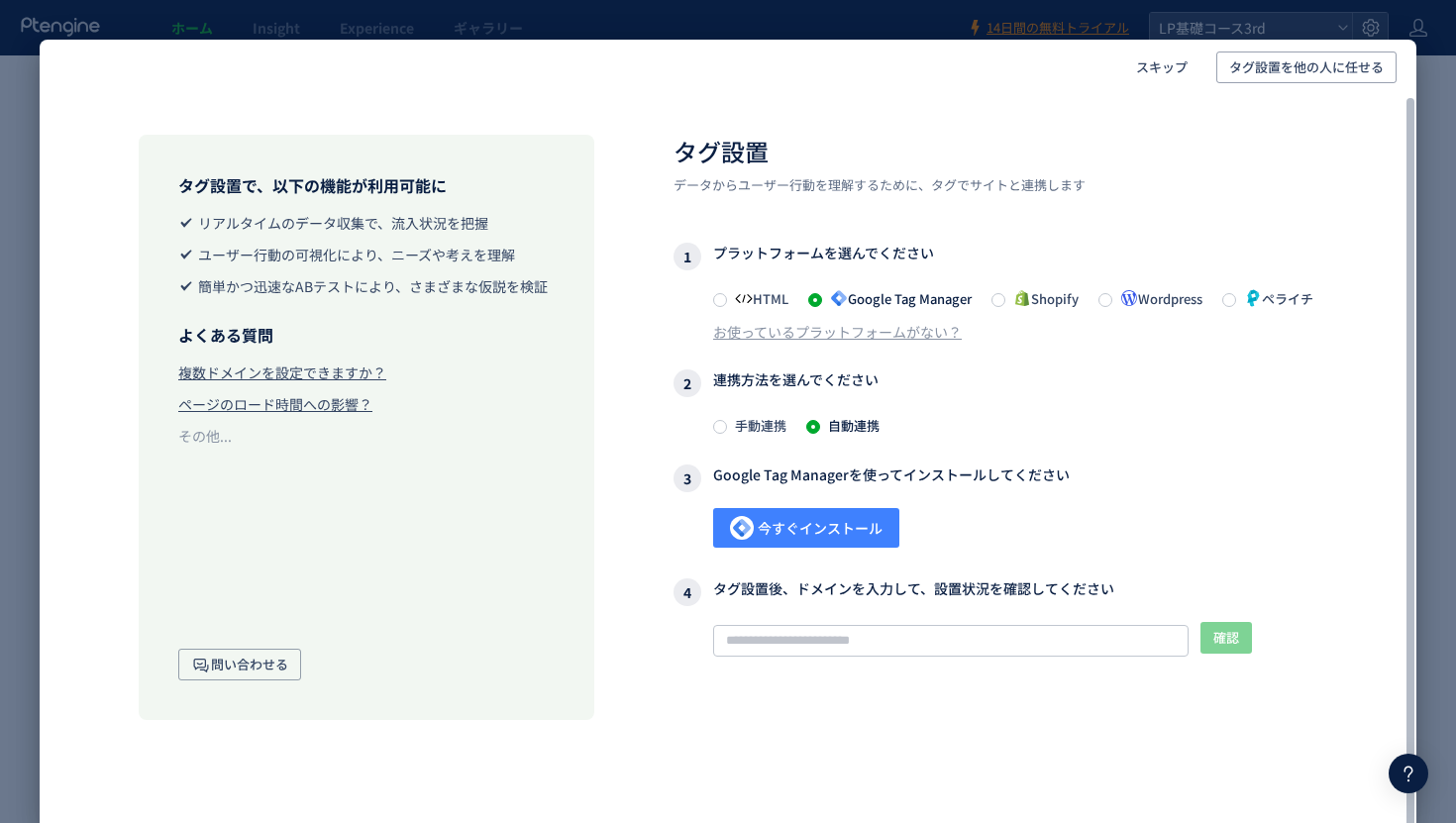 click on "今すぐインストール" at bounding box center [806, 528] 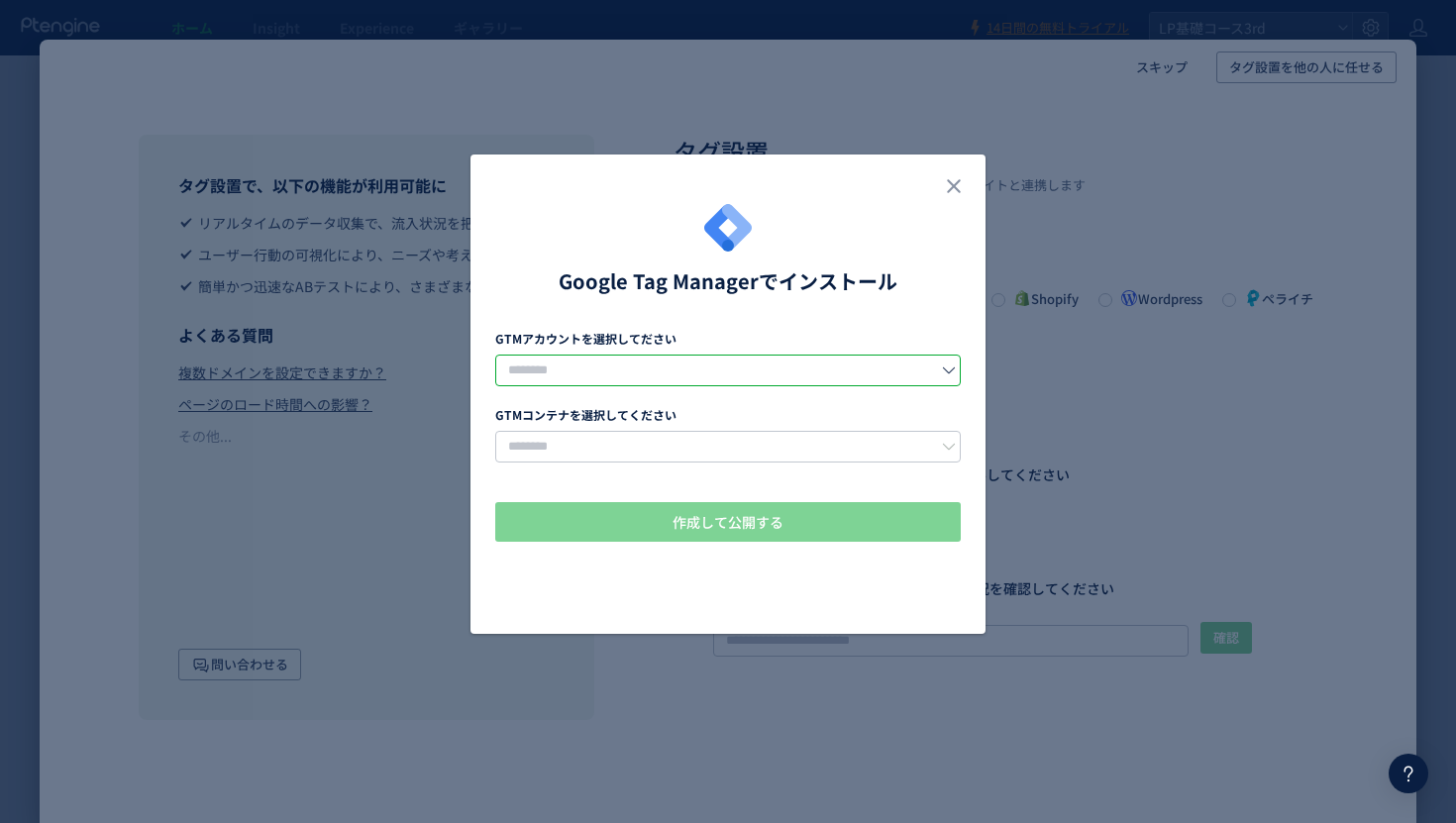 click 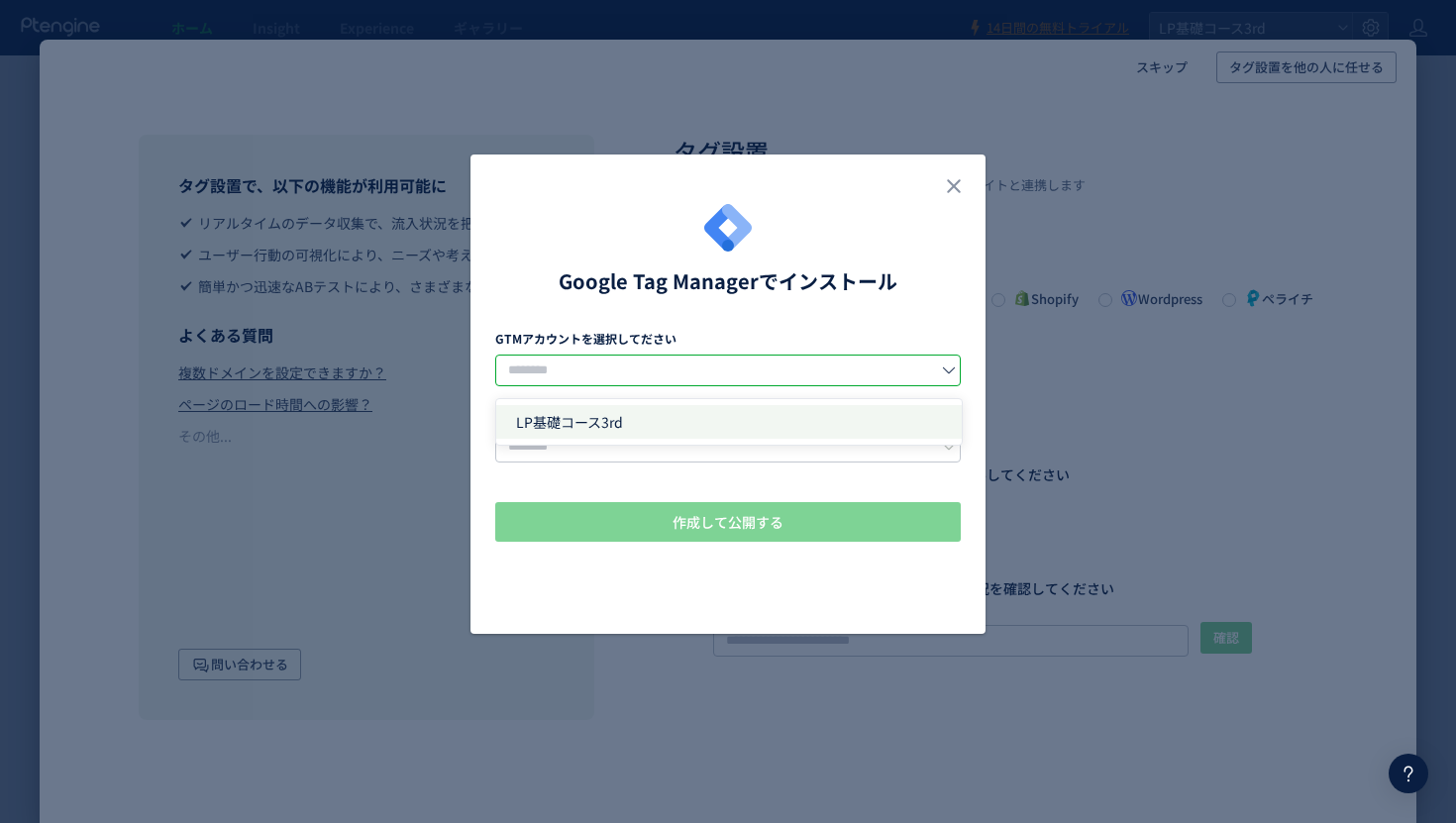 click on "LP基礎コース3rd" 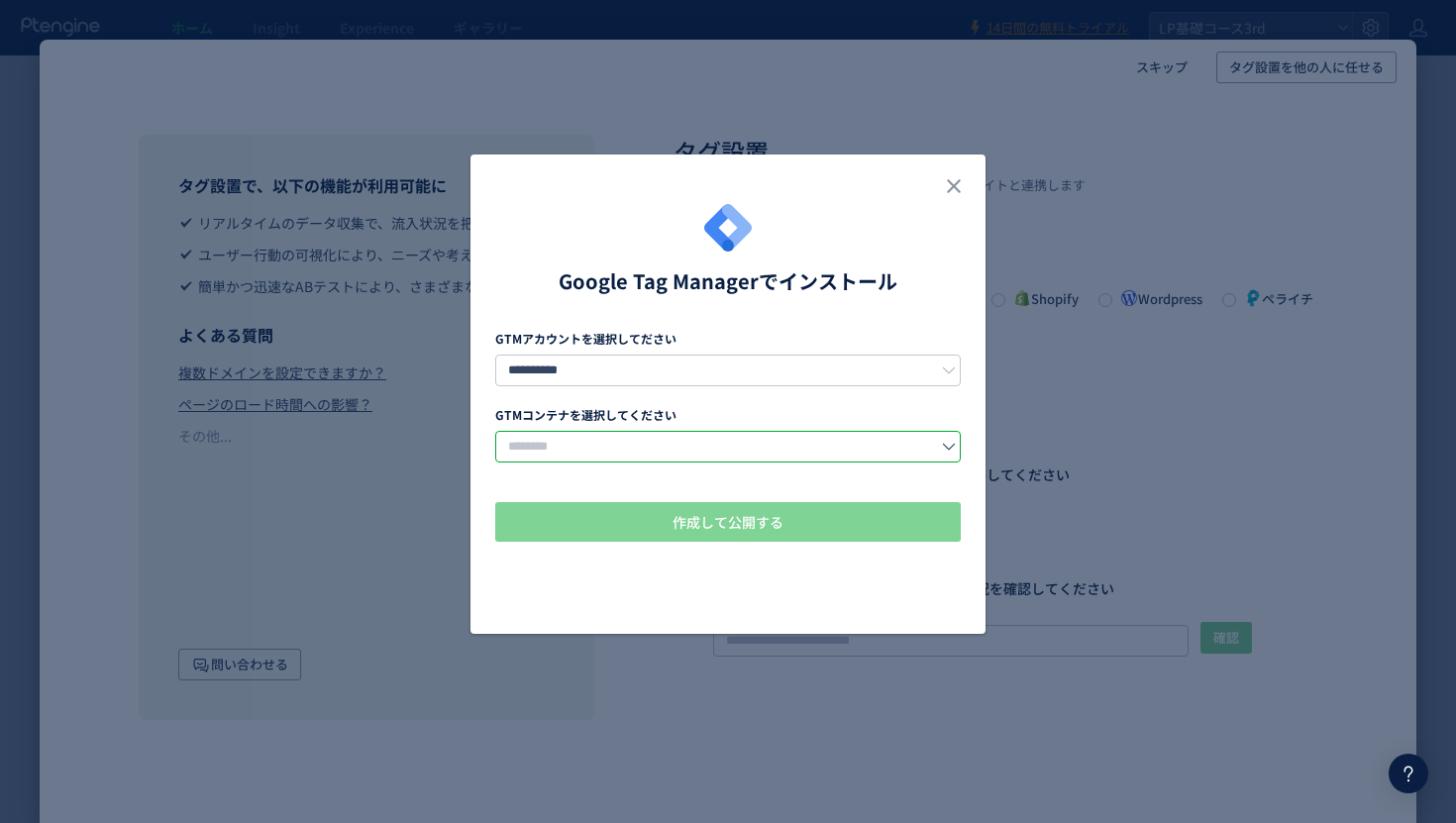 click 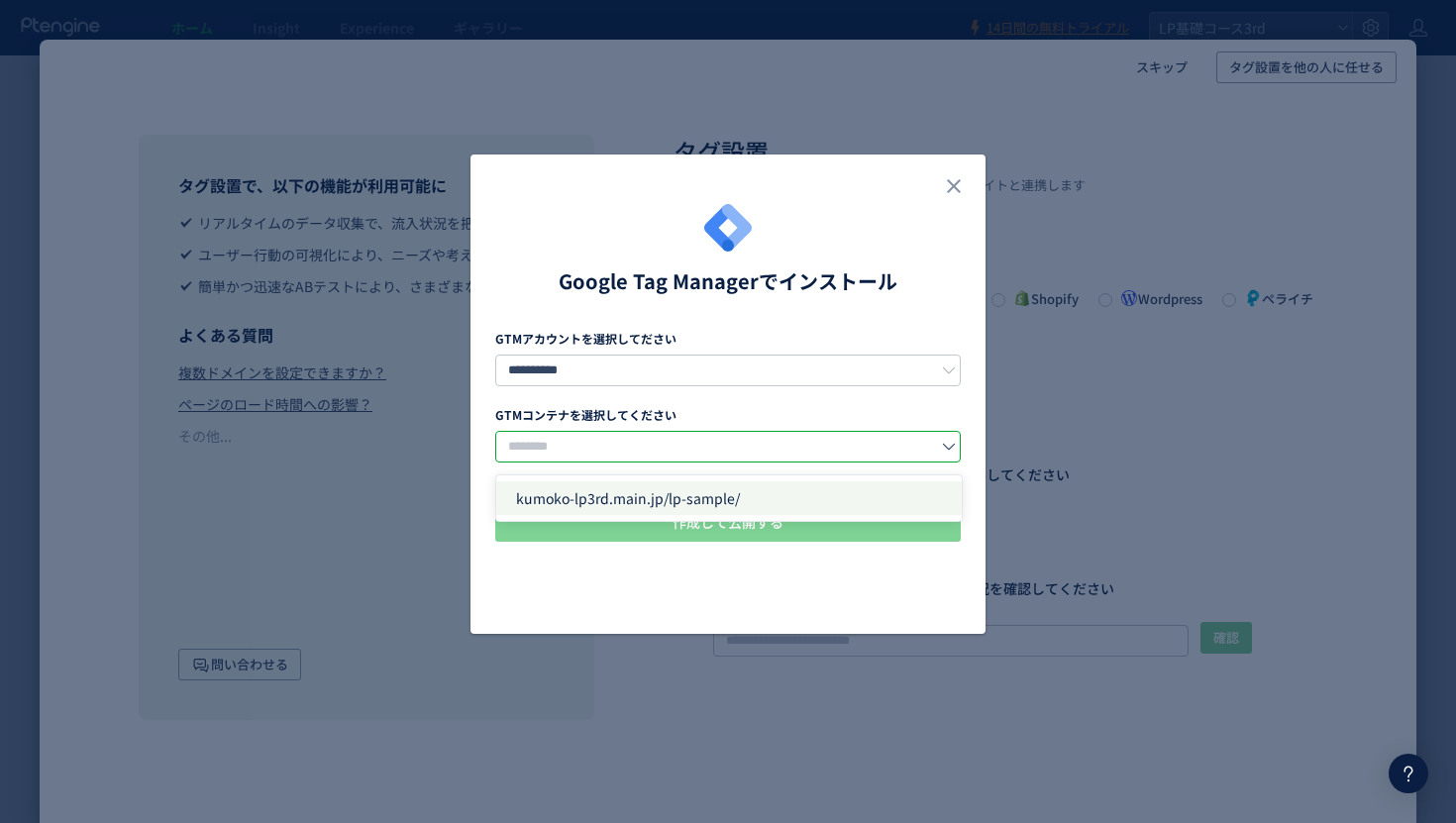 click on "kumoko-lp3rd.main.jp/lp-sample/" 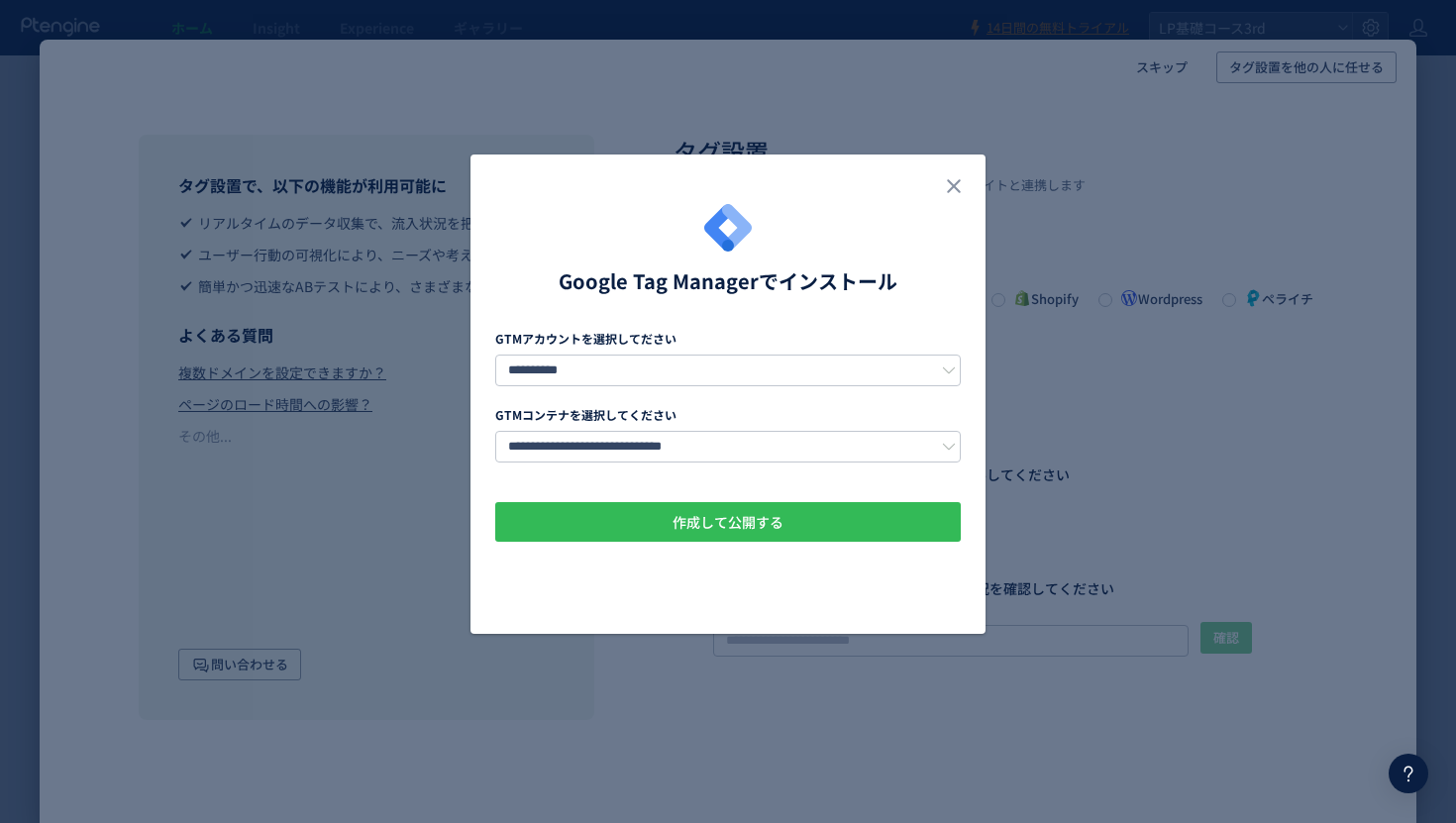 click on "作成して公開する" at bounding box center [728, 522] 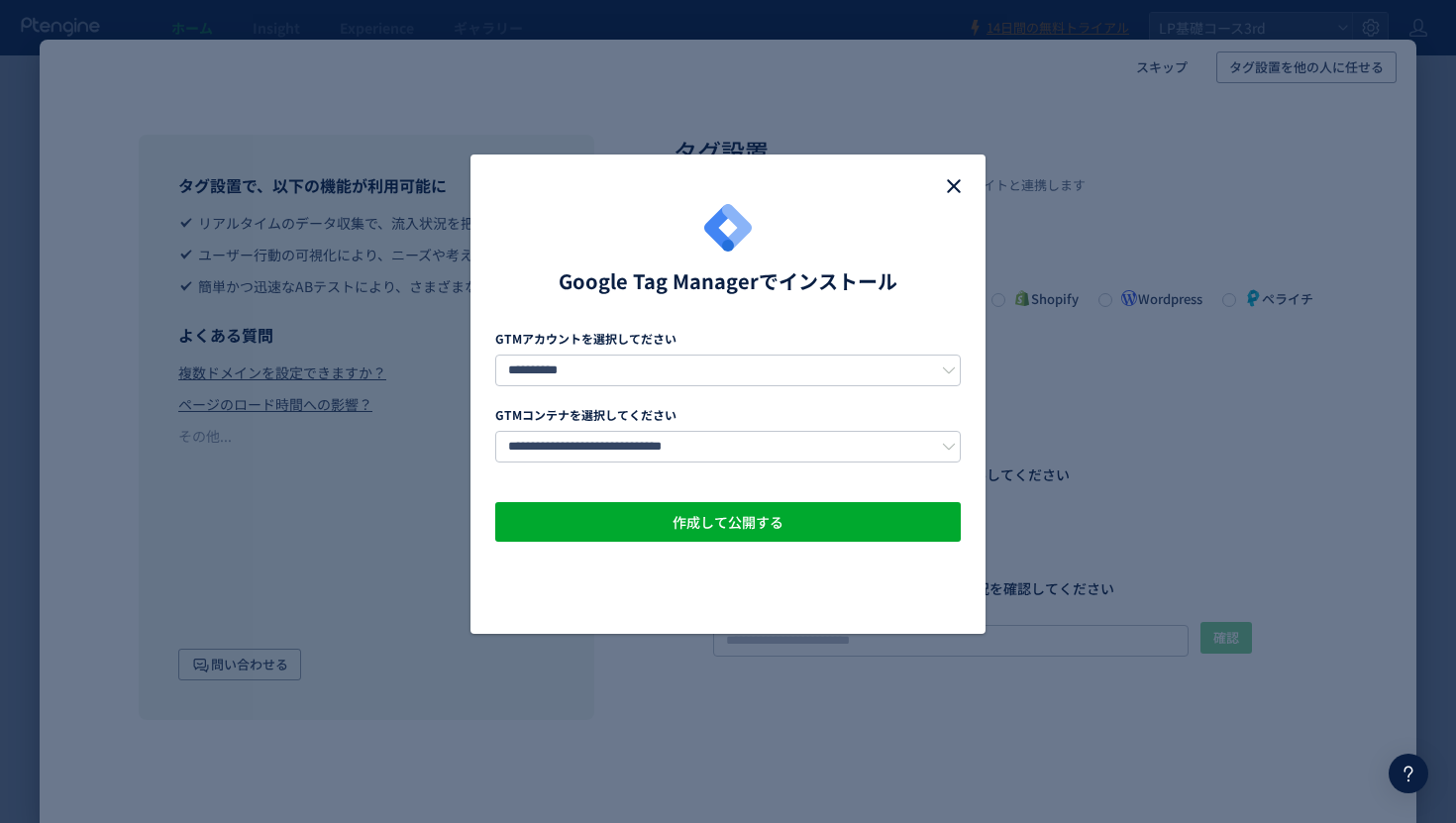 click 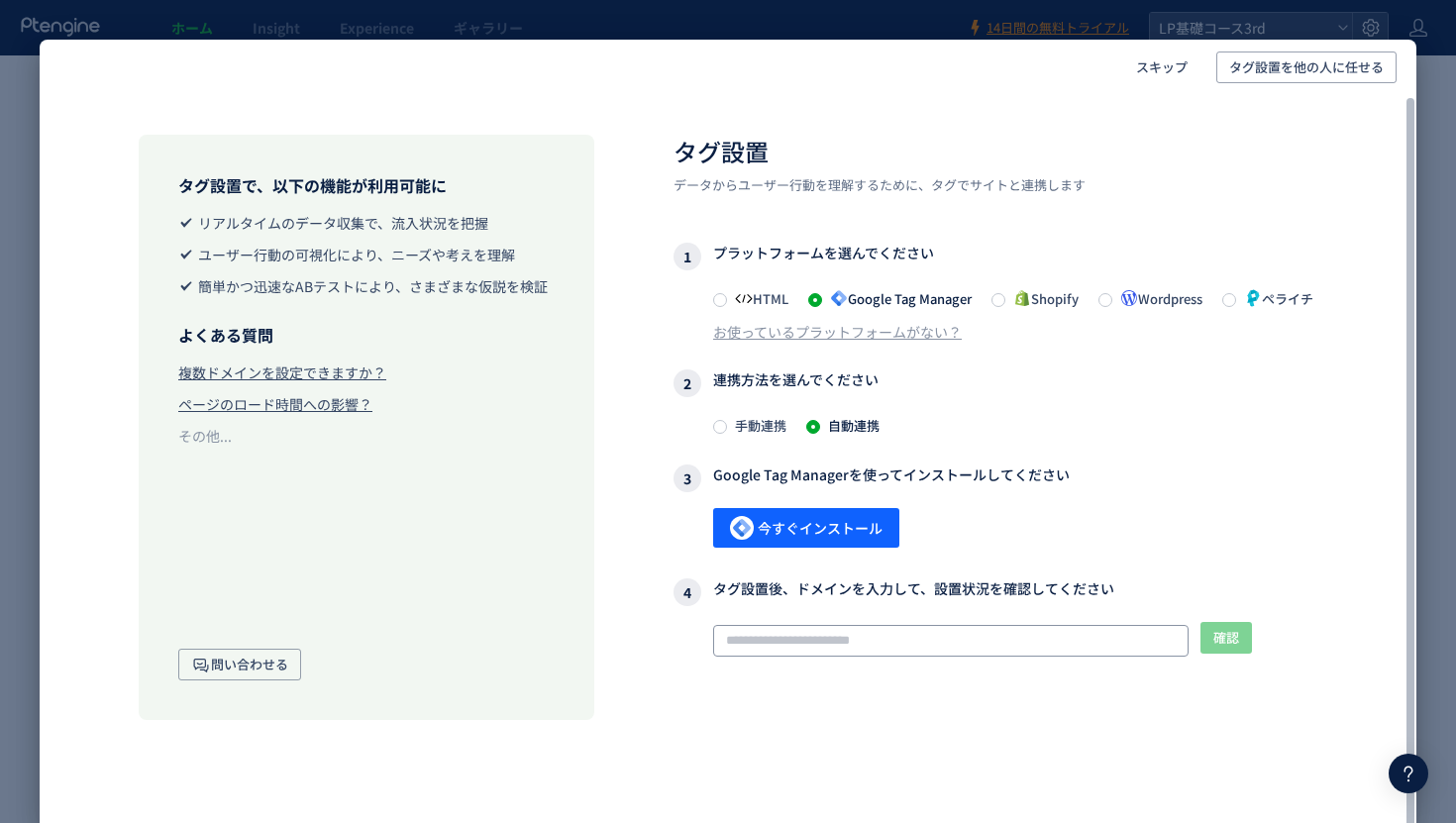 click 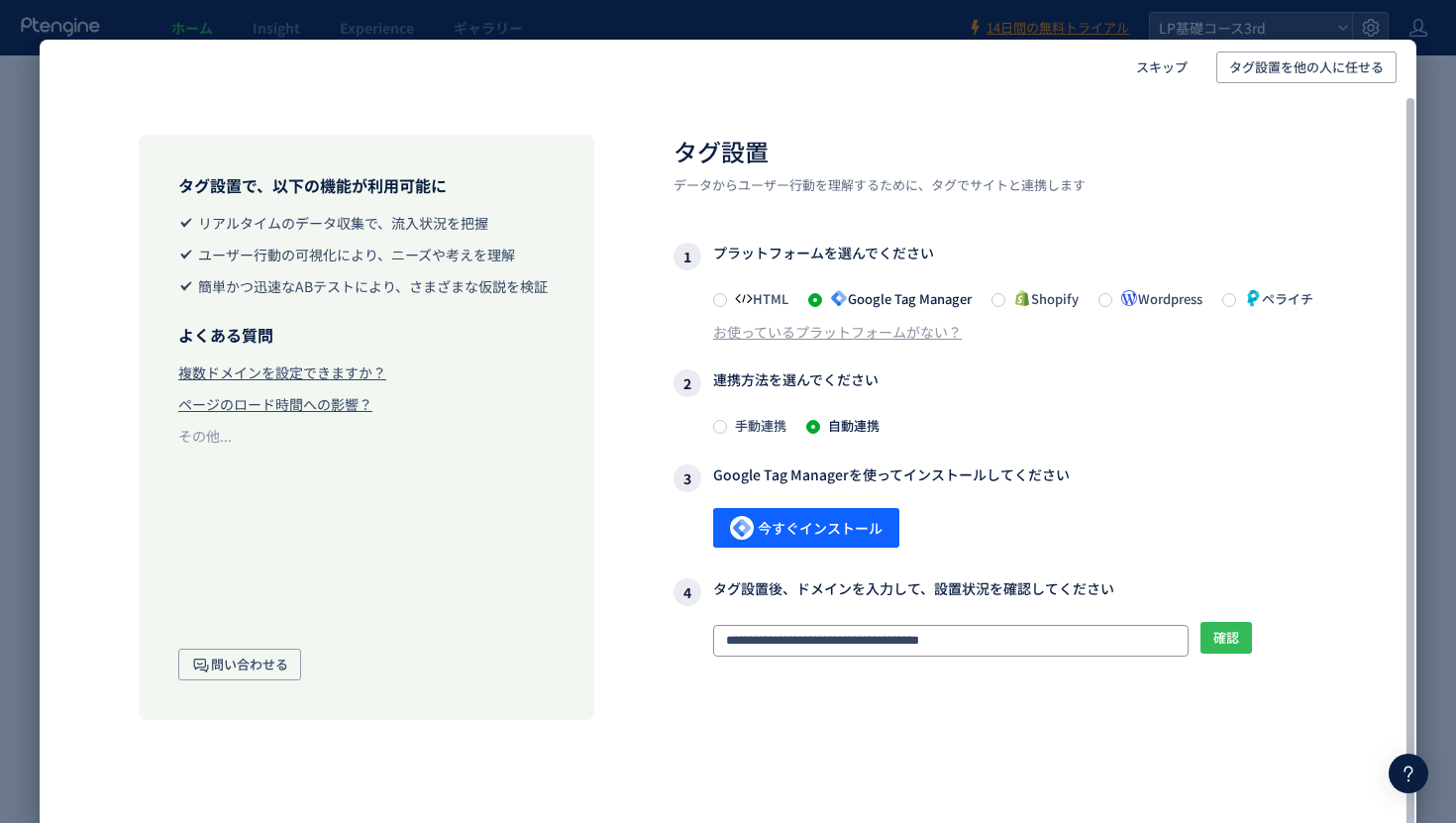 type on "**********" 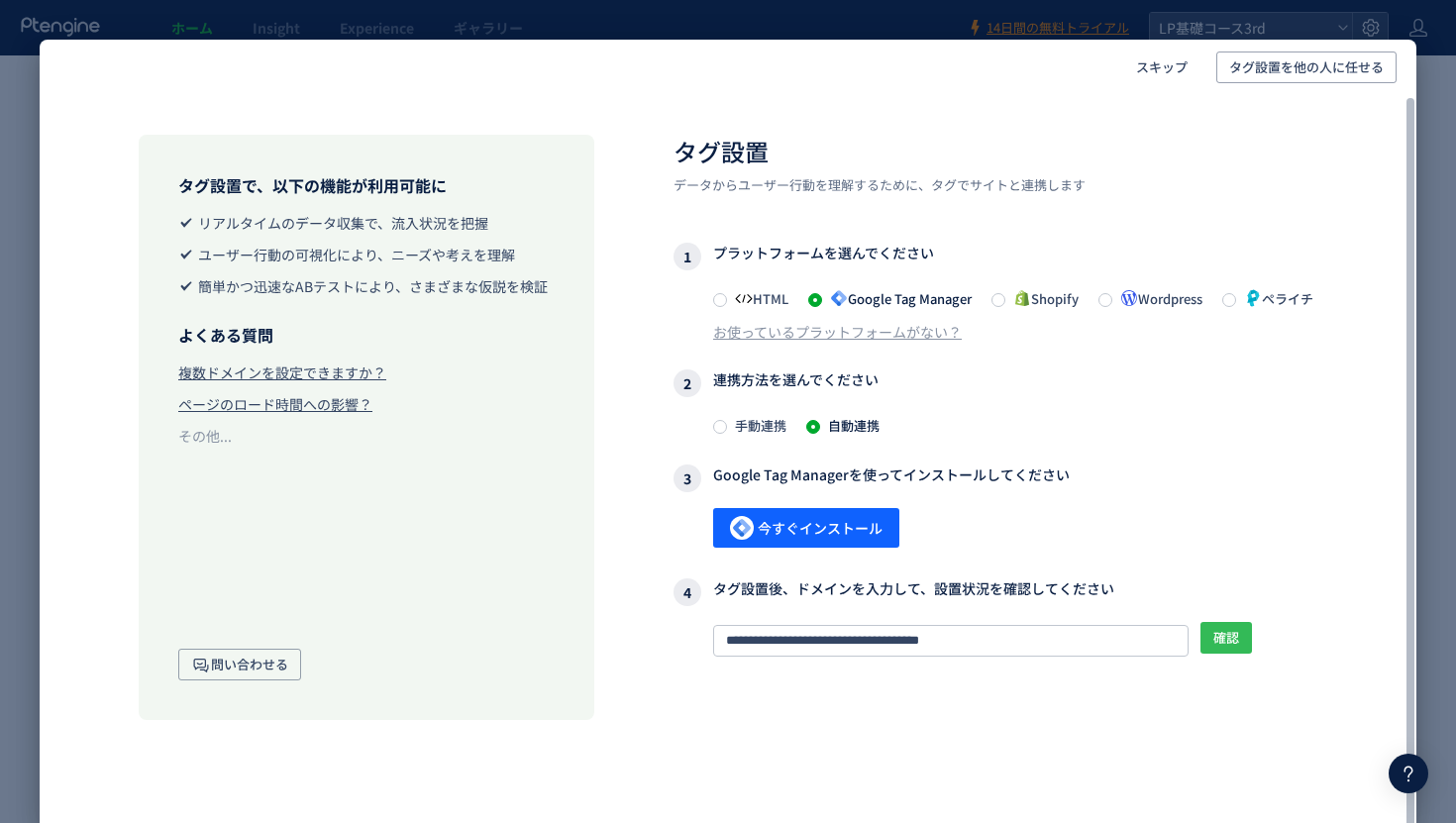 click on "確認" at bounding box center (1226, 638) 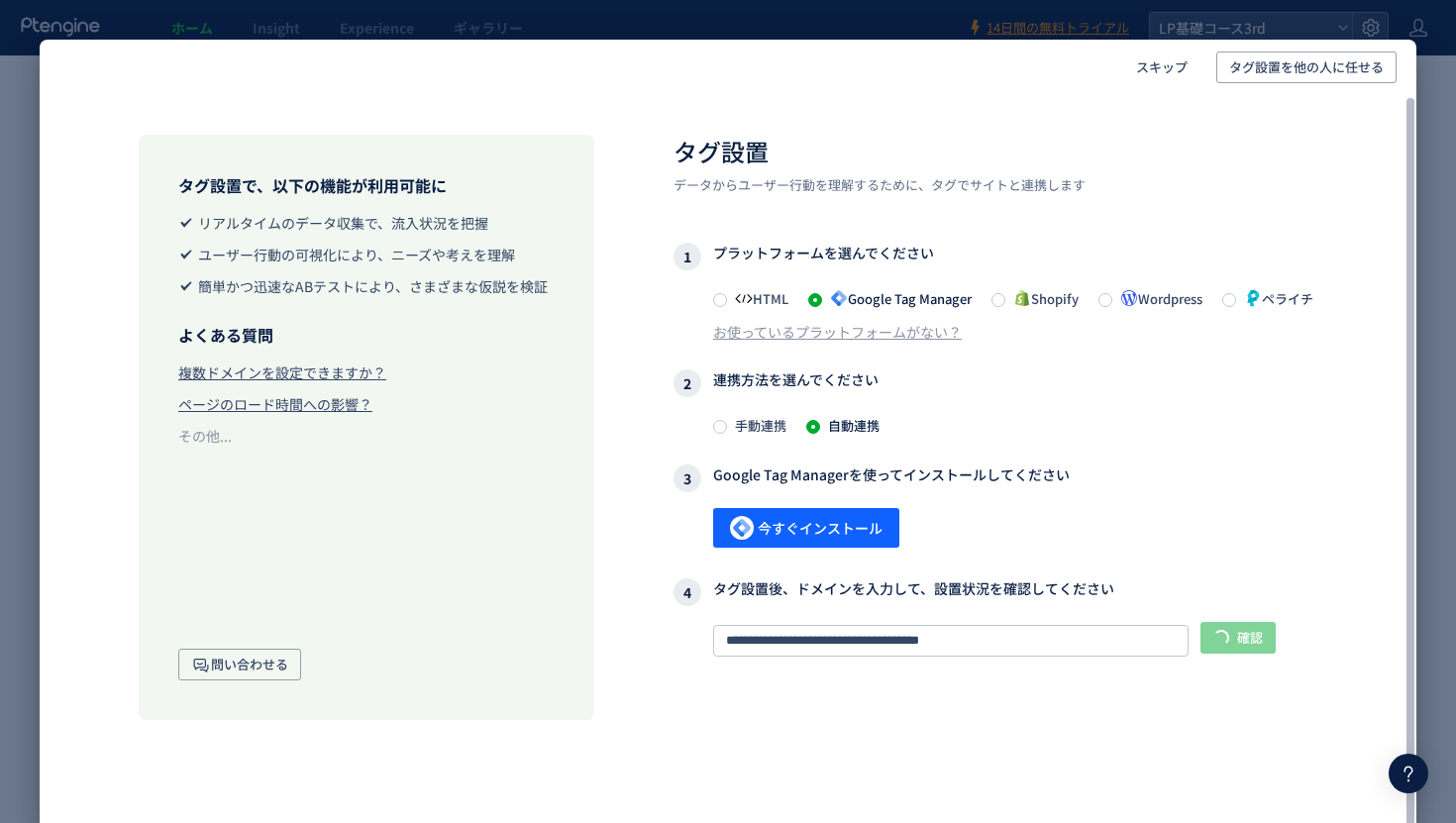 scroll, scrollTop: 1, scrollLeft: 0, axis: vertical 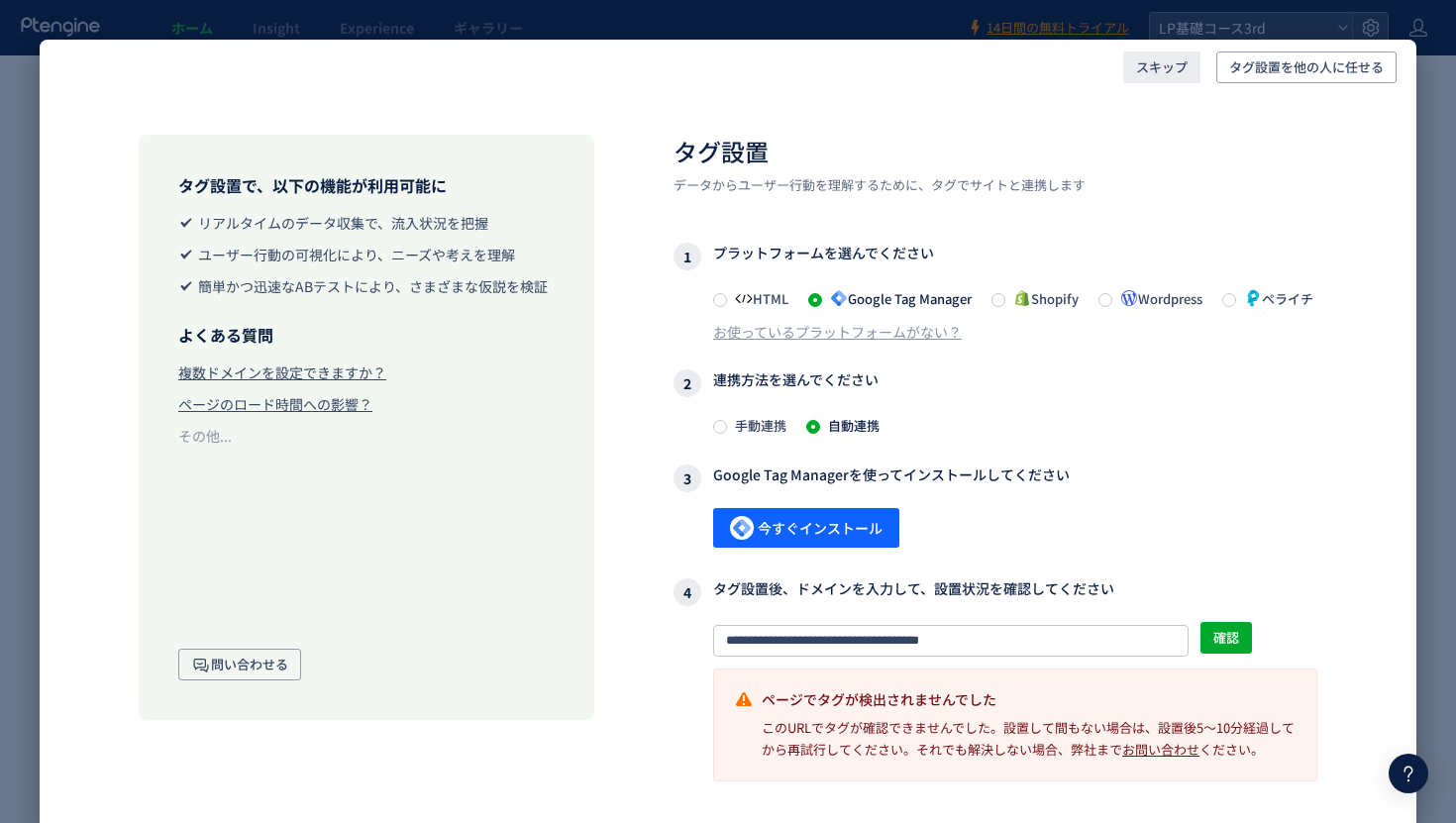 click on "スキップ" at bounding box center [1162, 67] 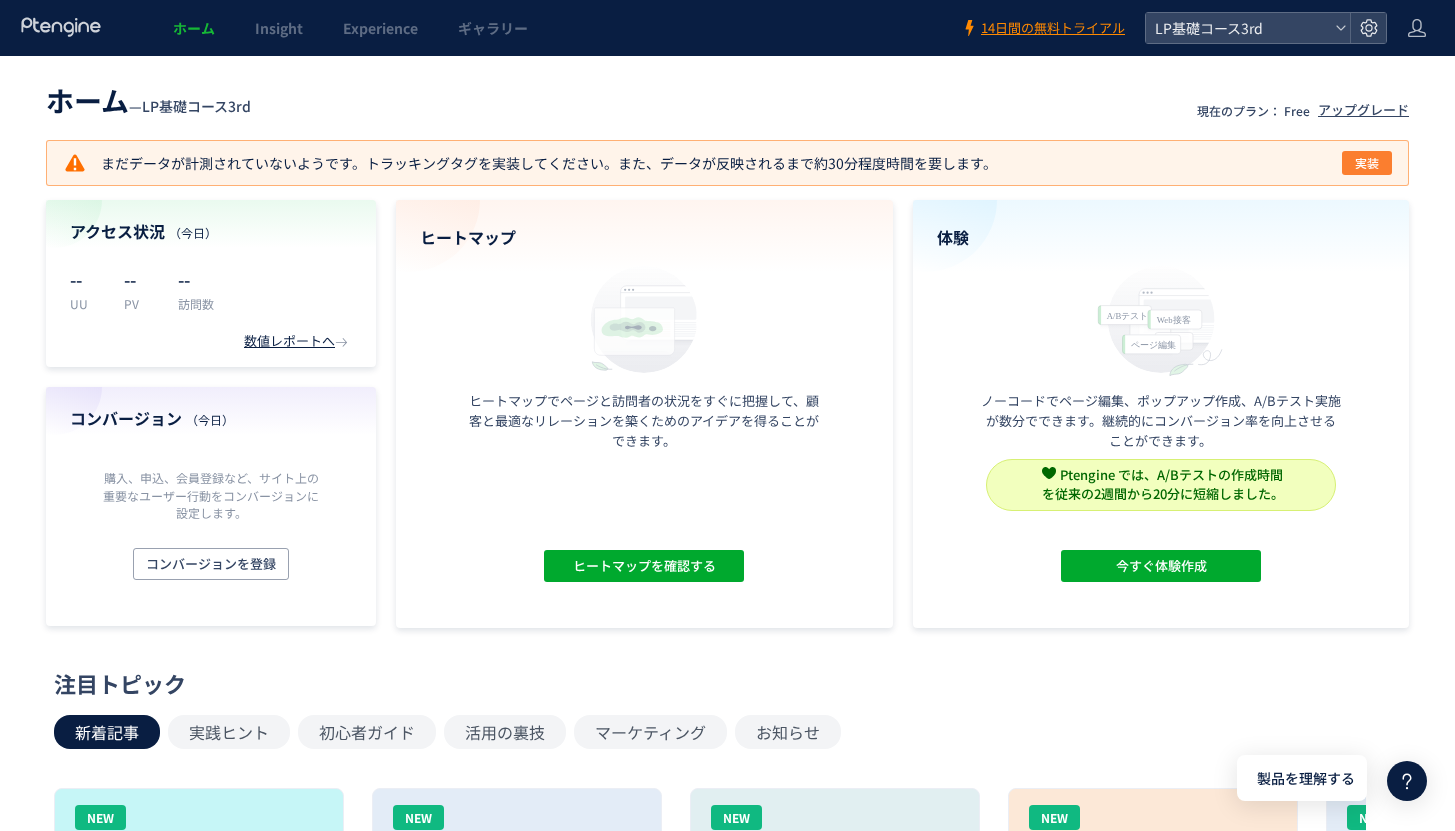 click on "実装" at bounding box center [1367, 163] 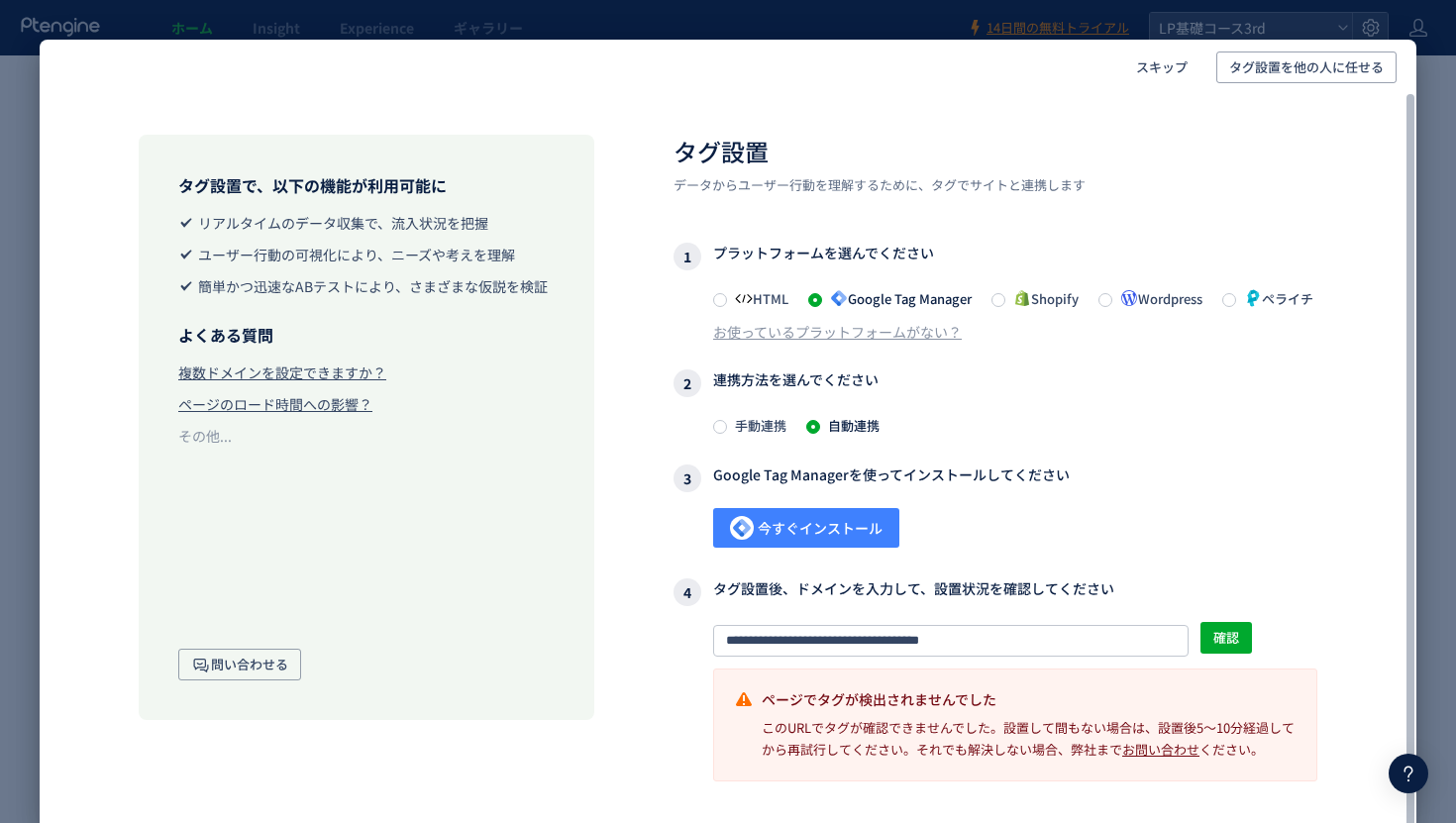 click on "今すぐインストール" at bounding box center (806, 528) 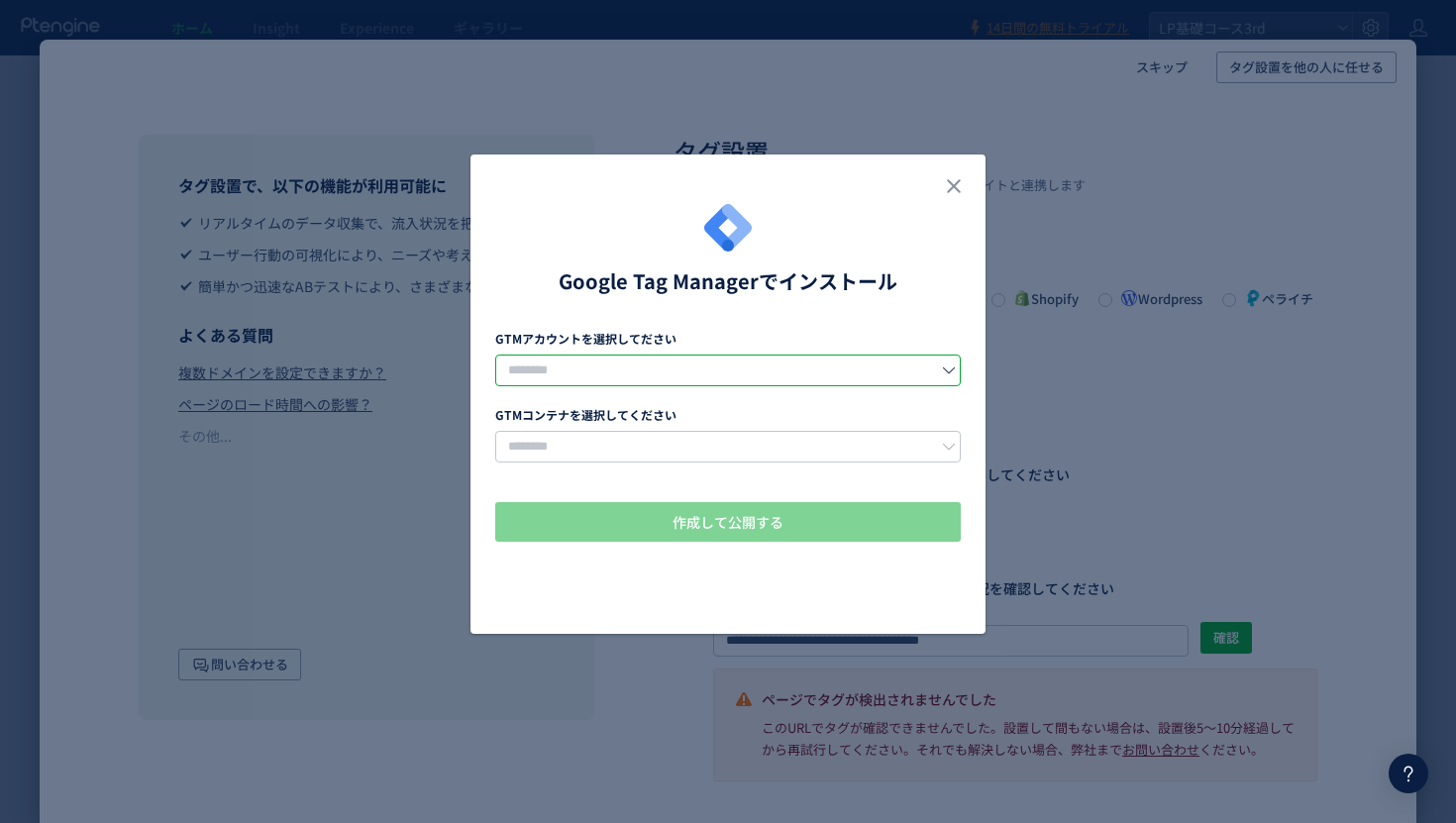 click 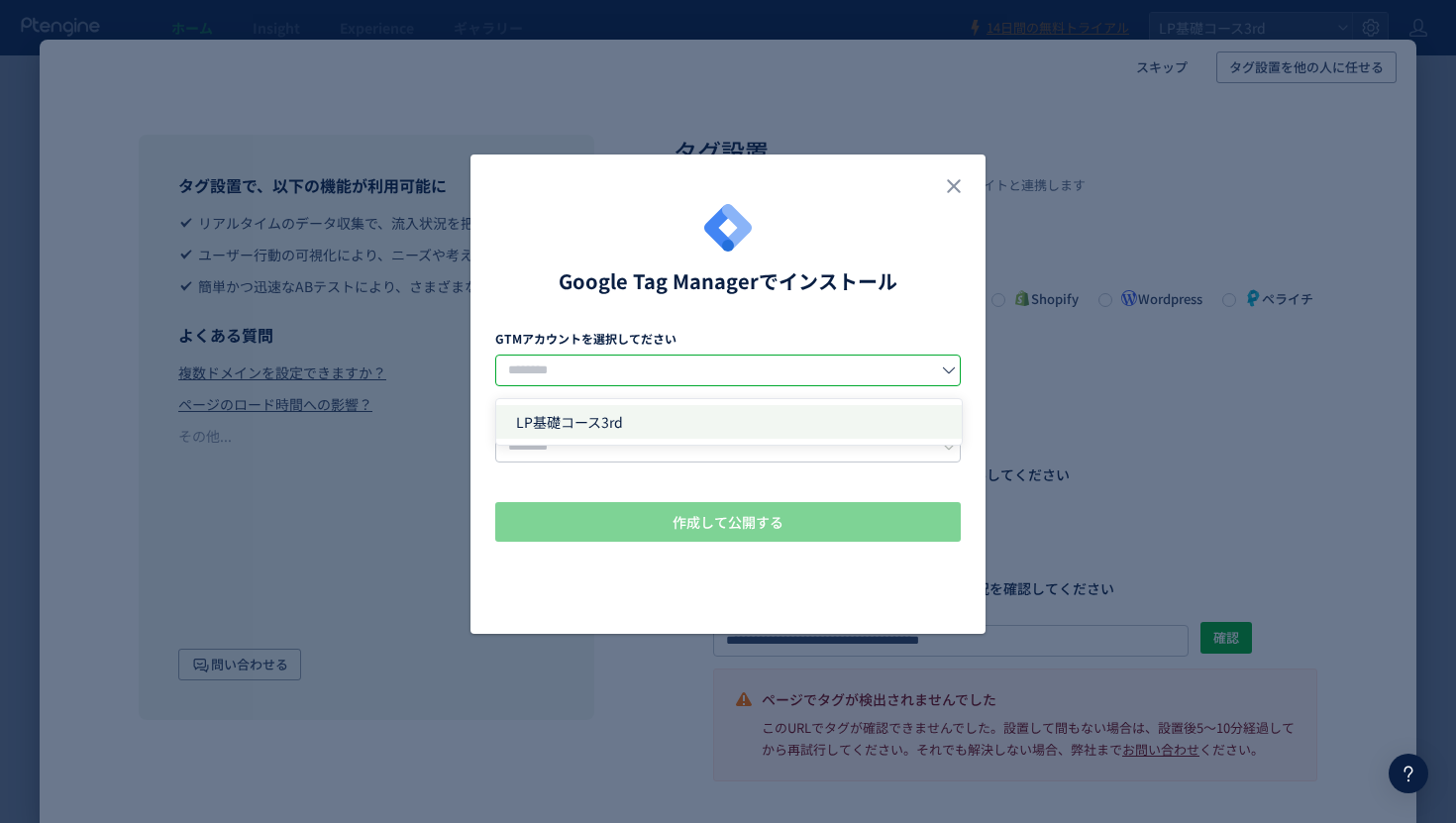 click on "LP基礎コース3rd" 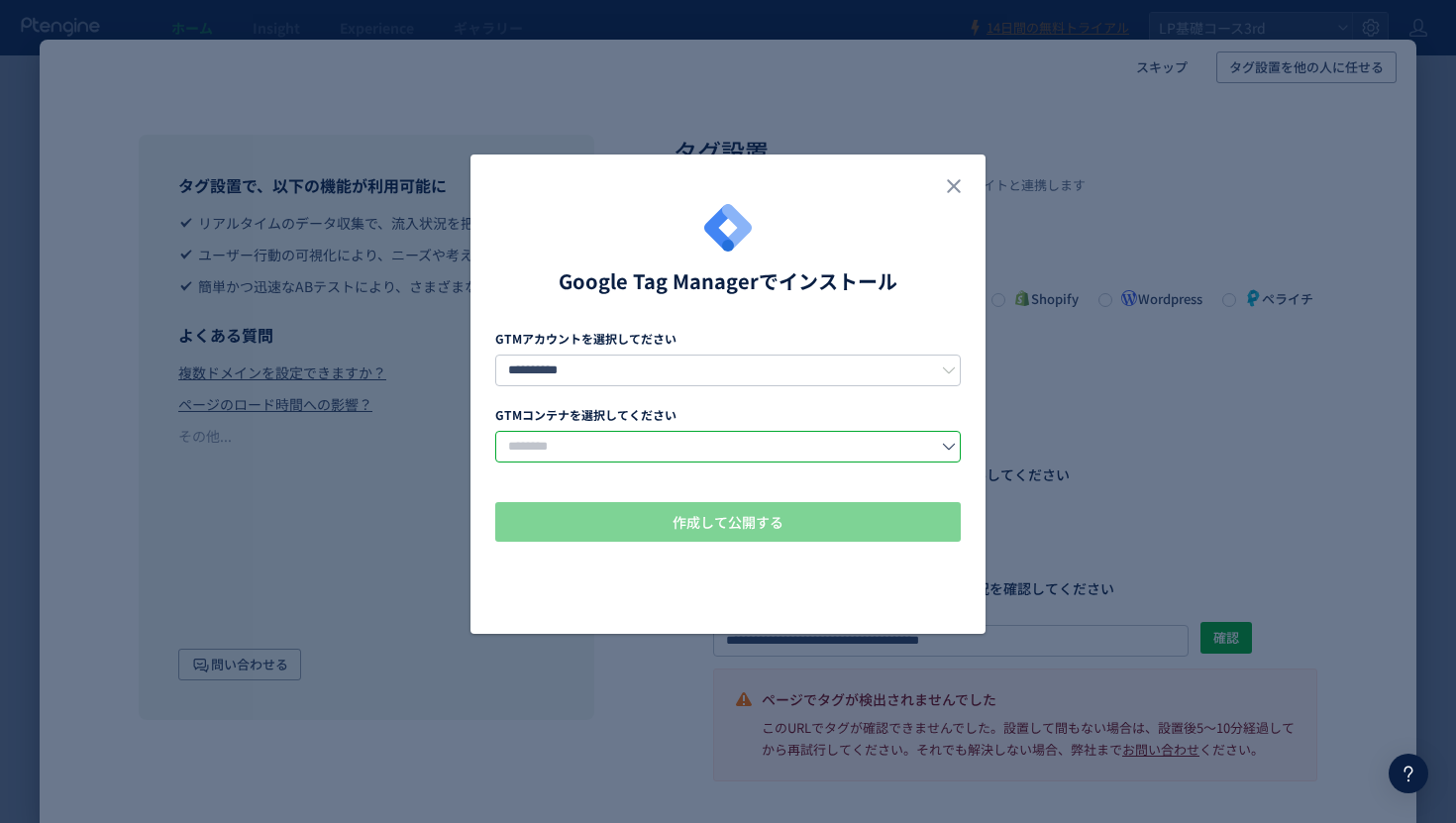 click 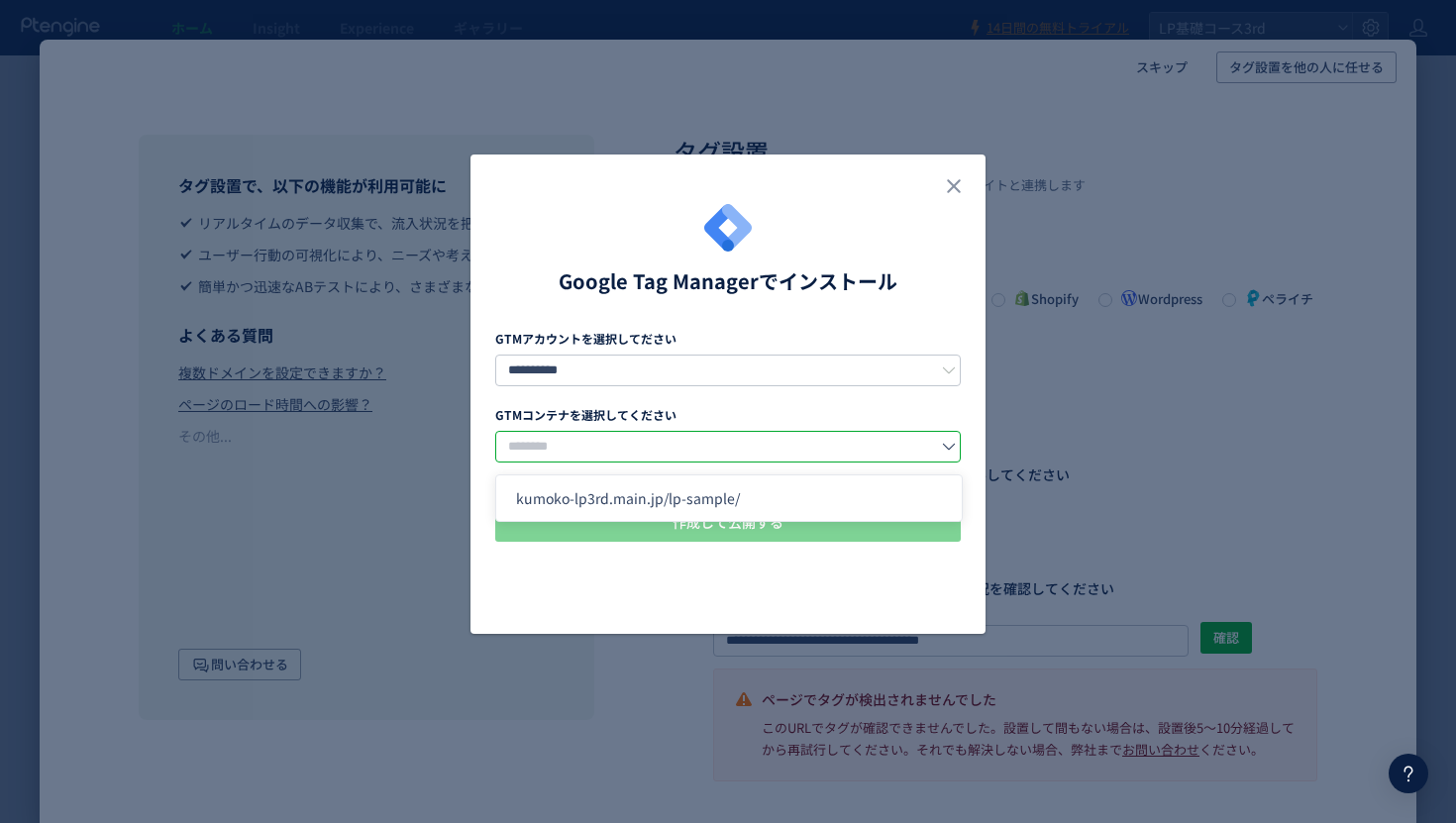 click 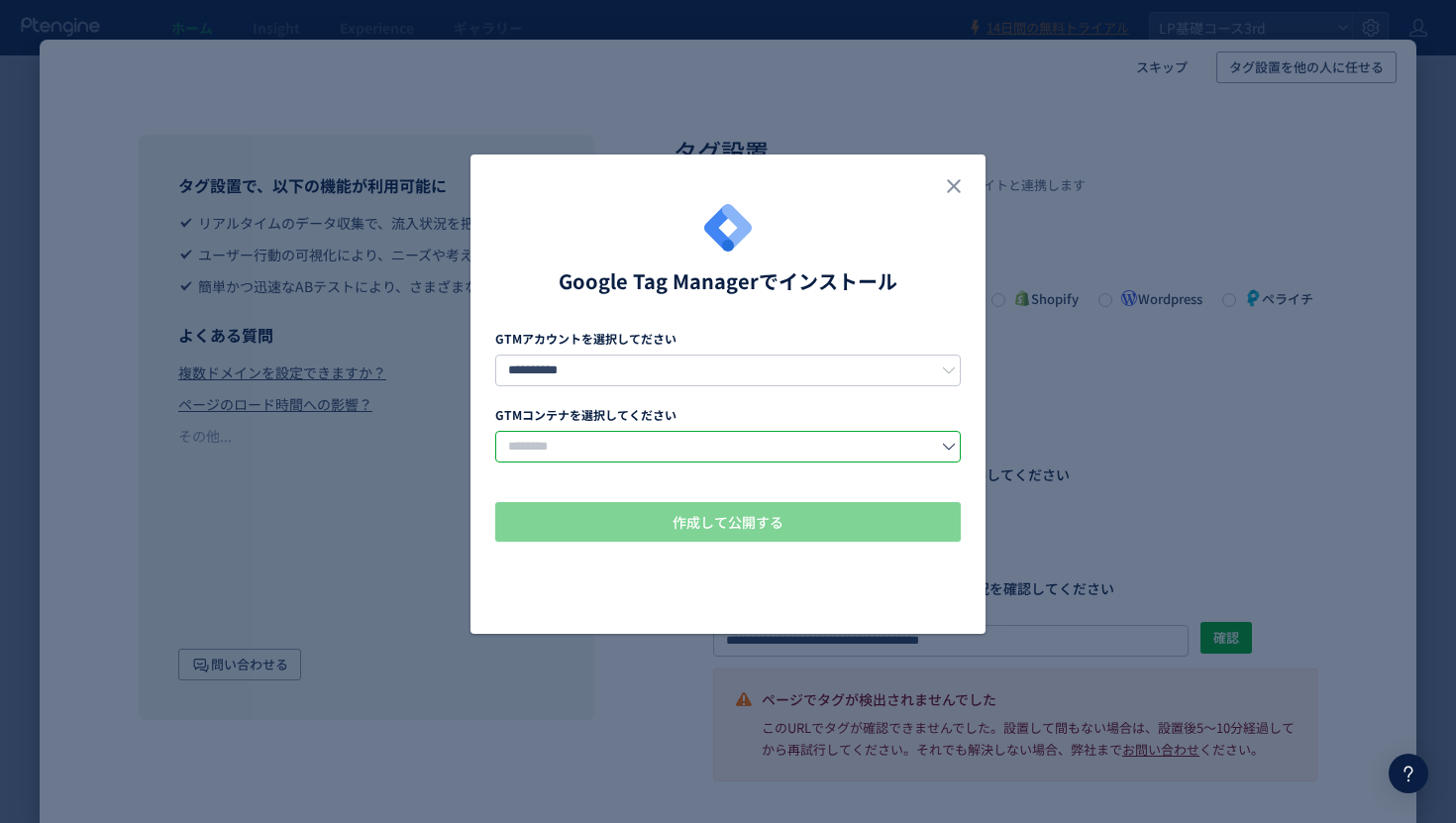 click on "**********" at bounding box center [728, 419] 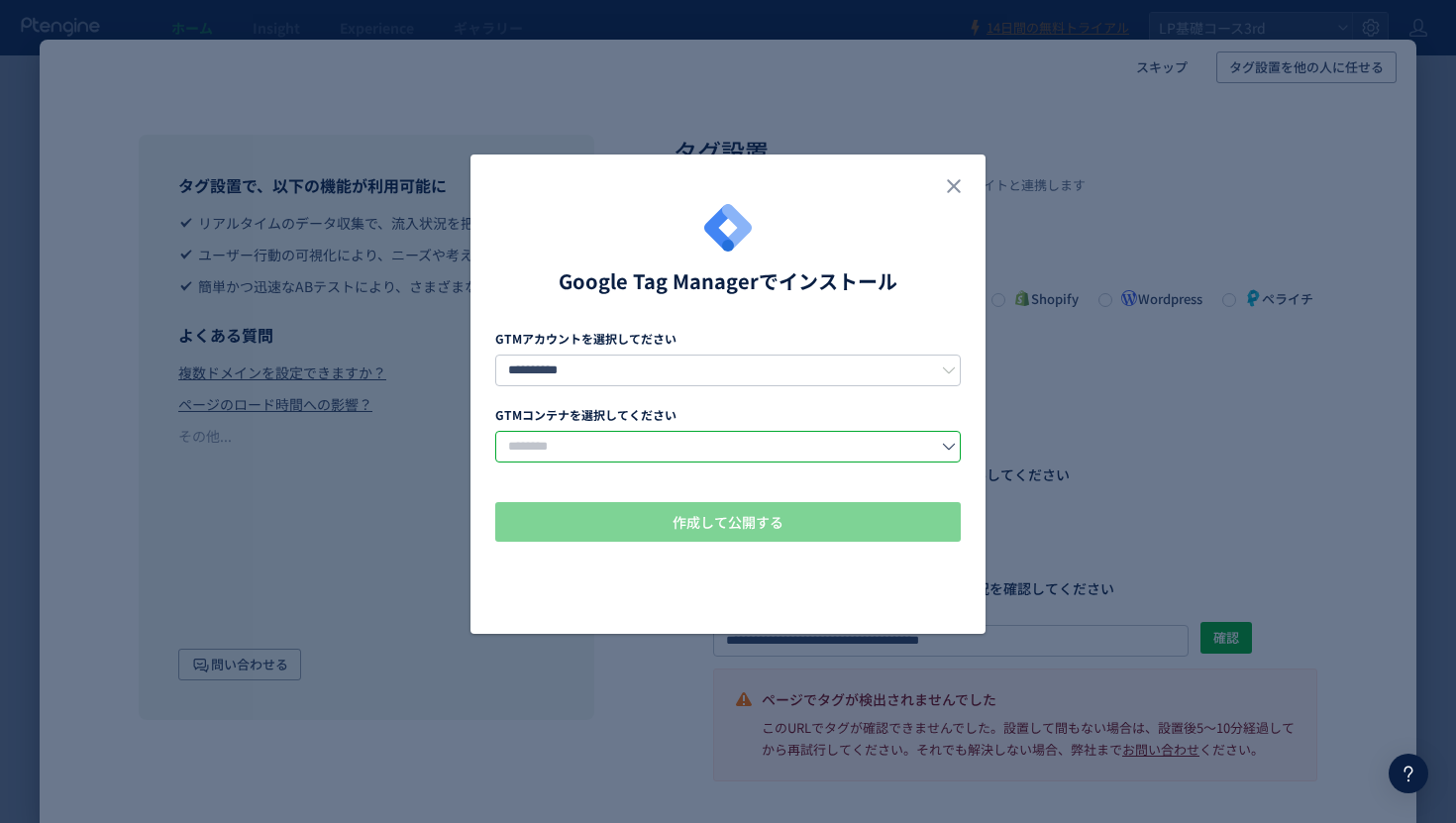 click 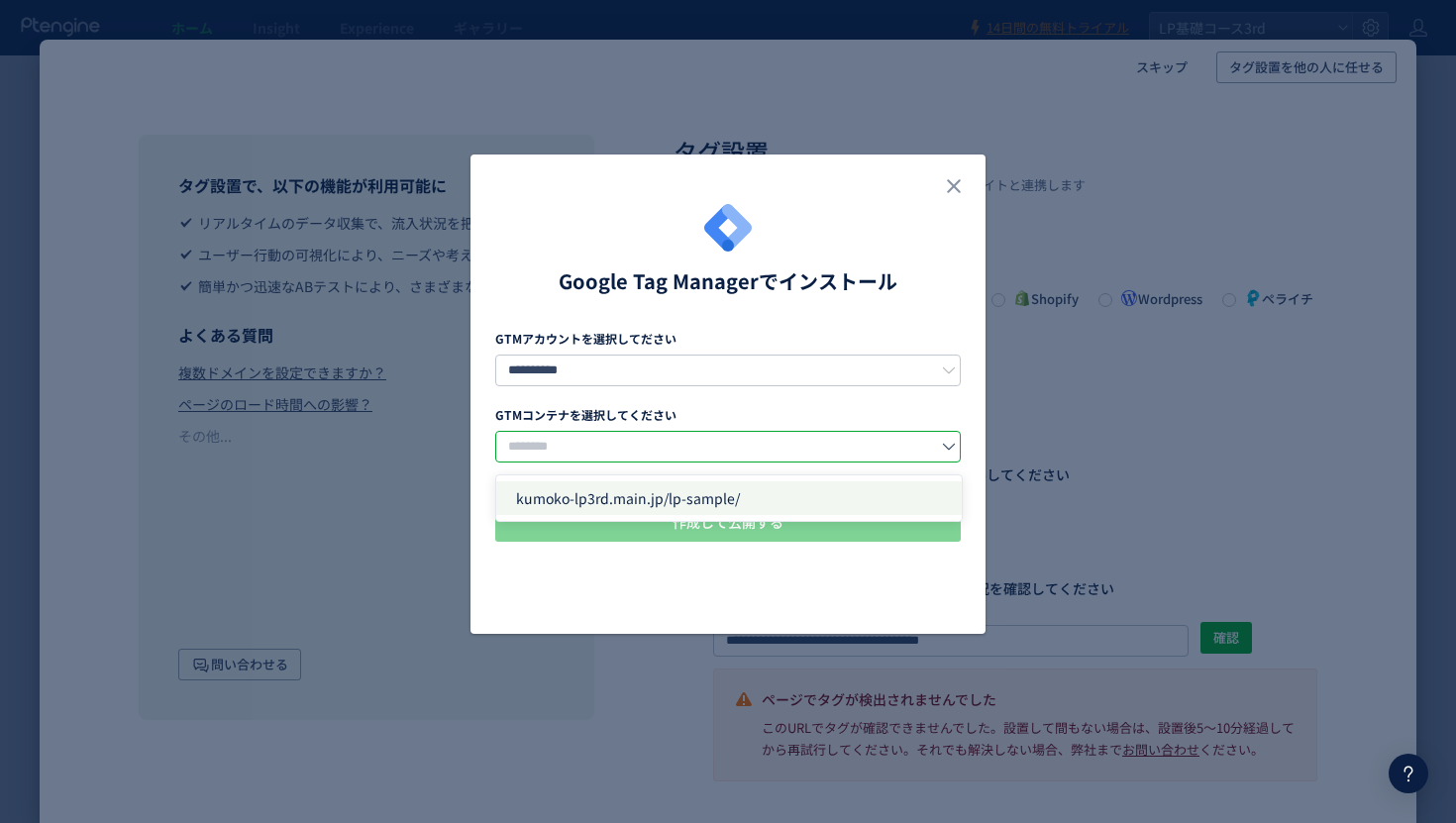 click on "kumoko-lp3rd.main.jp/lp-sample/" 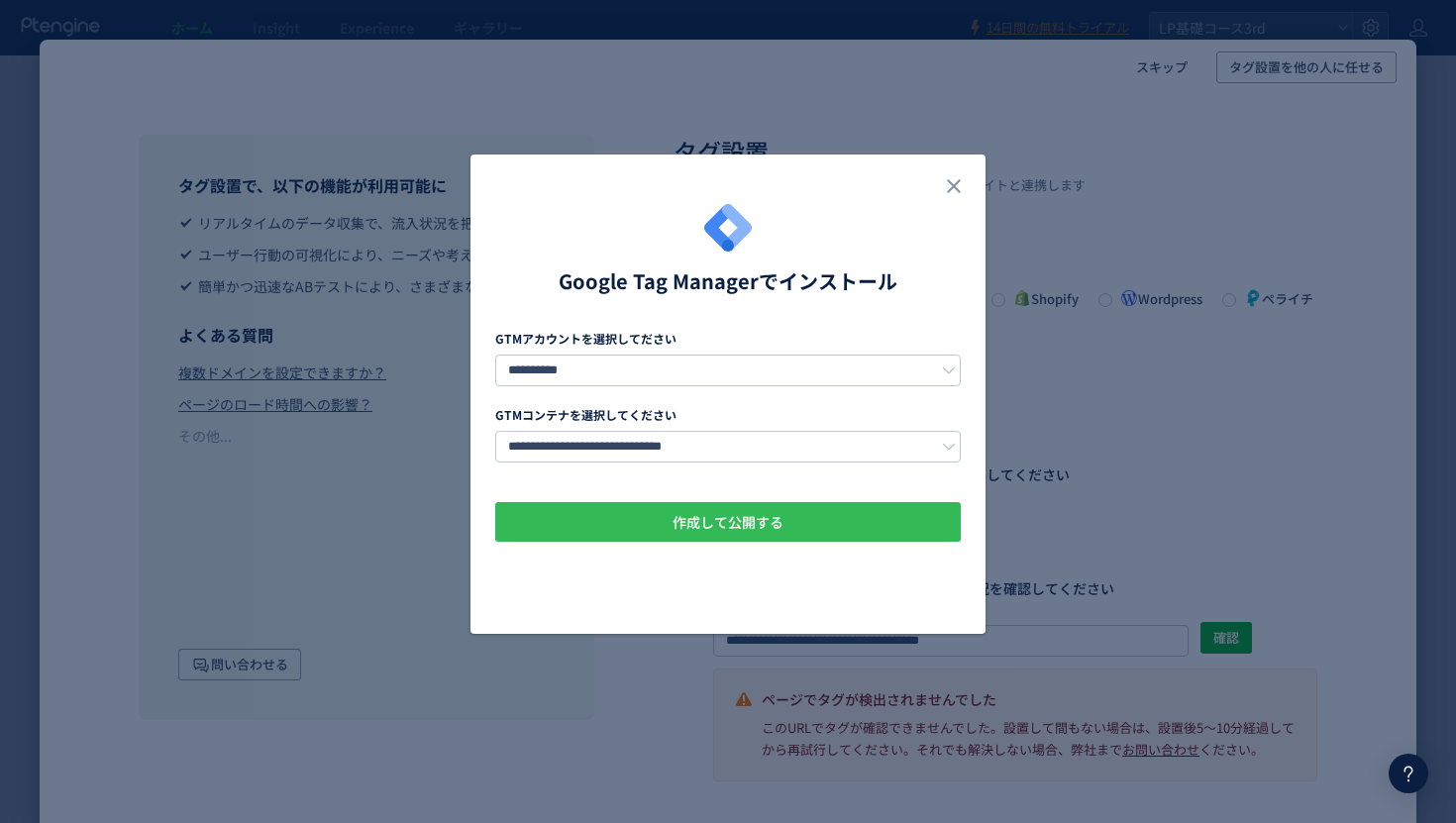 click on "作成して公開する" at bounding box center [728, 522] 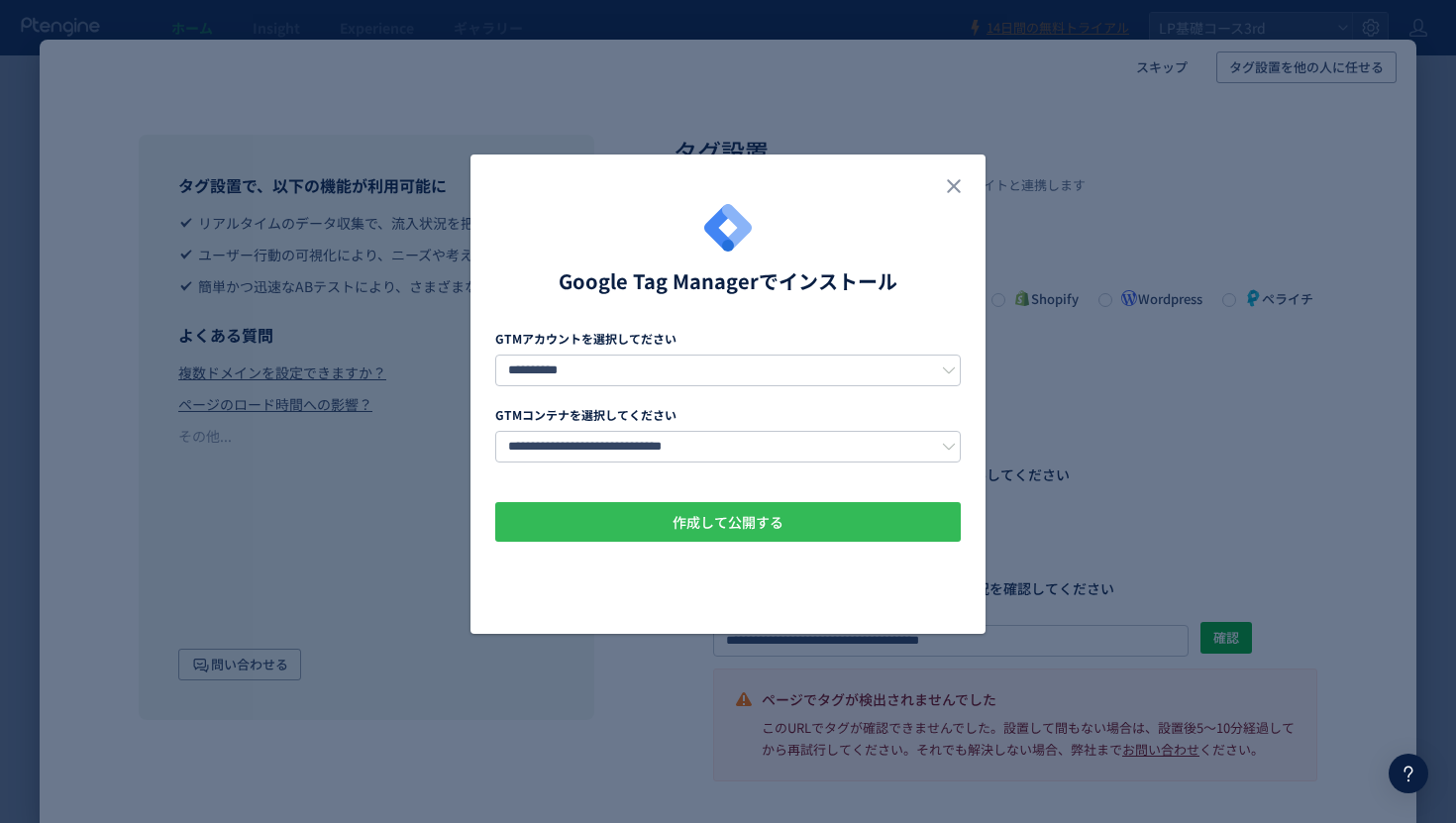 click on "作成して公開する" at bounding box center [728, 522] 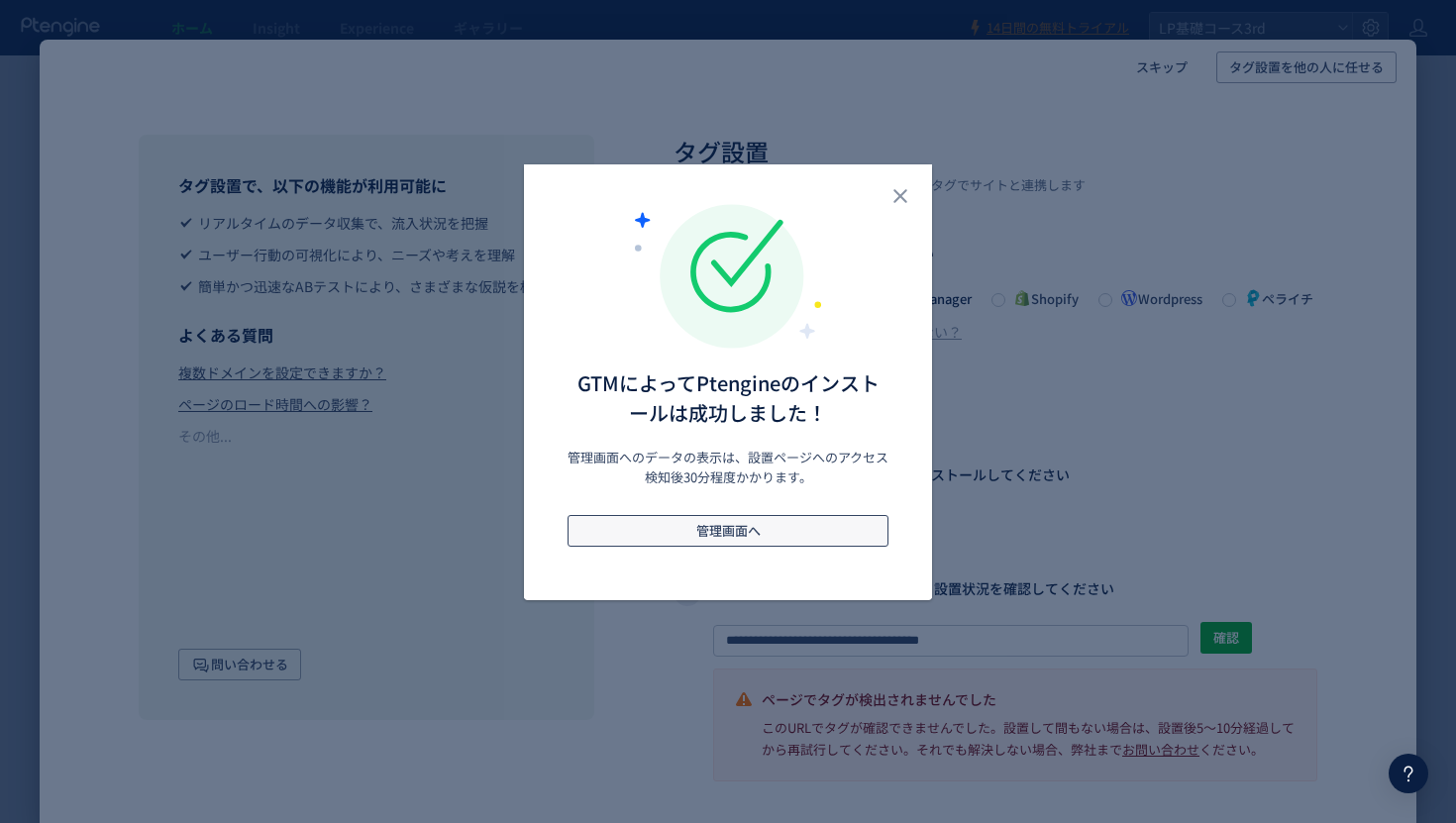 click on "管理画面へ" at bounding box center (728, 531) 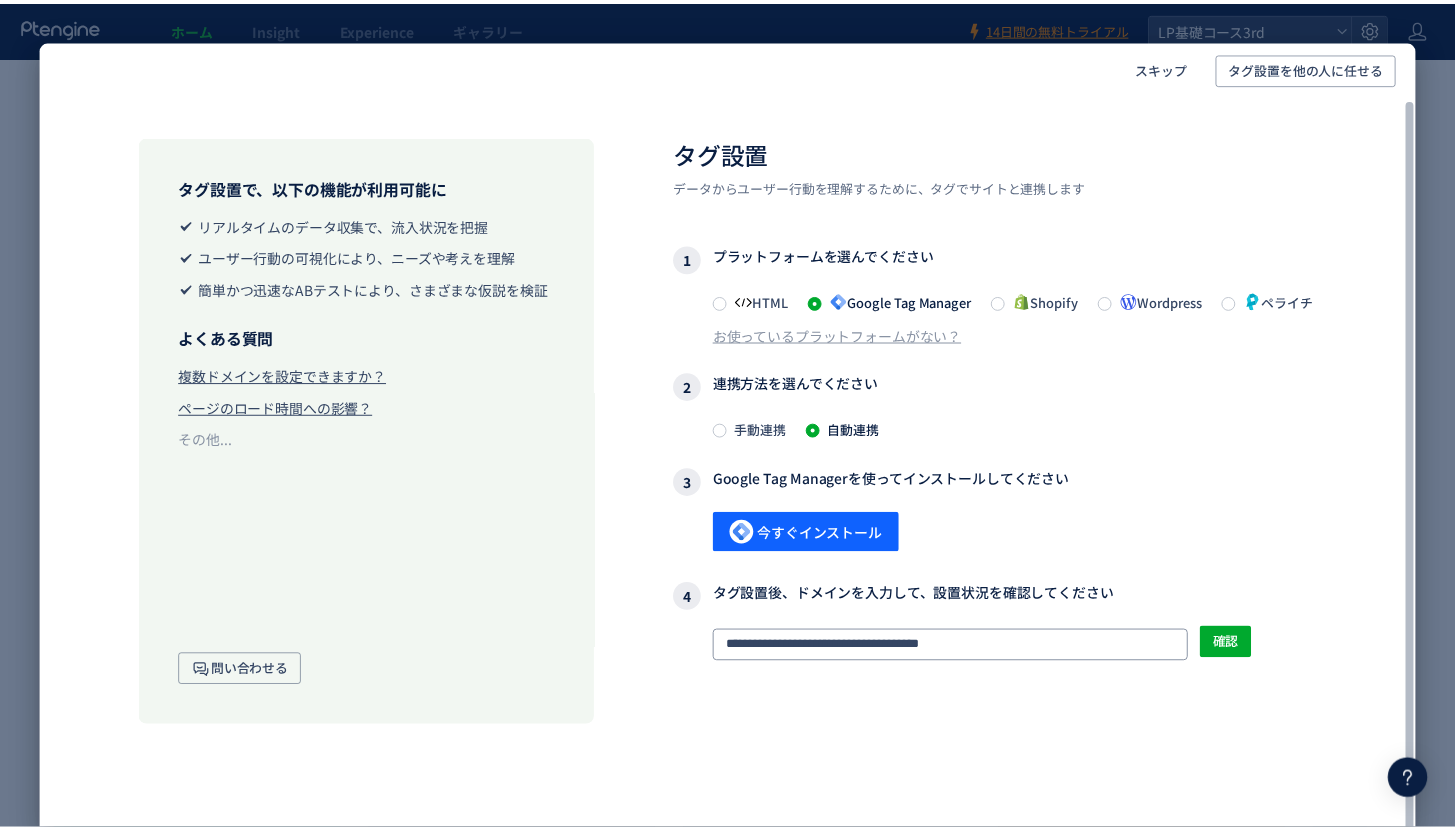 scroll, scrollTop: 0, scrollLeft: 0, axis: both 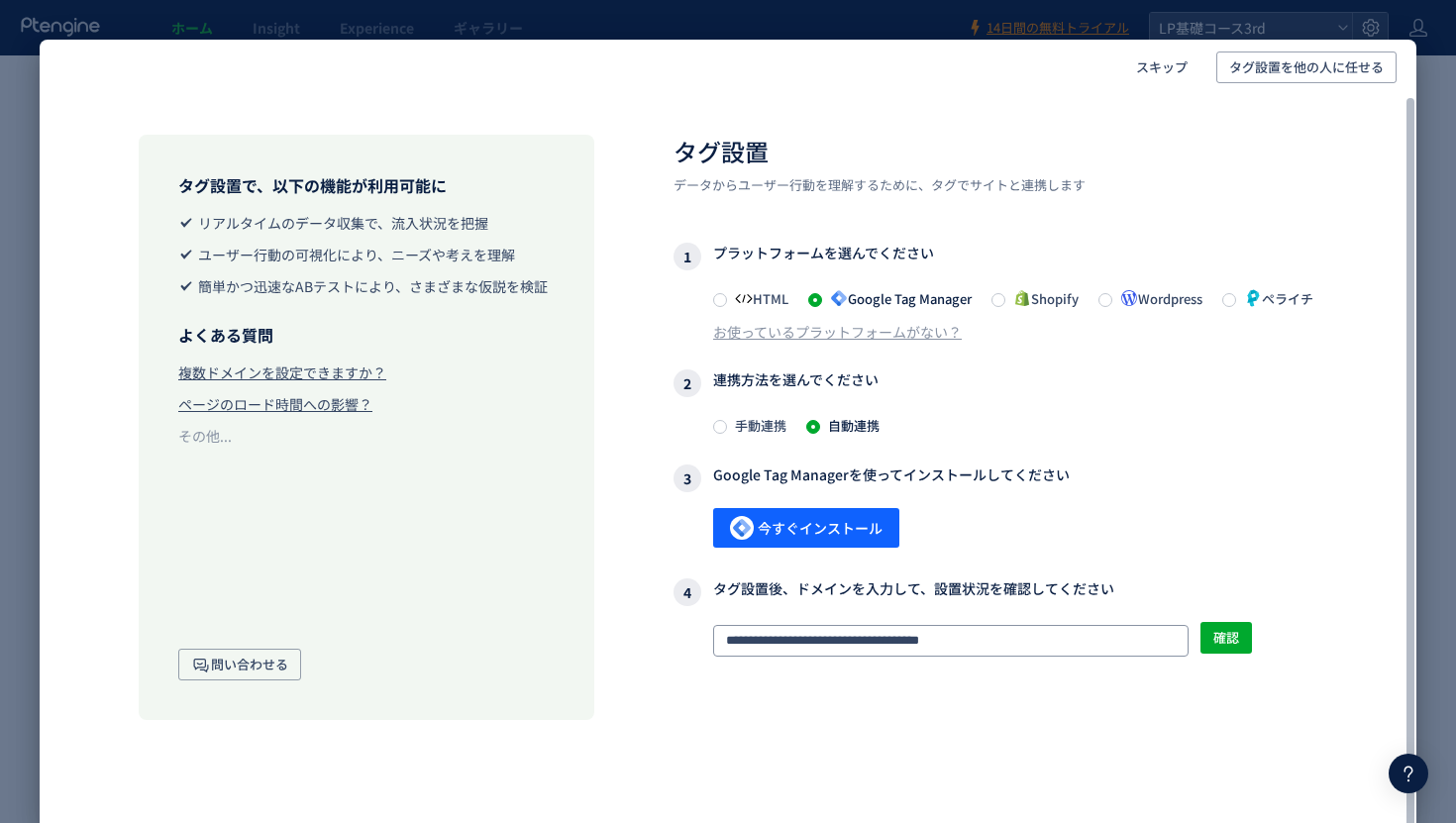 click on "**********" 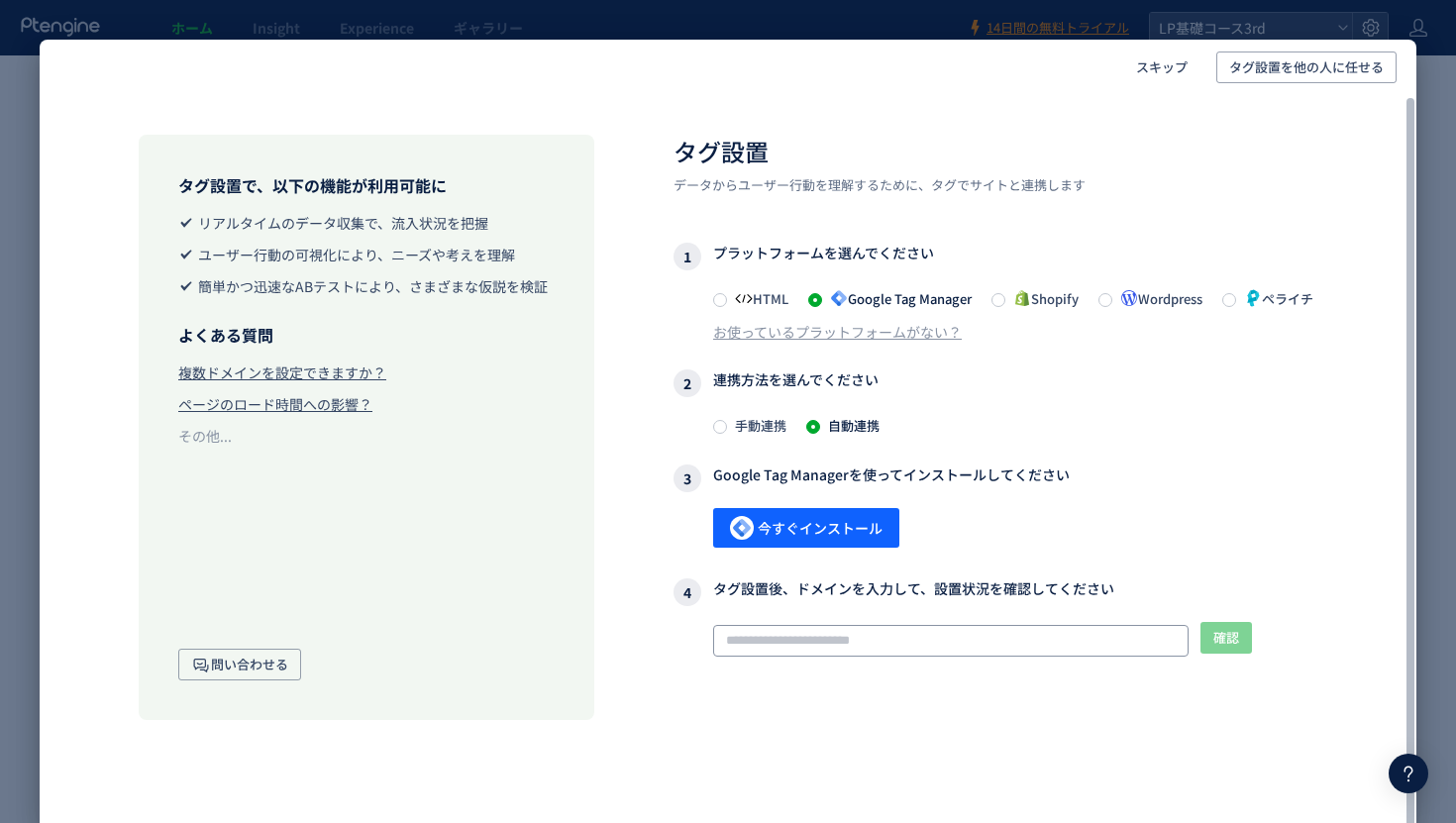paste on "**********" 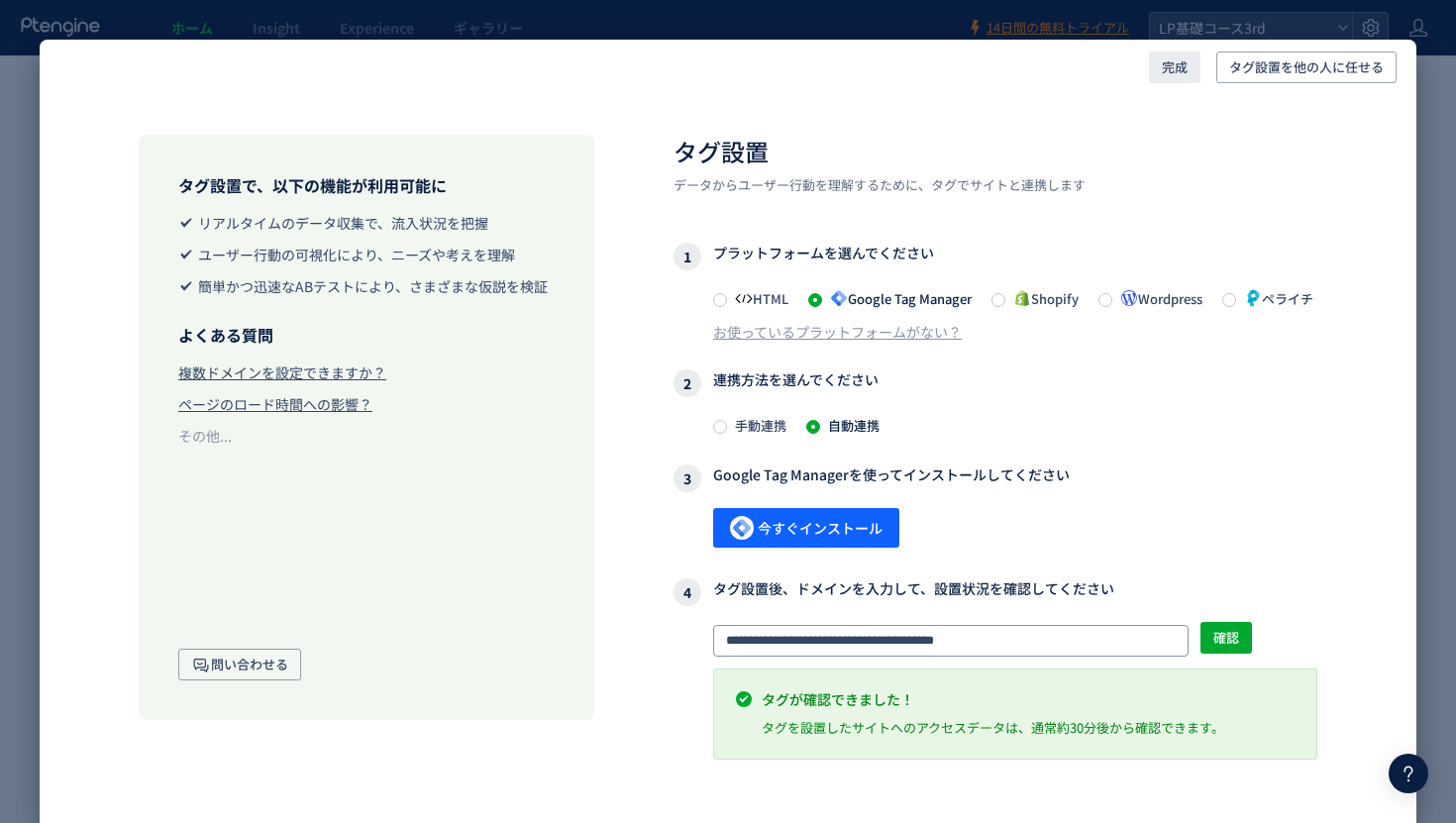 type on "**********" 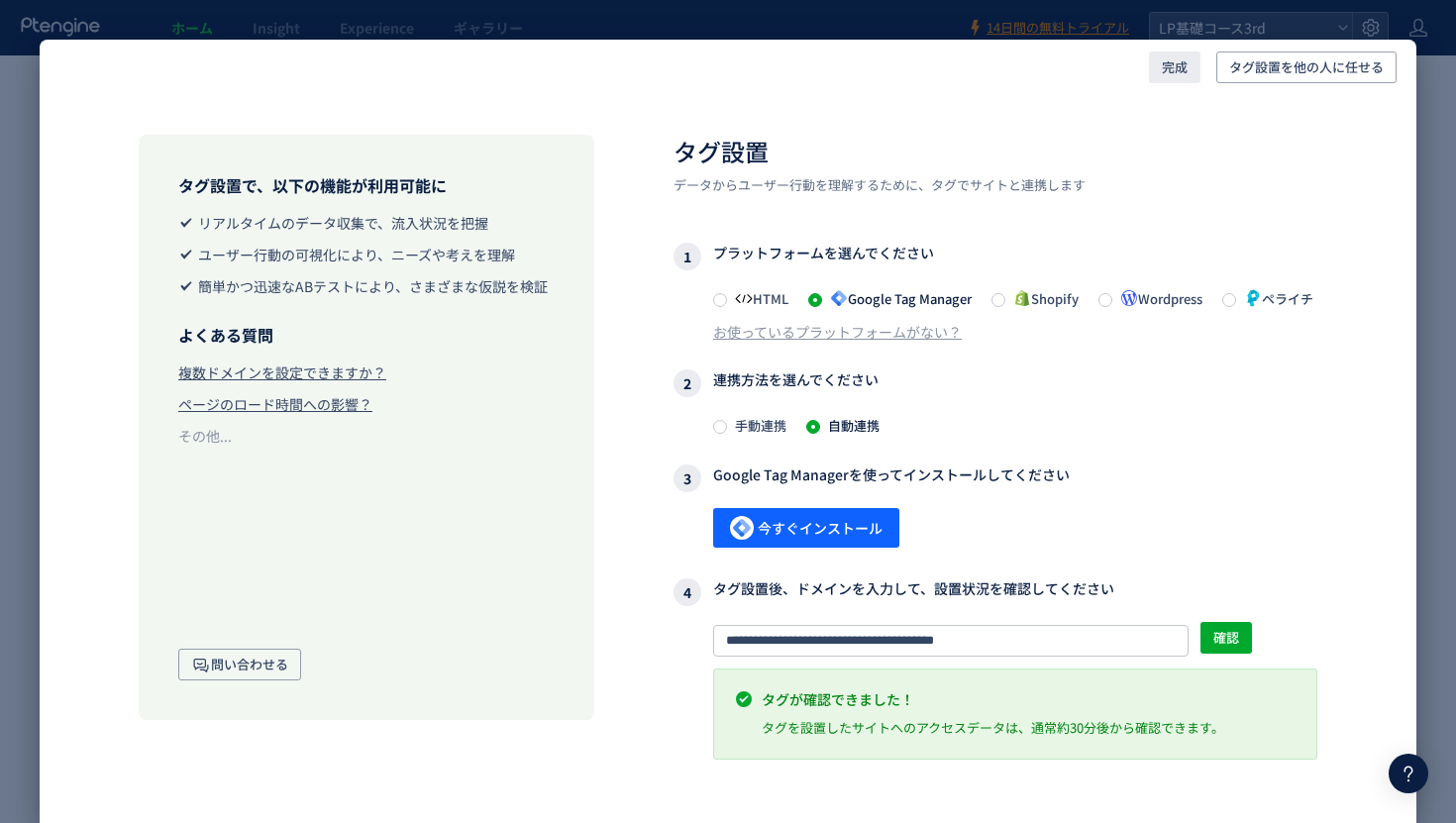 click on "完成" at bounding box center (1175, 67) 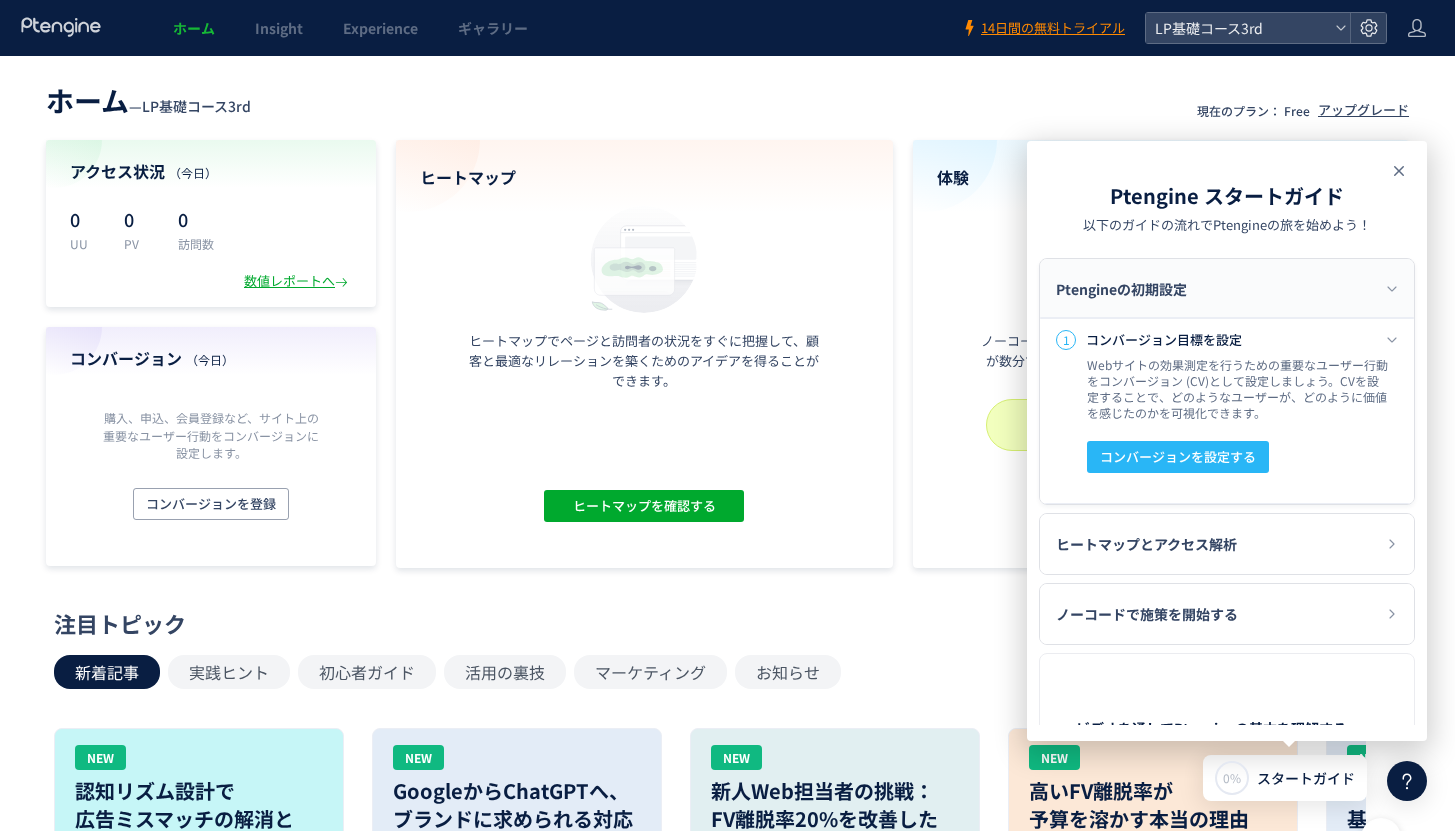 click 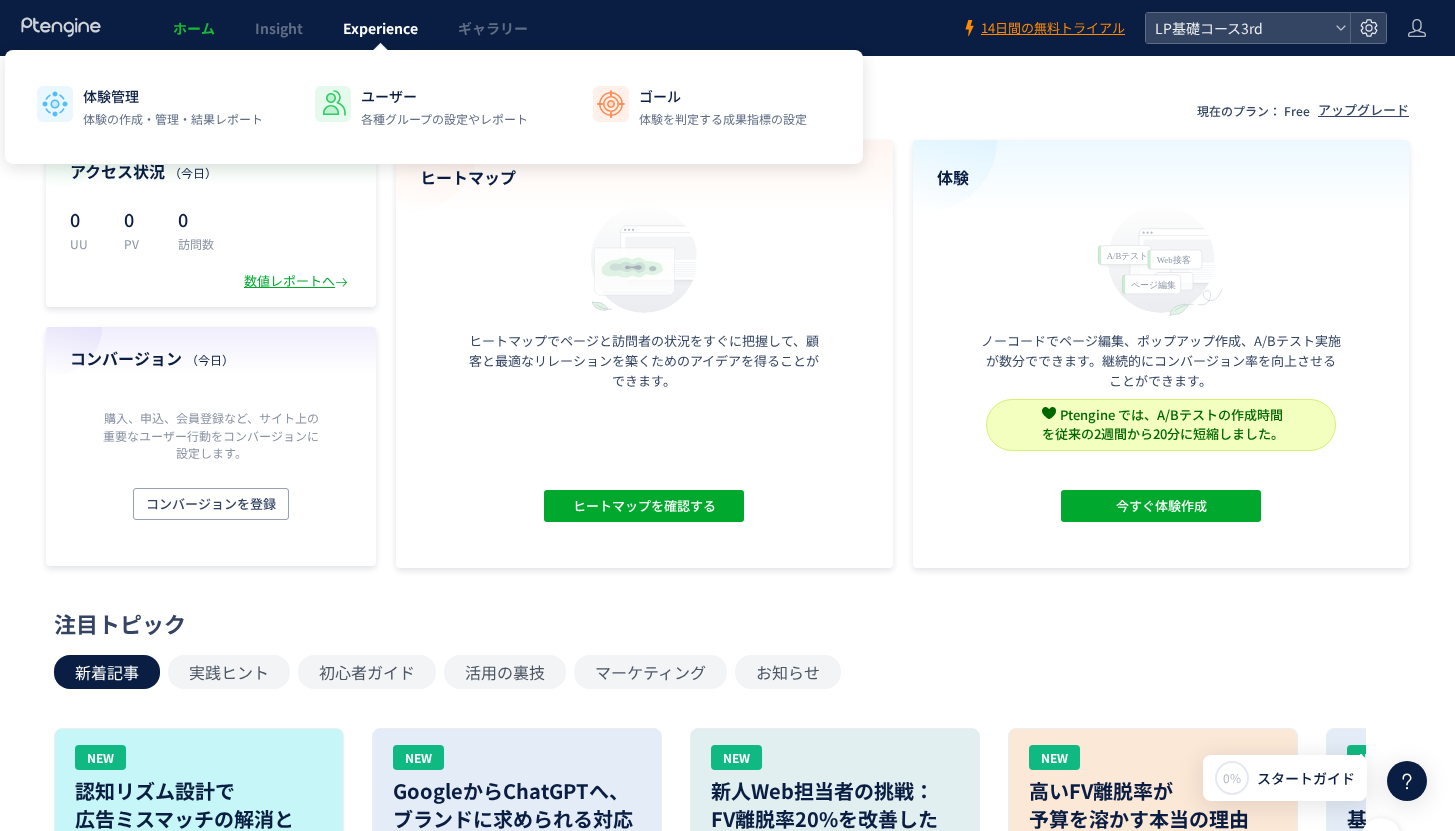 click on "Experience" at bounding box center [380, 28] 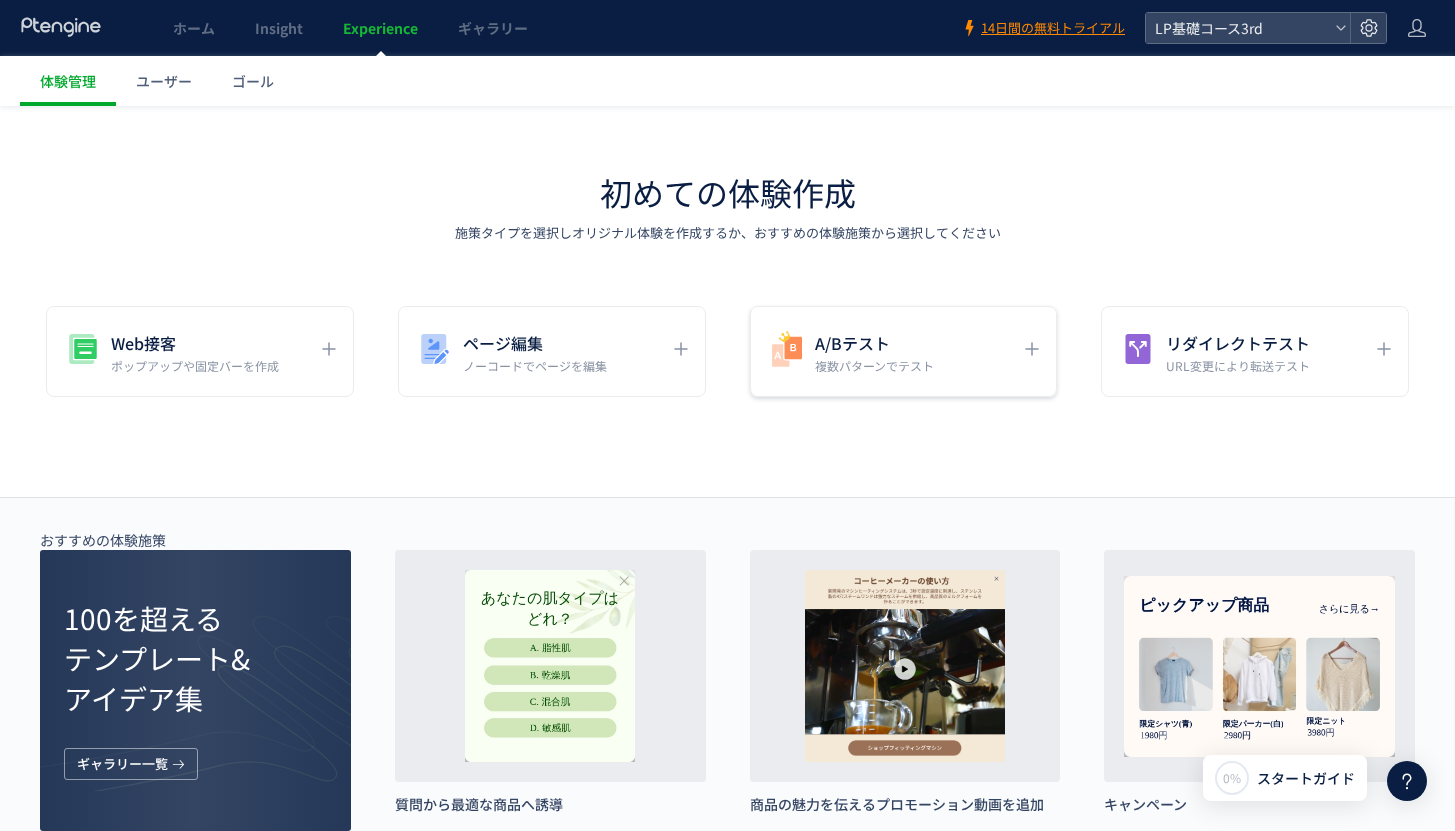 click on "A/Bテスト 複数パターンでテスト" at bounding box center (889, 351) 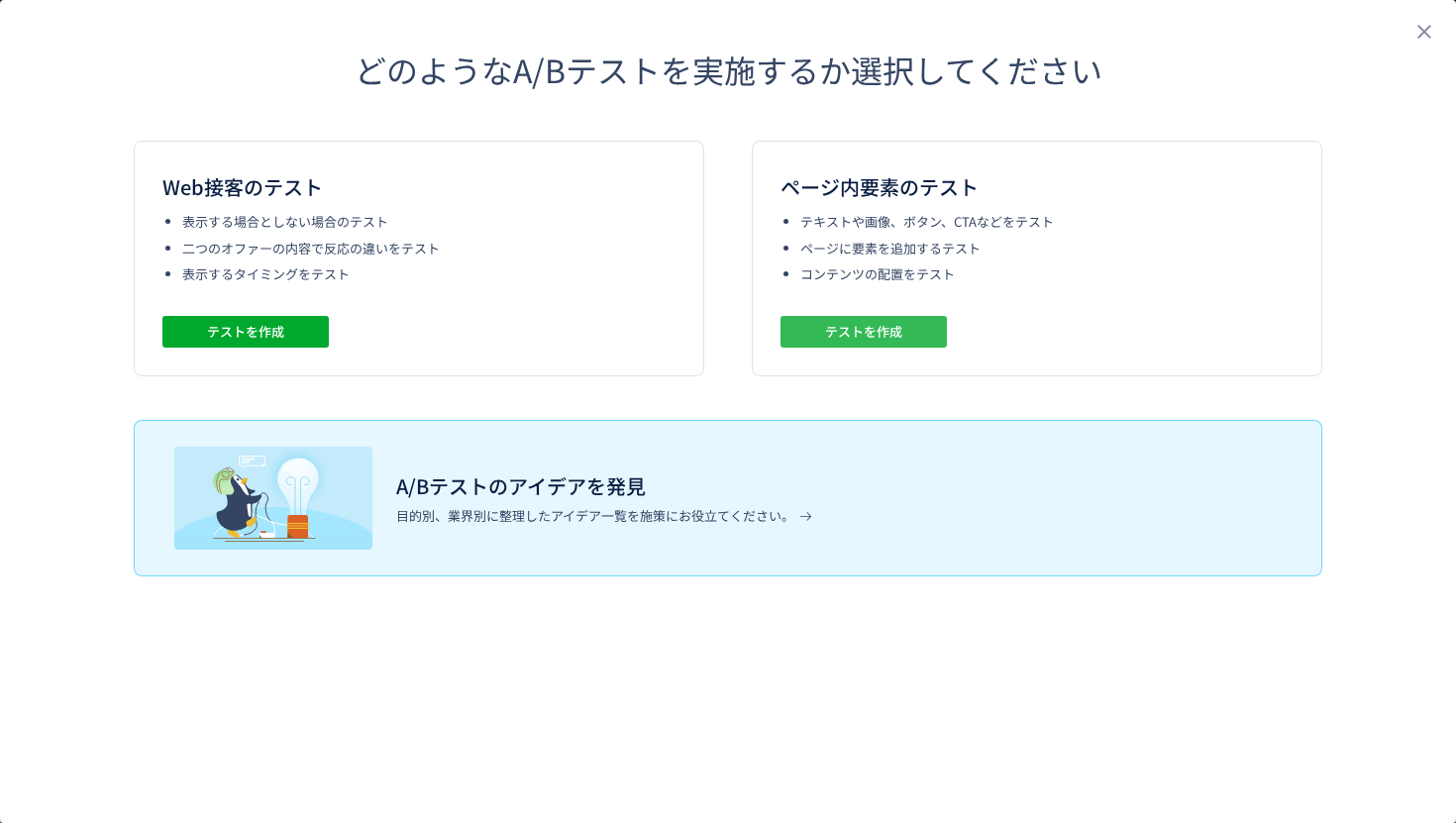 click on "テストを作成" at bounding box center [864, 332] 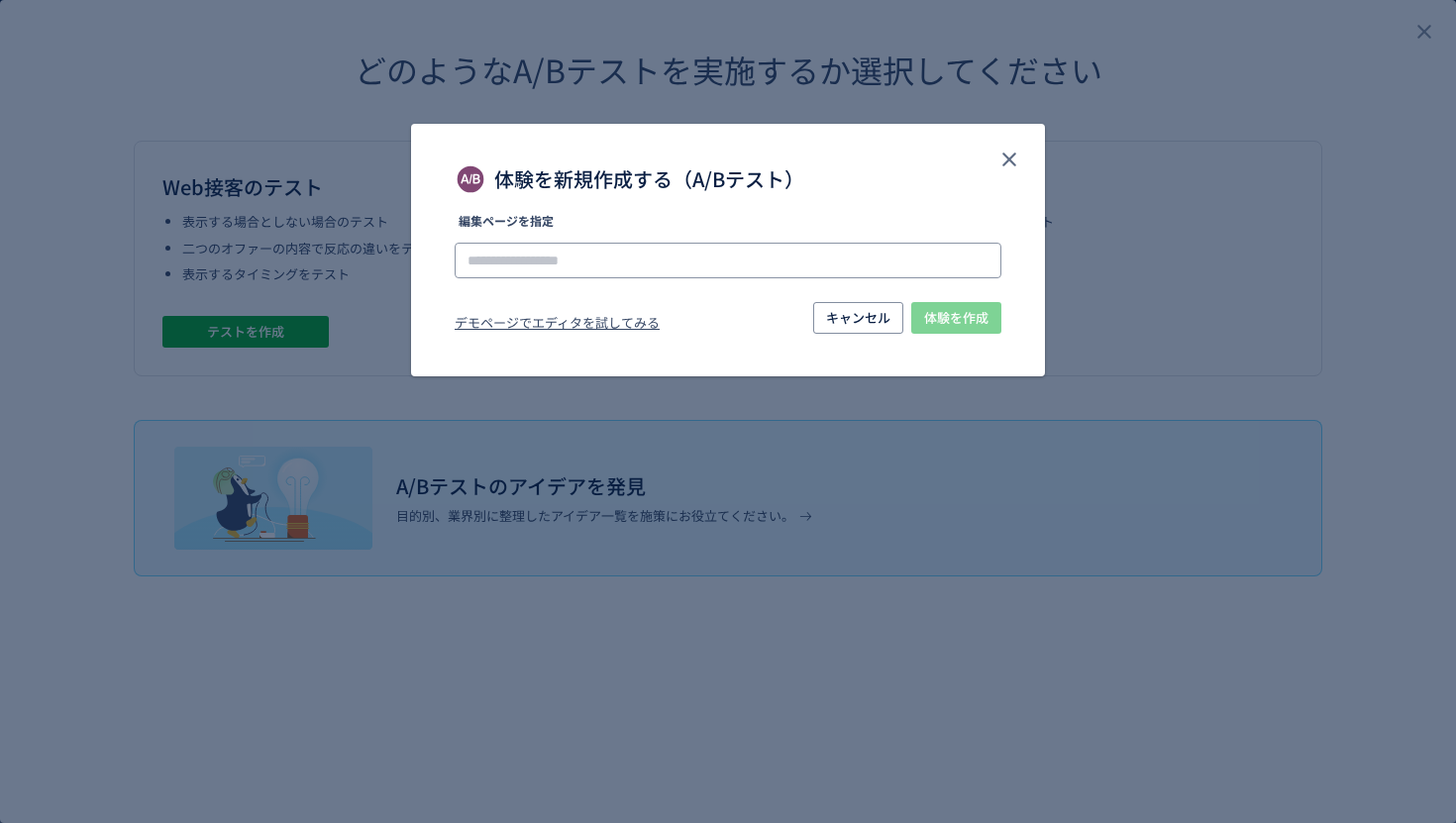 click 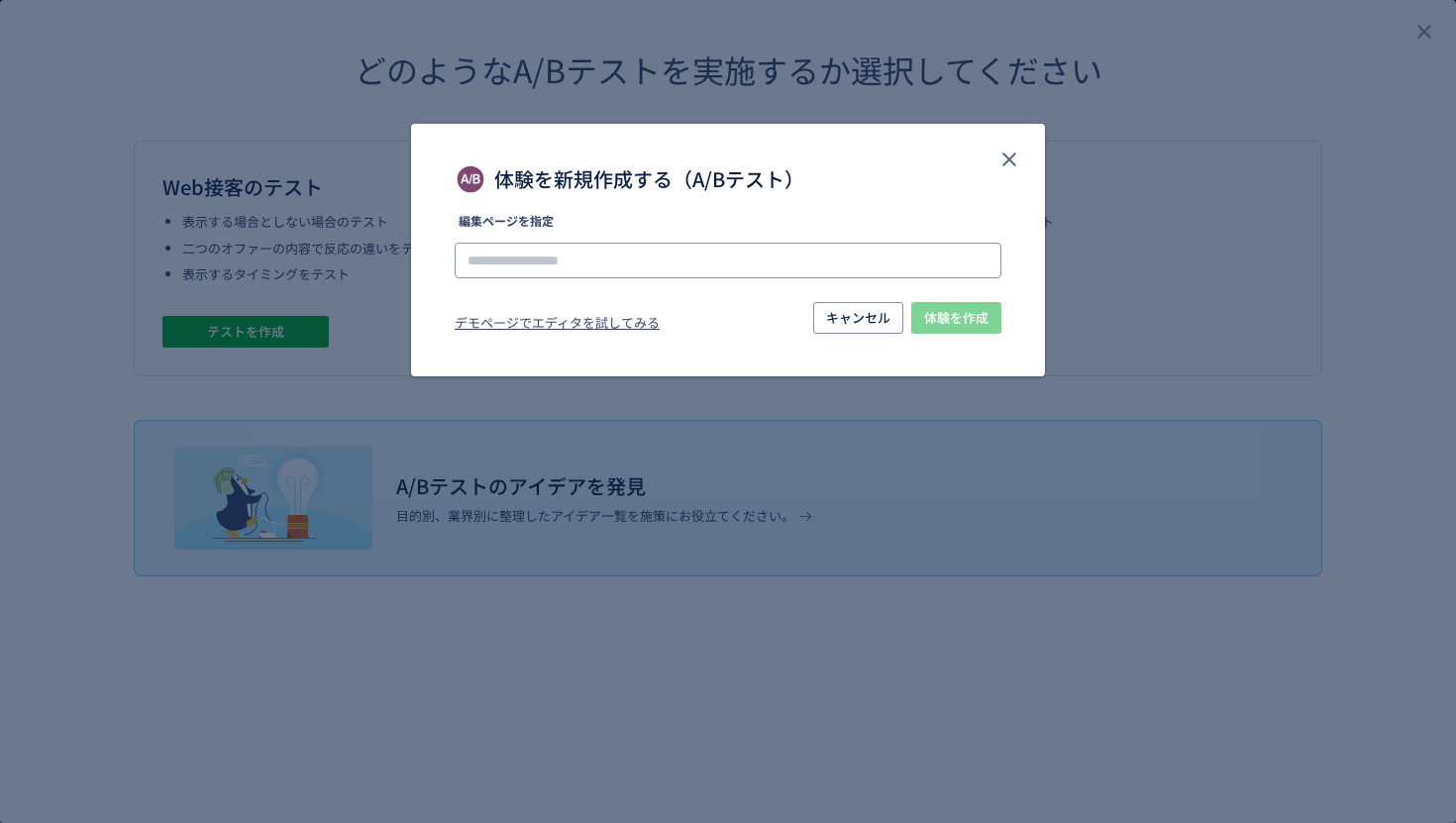 paste on "**********" 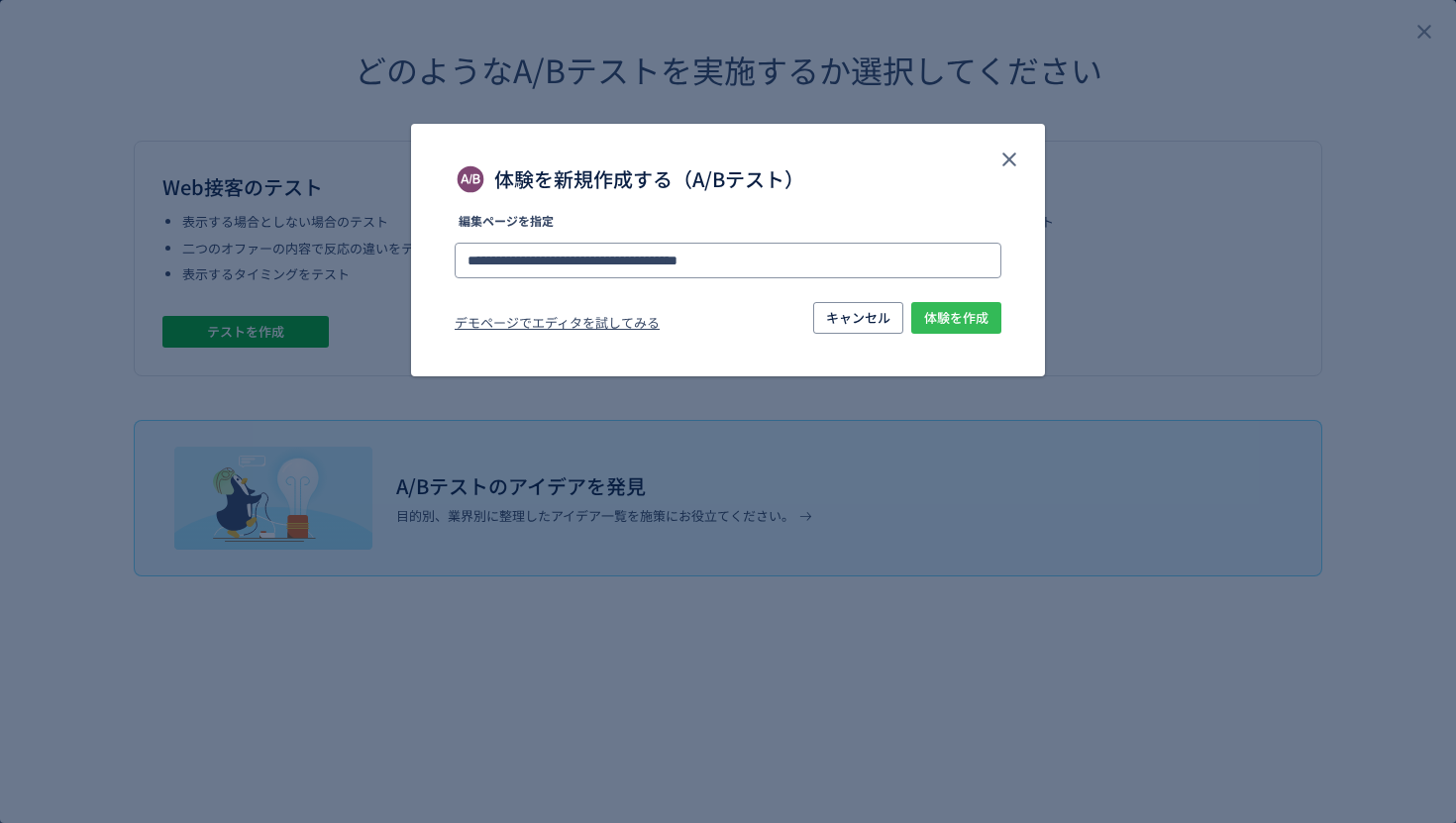 type on "**********" 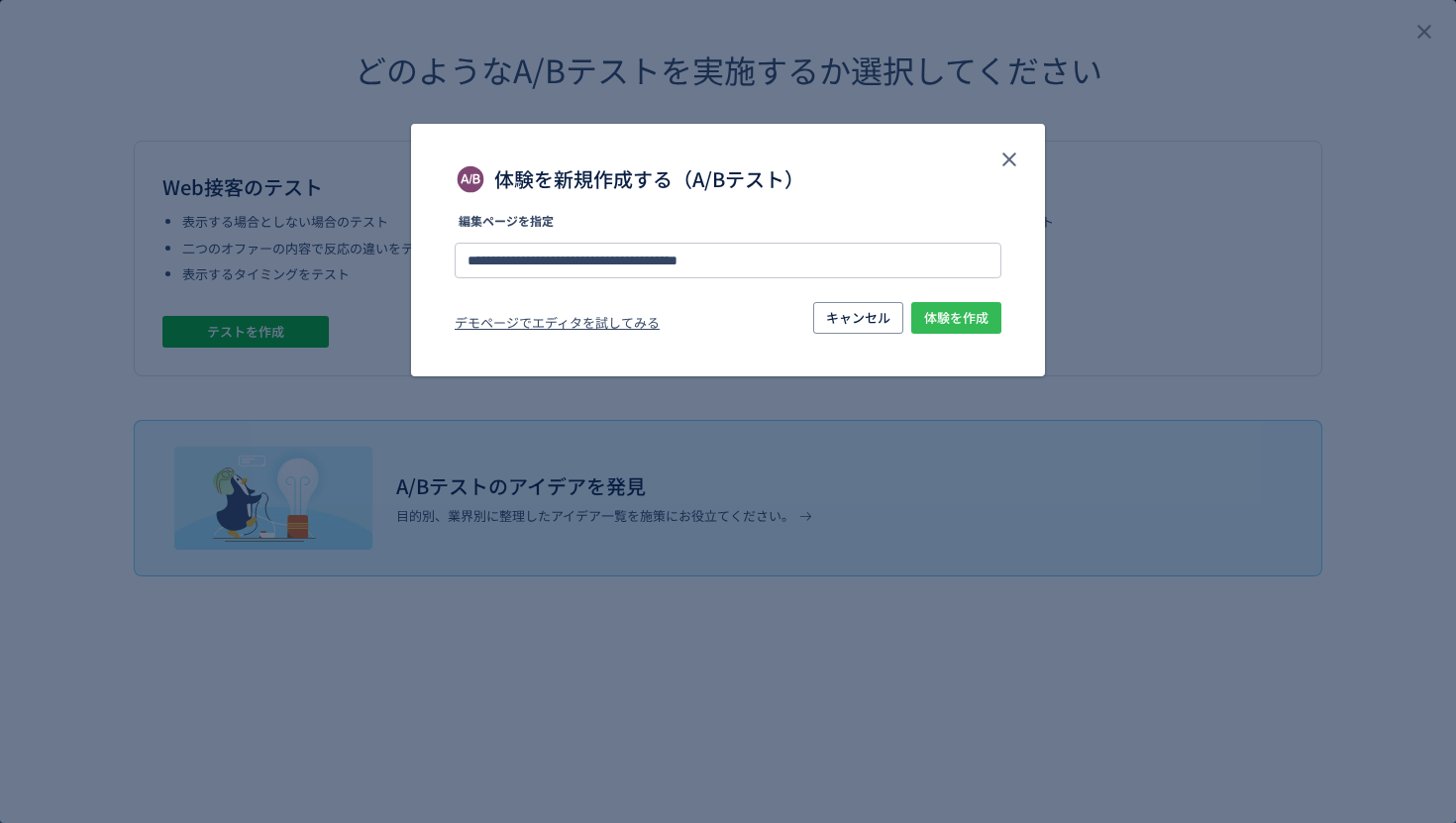 click on "体験を作成" at bounding box center [956, 318] 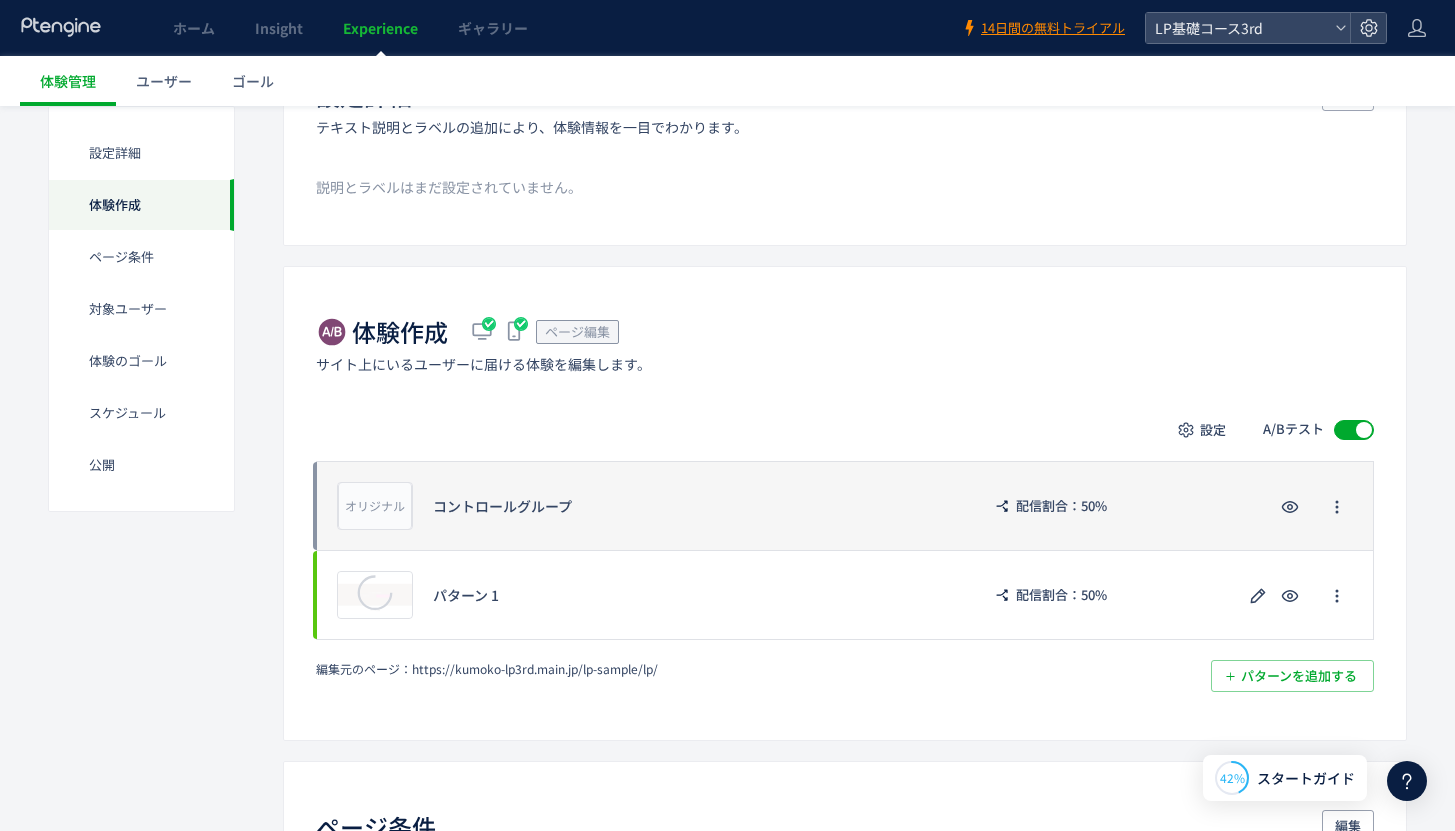 scroll, scrollTop: 225, scrollLeft: 0, axis: vertical 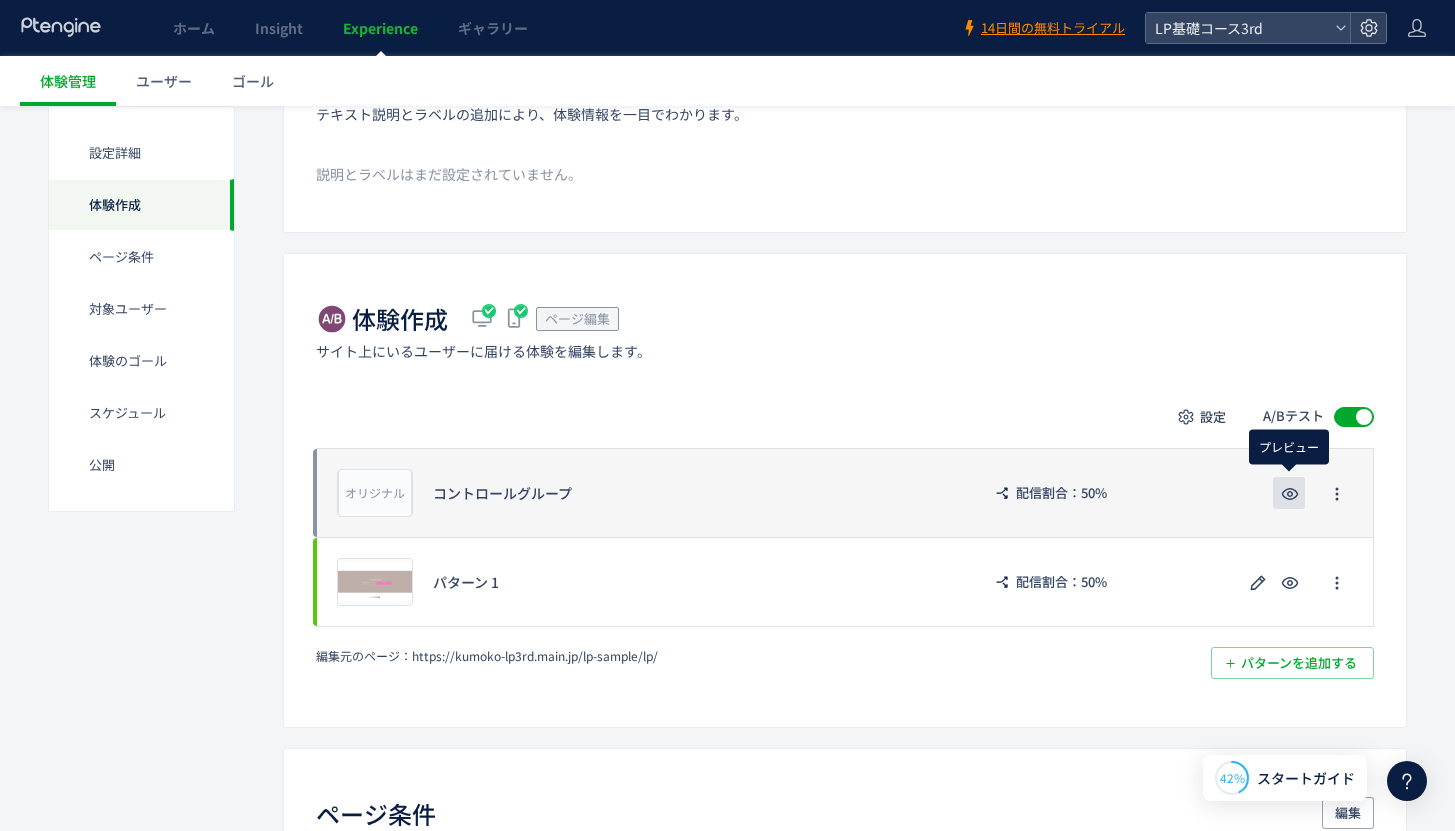 click 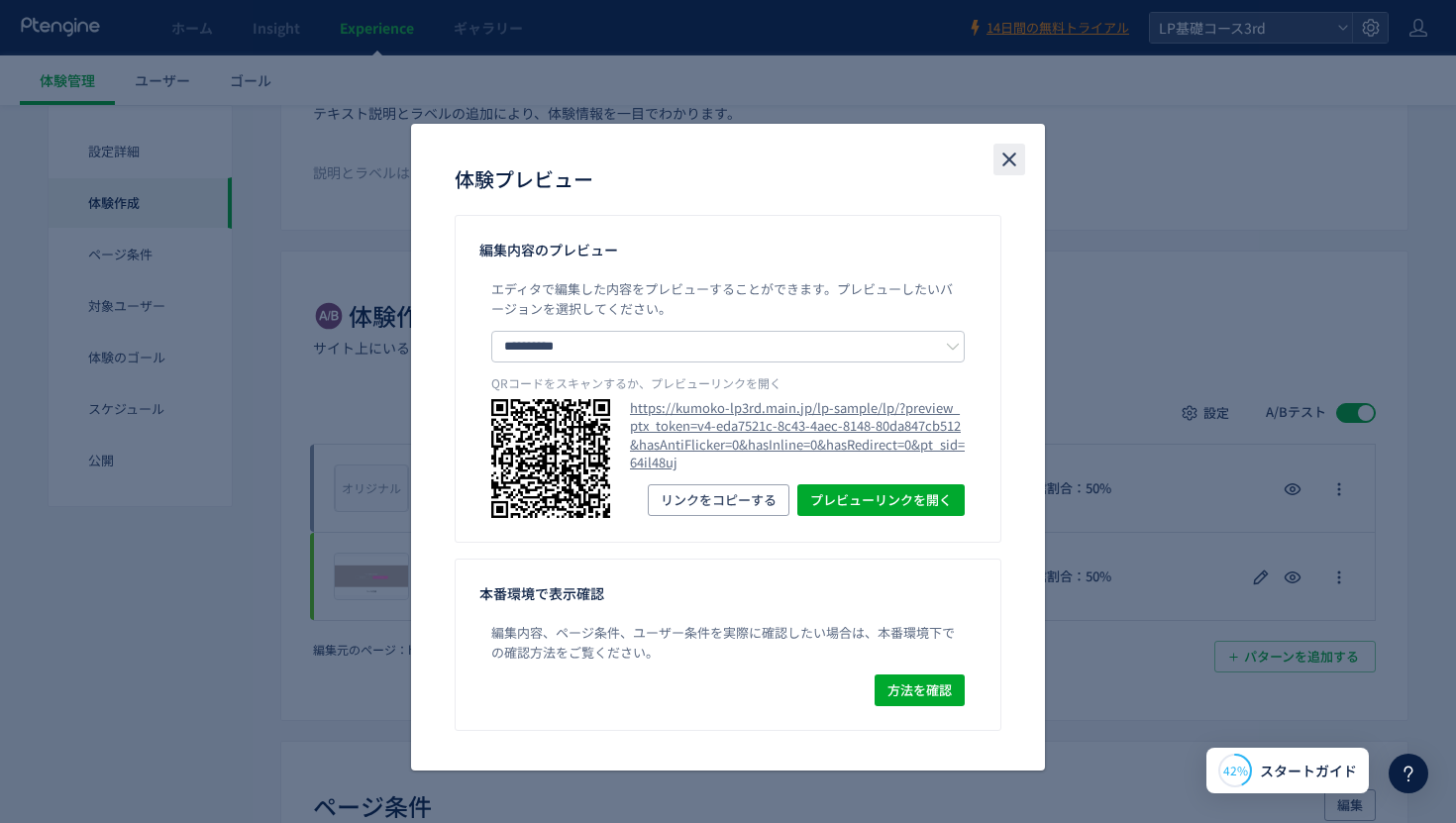 click 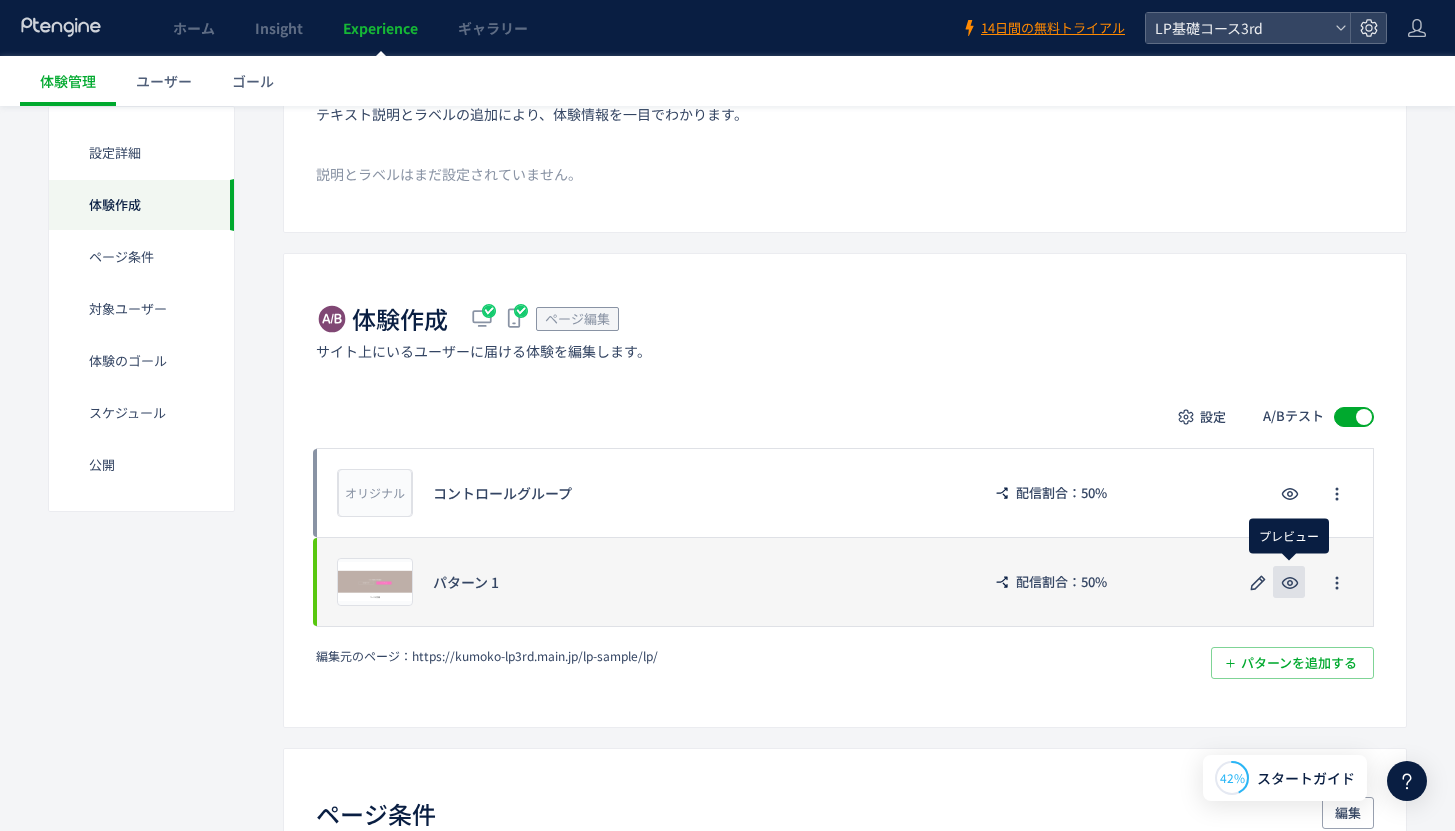 click 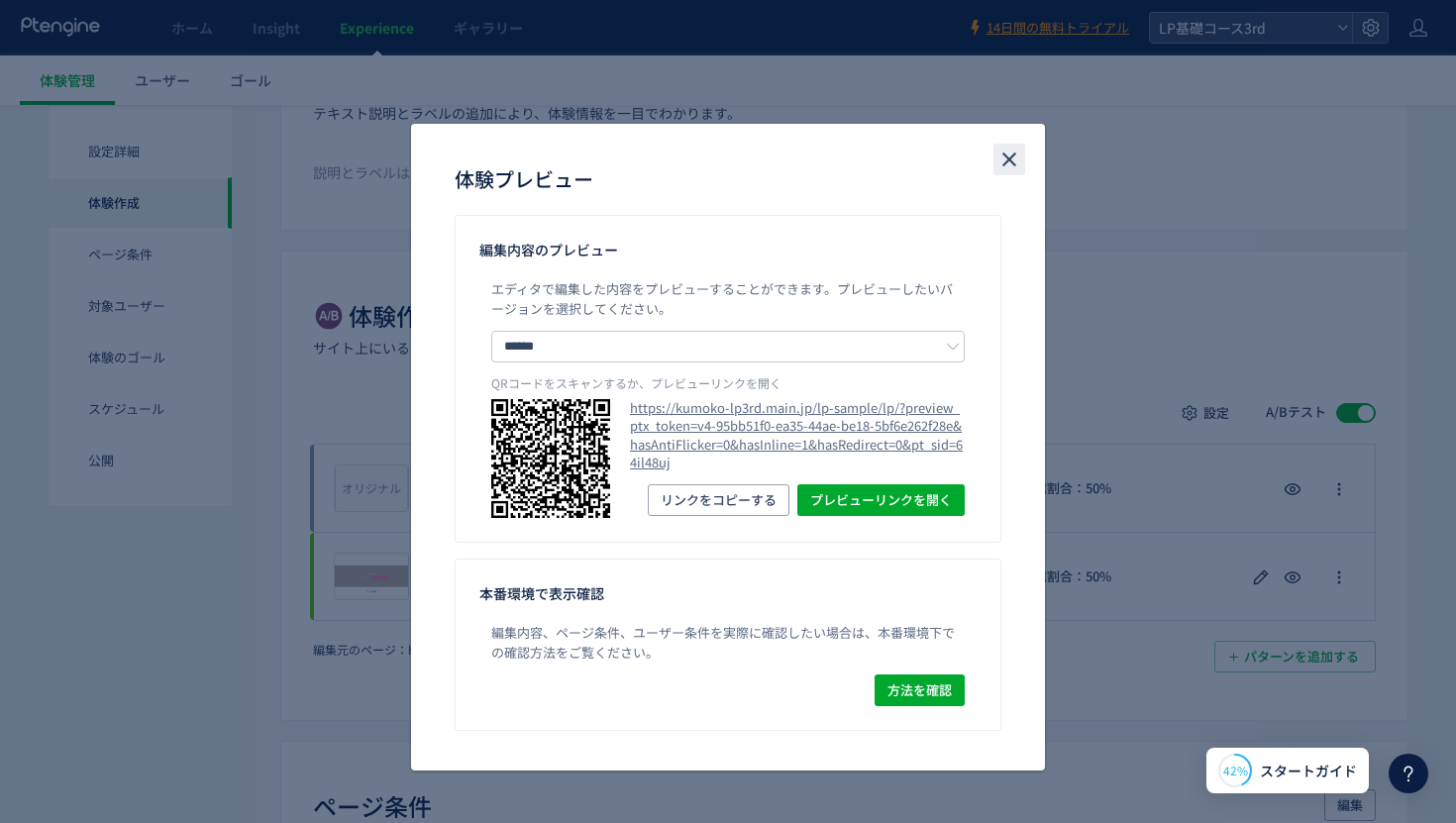 click 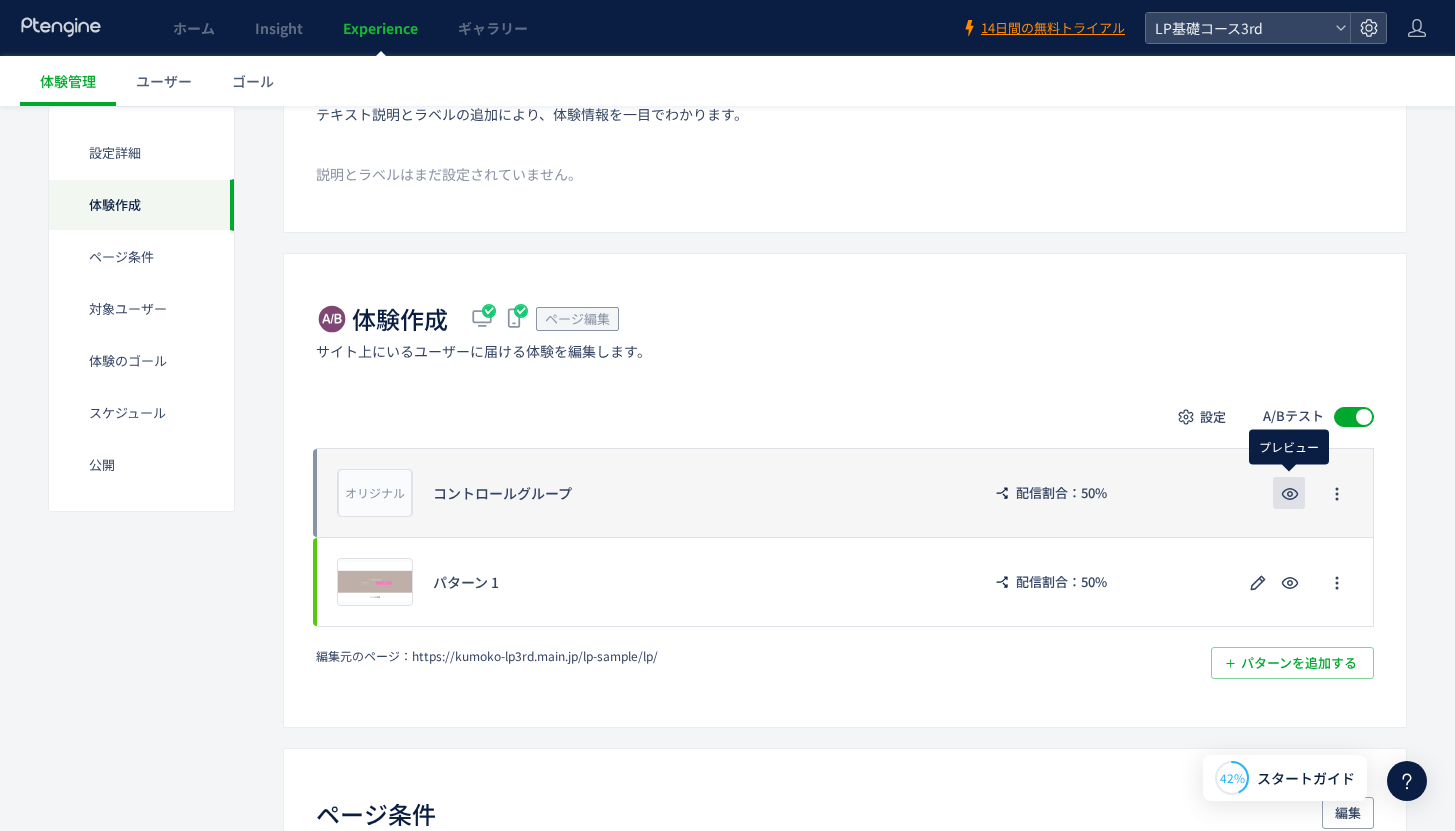 click 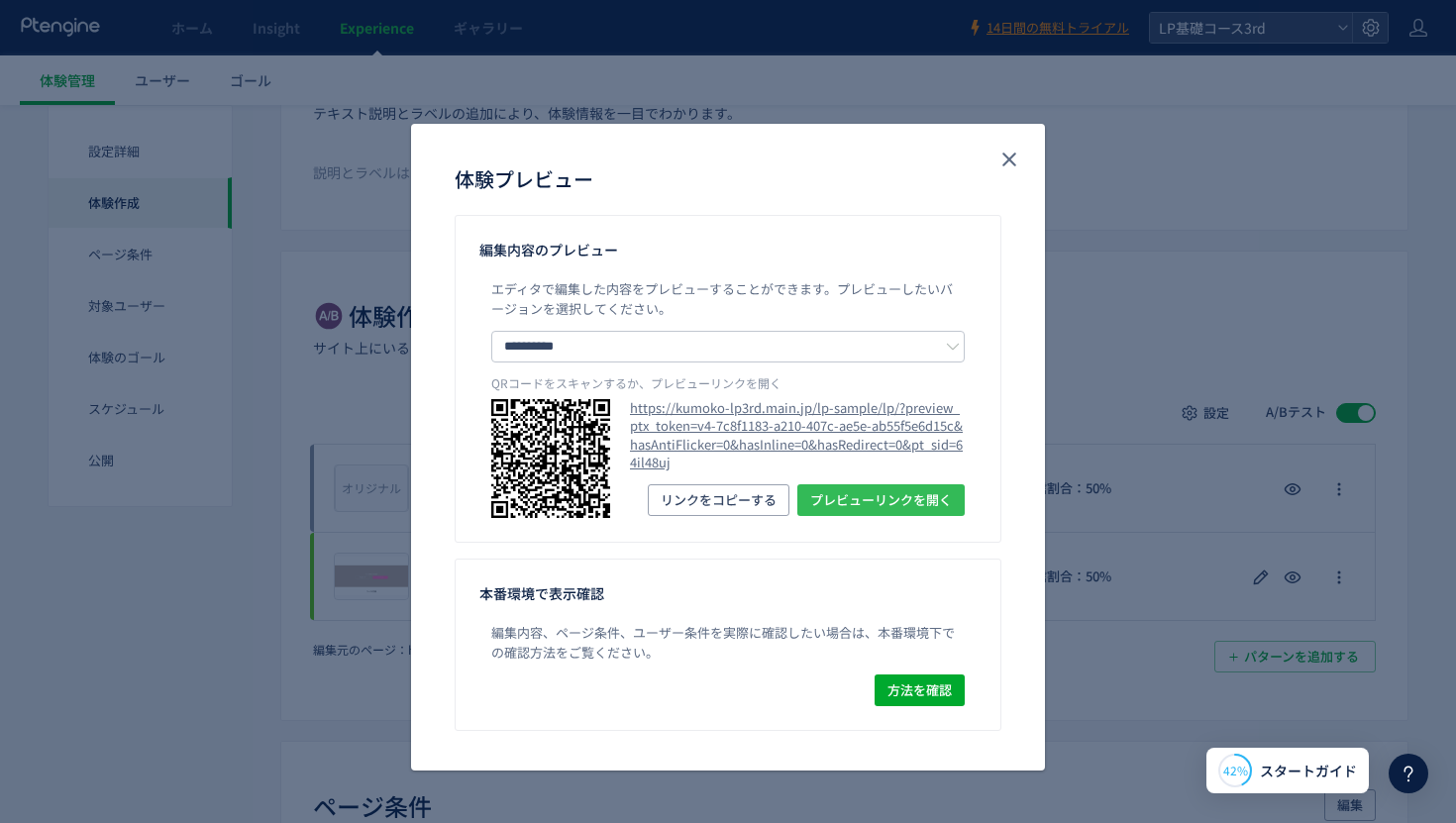 click on "プレビューリンクを開く" at bounding box center [881, 500] 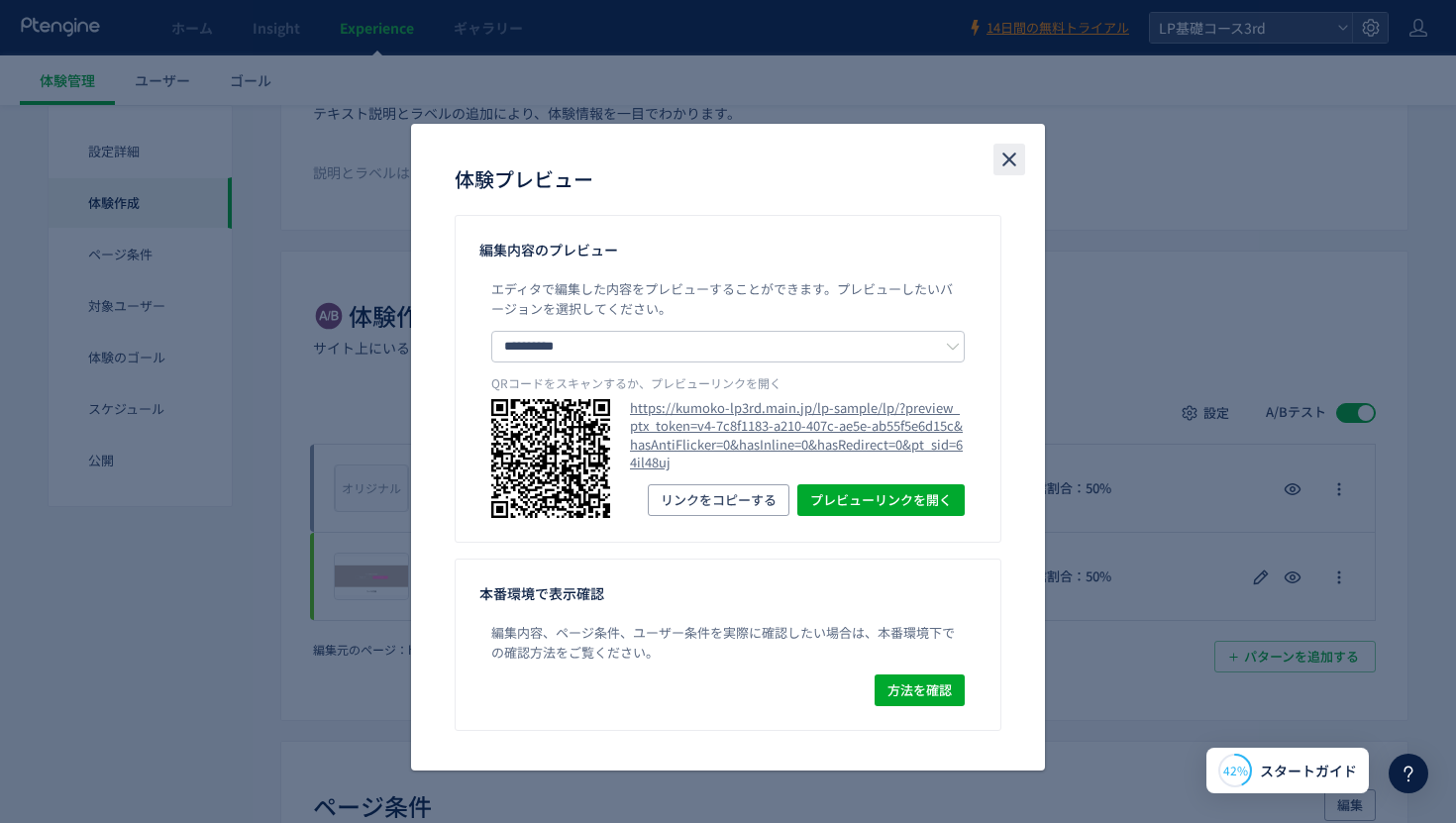 click 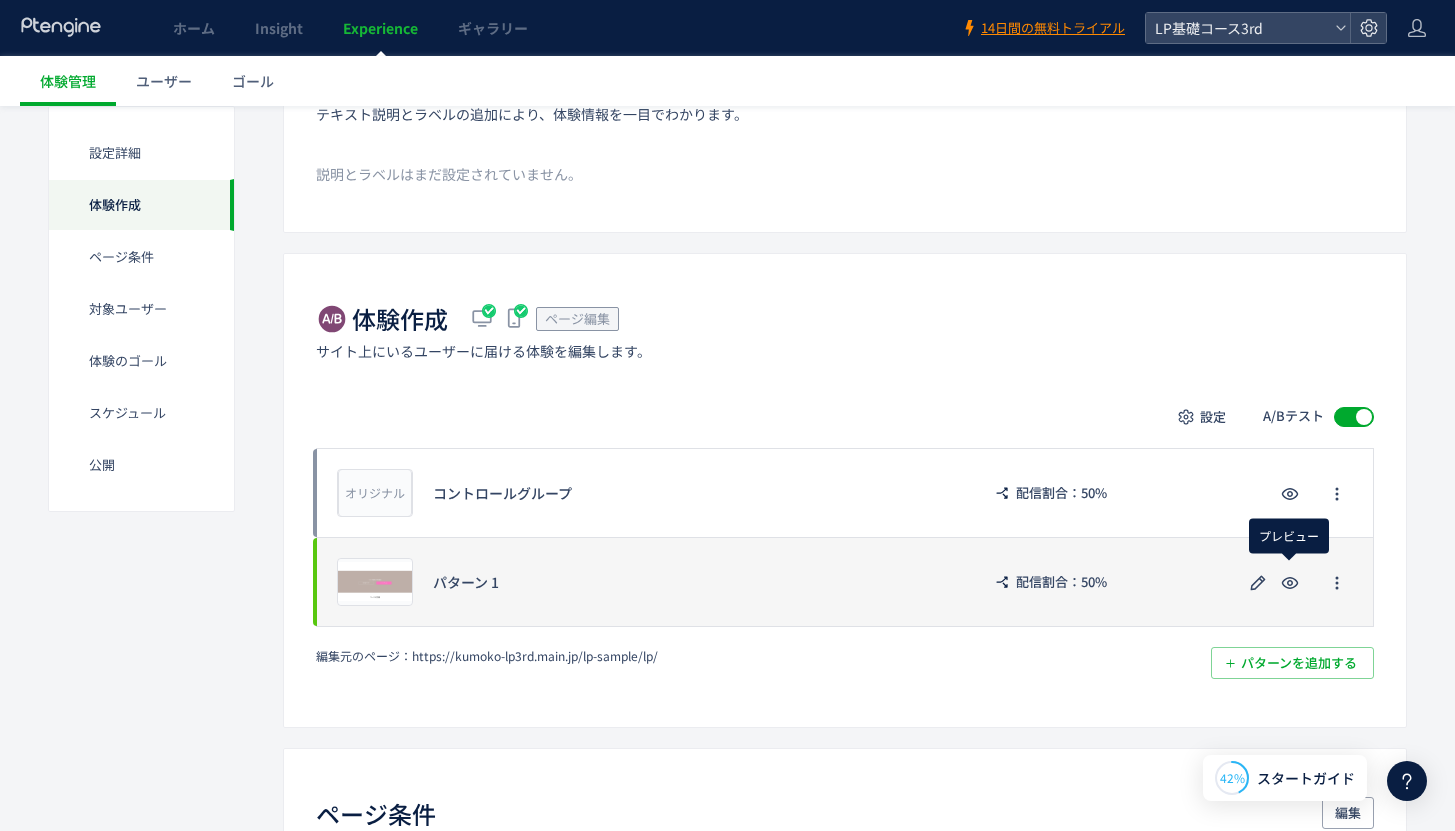 click on "プレビュー パターン 1 配信割合：50%" 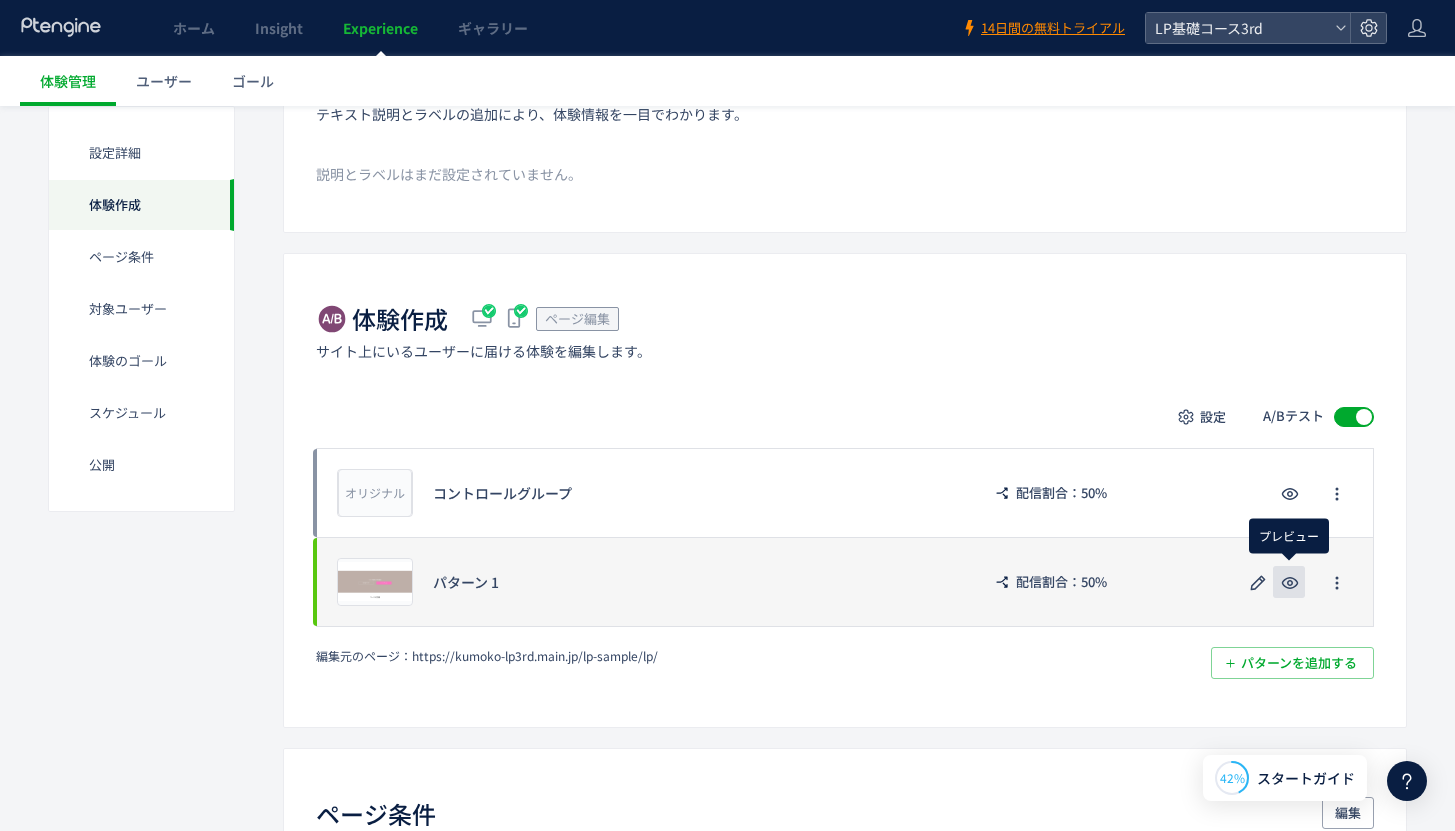 click 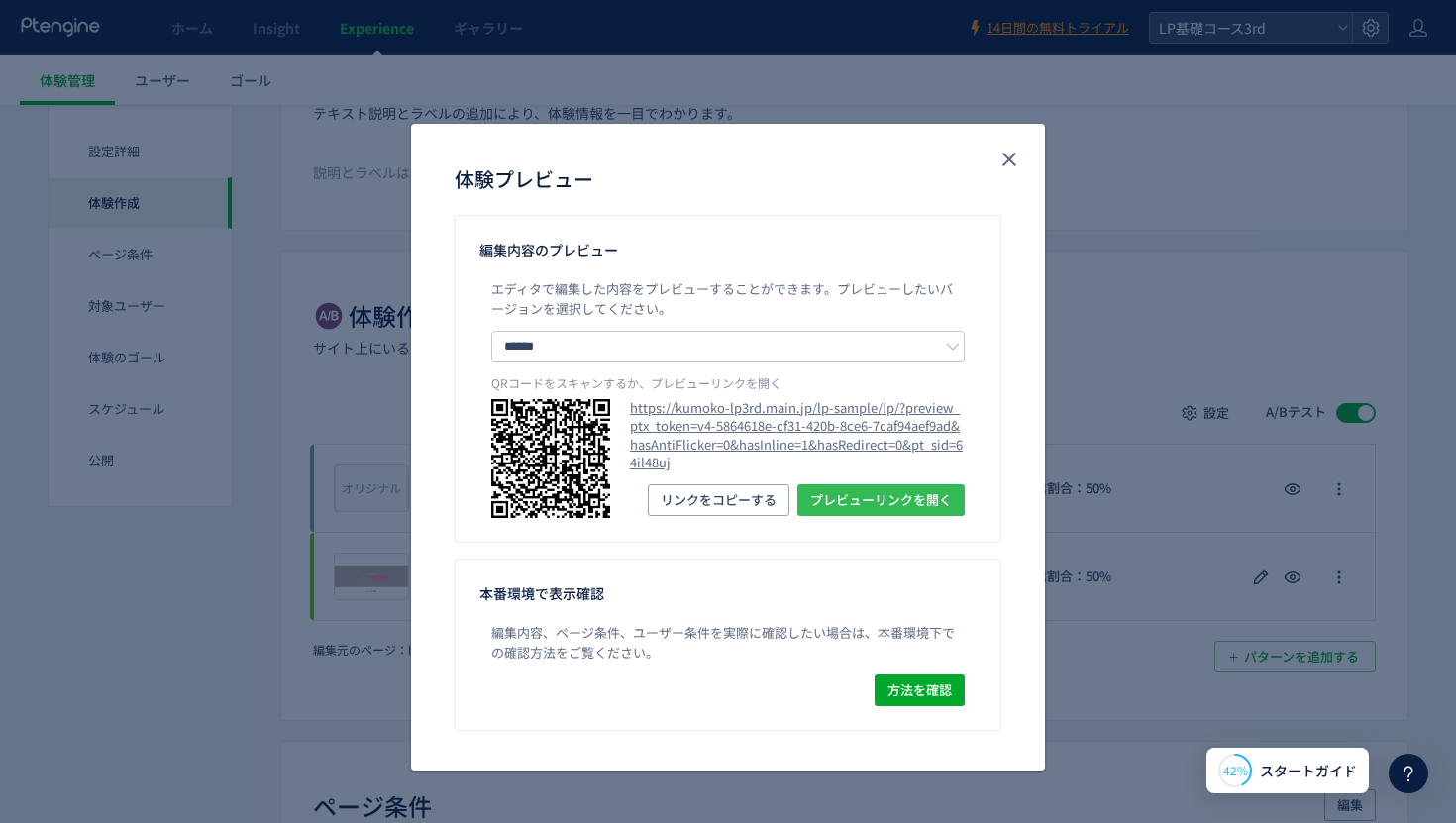 click on "プレビューリンクを開く" at bounding box center [881, 500] 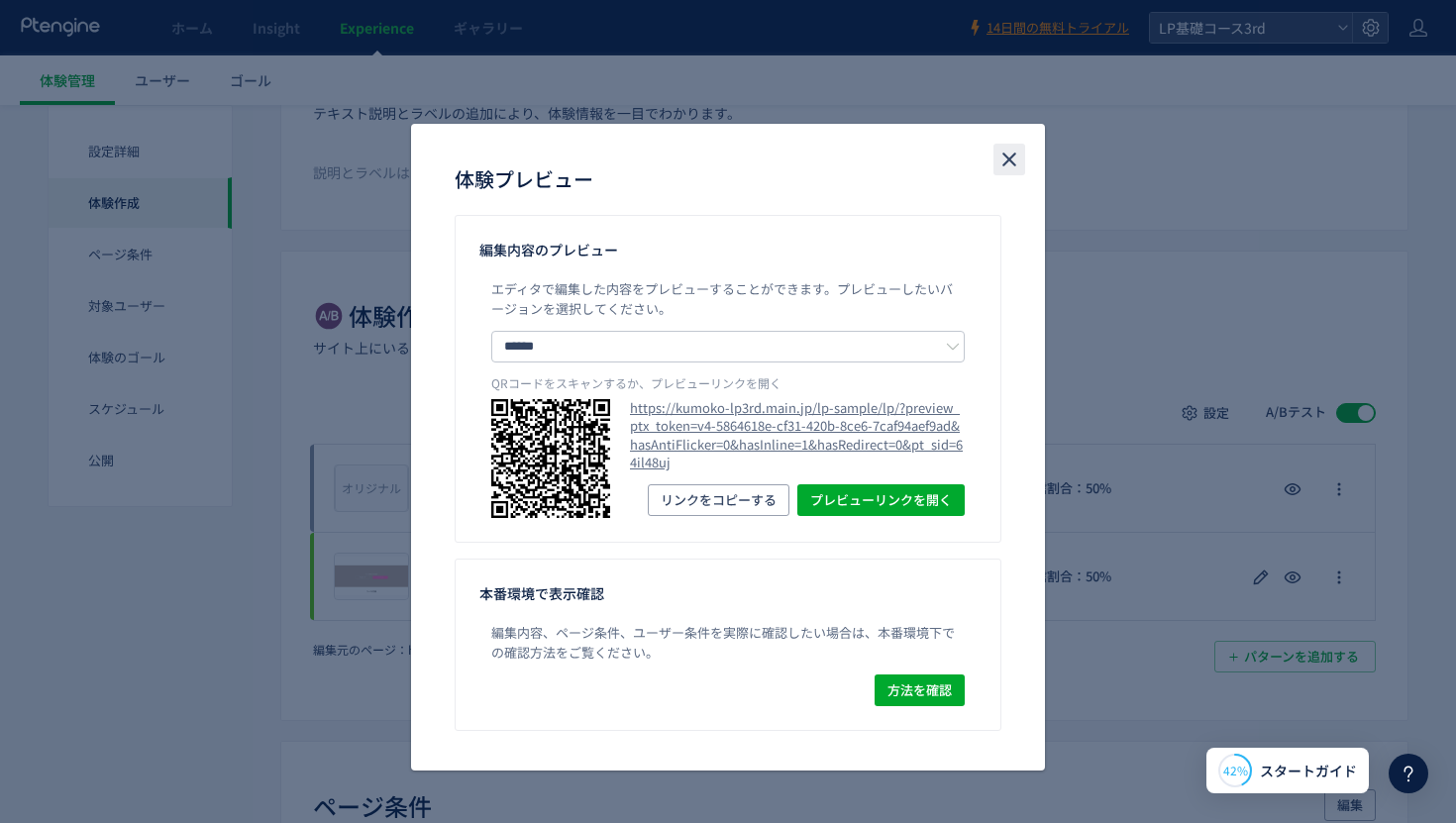 click 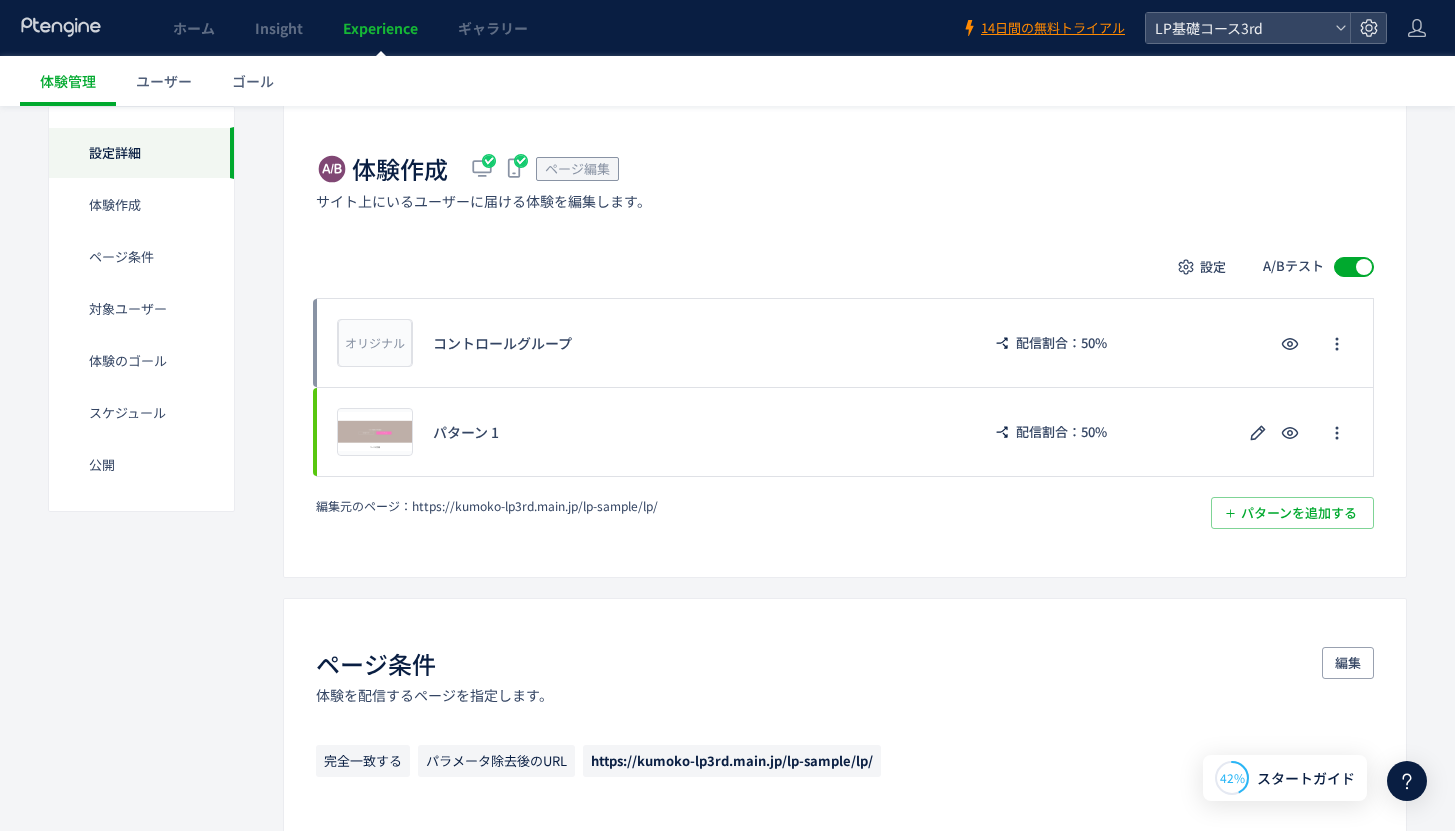 scroll, scrollTop: 0, scrollLeft: 0, axis: both 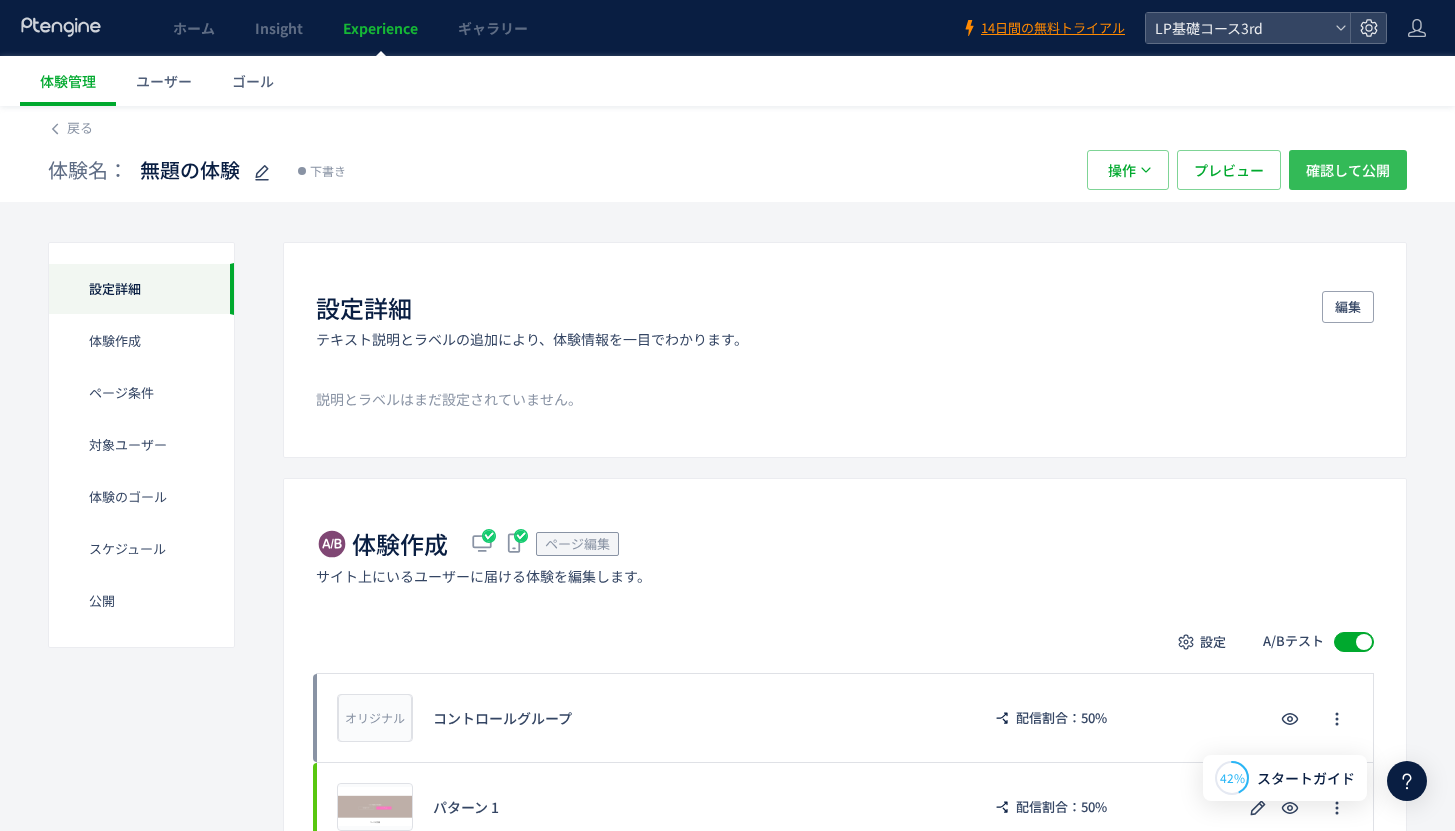 click on "確認して公開" at bounding box center [1348, 170] 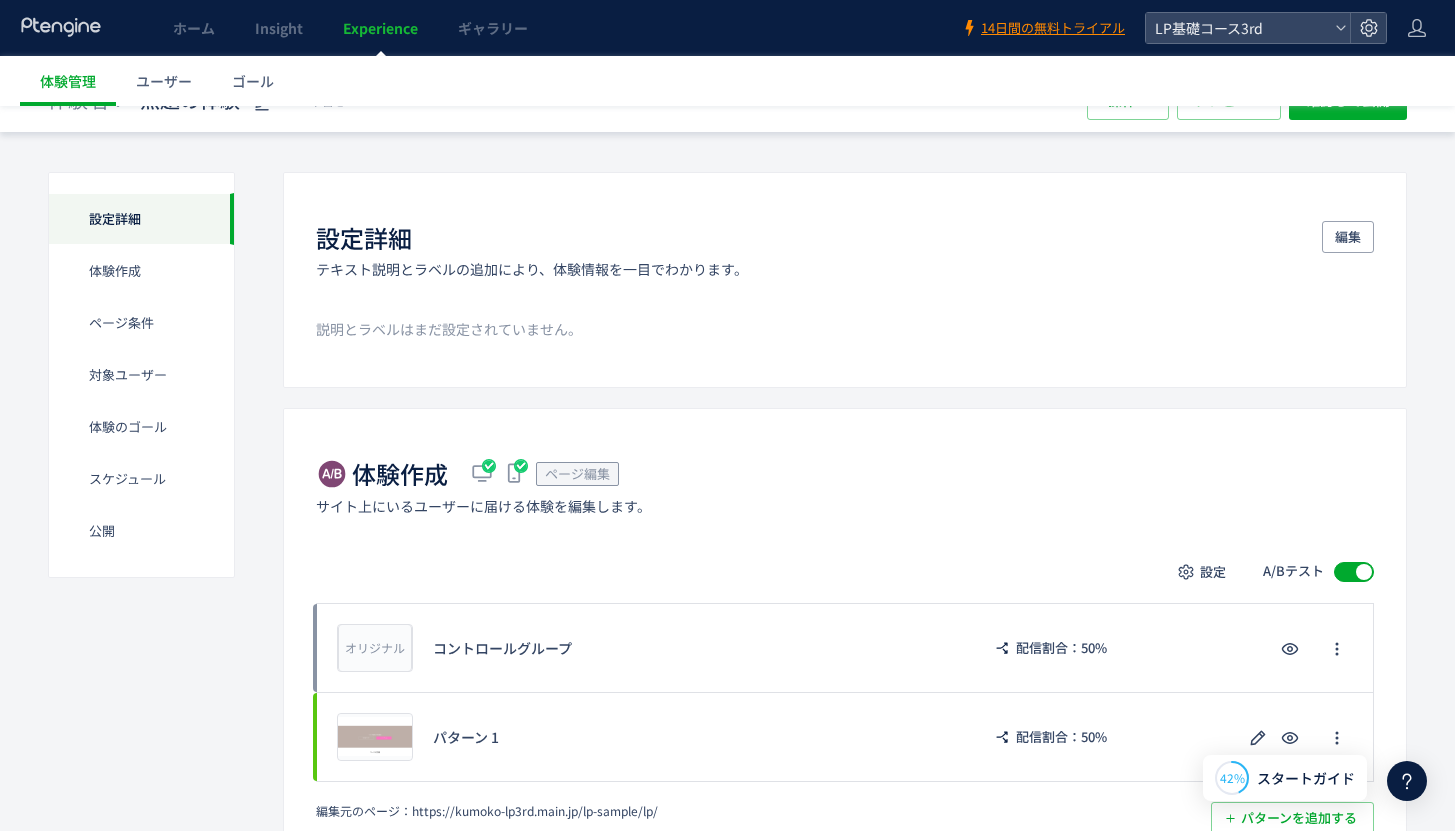 scroll, scrollTop: 0, scrollLeft: 0, axis: both 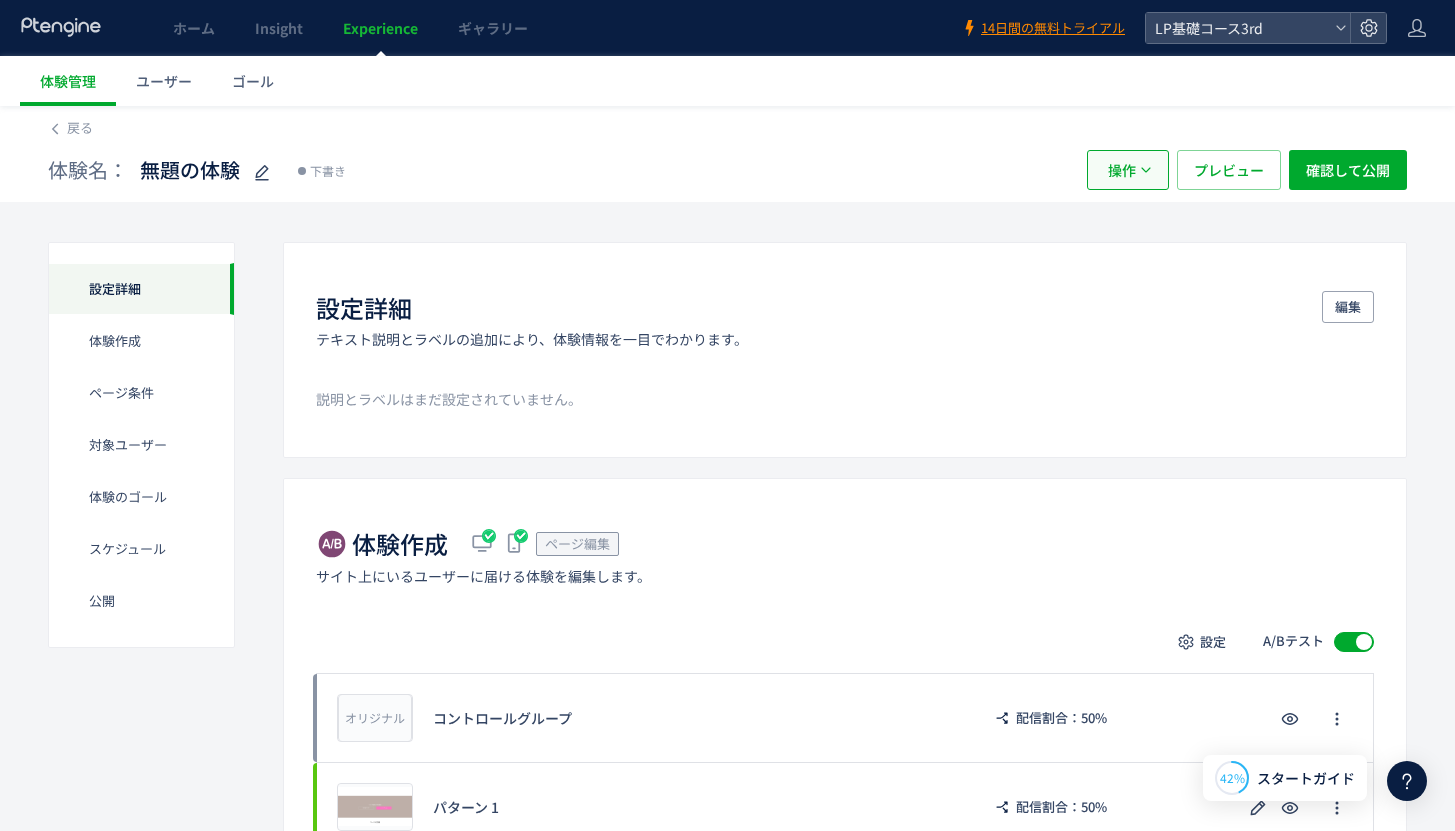 click on "操作" 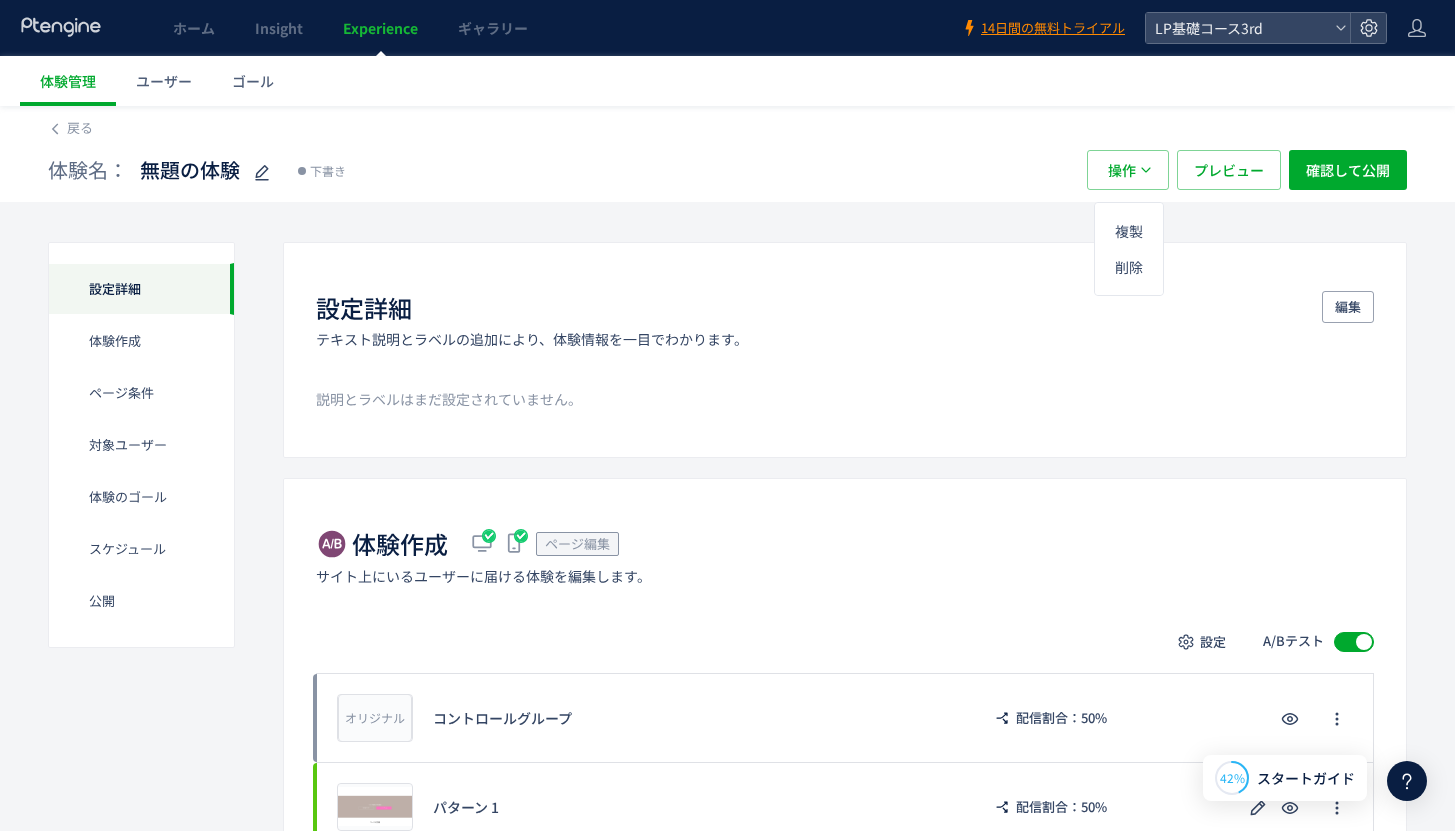 click on "設定詳細 体験作成 ページ条件 対象ユーザー 体験のゴール スケジュール​ 公開 設定詳細  テキスト説明とラベルの追加により、体験情報を一目でわかります。 編集 説明とラベルはまだ設定されていません。 体験作成  ページ編集 サイト上にいるユーザーに届ける体験を編集します。 設定 A/Bテスト オリジナル プレビュー コントロールグループ 配信割合：50% プレビュー パターン 1 配信割合：50% 削除の確認 キャンセル 削除 一時停止の確認 キャンセル 確定 編集元のページ：  https://kumoko-lp3rd.main.jp/lp-sample/lp/ パターンを追加する​ 配信割合 キャンセル 確定 A/Bテストを停止する キャンセル A/Bテストを停止 ページ条件  体験を配信するページを指定します。 編集 完全一致する パラメータ除去後のURL https://kumoko-lp3rd.main.jp/lp-sample/lp/ 対象ユーザー  編集" 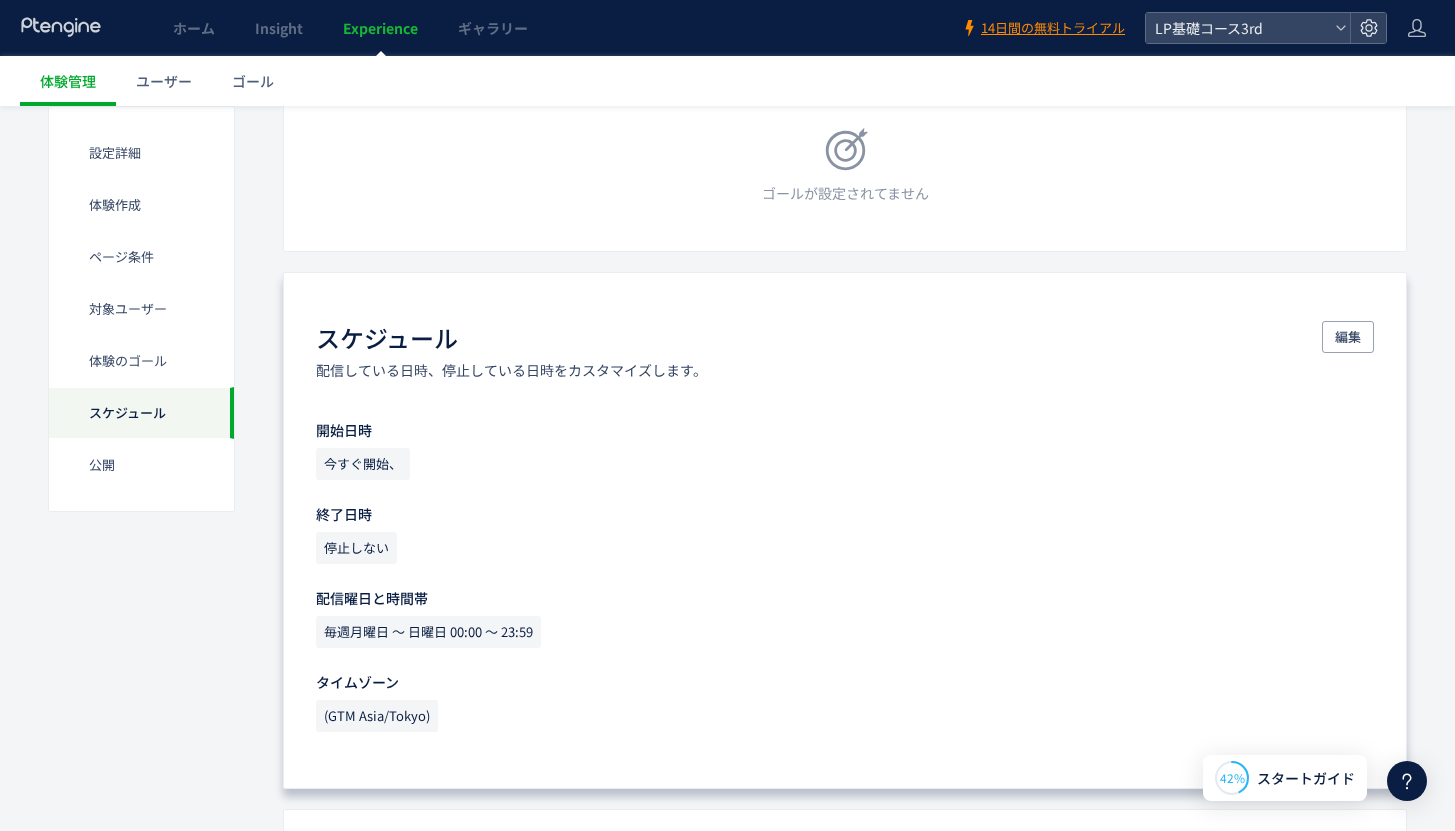 scroll, scrollTop: 1846, scrollLeft: 0, axis: vertical 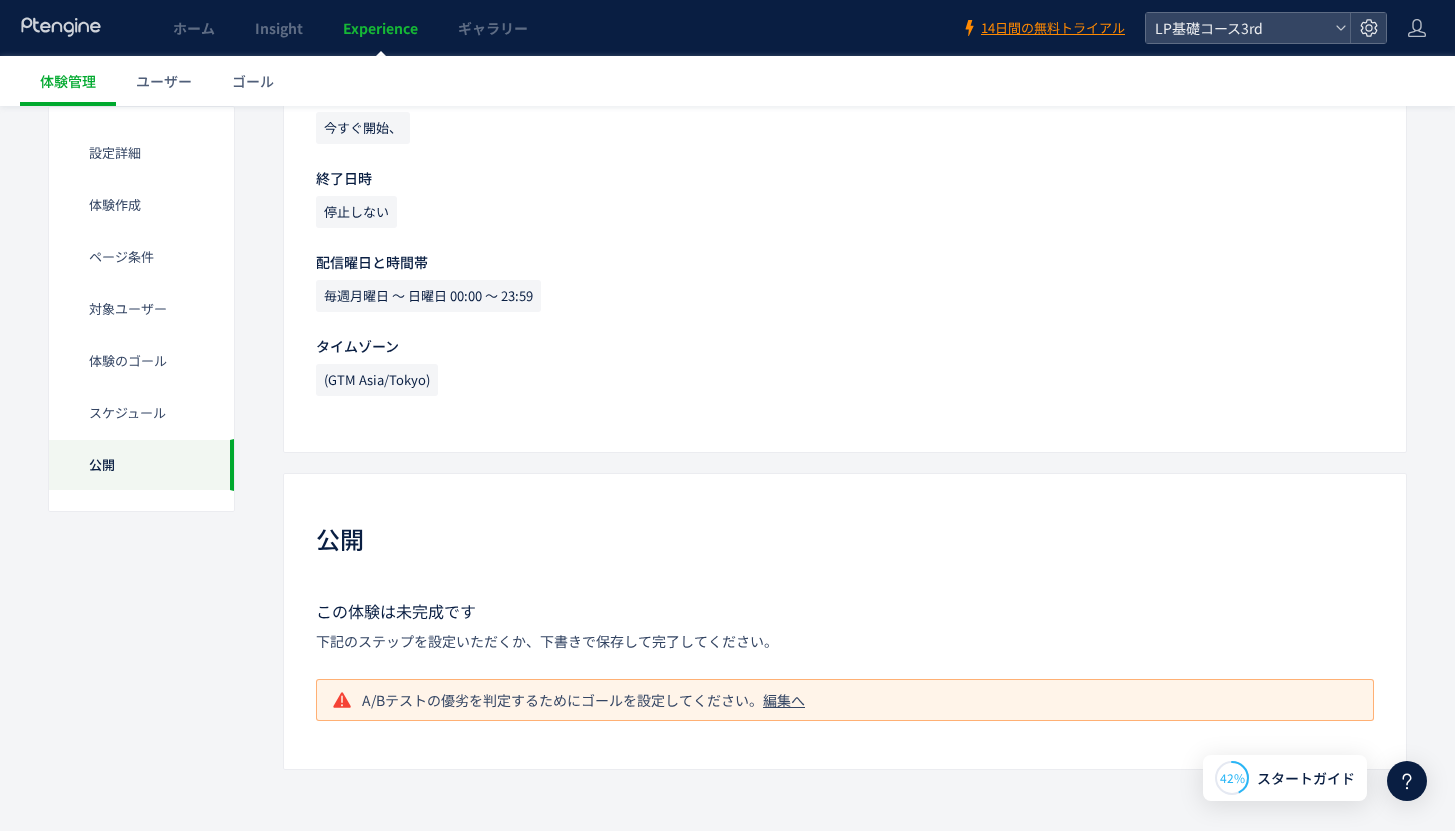 click on "編集へ" 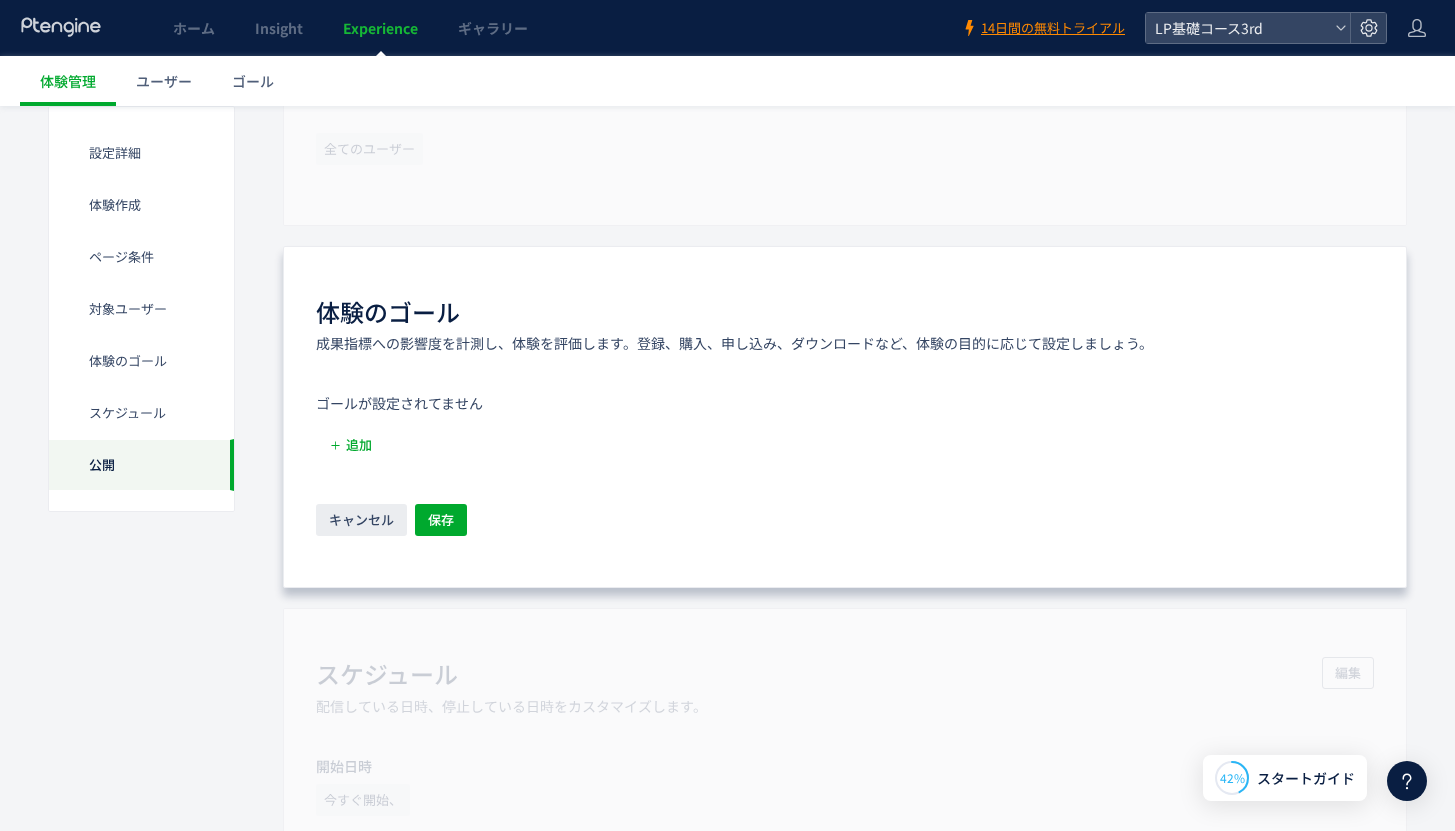 scroll, scrollTop: 1215, scrollLeft: 0, axis: vertical 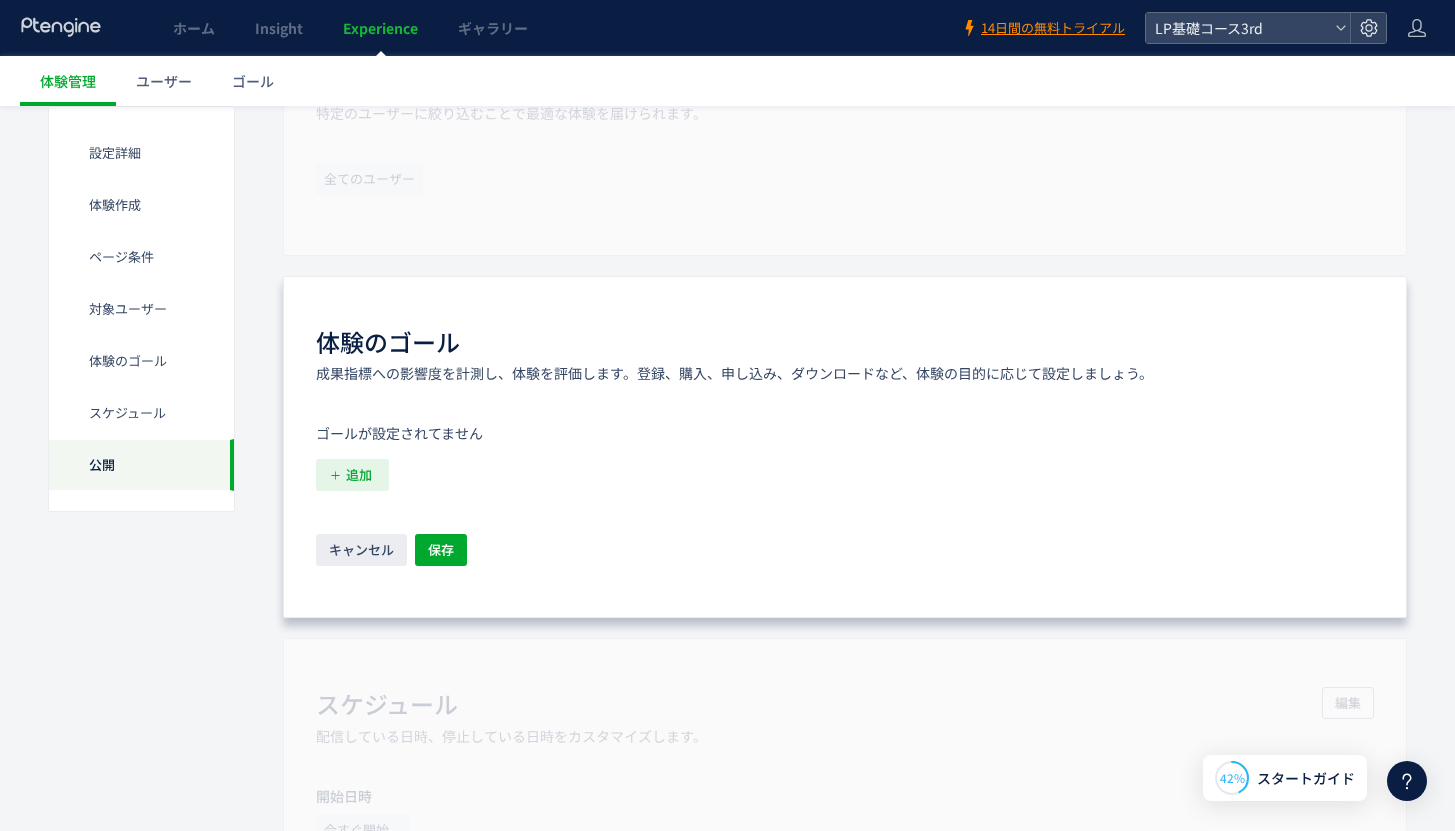 click on "追加" at bounding box center [359, 475] 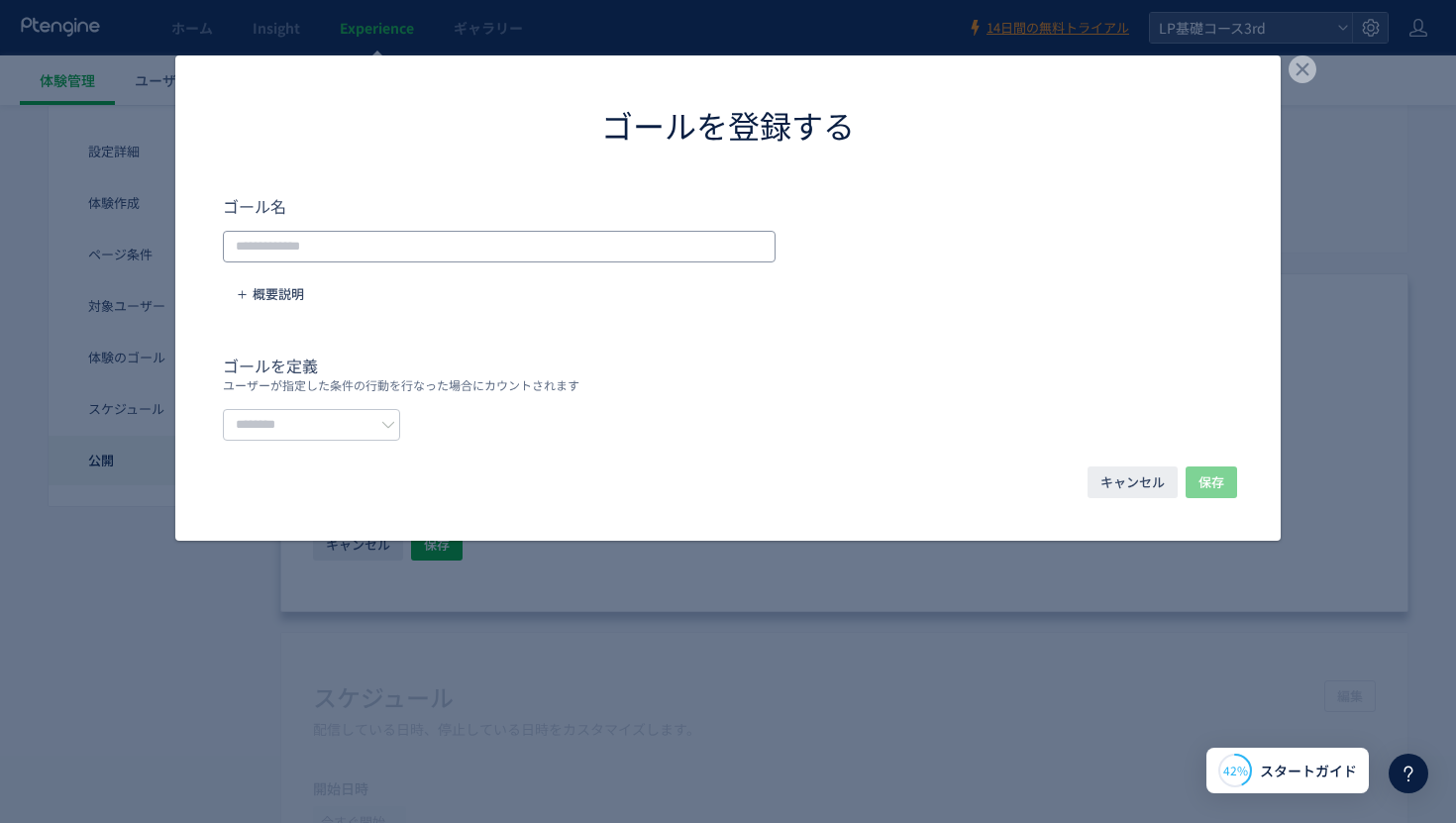 click 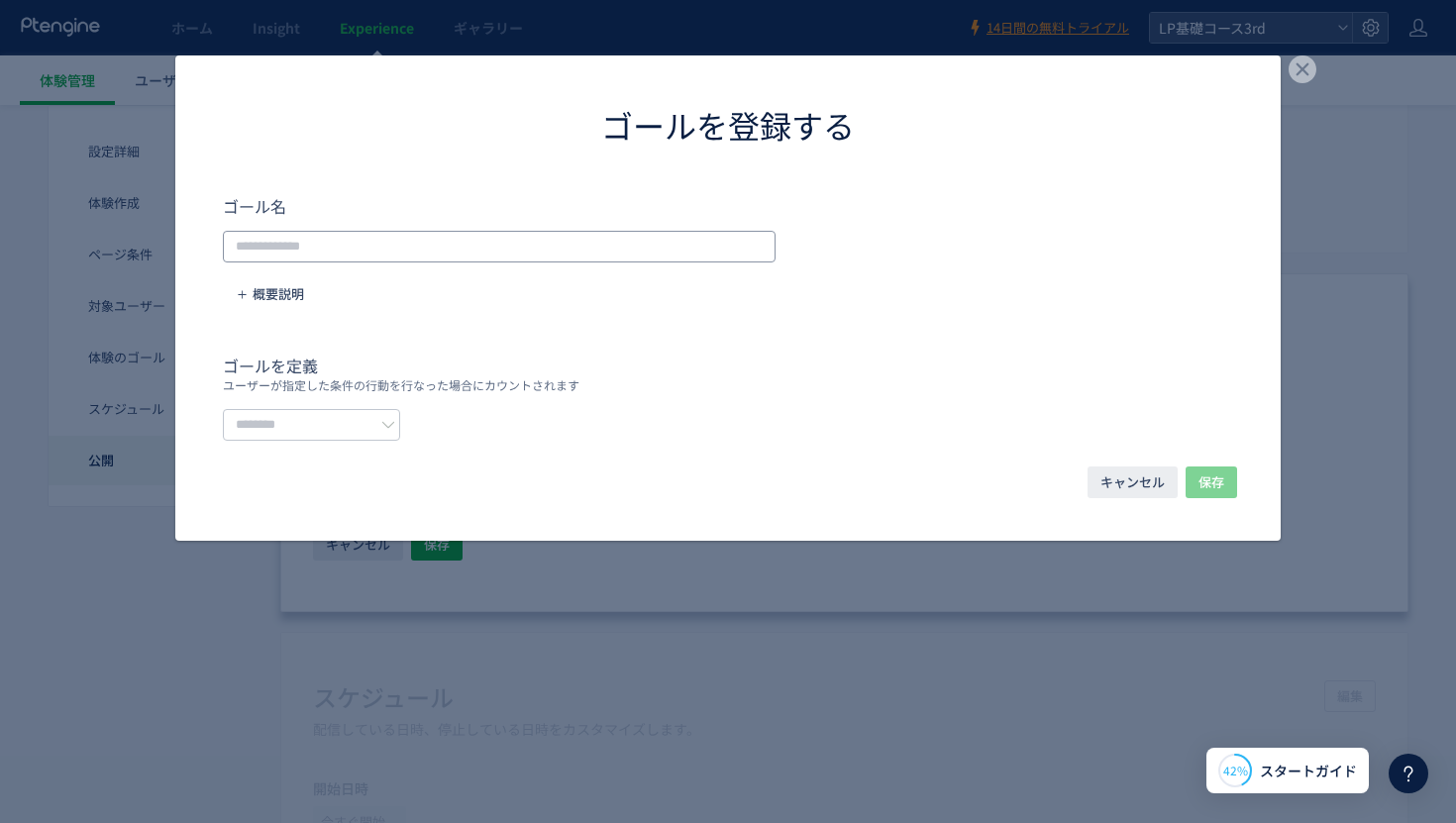 click 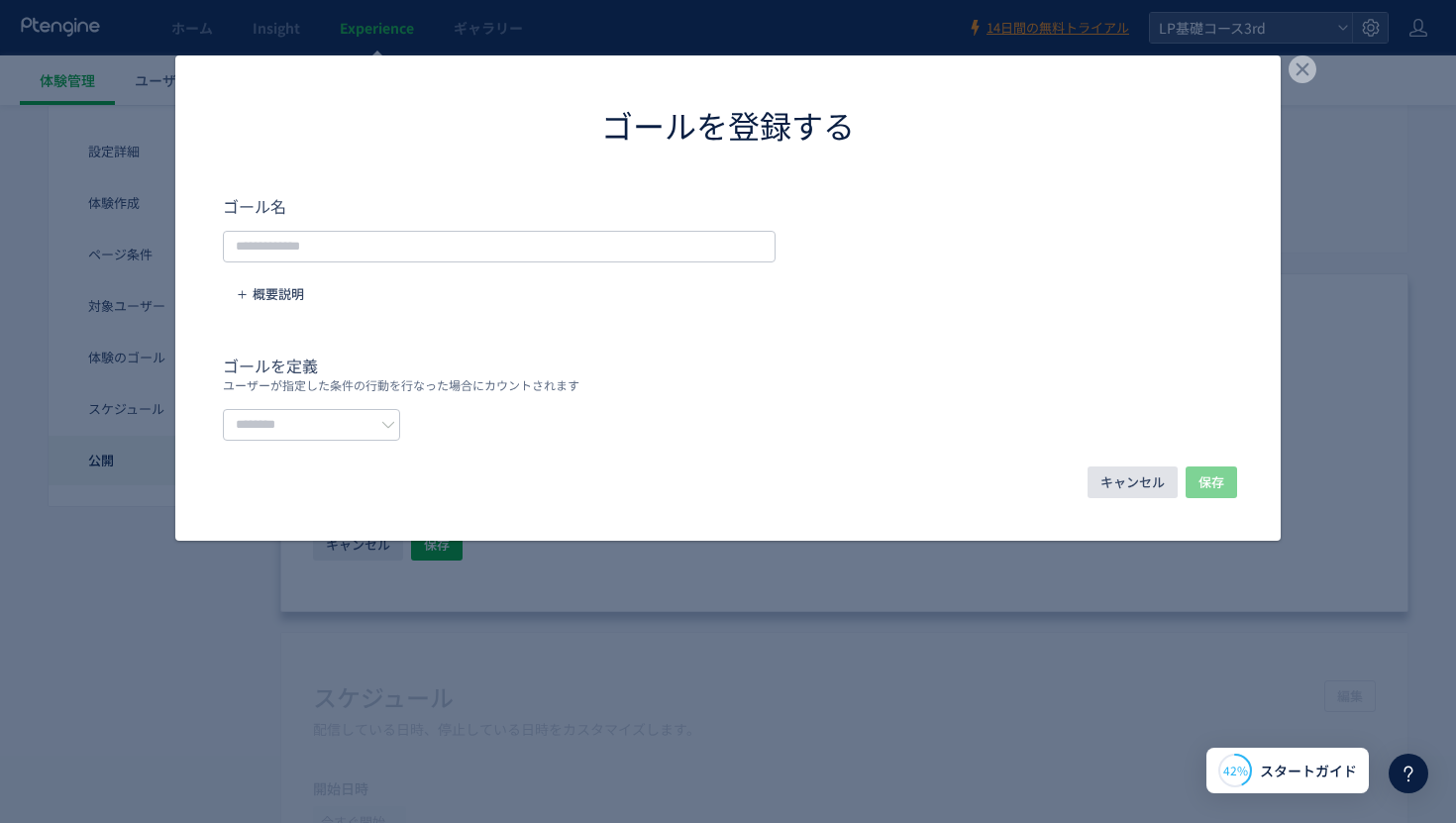 click on "キャンセル" at bounding box center (1132, 482) 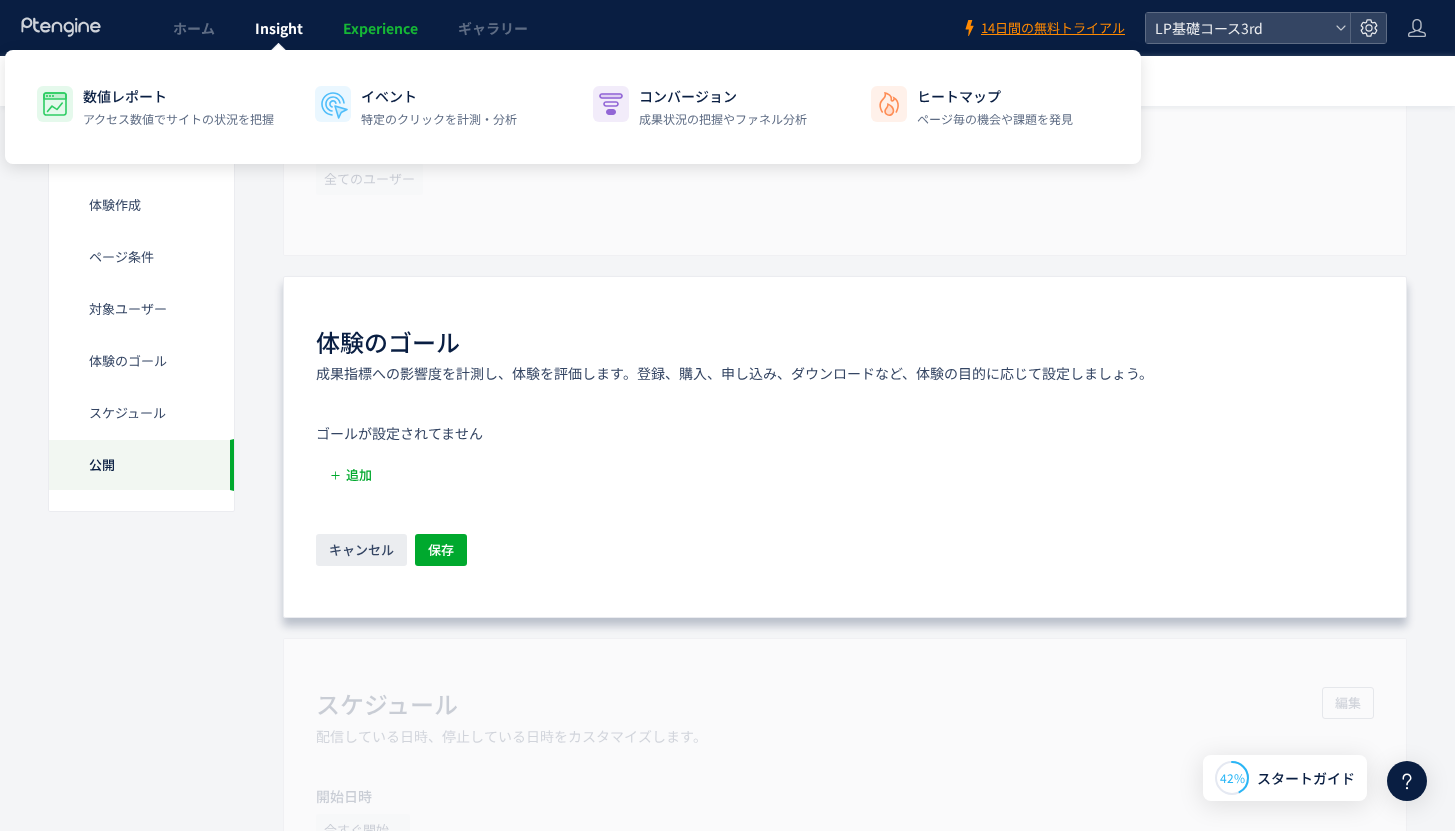 click on "Insight" 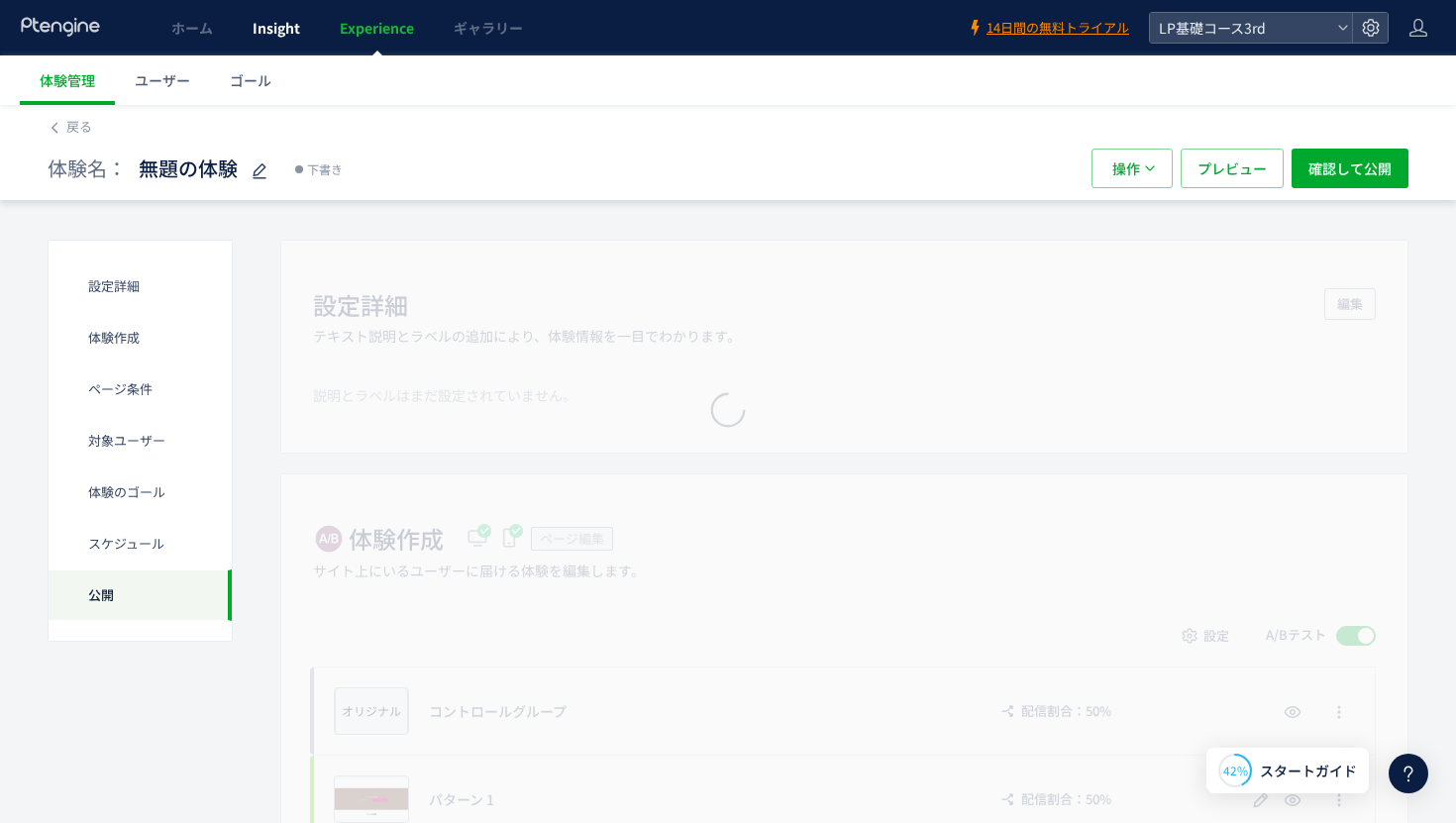 scroll, scrollTop: 0, scrollLeft: 0, axis: both 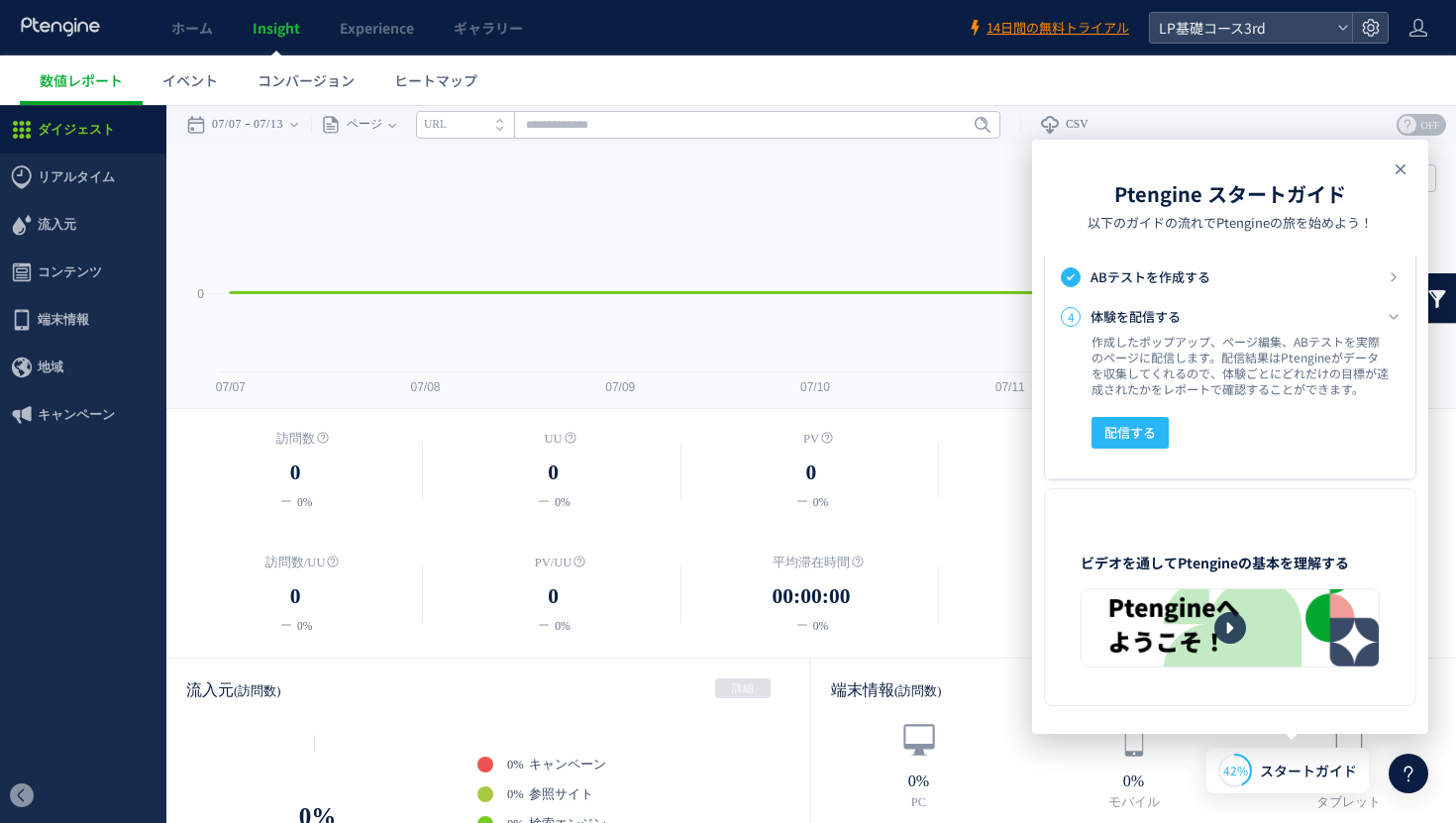 click 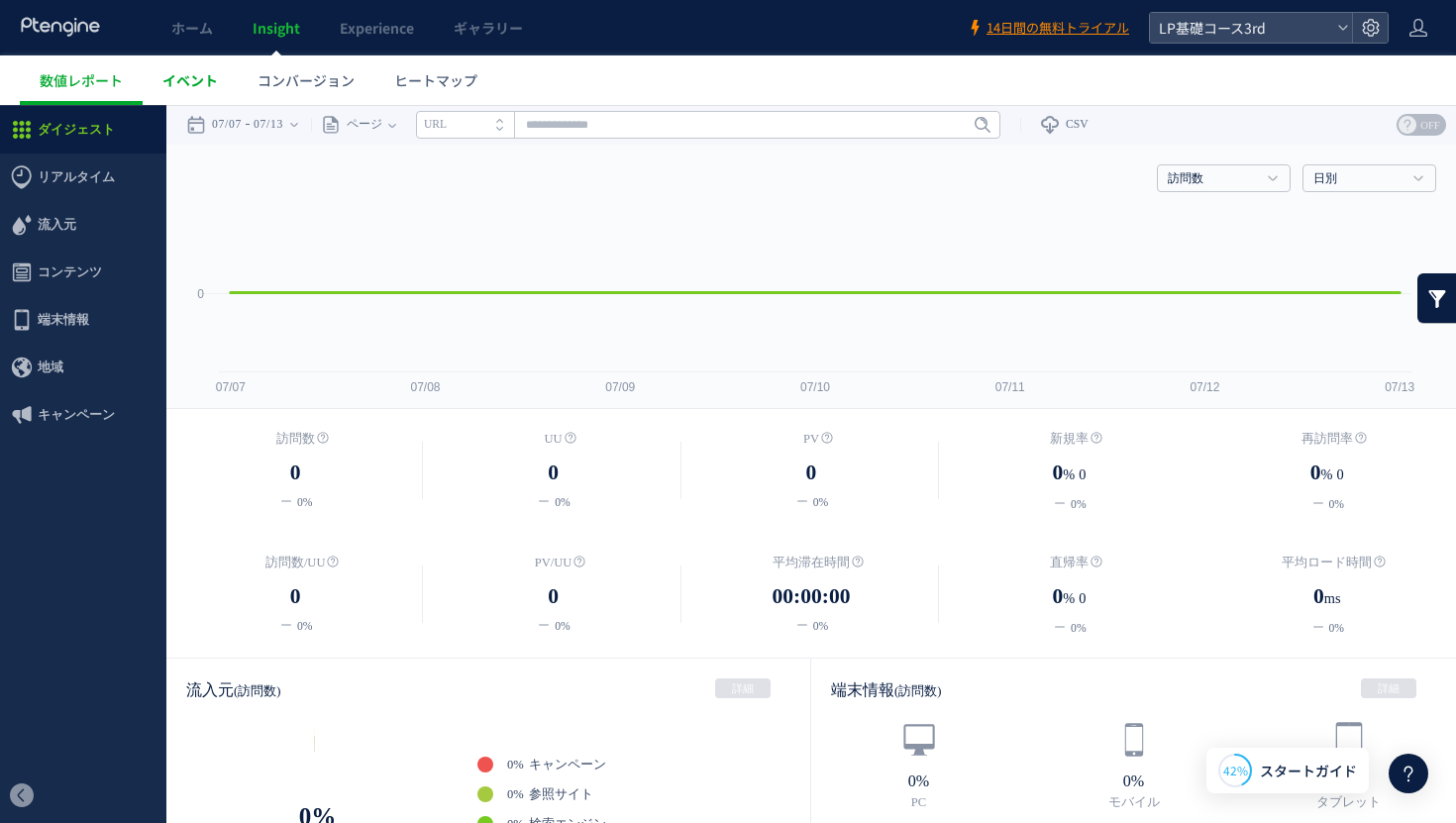 click on "イベント" at bounding box center (190, 80) 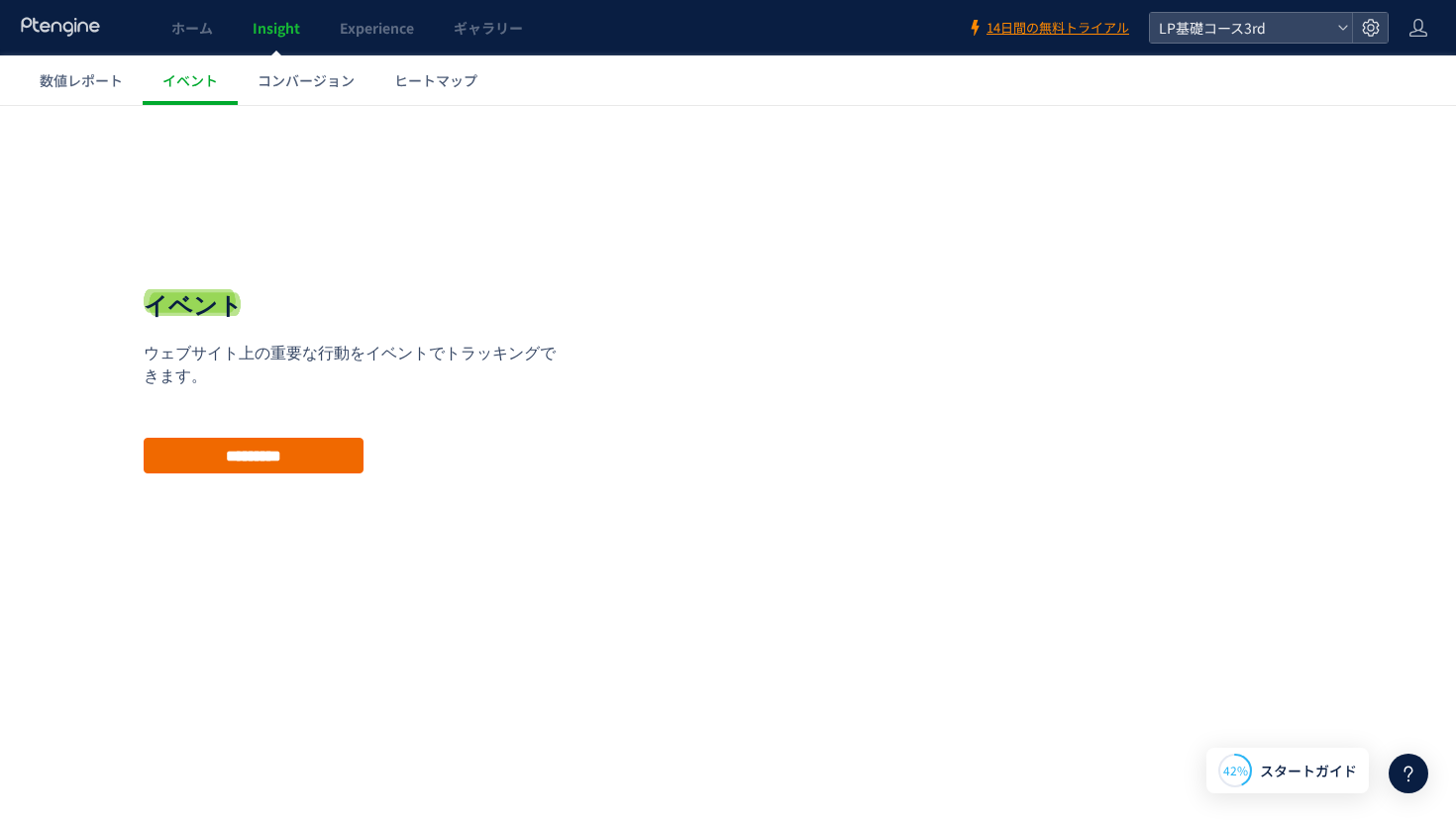 click on "*********" at bounding box center [254, 456] 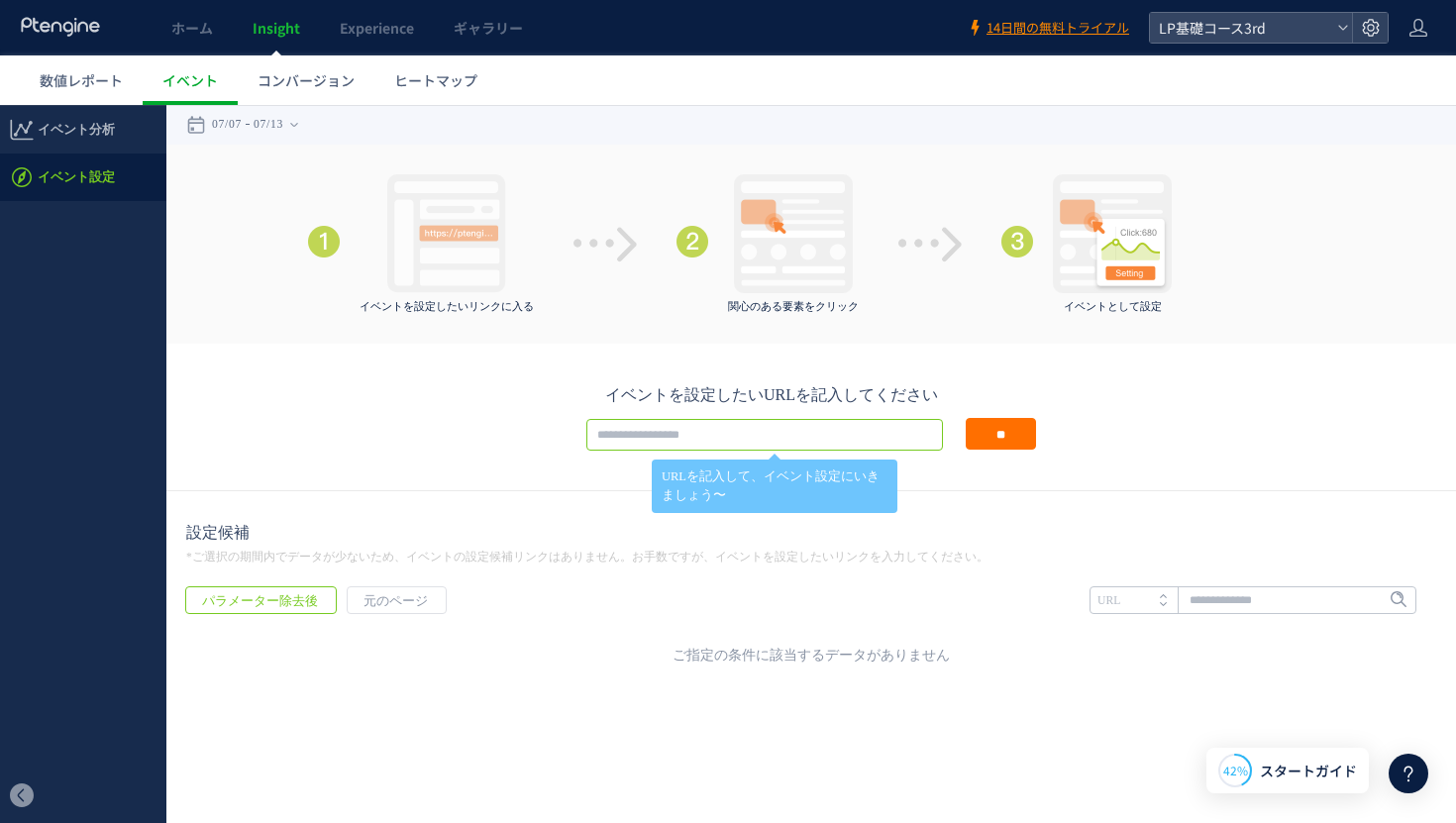 click at bounding box center [765, 435] 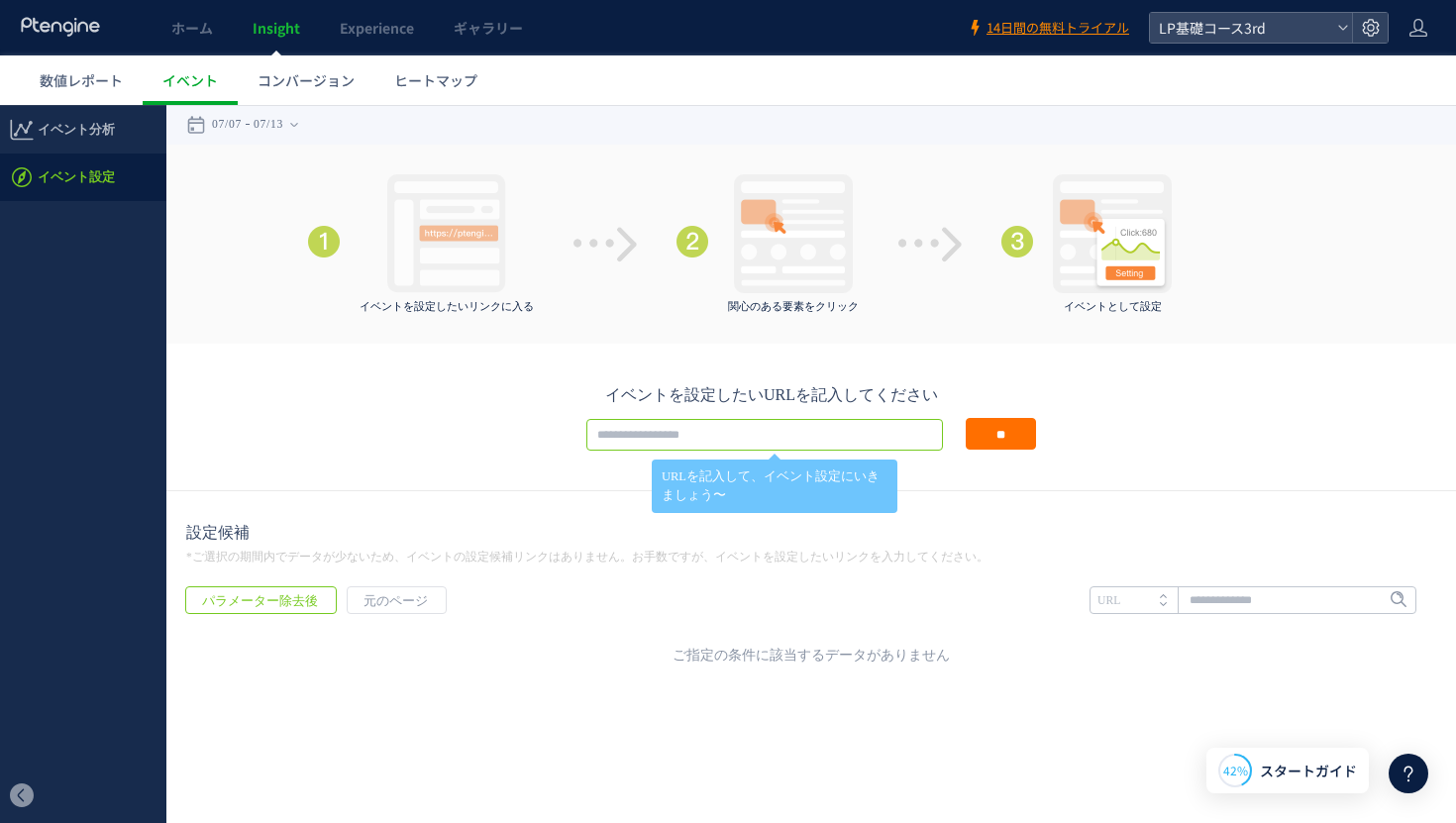 click at bounding box center (765, 435) 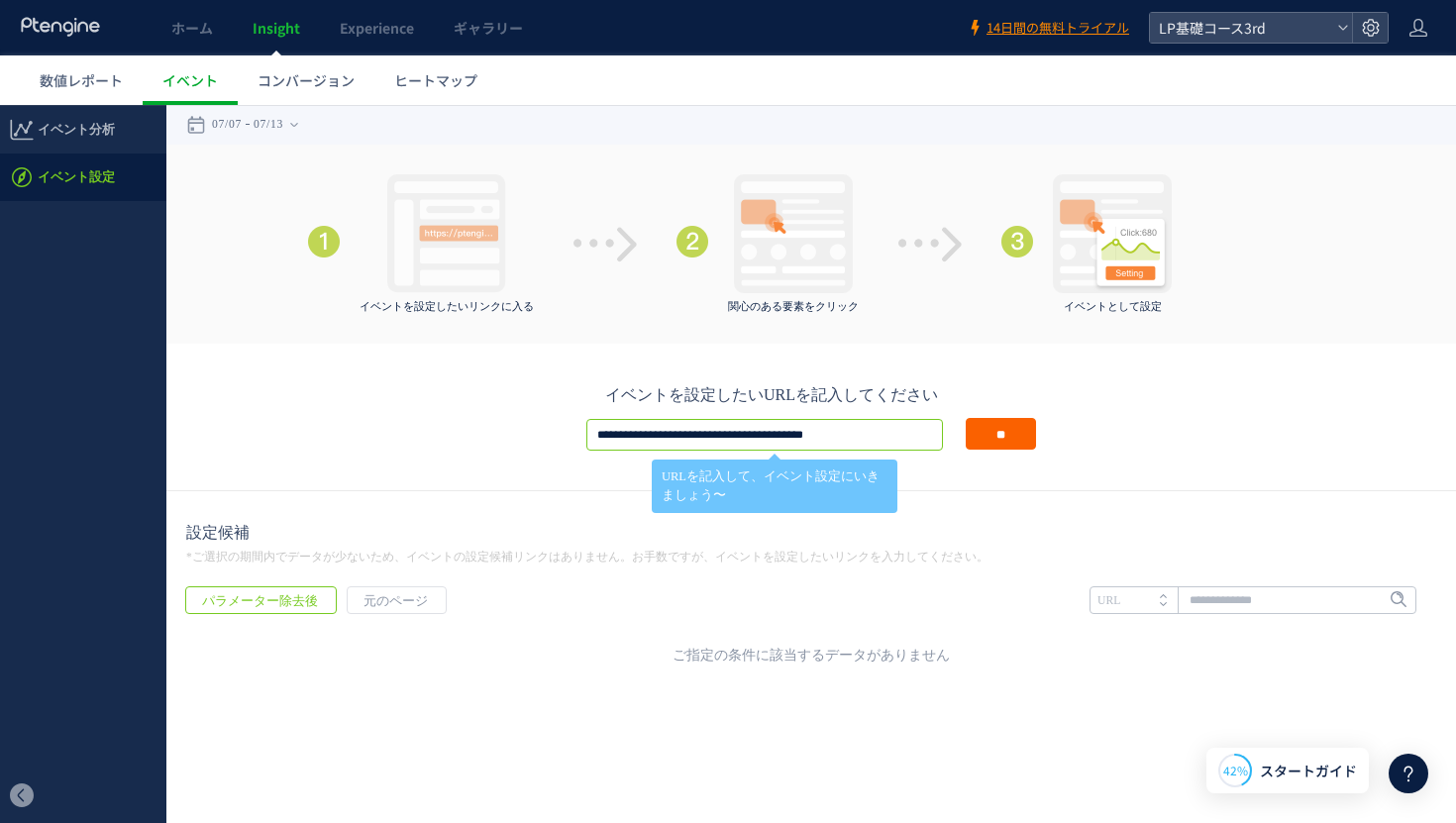 type on "**********" 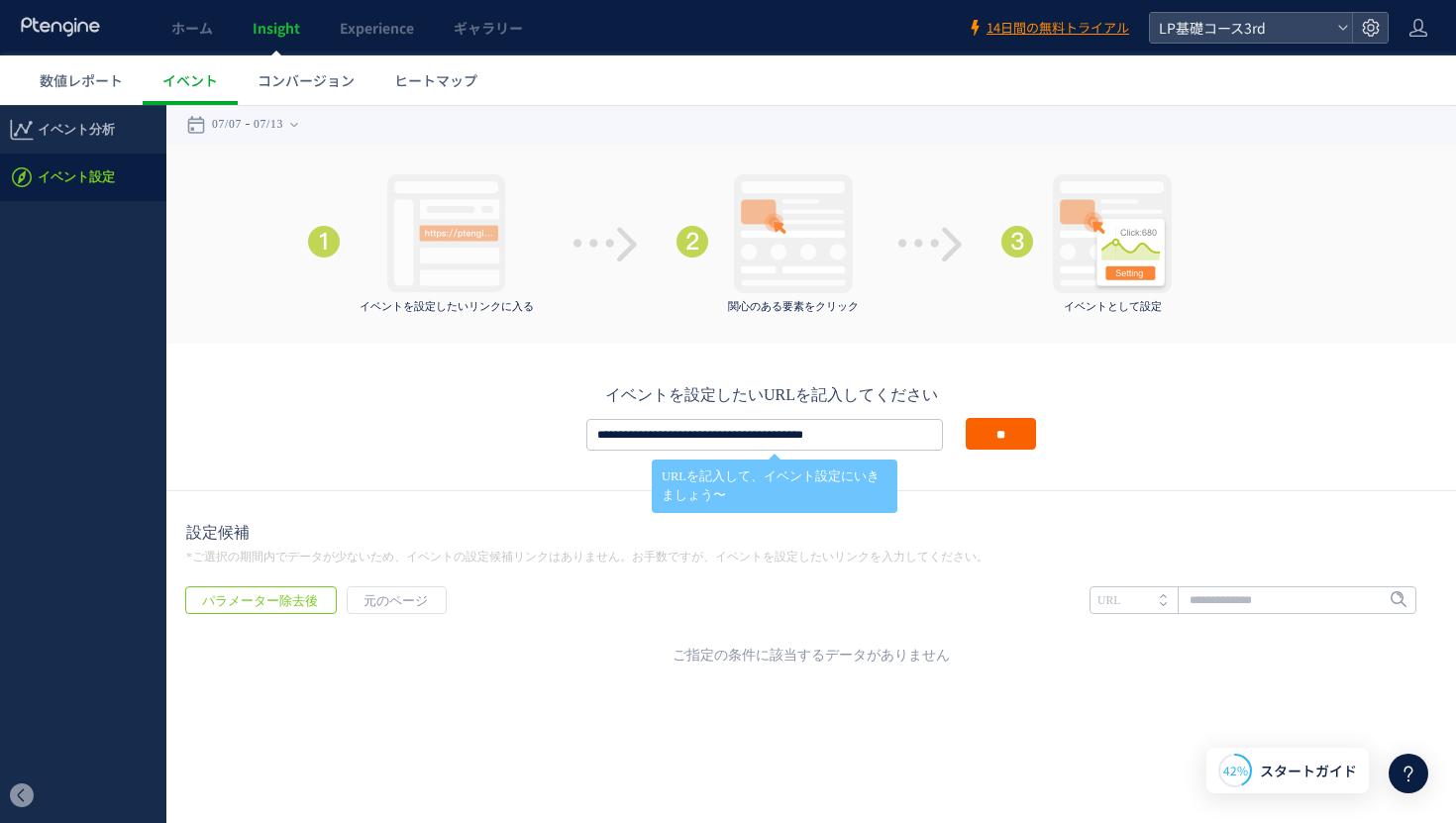 click on "**" at bounding box center [1000, 434] 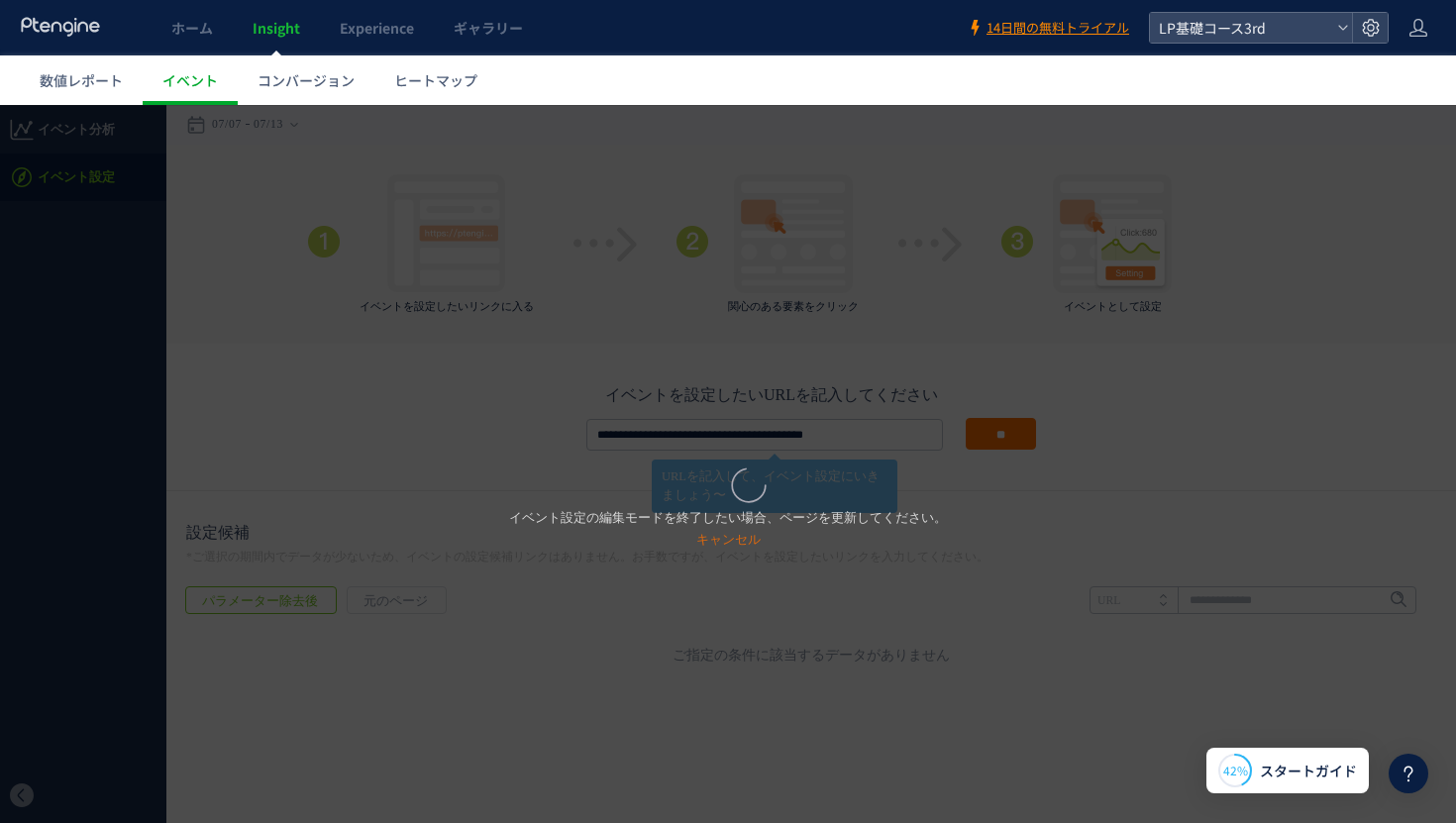 click on "イベント設定の編集モードを終了したい場合、ページを更新してください。 キャンセル" at bounding box center [728, 529] 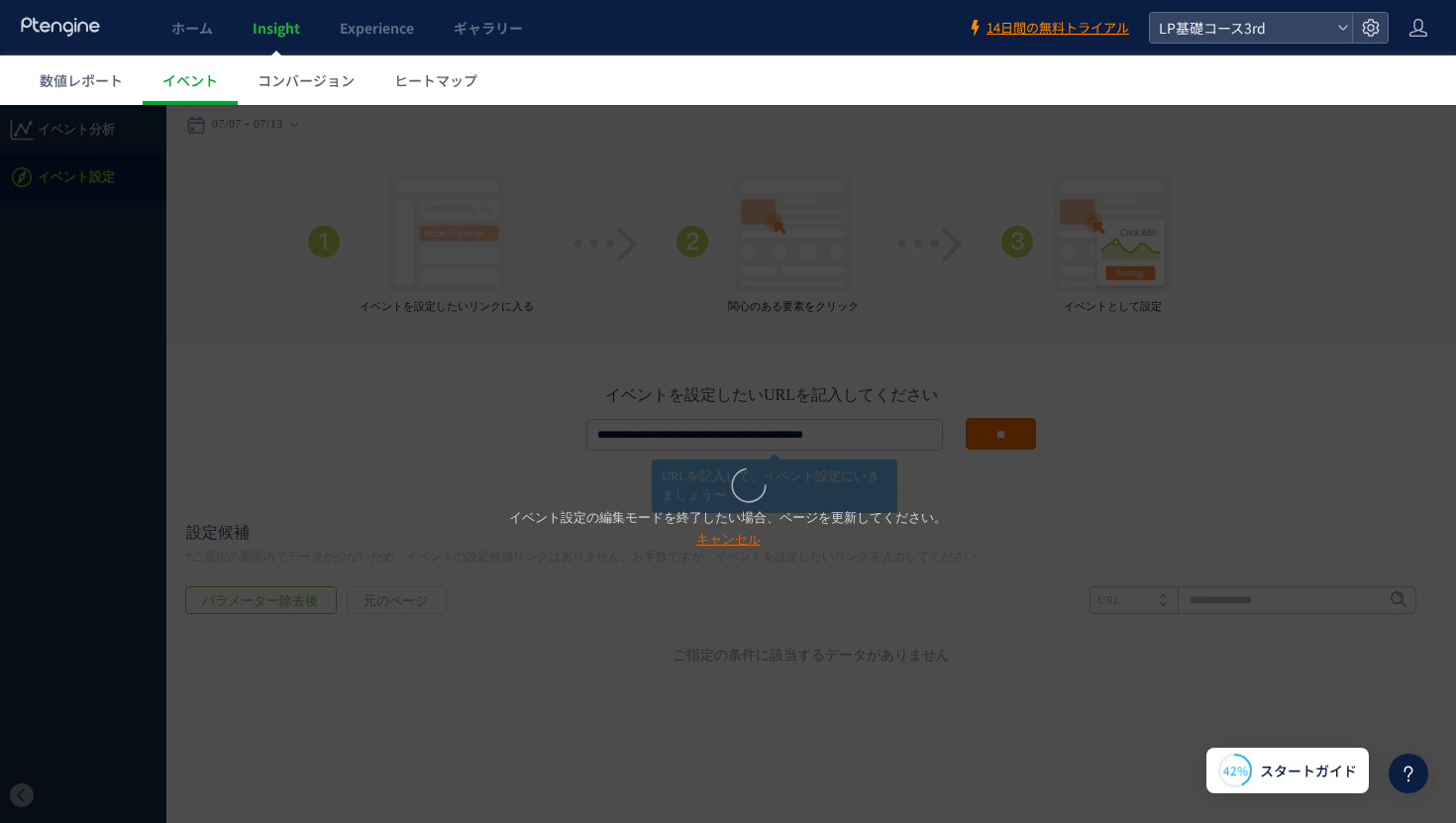 click on "キャンセル" at bounding box center [728, 539] 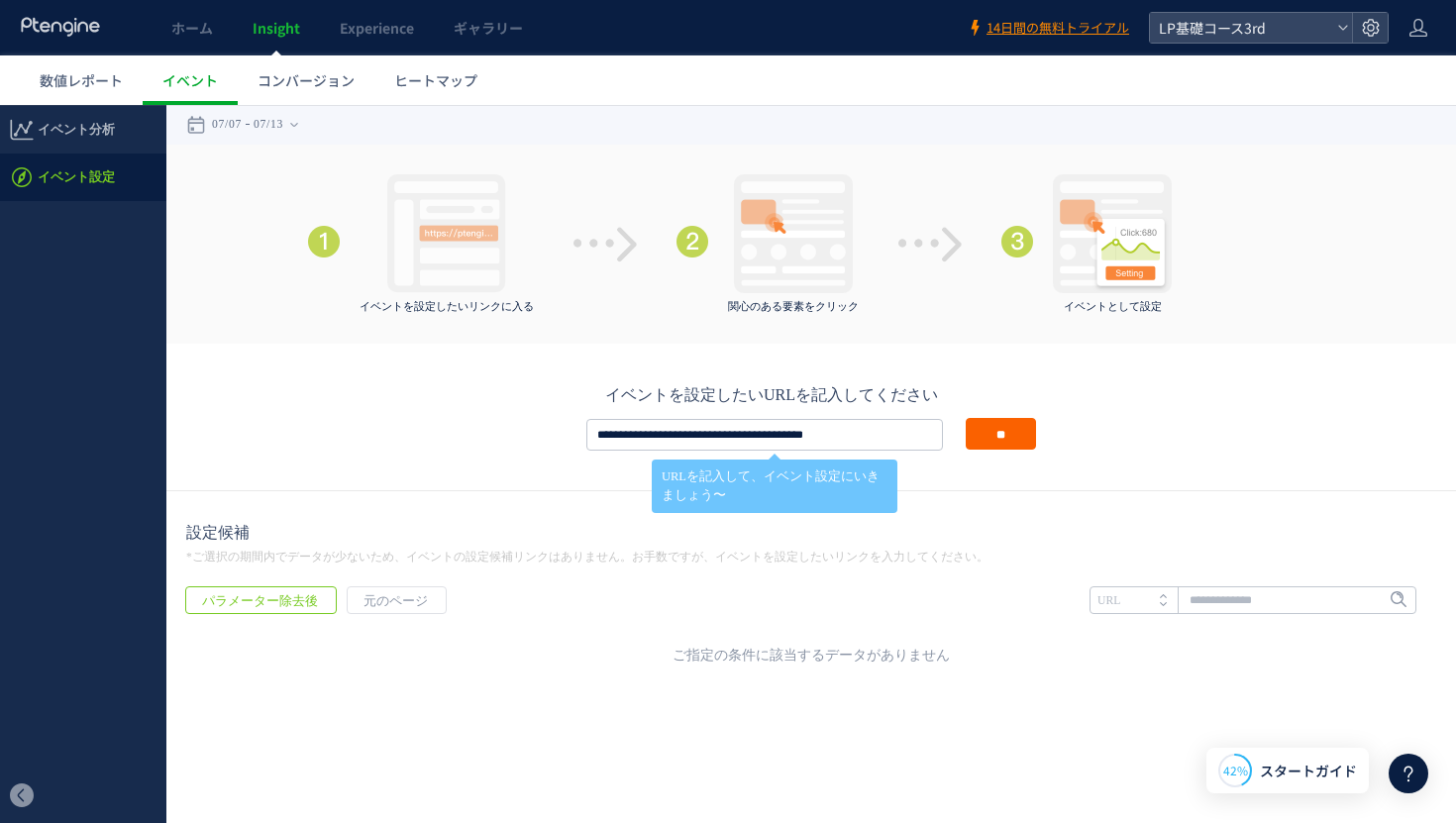 click on "**" at bounding box center [1000, 434] 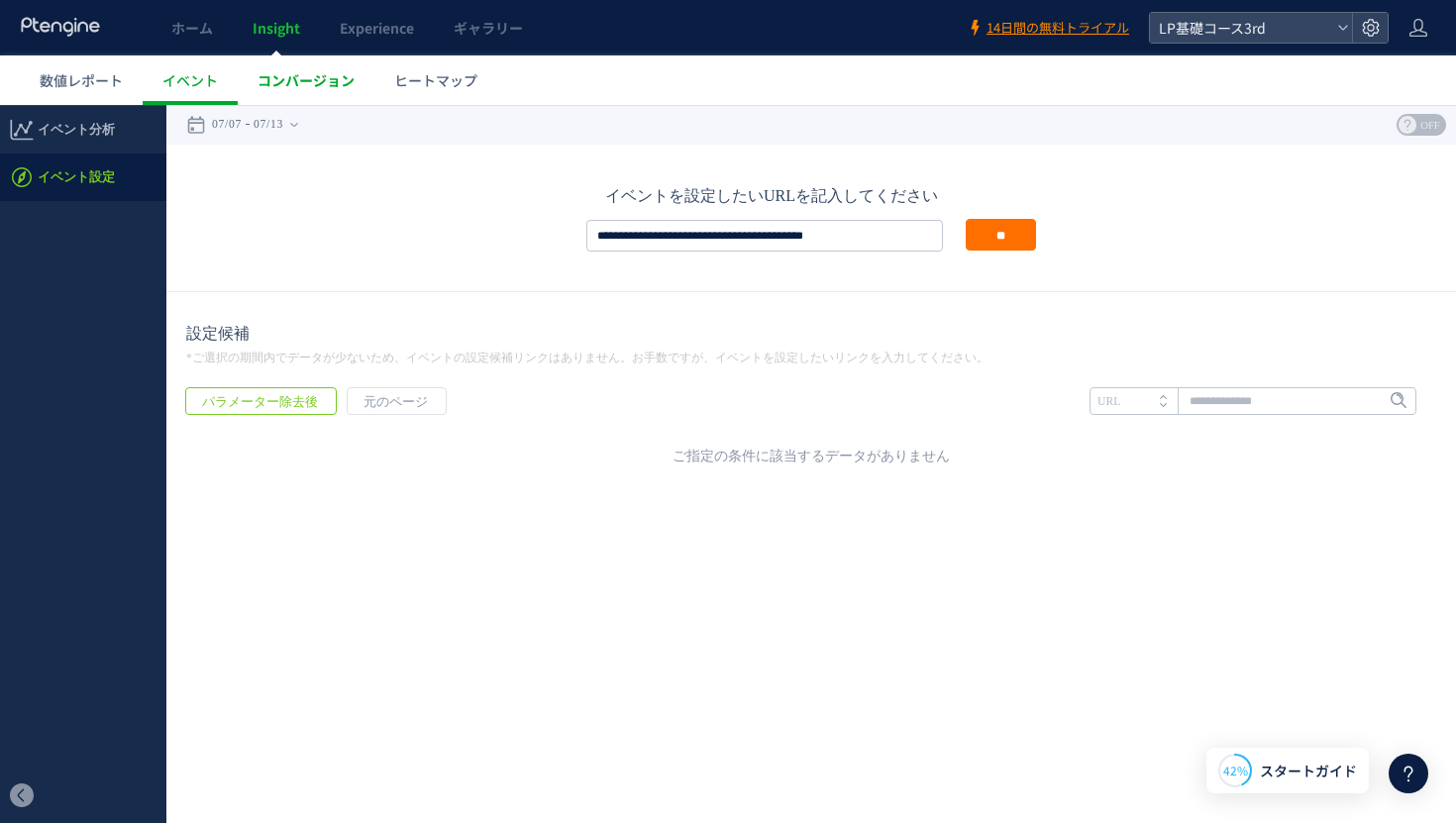 click on "コンバージョン" at bounding box center [306, 80] 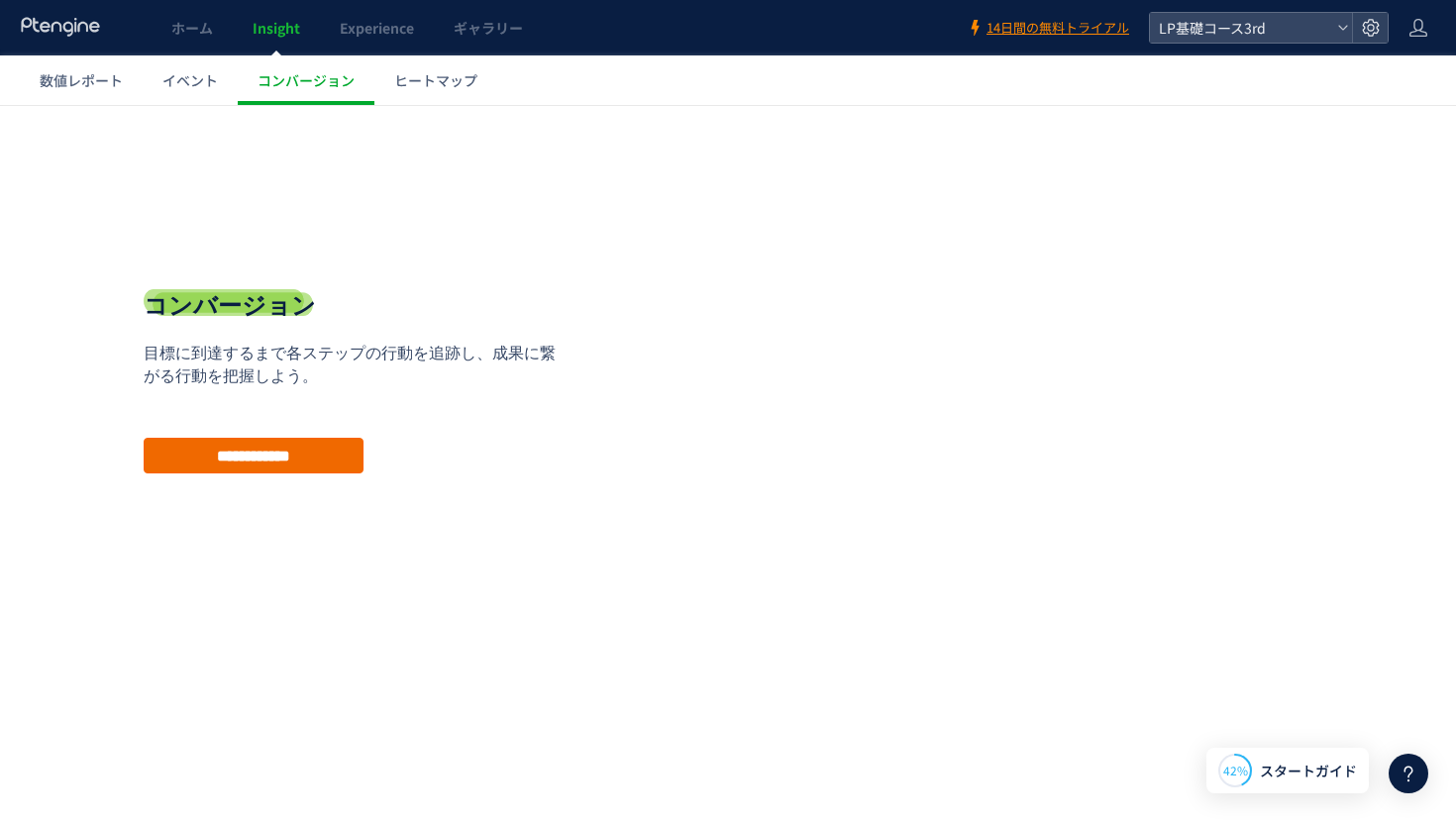 click on "**********" at bounding box center (254, 456) 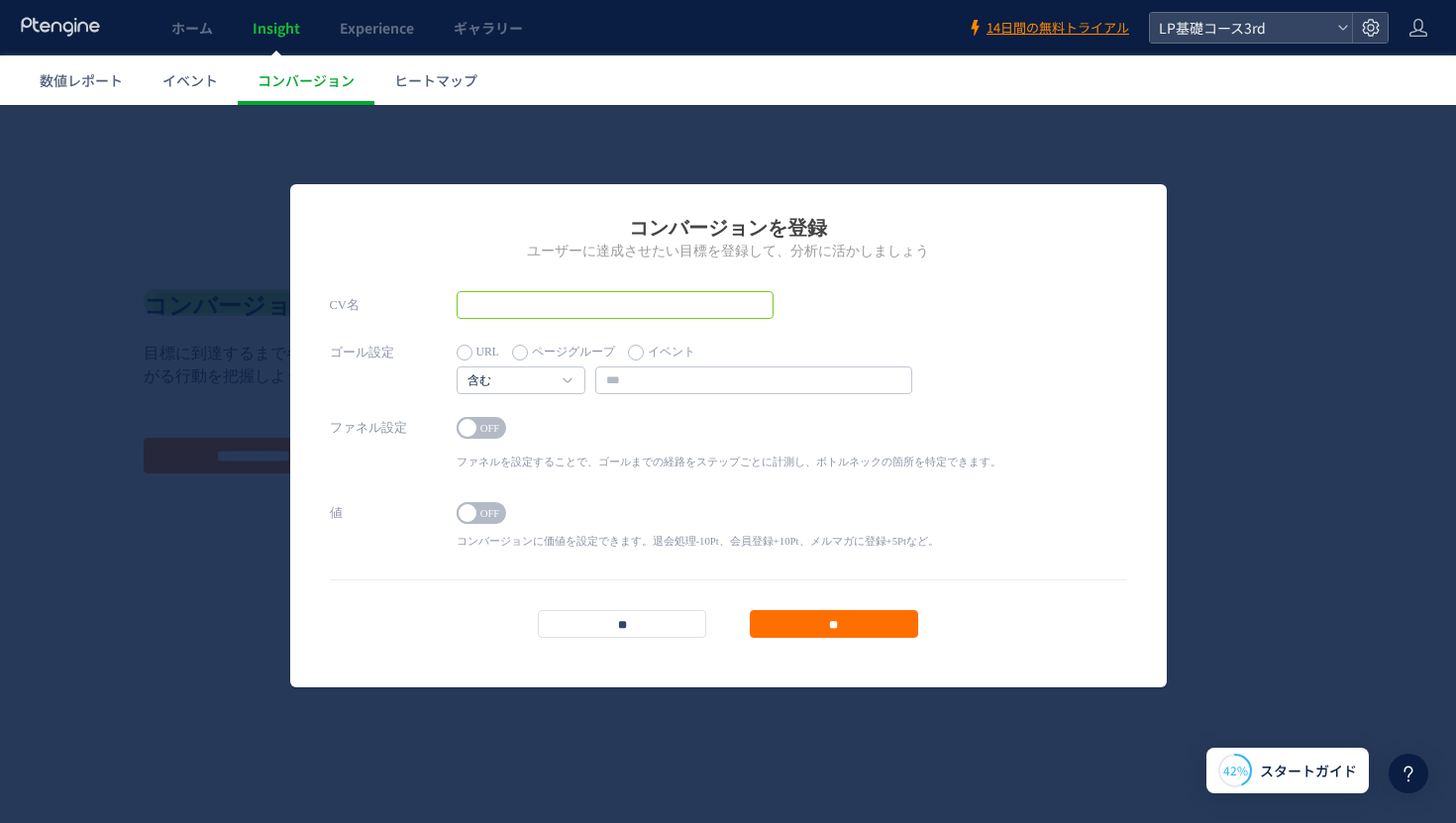 click at bounding box center [615, 305] 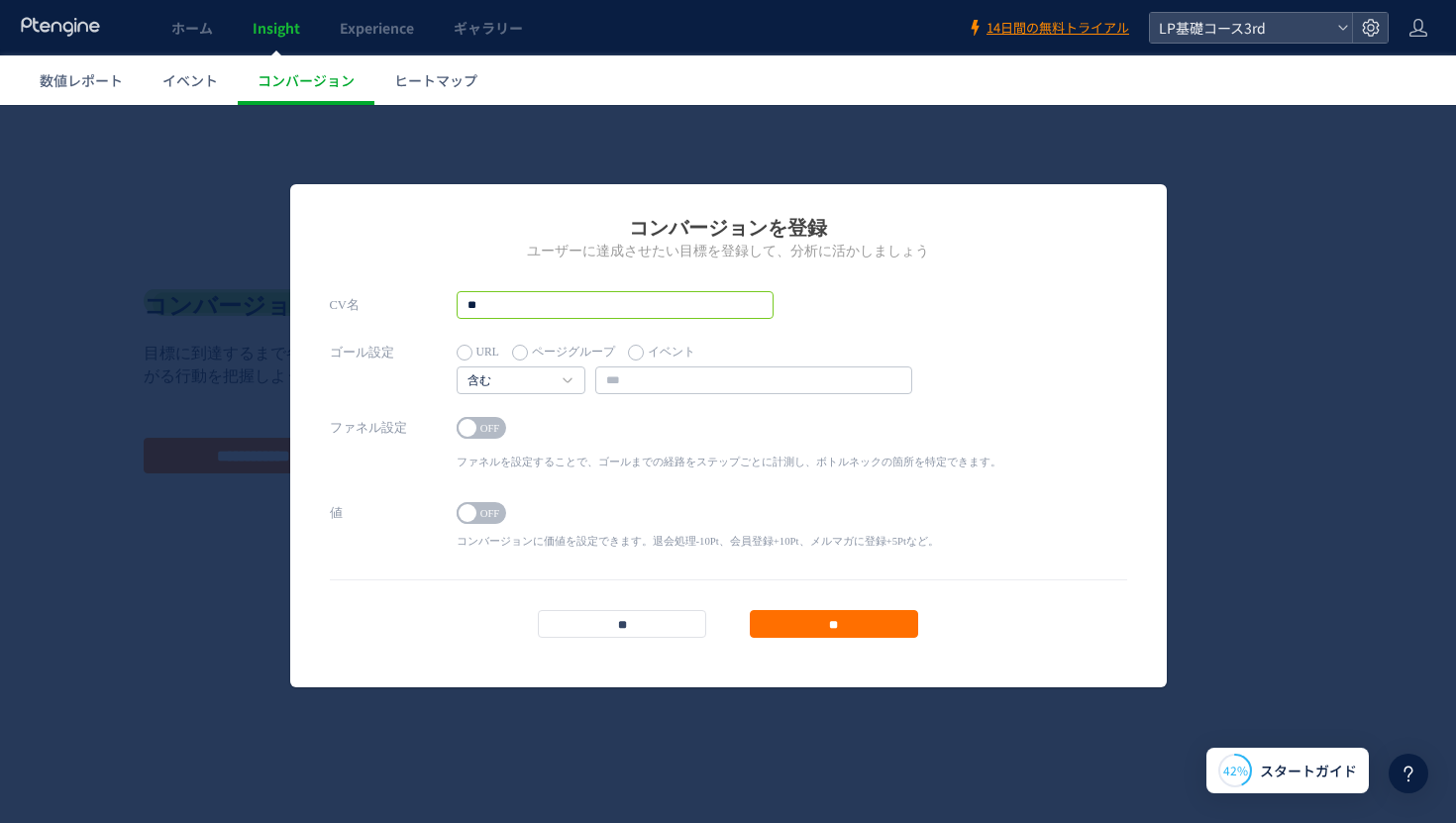 type on "*" 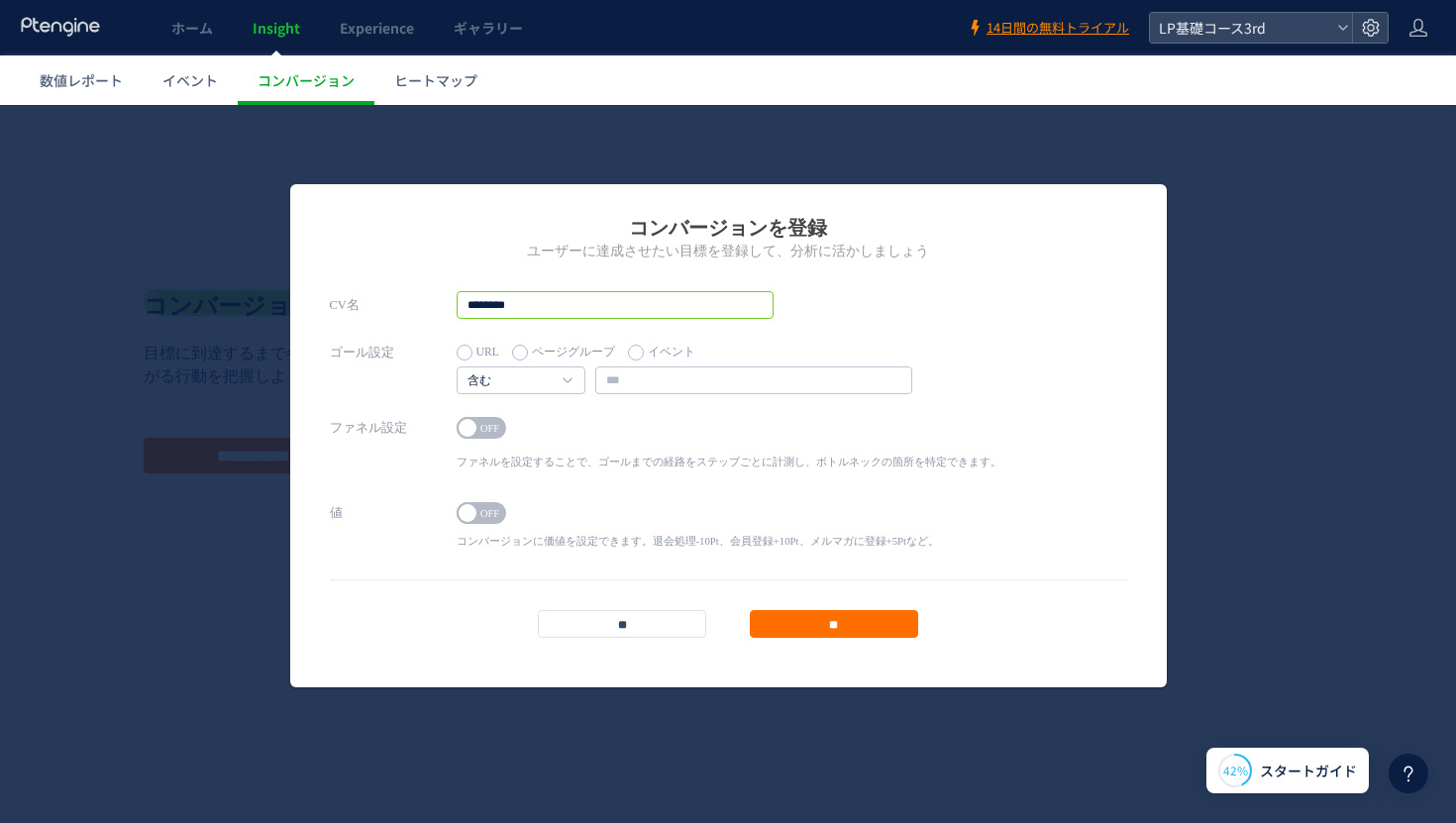 type on "********" 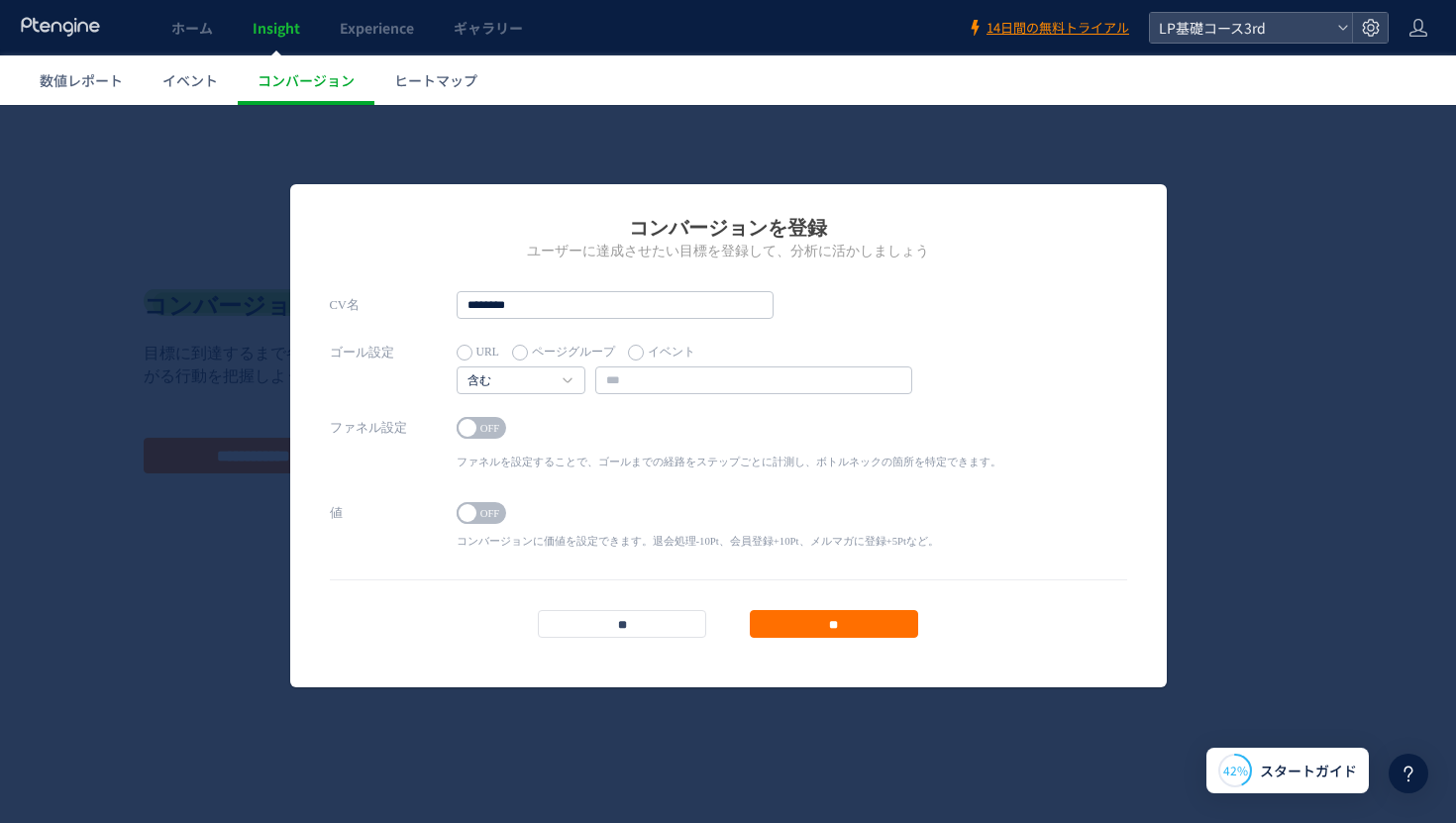 click on "イベント" at bounding box center (662, 353) 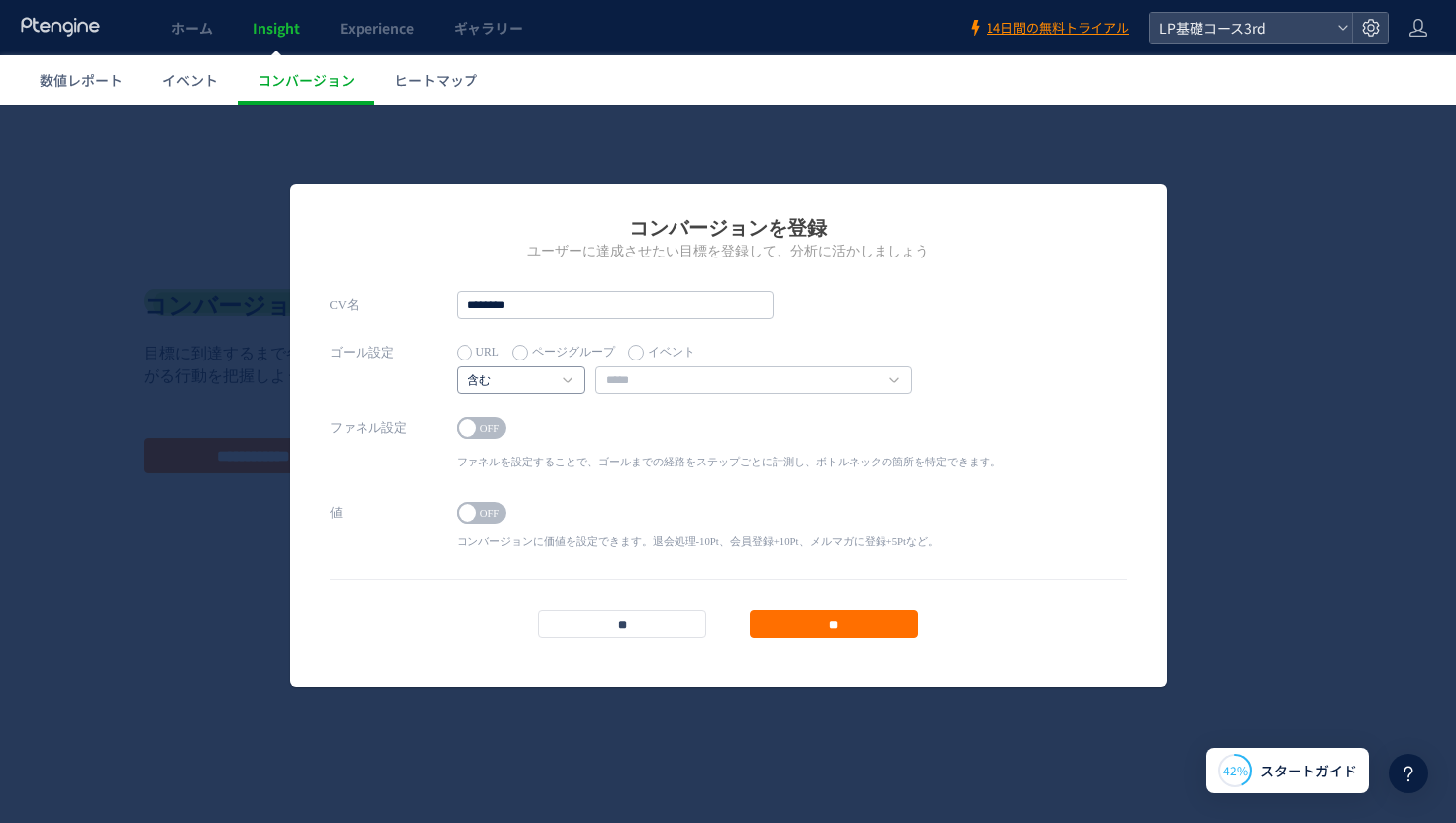 click on "含む" at bounding box center [521, 380] 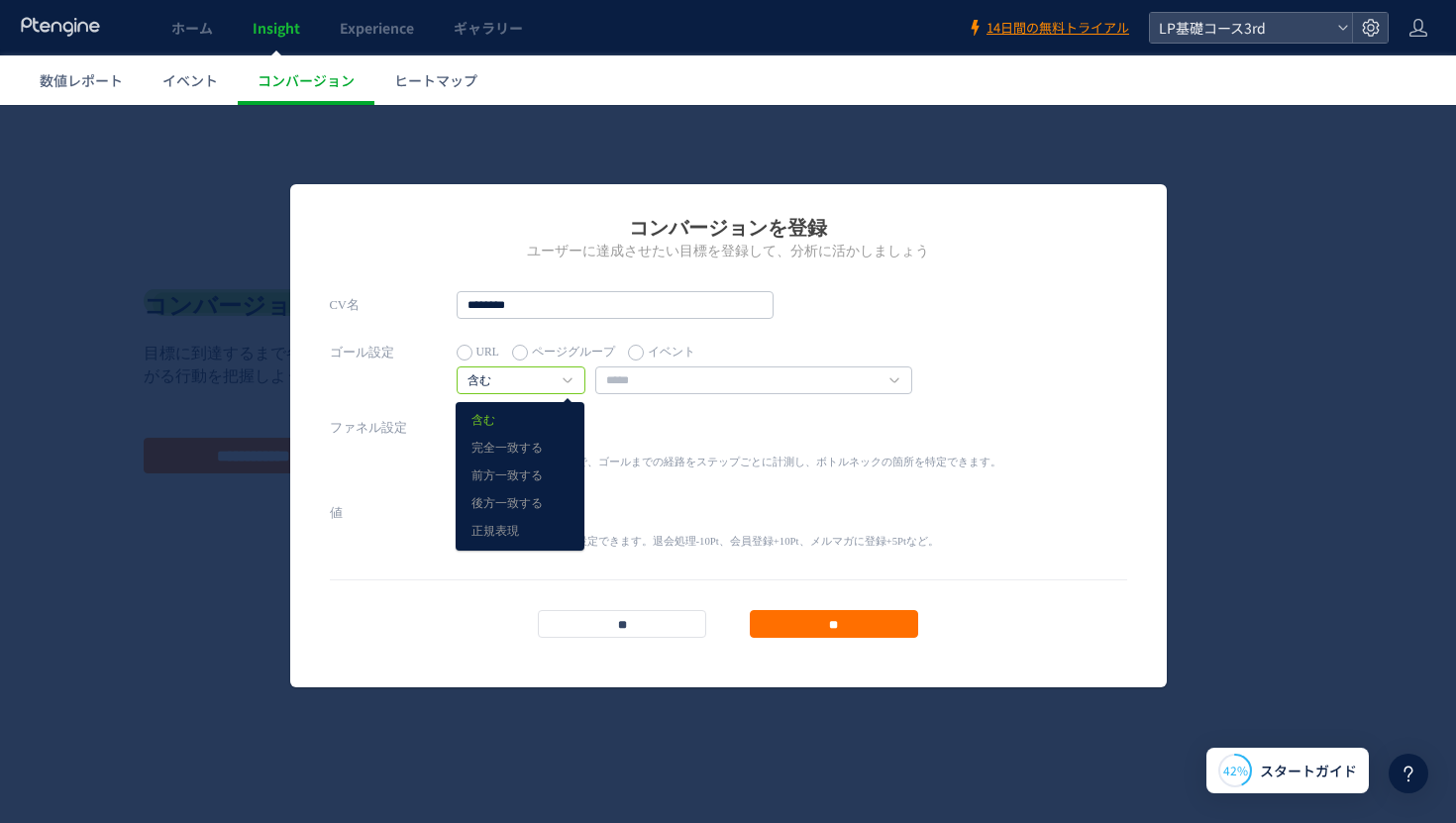 click on "ON
OFF" at bounding box center [729, 431] 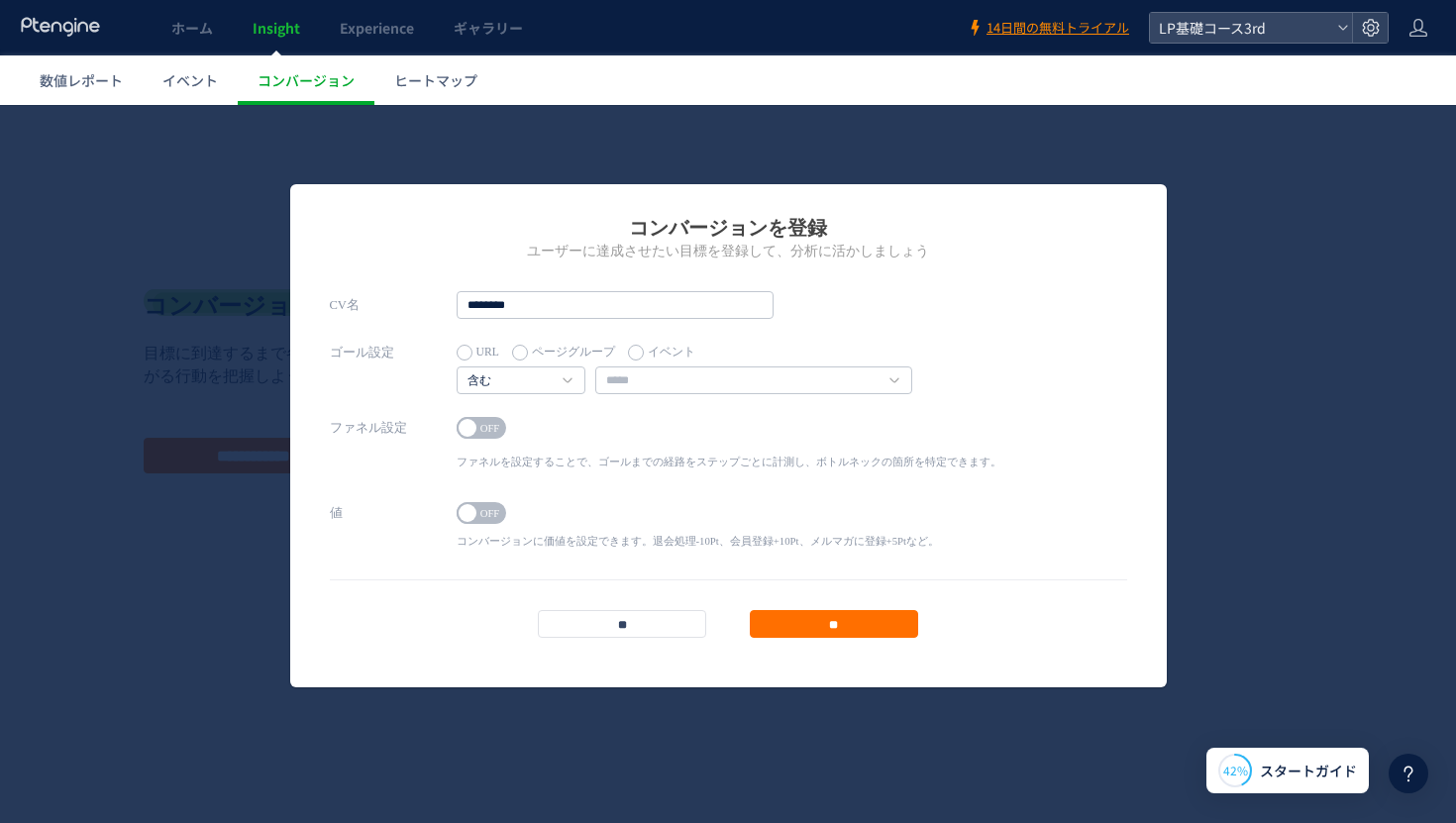 click 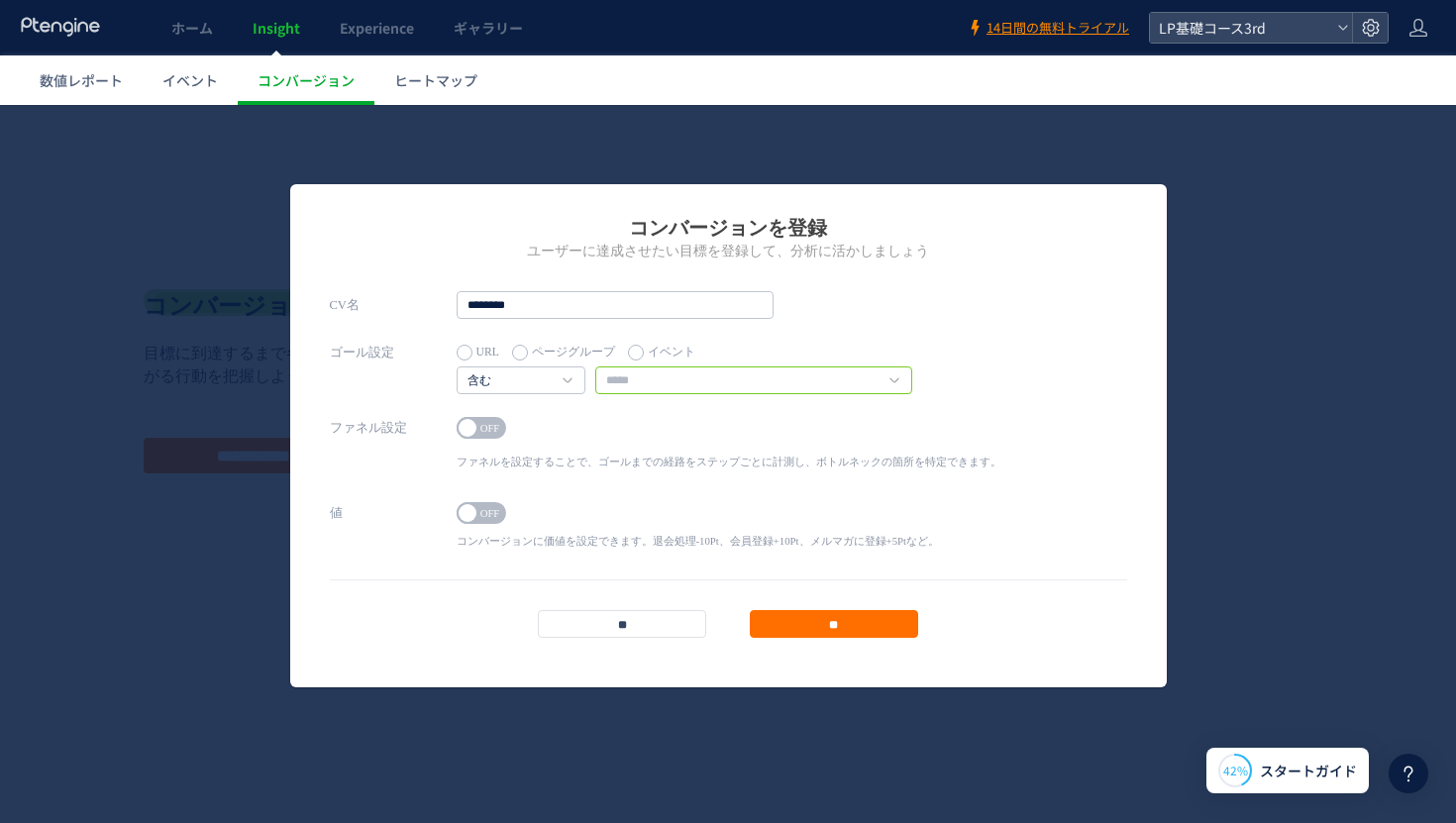 click at bounding box center (754, 380) 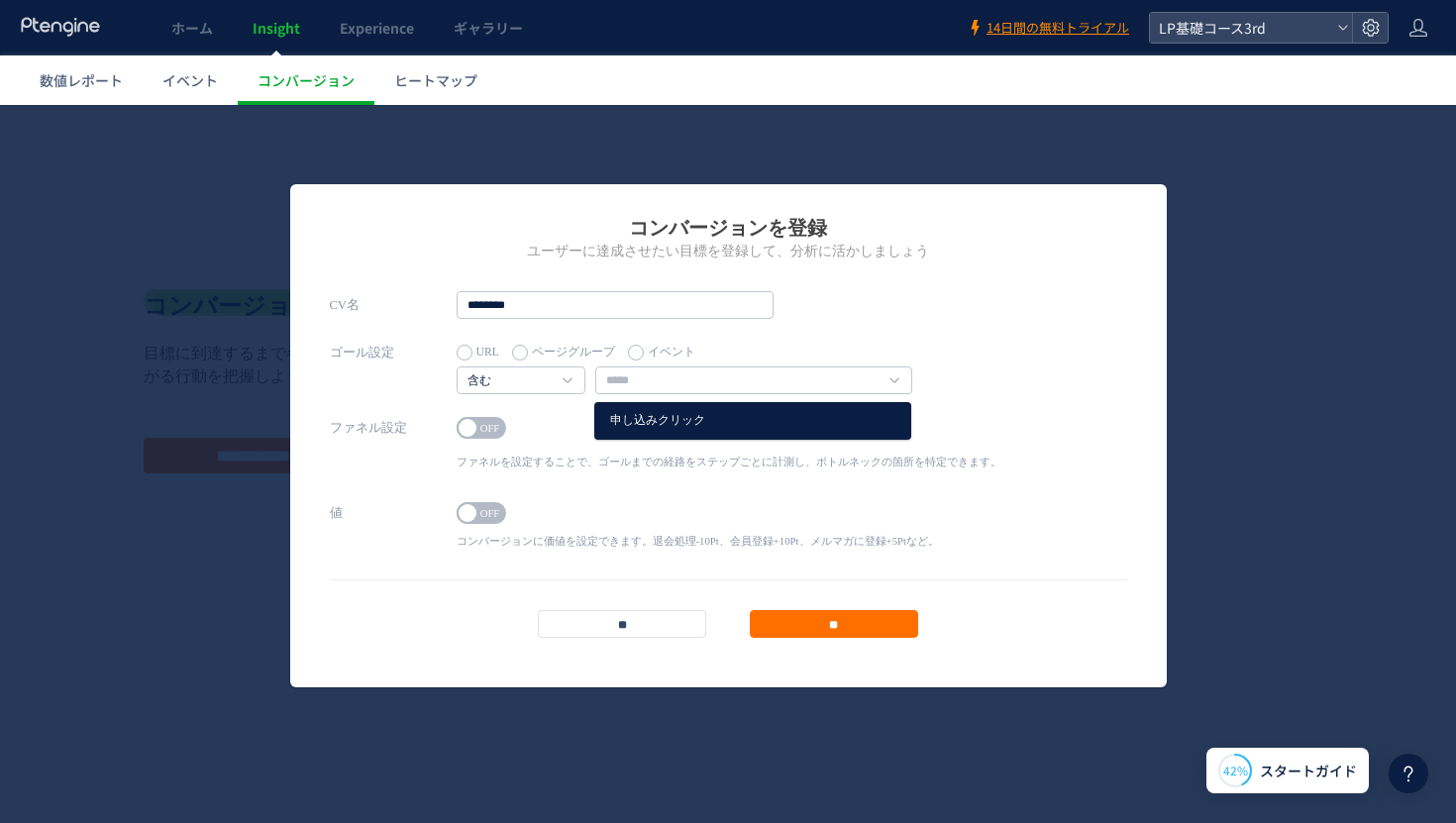 click on "申し込みクリック" at bounding box center (753, 421) 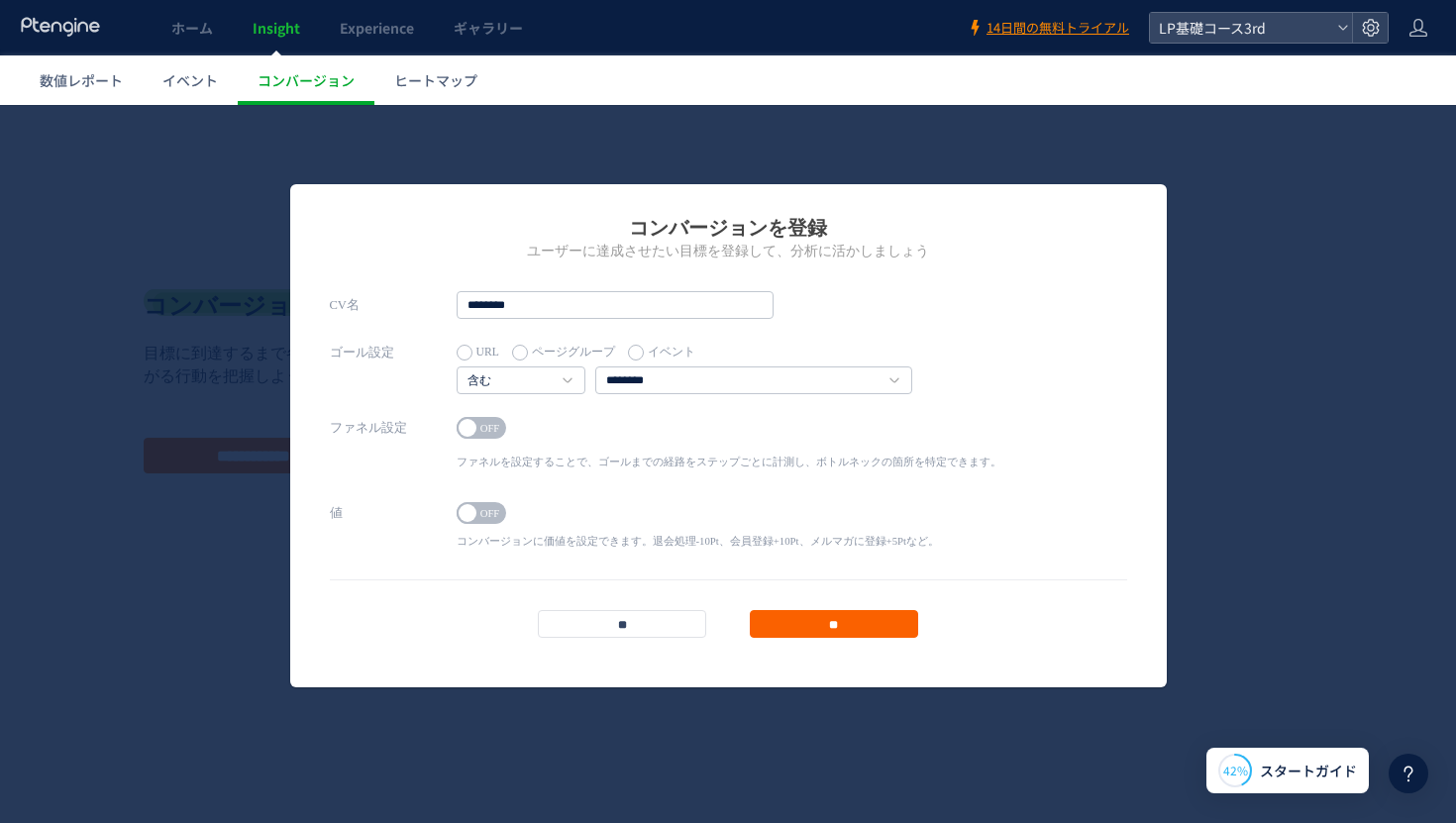 click on "**" at bounding box center (834, 624) 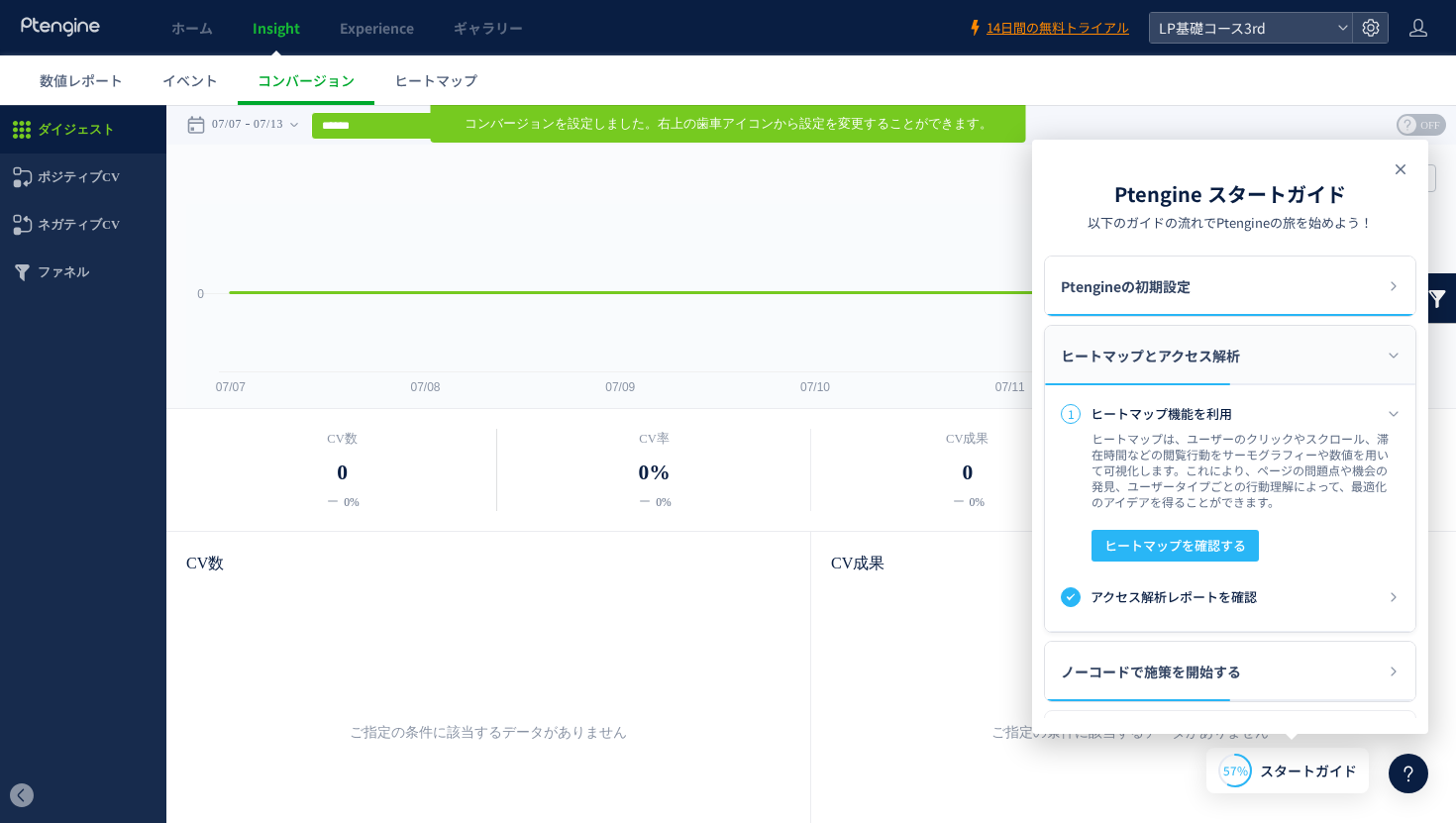 click 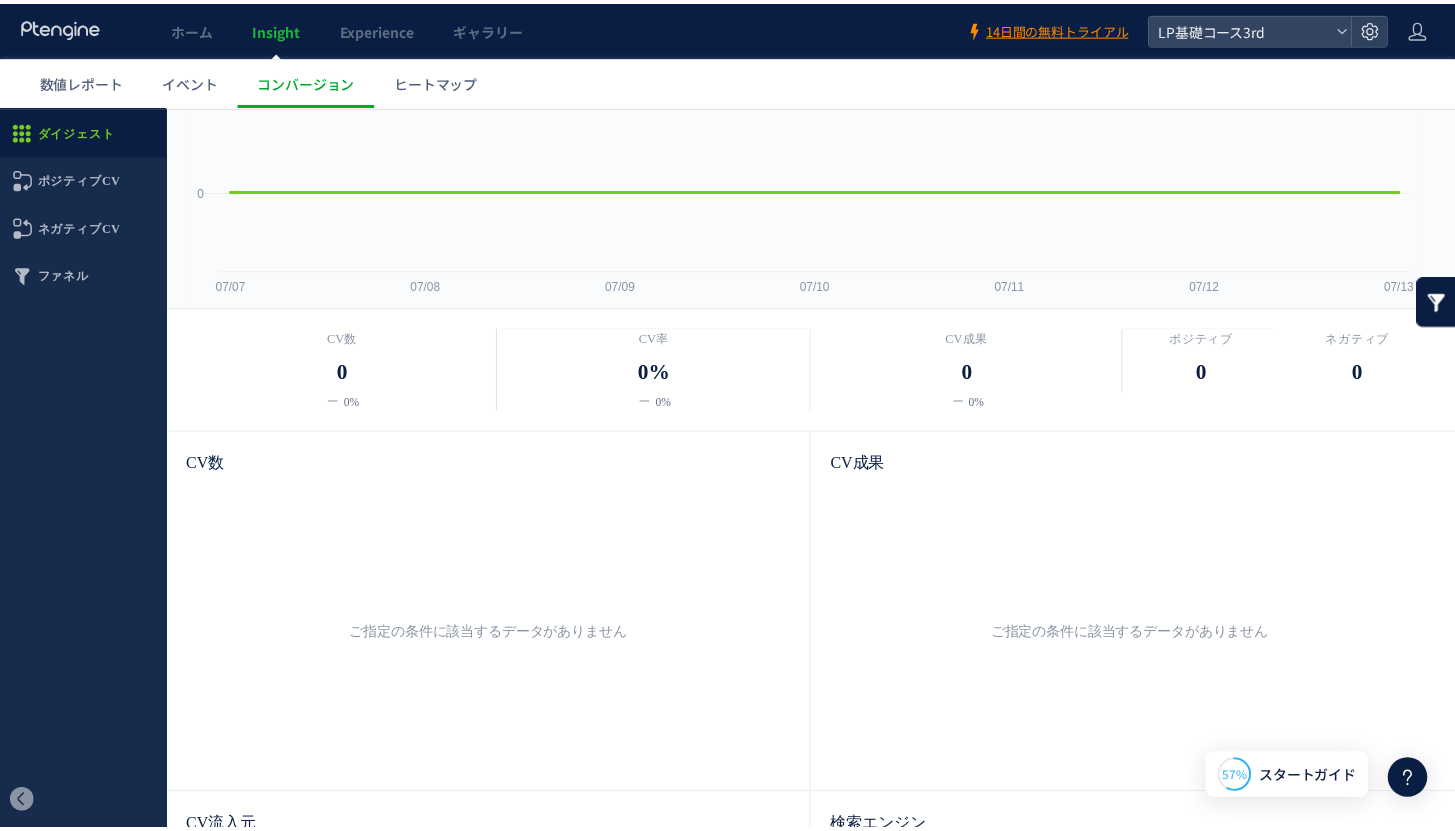 scroll, scrollTop: 0, scrollLeft: 0, axis: both 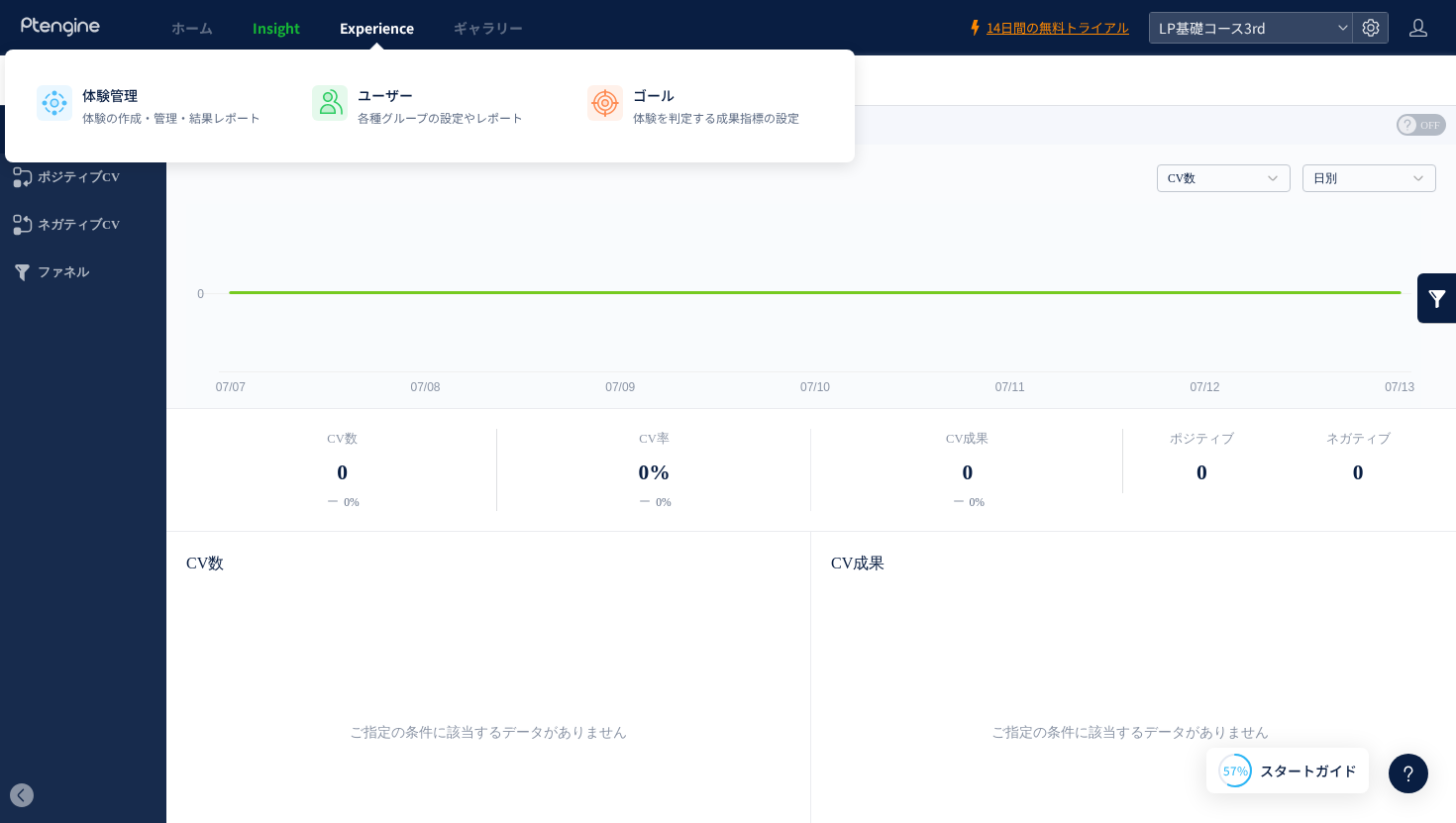 click on "Experience" at bounding box center (376, 28) 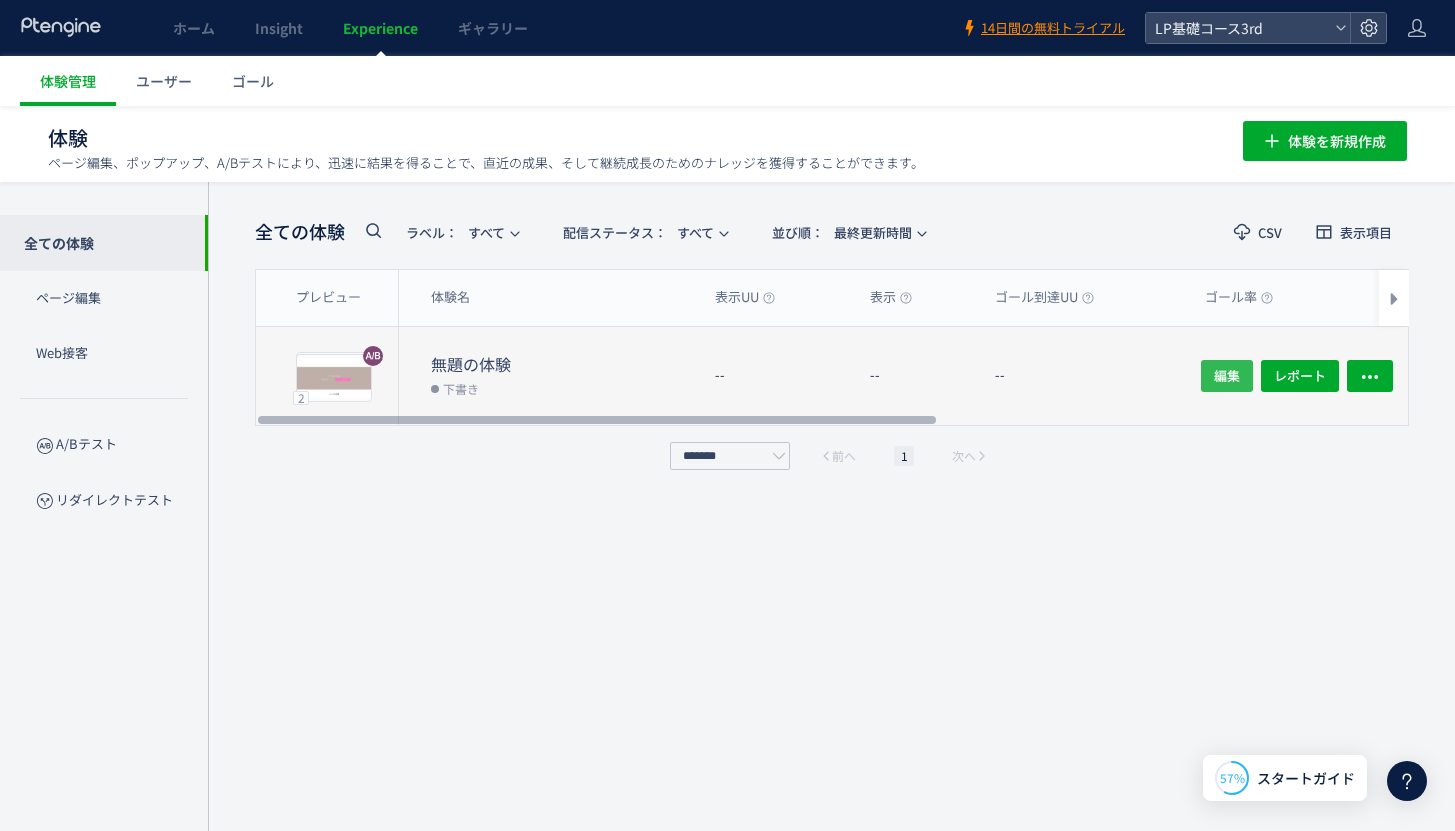 click on "編集" at bounding box center [1227, 376] 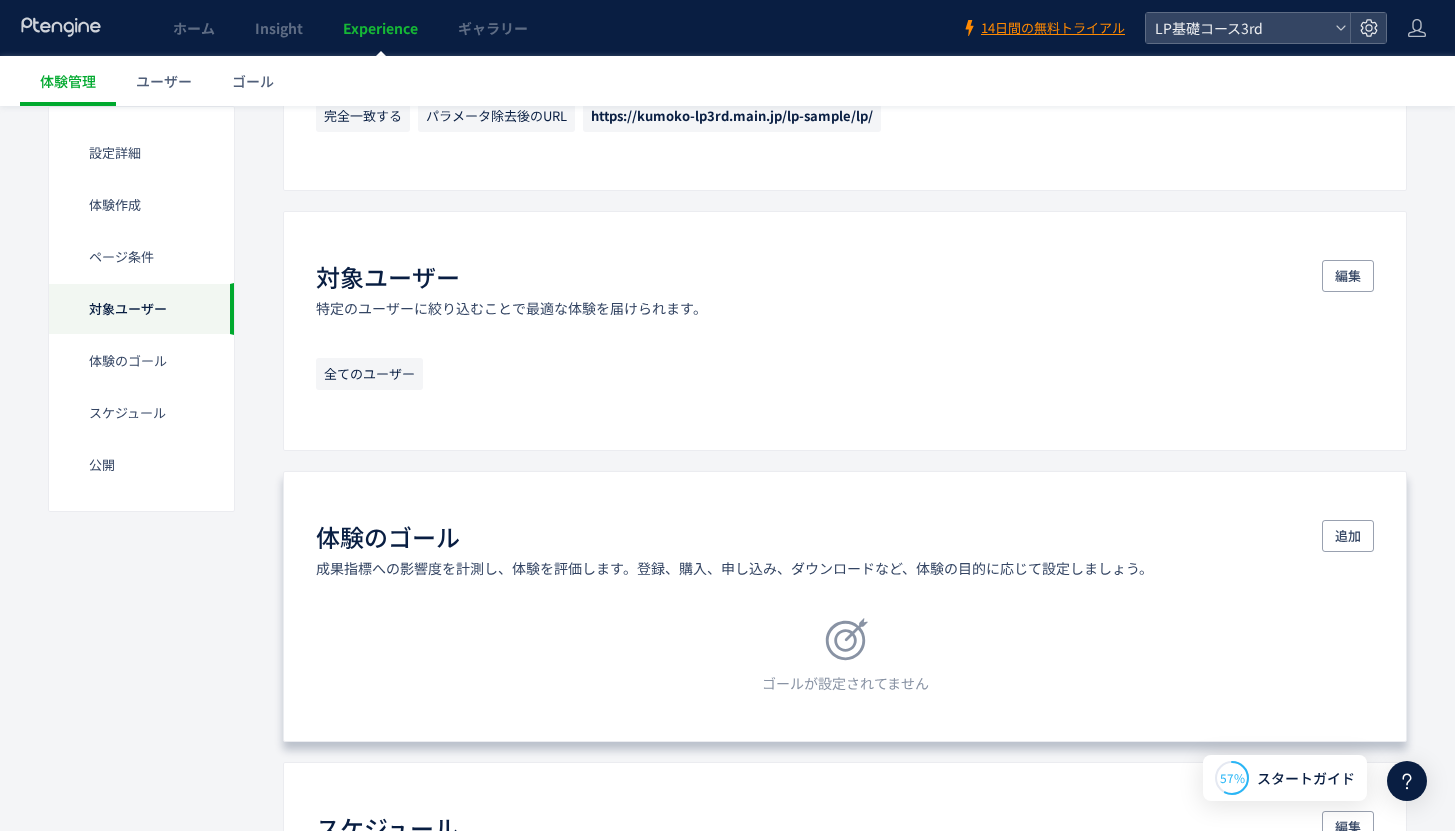 scroll, scrollTop: 1191, scrollLeft: 0, axis: vertical 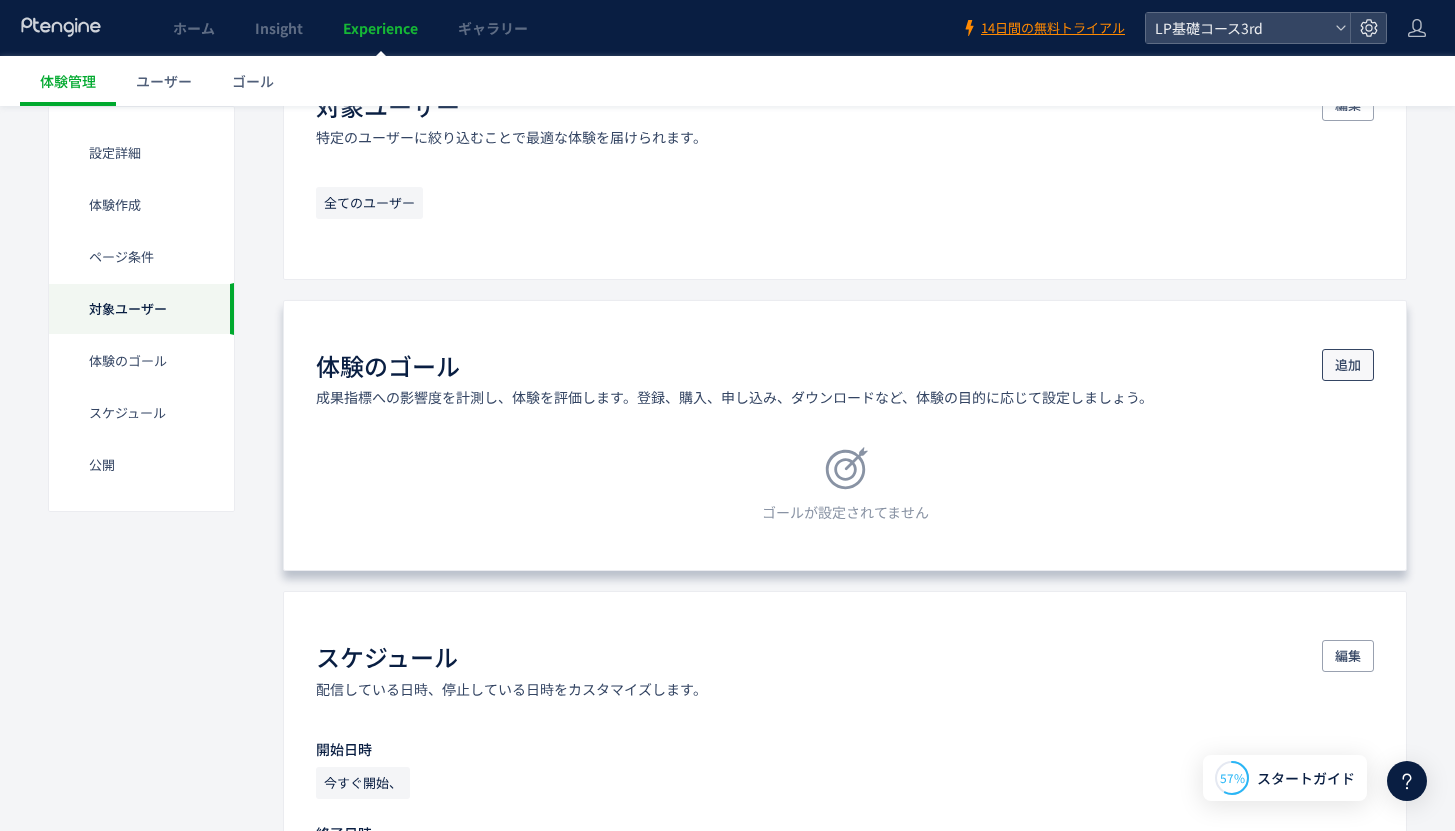 click on "追加" at bounding box center (1348, 365) 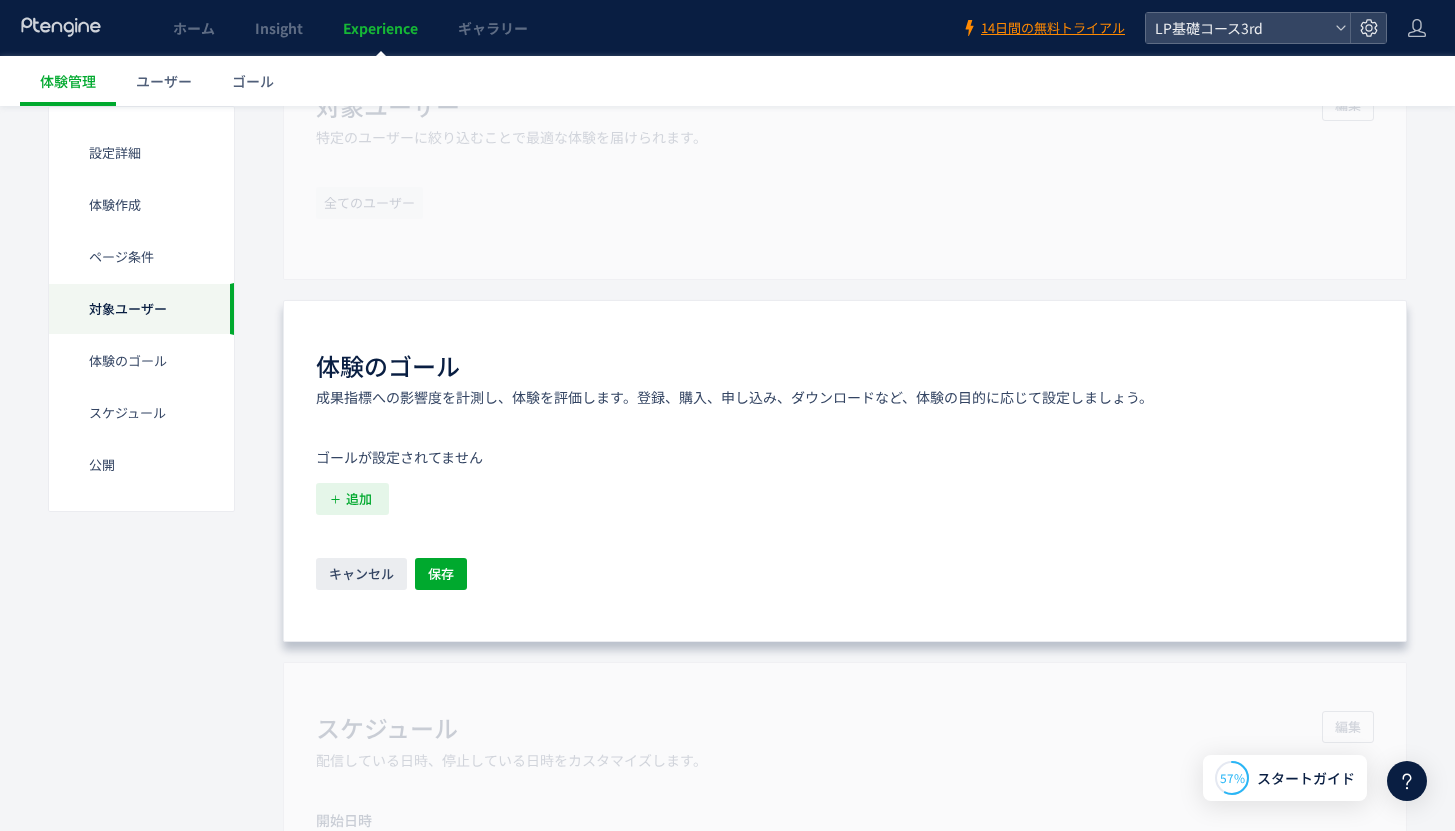 click on "追加" at bounding box center [359, 499] 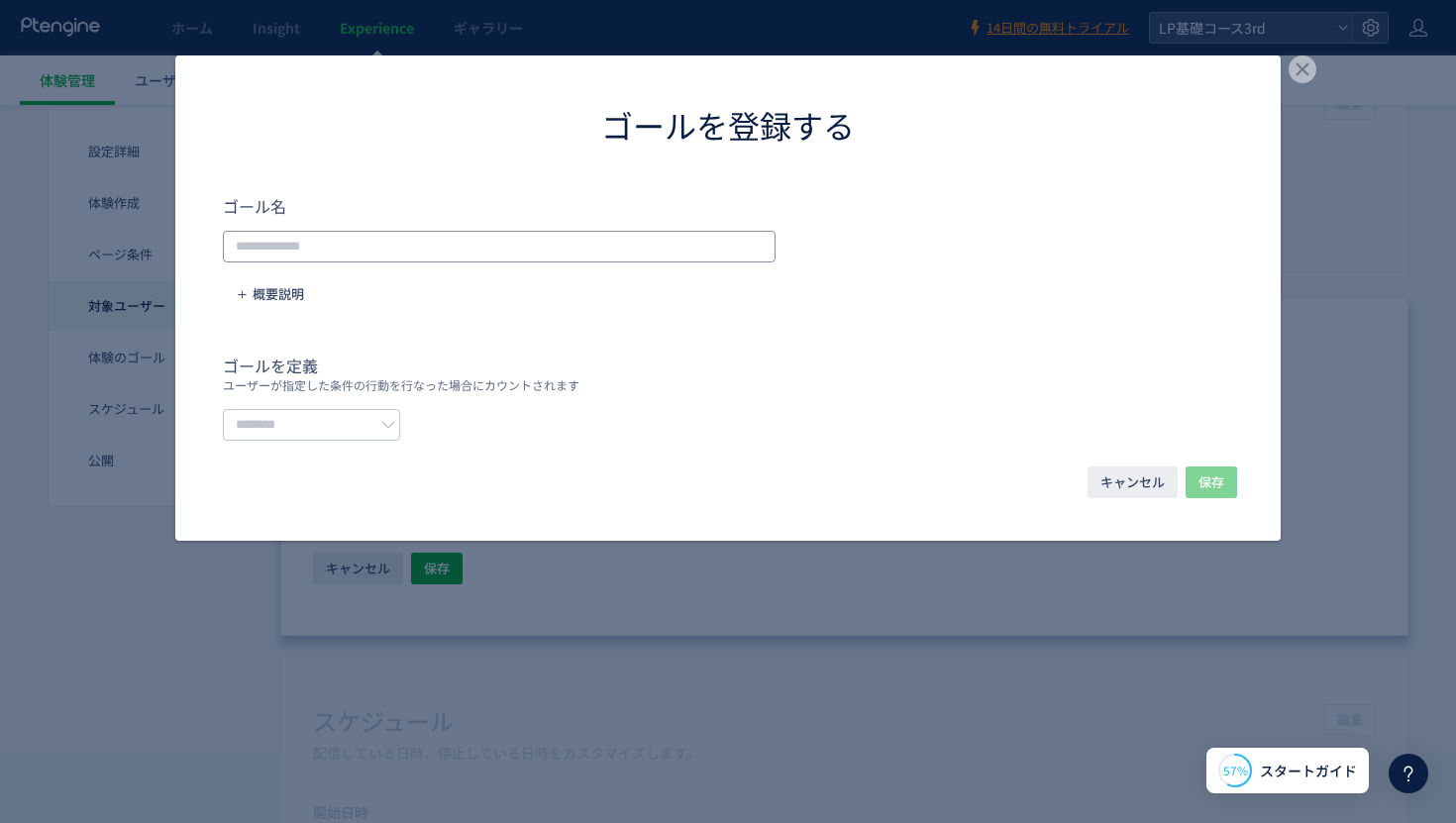 click 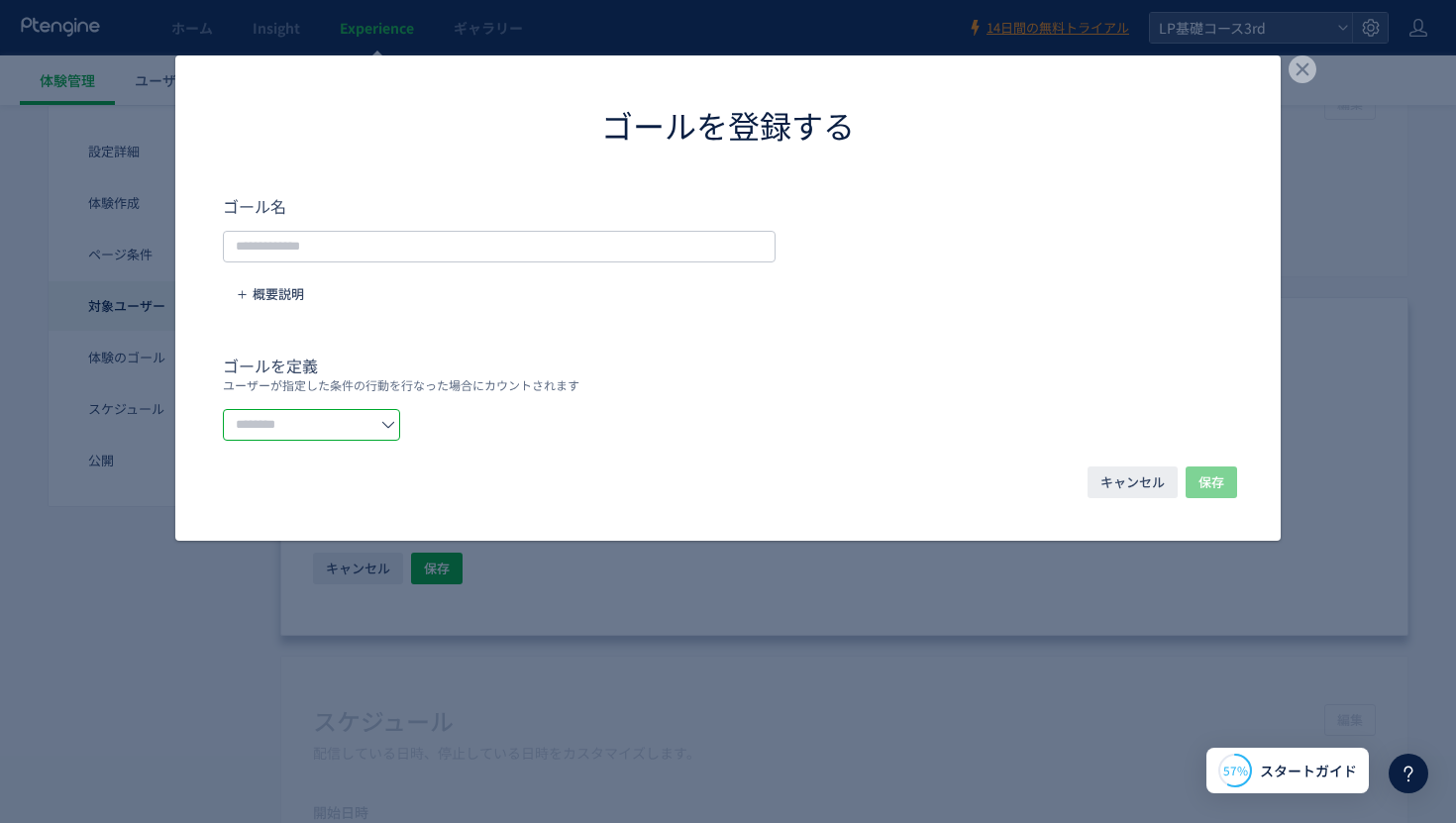 click 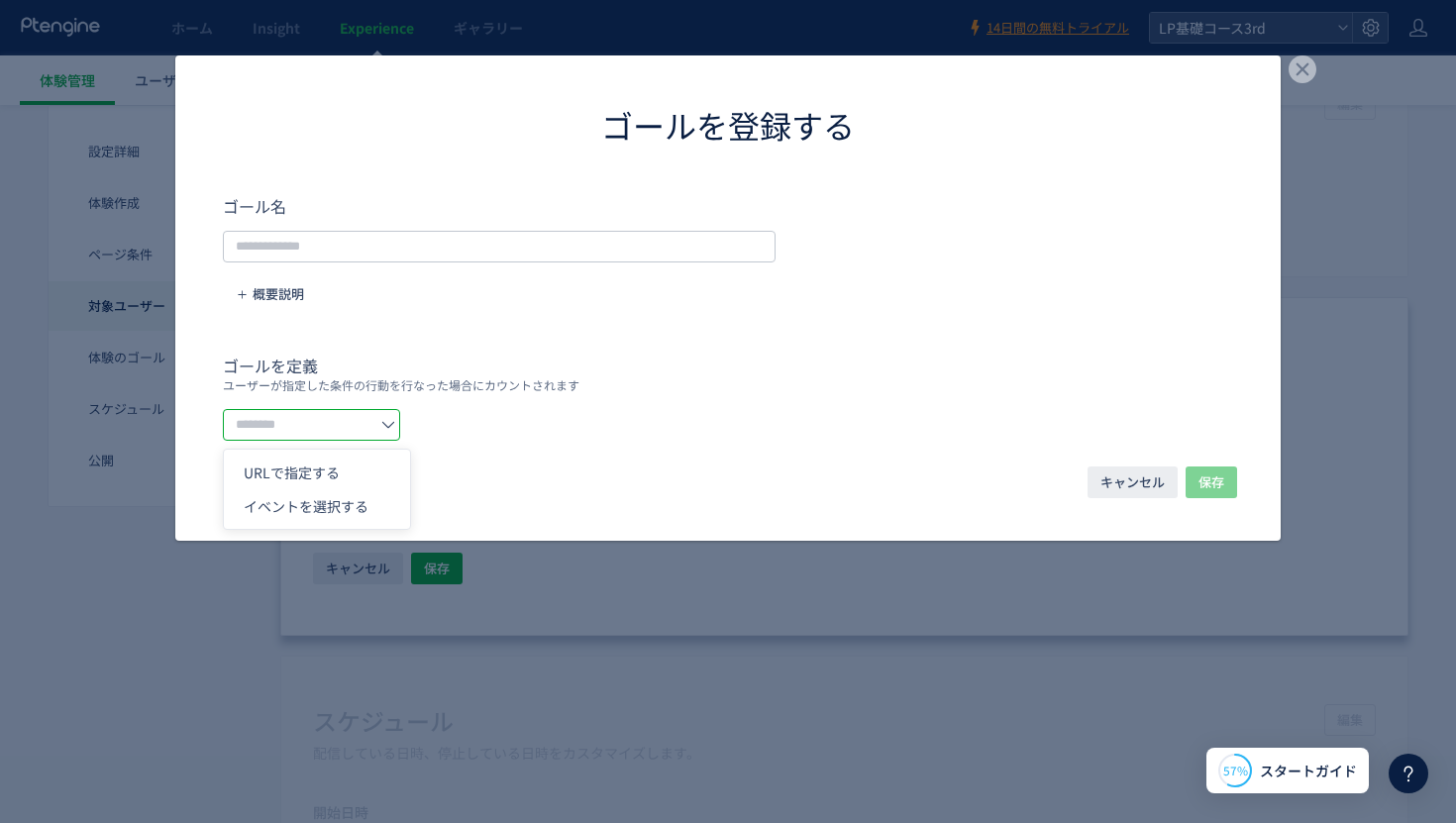 click 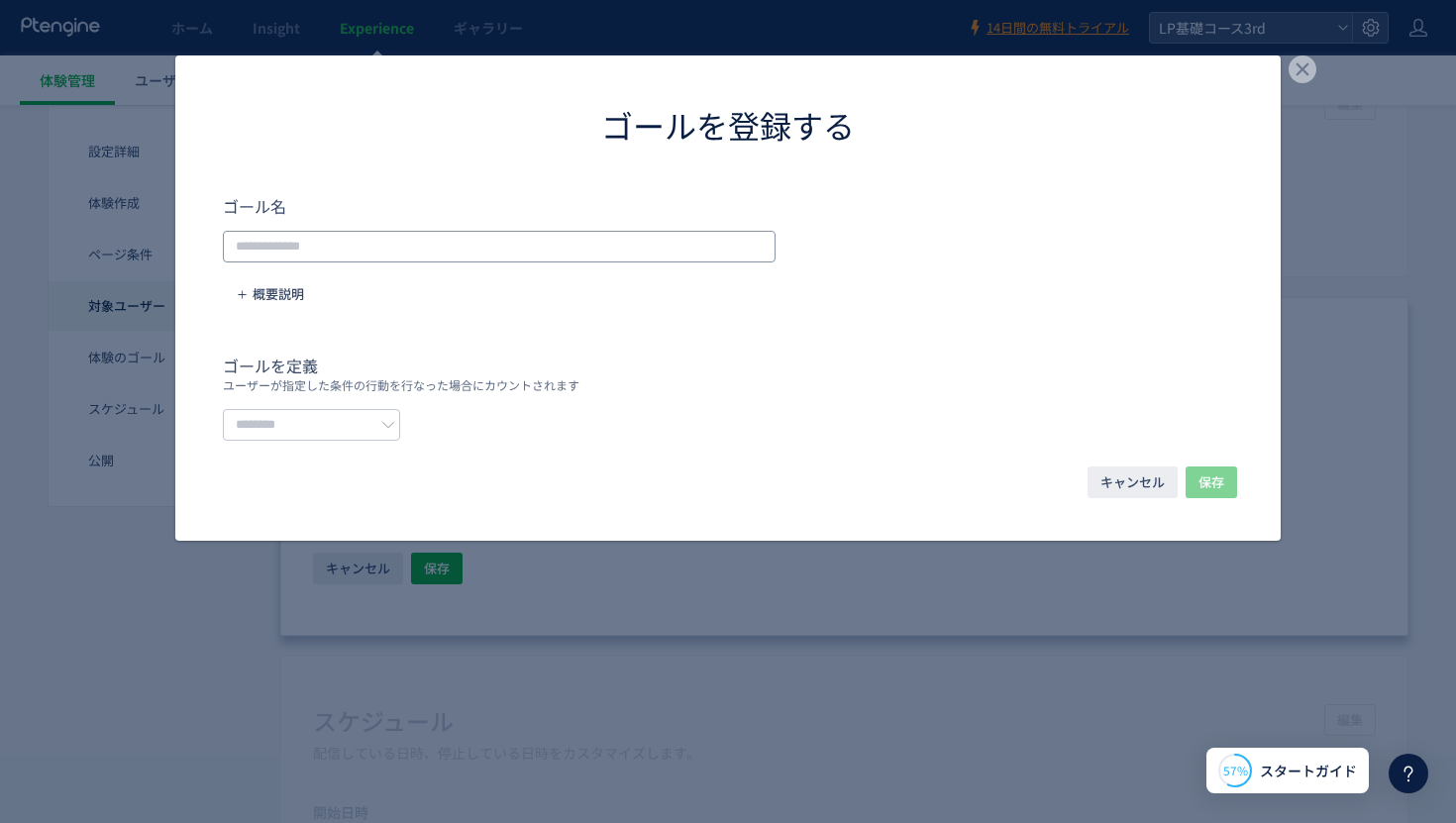 drag, startPoint x: 353, startPoint y: 247, endPoint x: 342, endPoint y: 260, distance: 17.029386 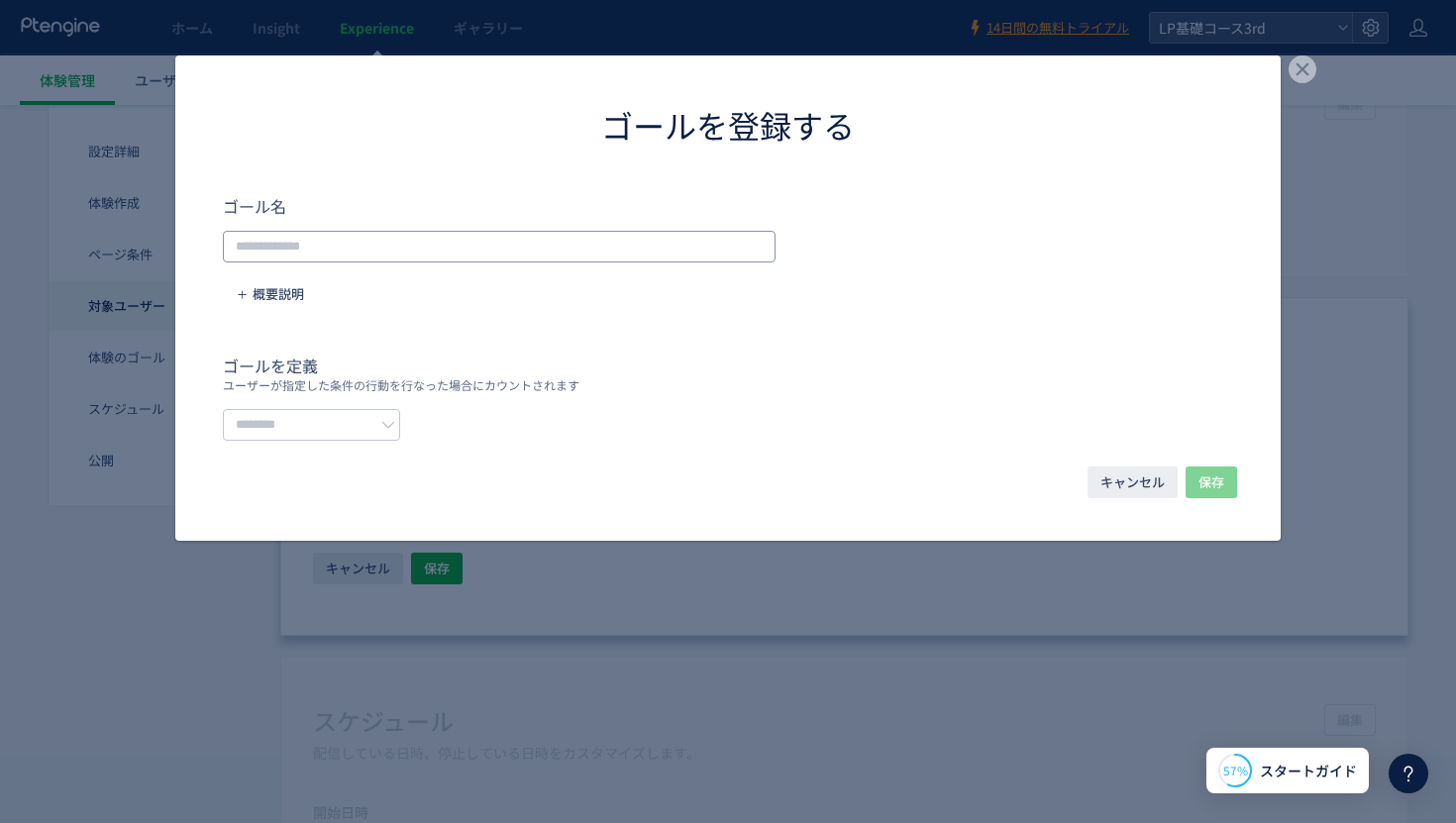 click on "ゴール名 概要説明 ゴールを定義 ユーザーが指定した条件の行動を行なった場合にカウントされます" at bounding box center (728, 317) 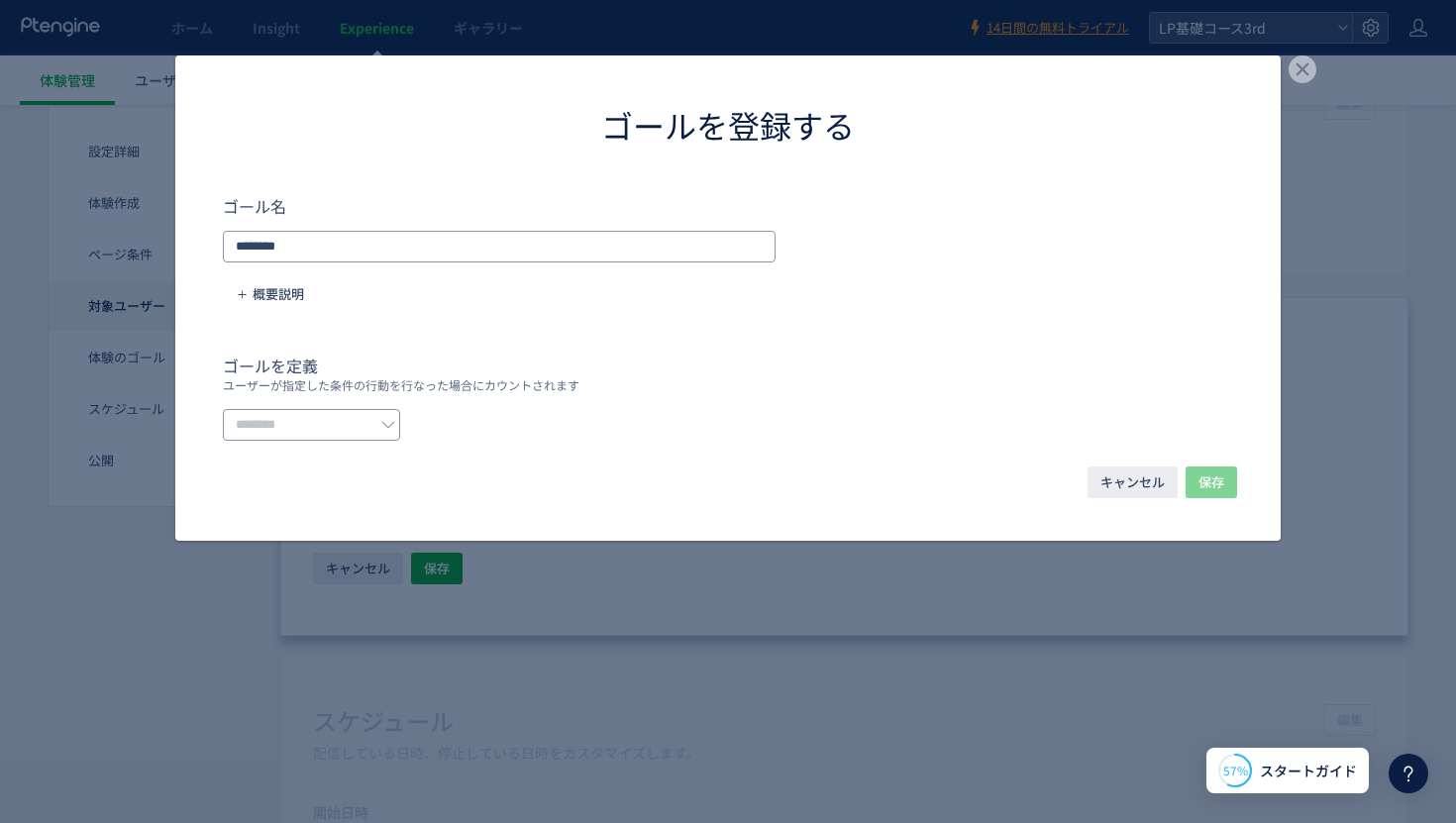 type on "********" 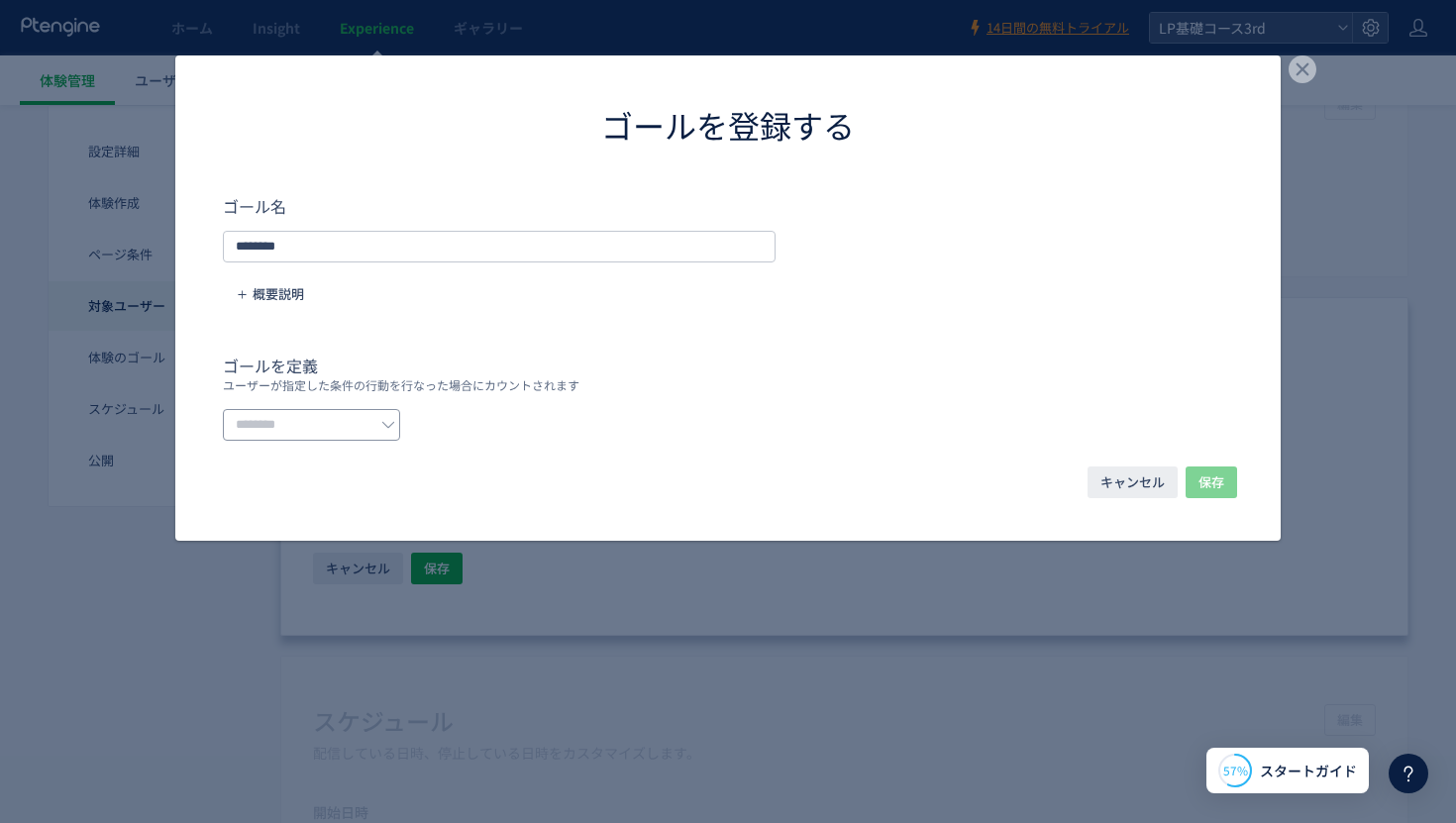 click at bounding box center [388, 425] 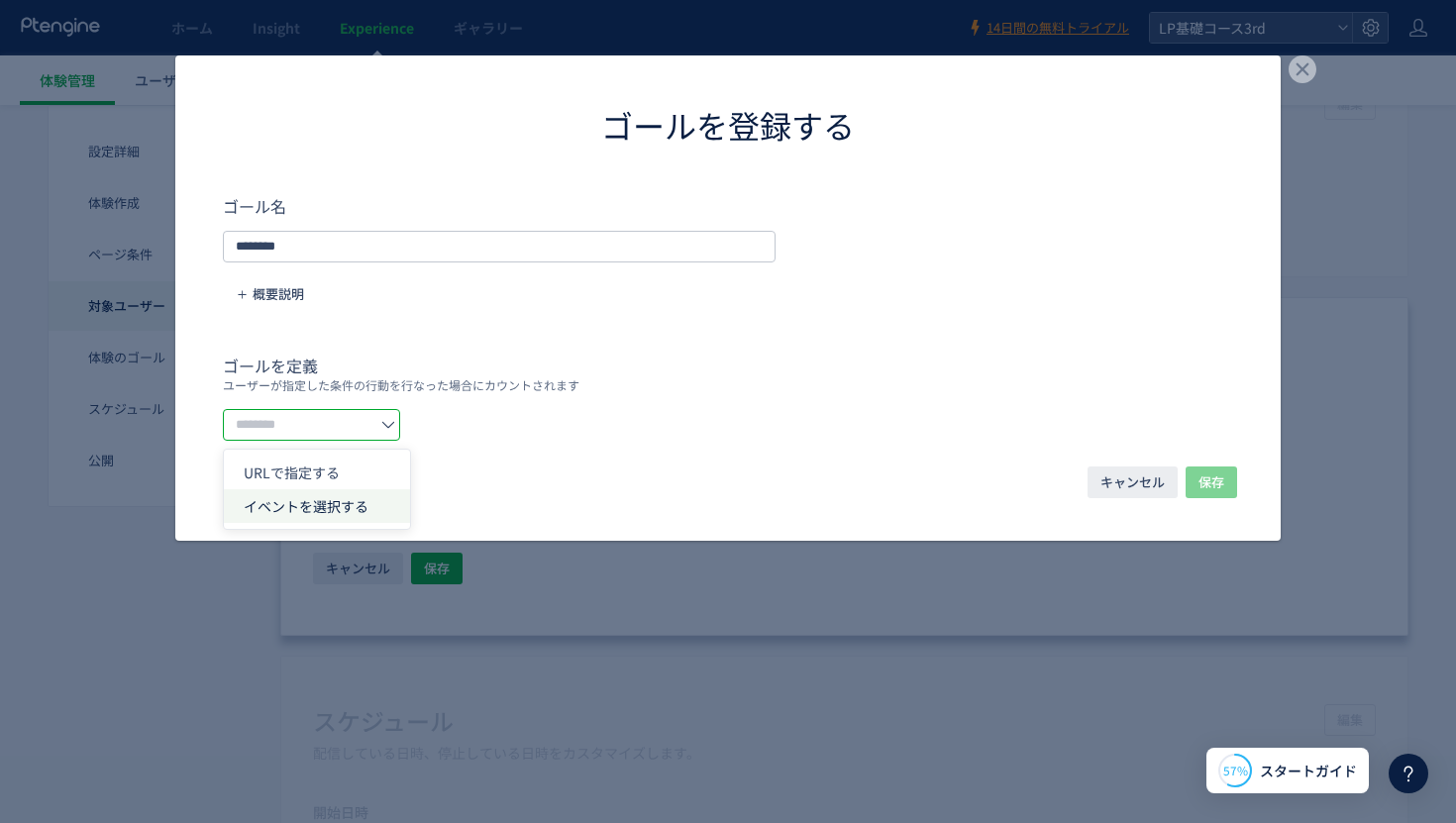 click on "イベントを選択する" 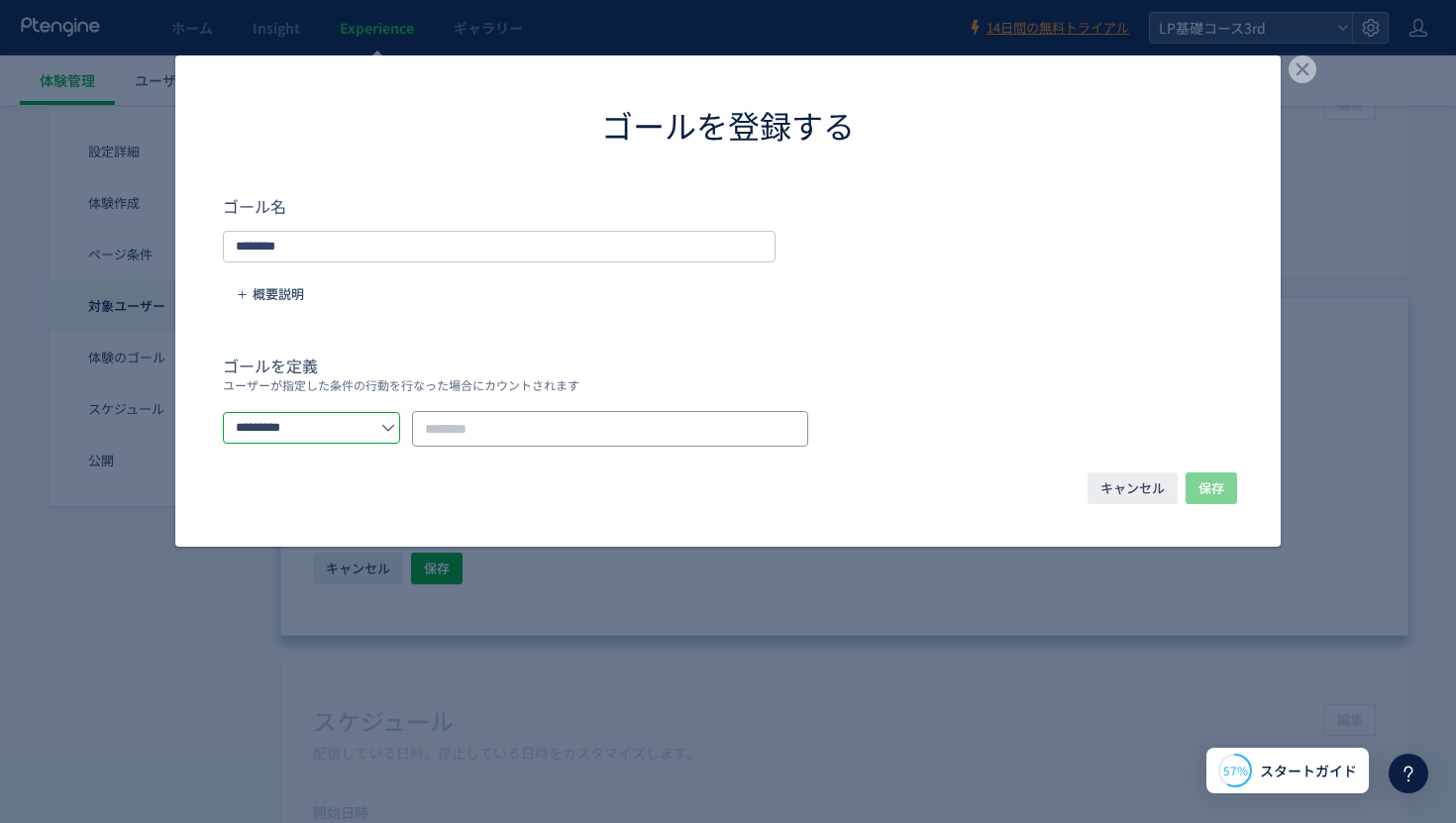 click 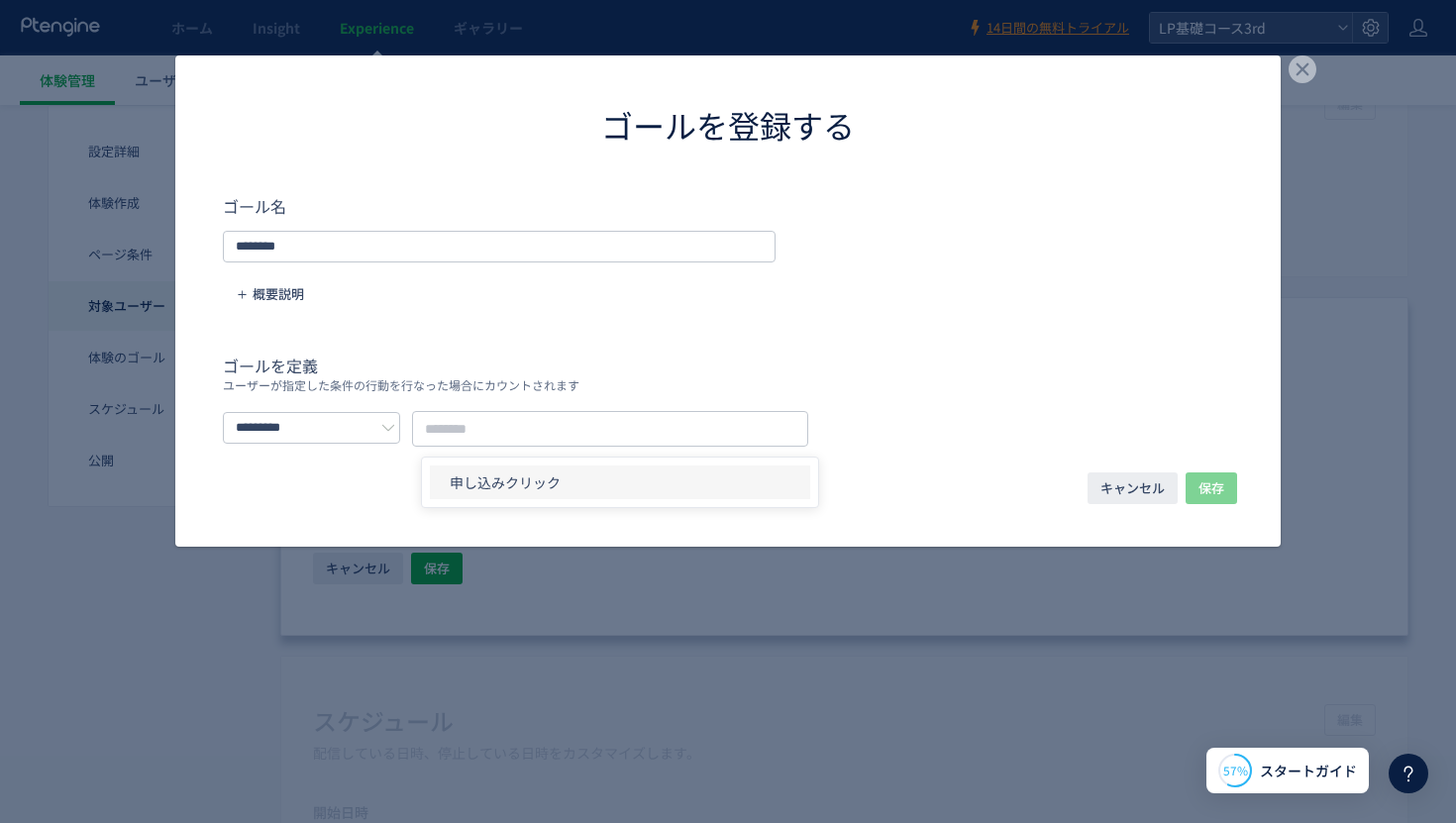 click on "申し込みクリック" 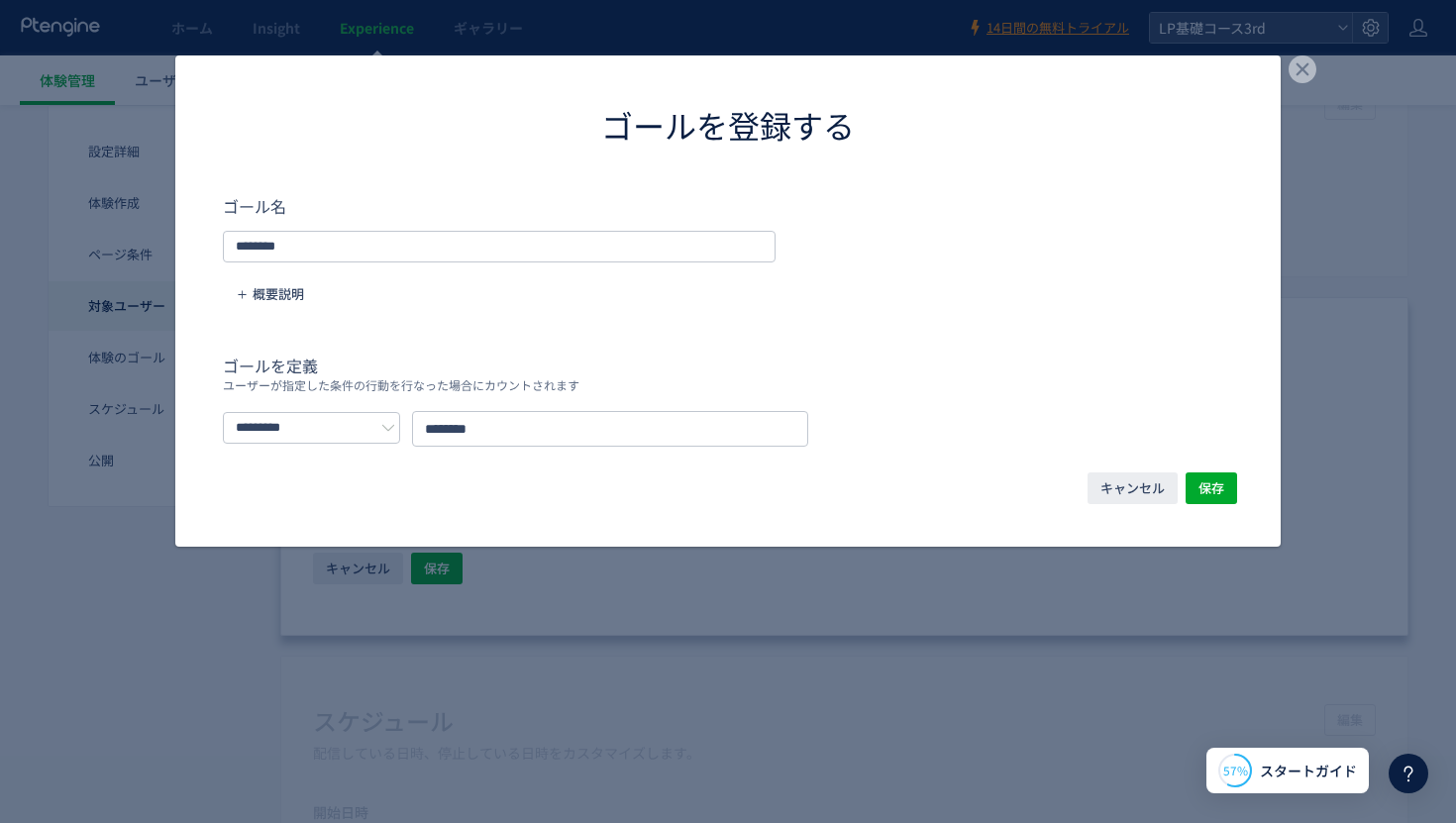 click on "ゴール名 ******** 概要説明 ゴールを定義 ユーザーが指定した条件の行動を行なった場合にカウントされます ********* ********" at bounding box center [728, 320] 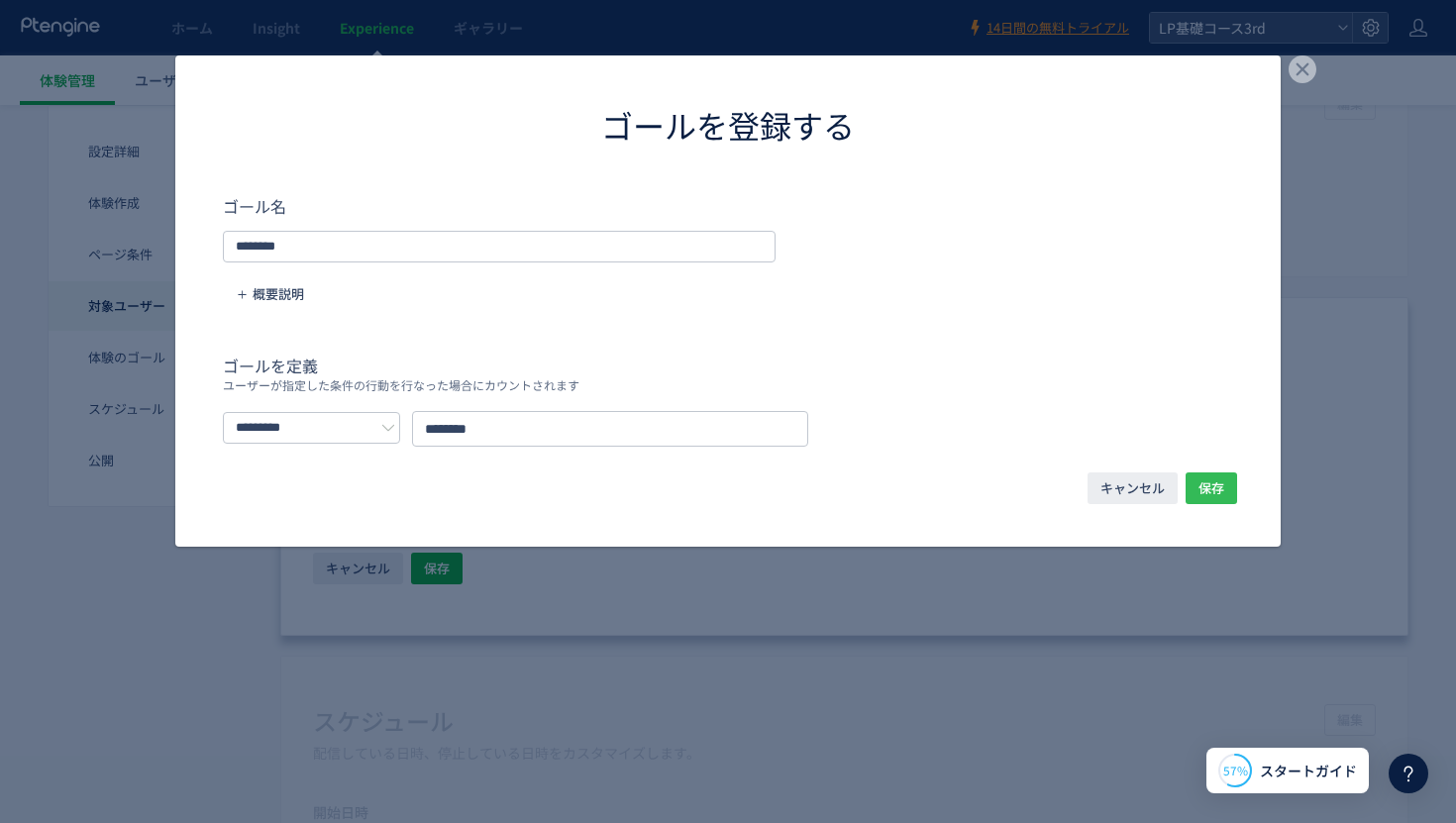 click on "保存" at bounding box center [1211, 488] 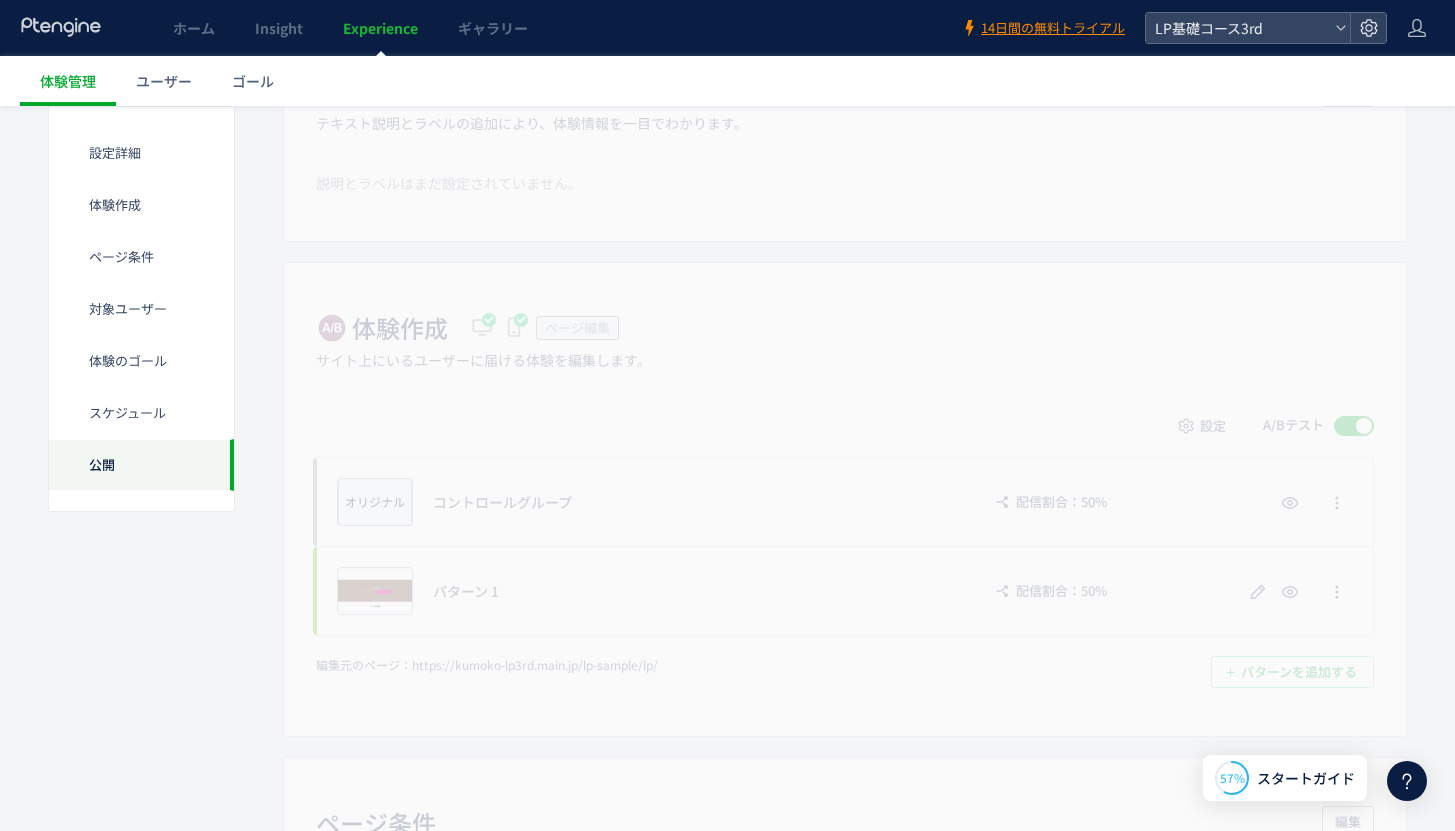 scroll, scrollTop: 0, scrollLeft: 0, axis: both 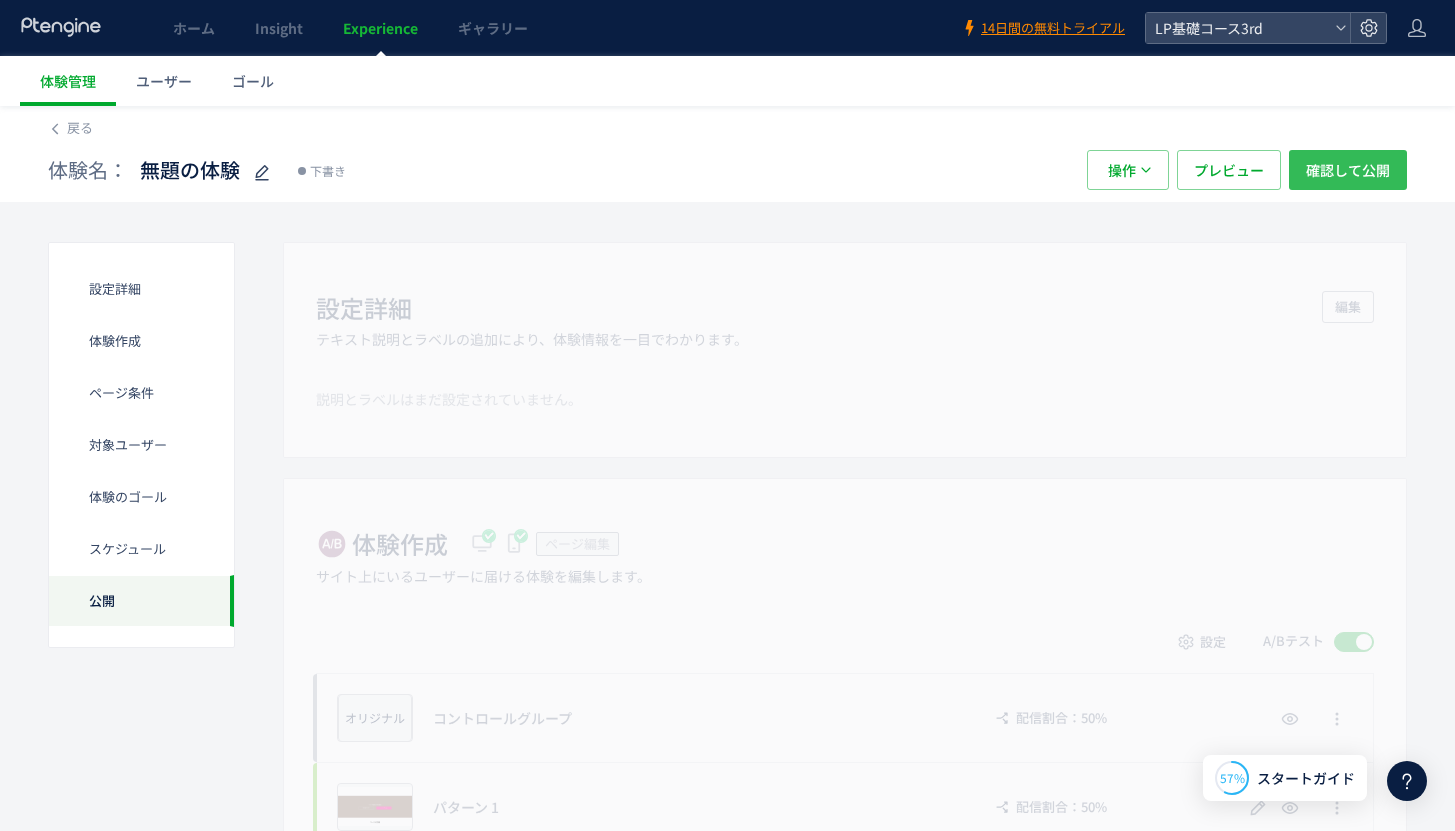 click on "確認して公開" at bounding box center (1348, 170) 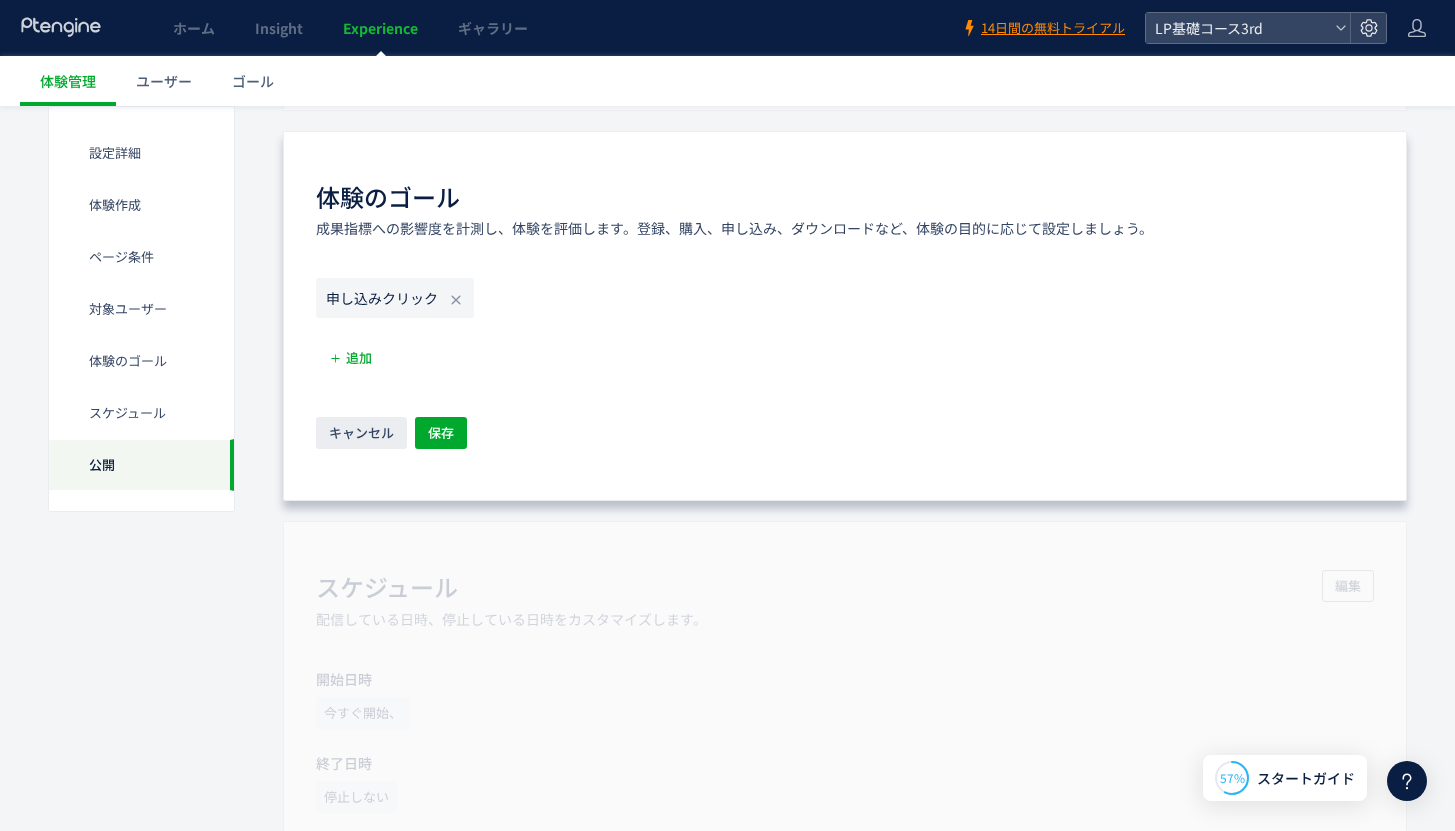 scroll, scrollTop: 1347, scrollLeft: 0, axis: vertical 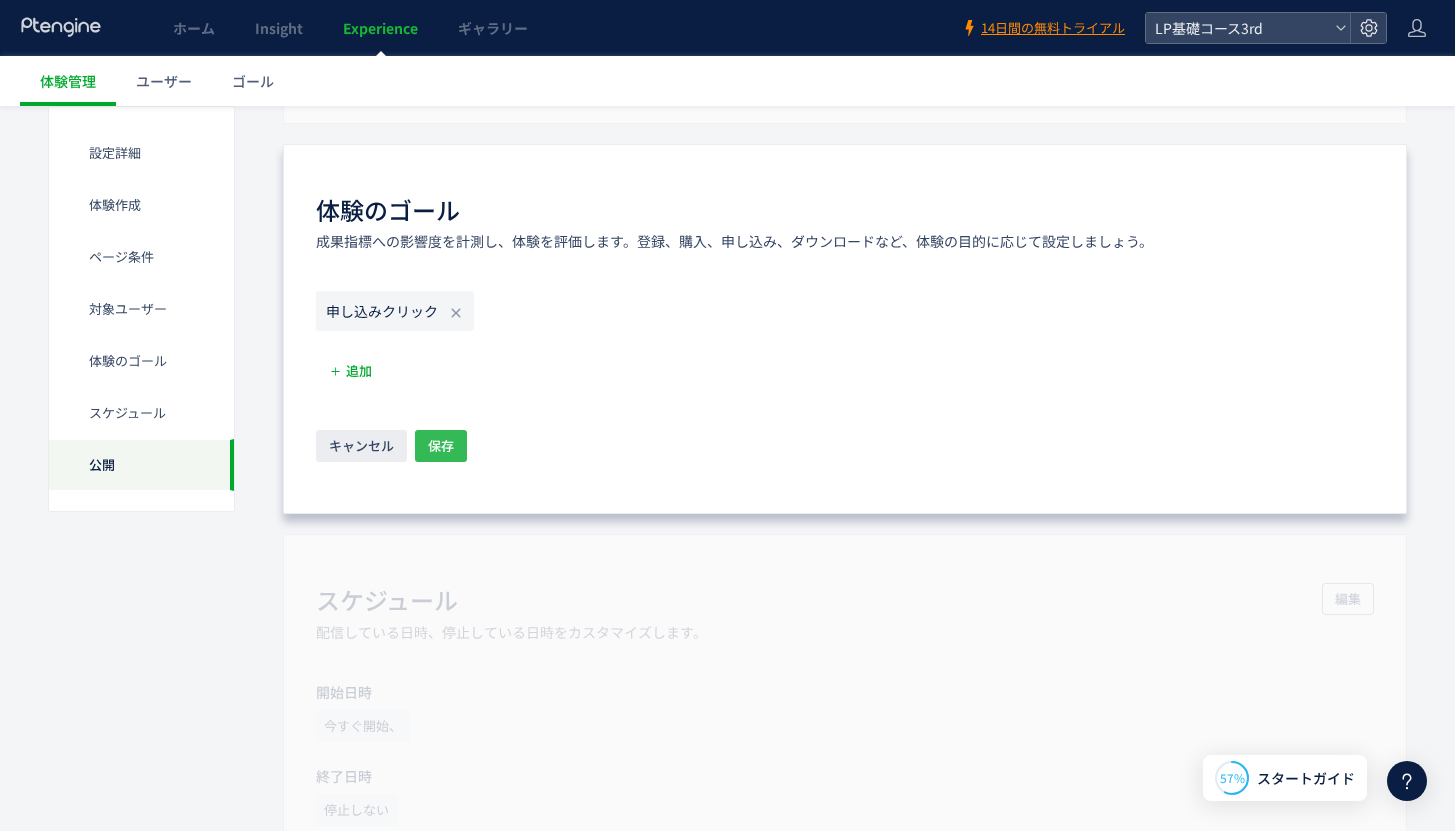 click on "保存" at bounding box center (441, 446) 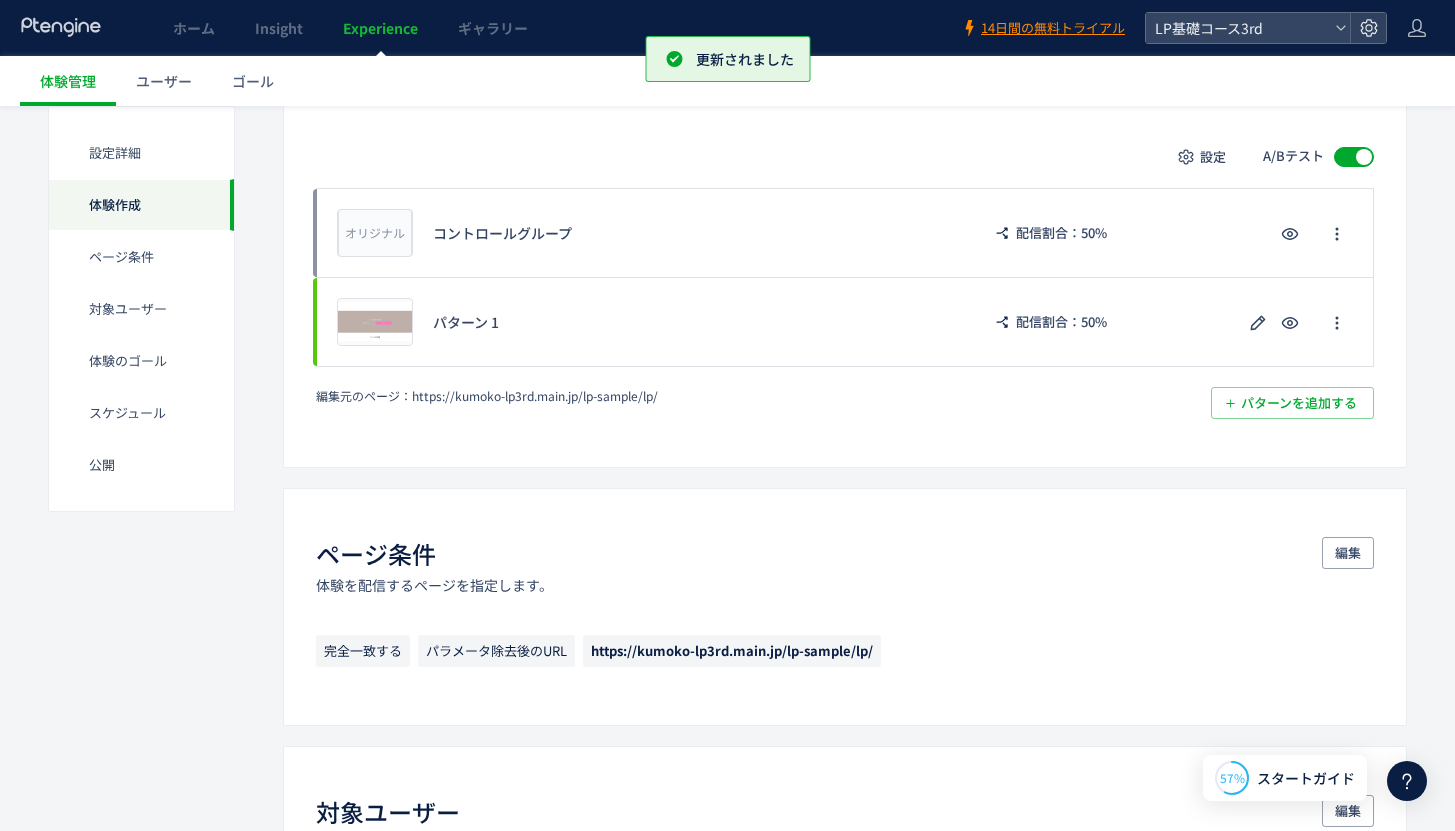 scroll, scrollTop: 0, scrollLeft: 0, axis: both 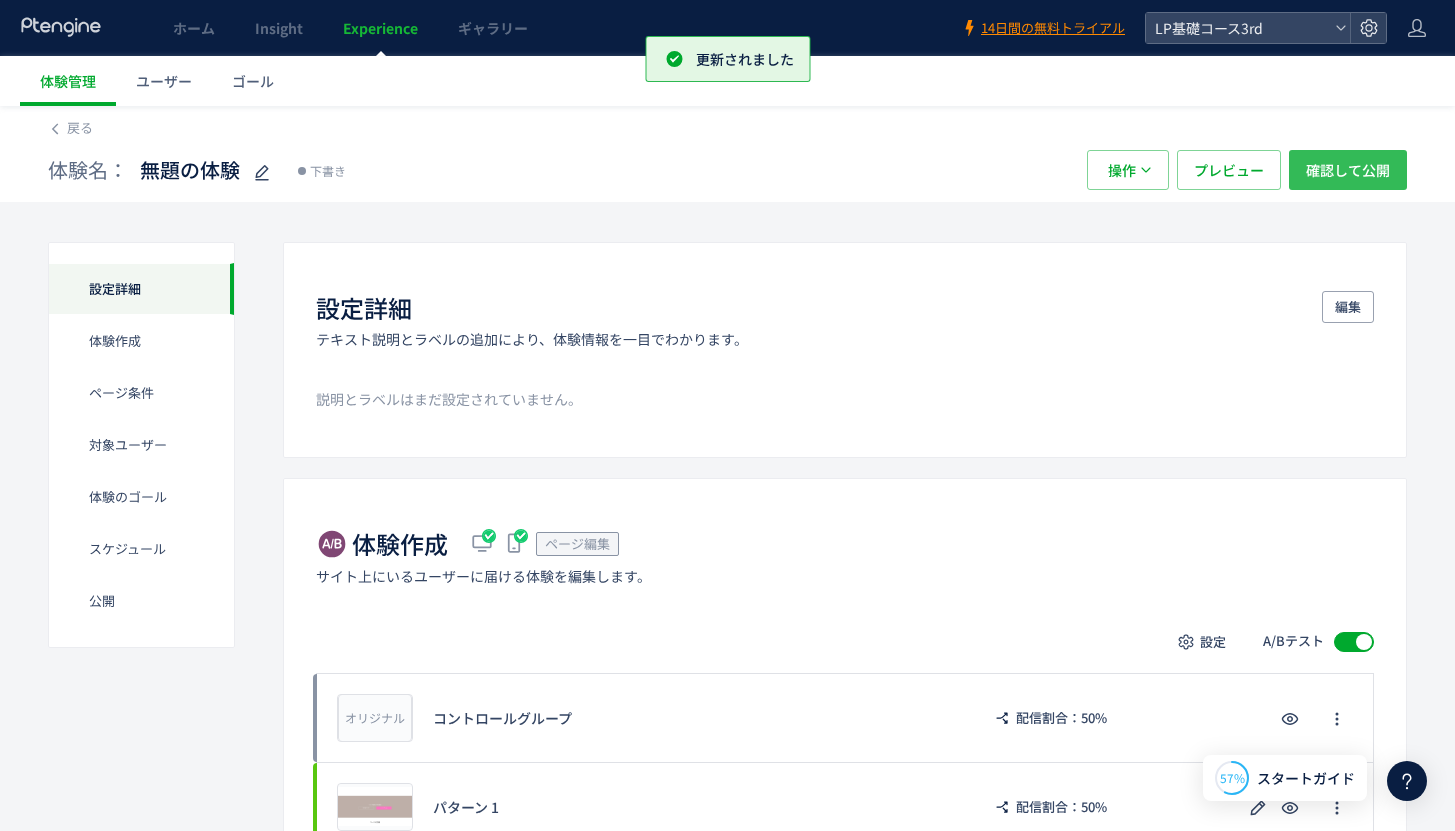 click on "確認して公開" at bounding box center [1348, 170] 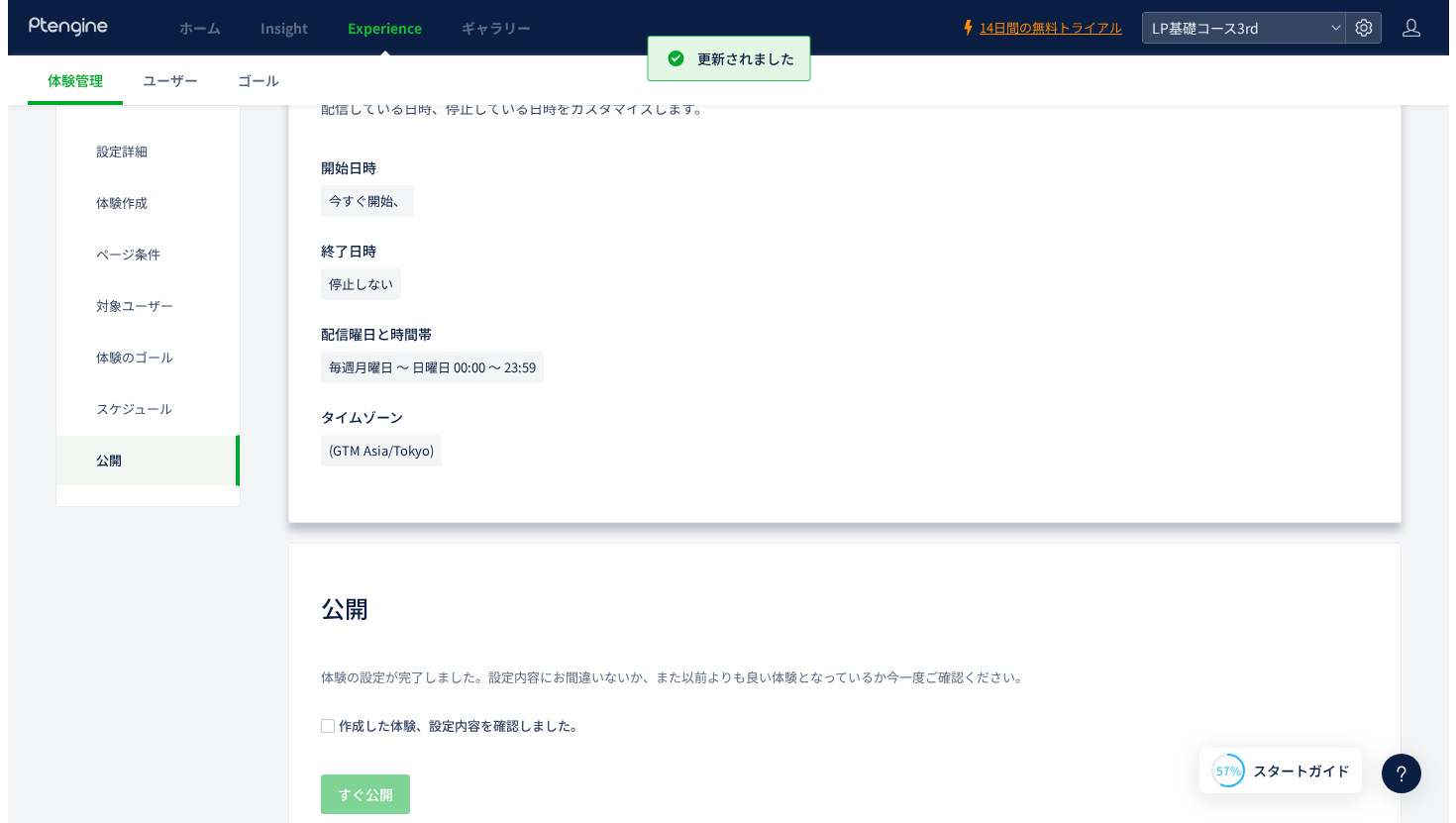 scroll, scrollTop: 1821, scrollLeft: 0, axis: vertical 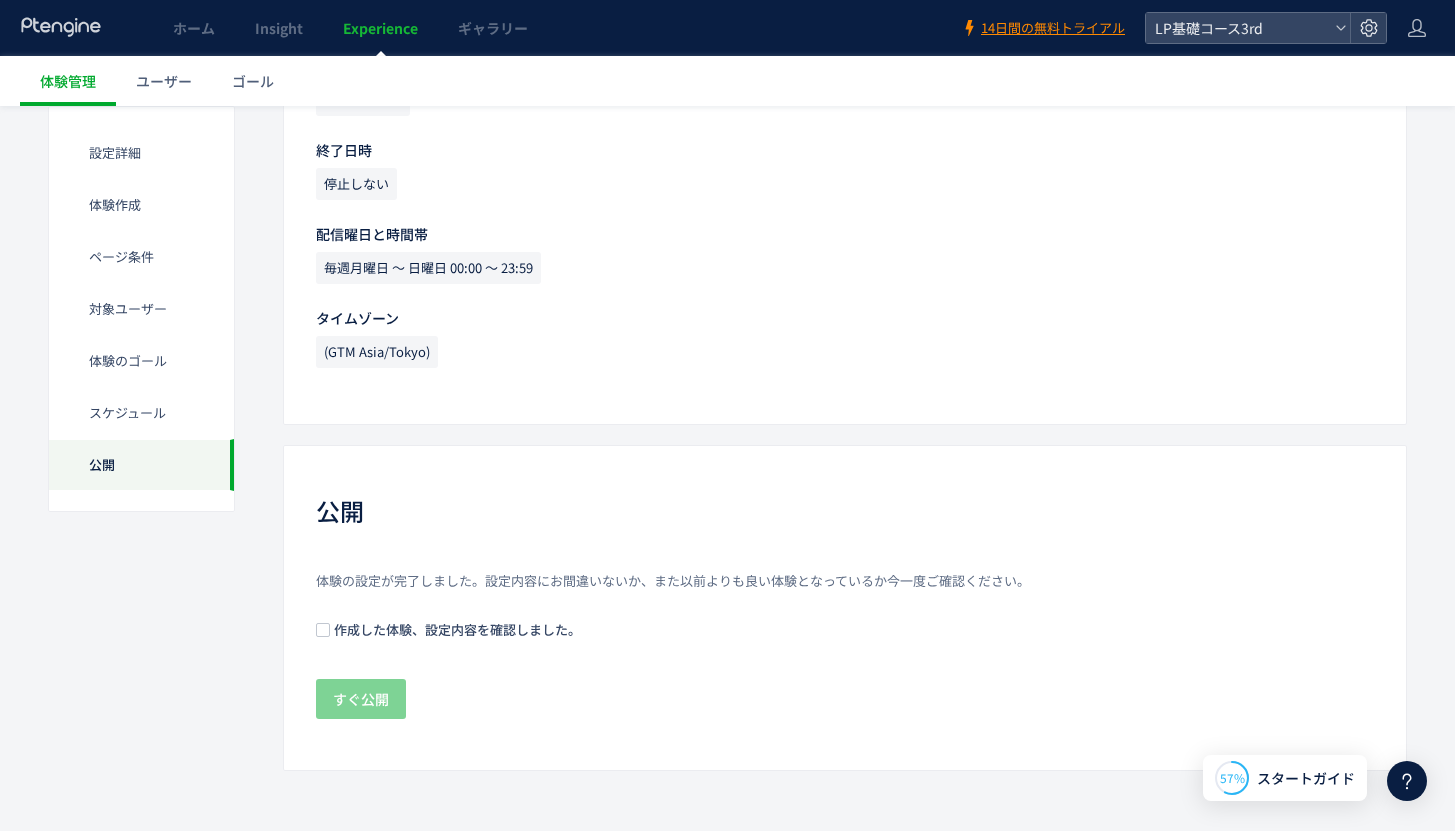 click on "公開  体験の設定が完了しました。設定内容にお間違いないか、また以前よりも良い体験となっているか今一度ご確認ください。 作成した体験、設定内容を確認しました。 すぐ公開" at bounding box center (845, 608) 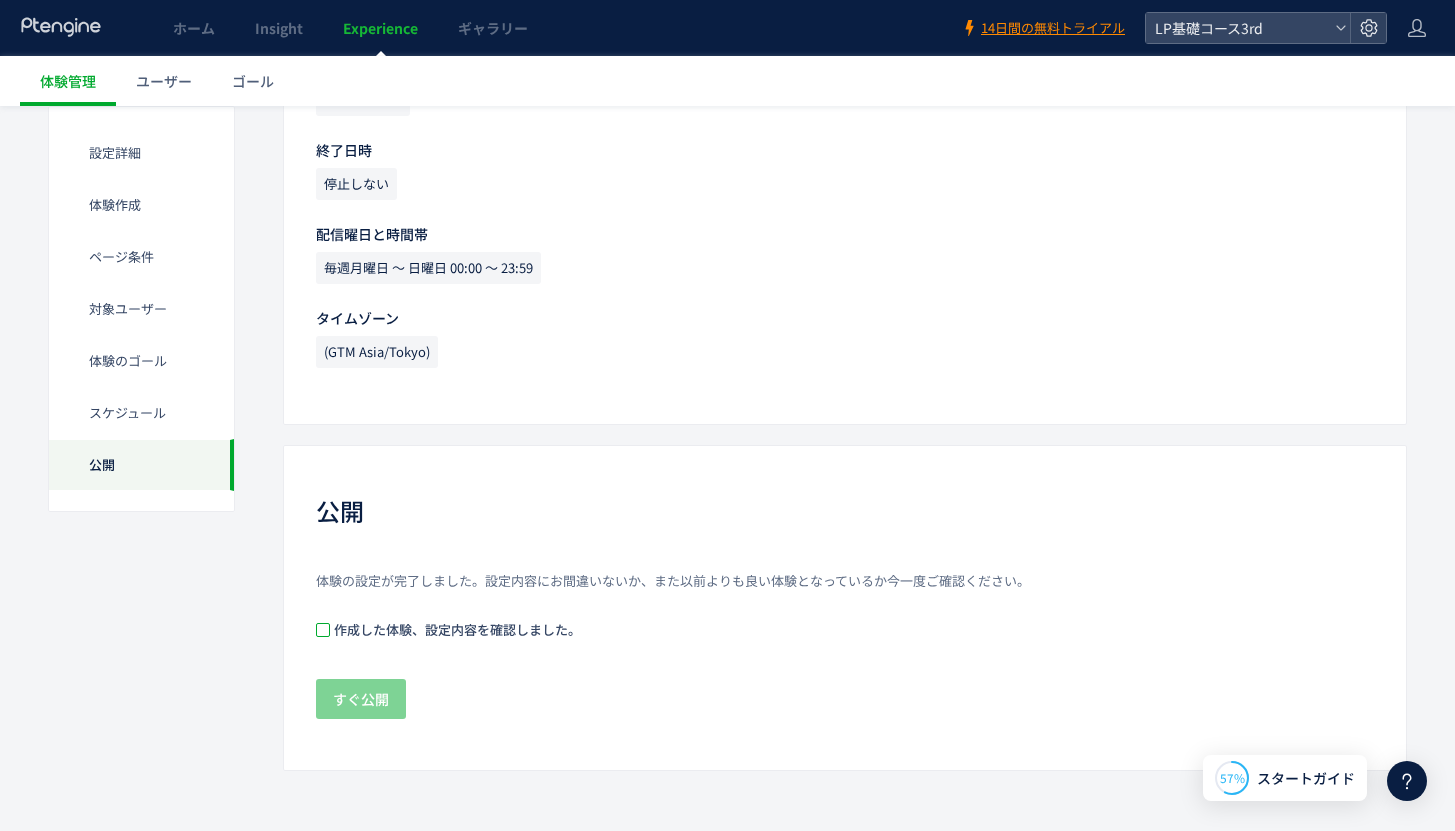 click at bounding box center [323, 630] 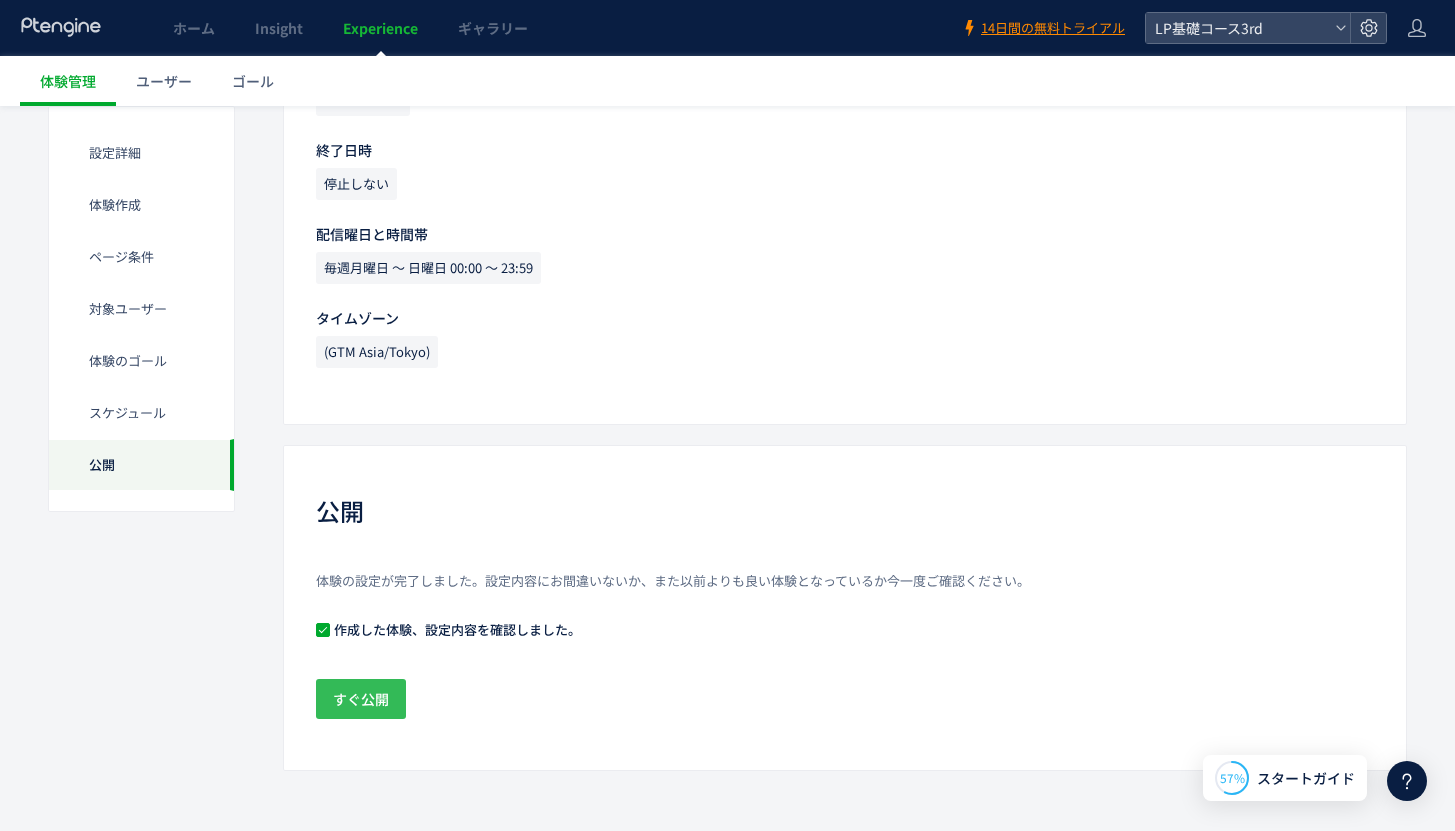 click on "すぐ公開" at bounding box center (361, 699) 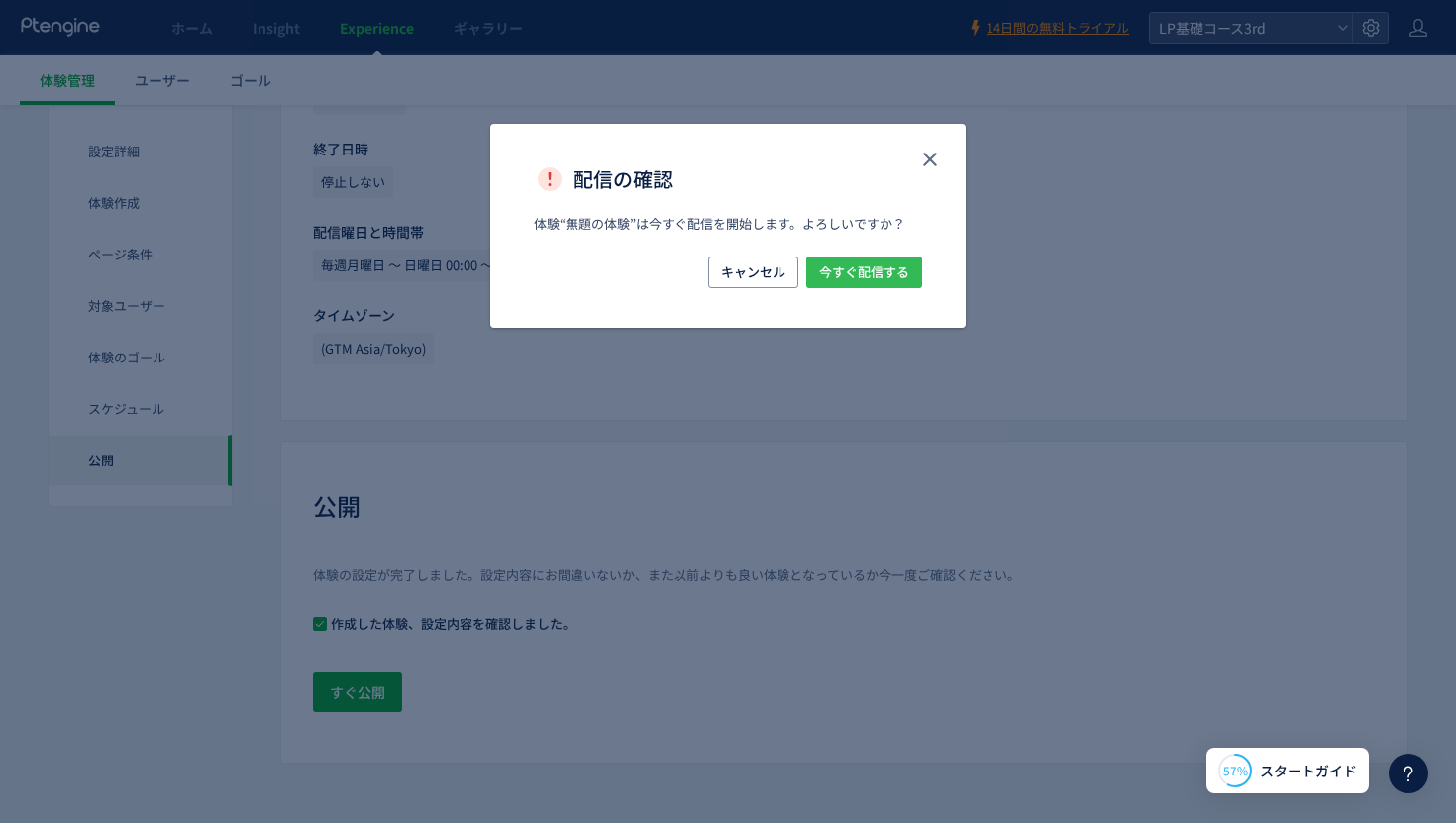click on "今すぐ配信する" at bounding box center (864, 272) 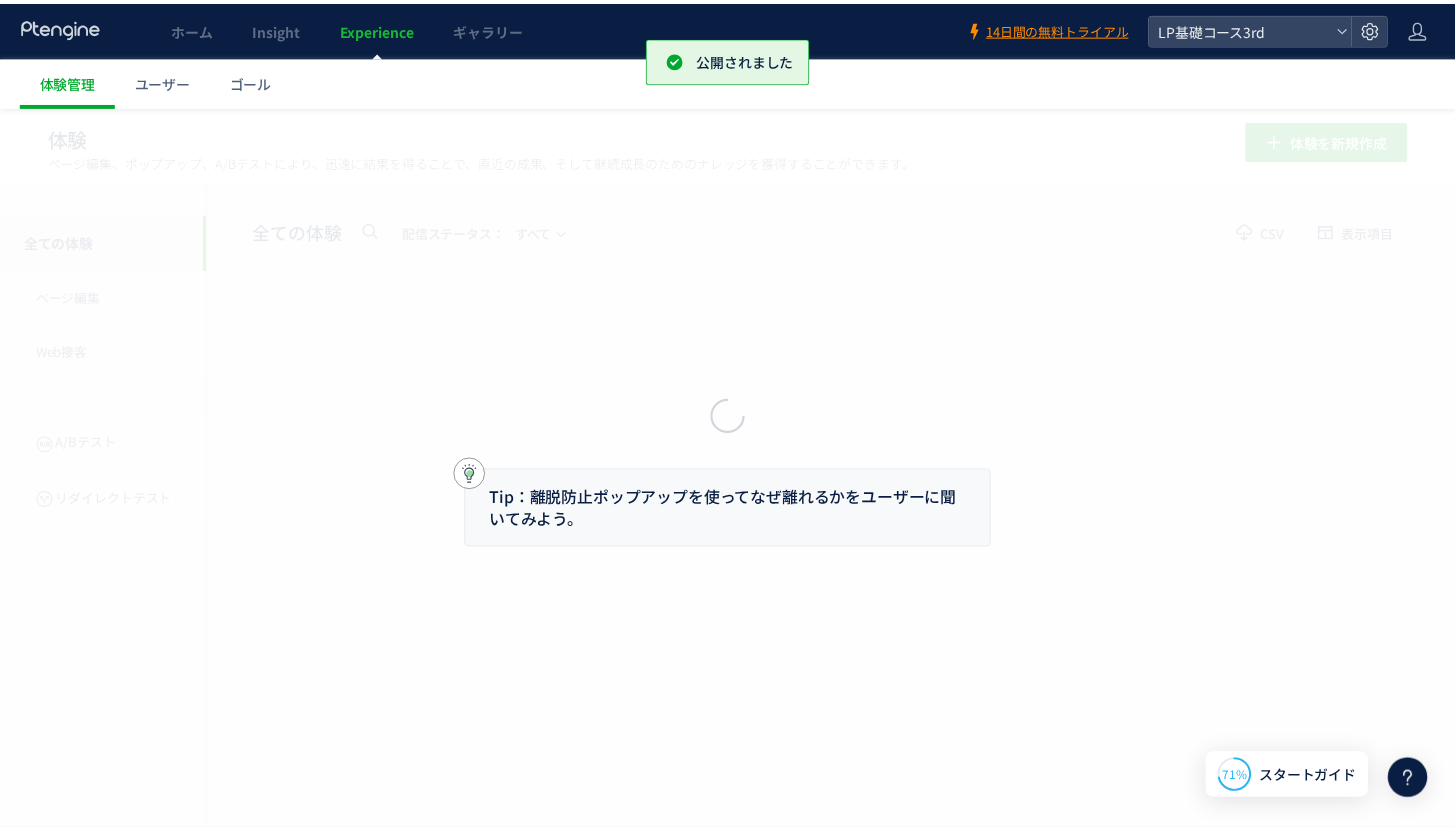 scroll, scrollTop: 0, scrollLeft: 0, axis: both 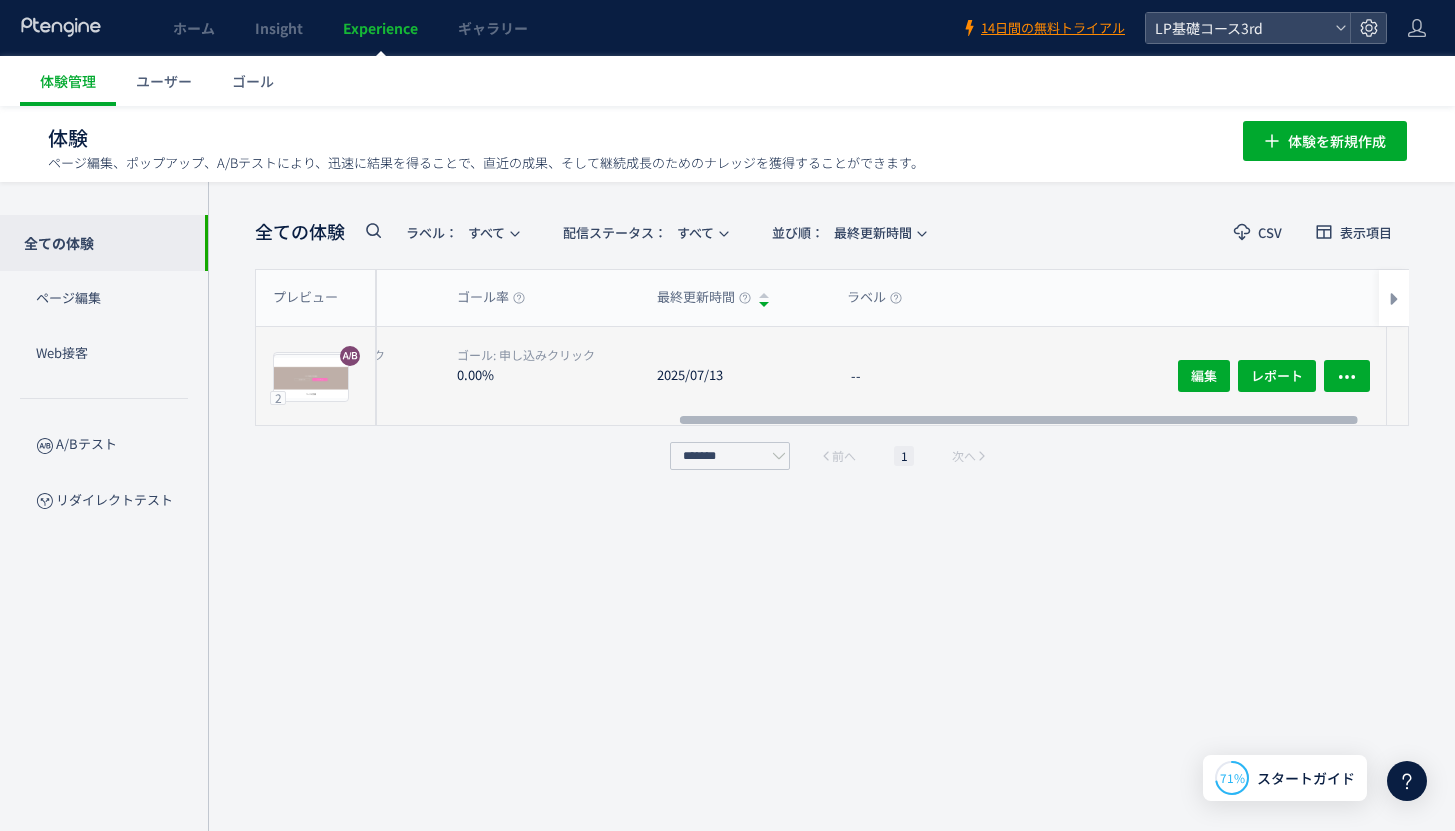 drag, startPoint x: 838, startPoint y: 416, endPoint x: 1280, endPoint y: 405, distance: 442.13687 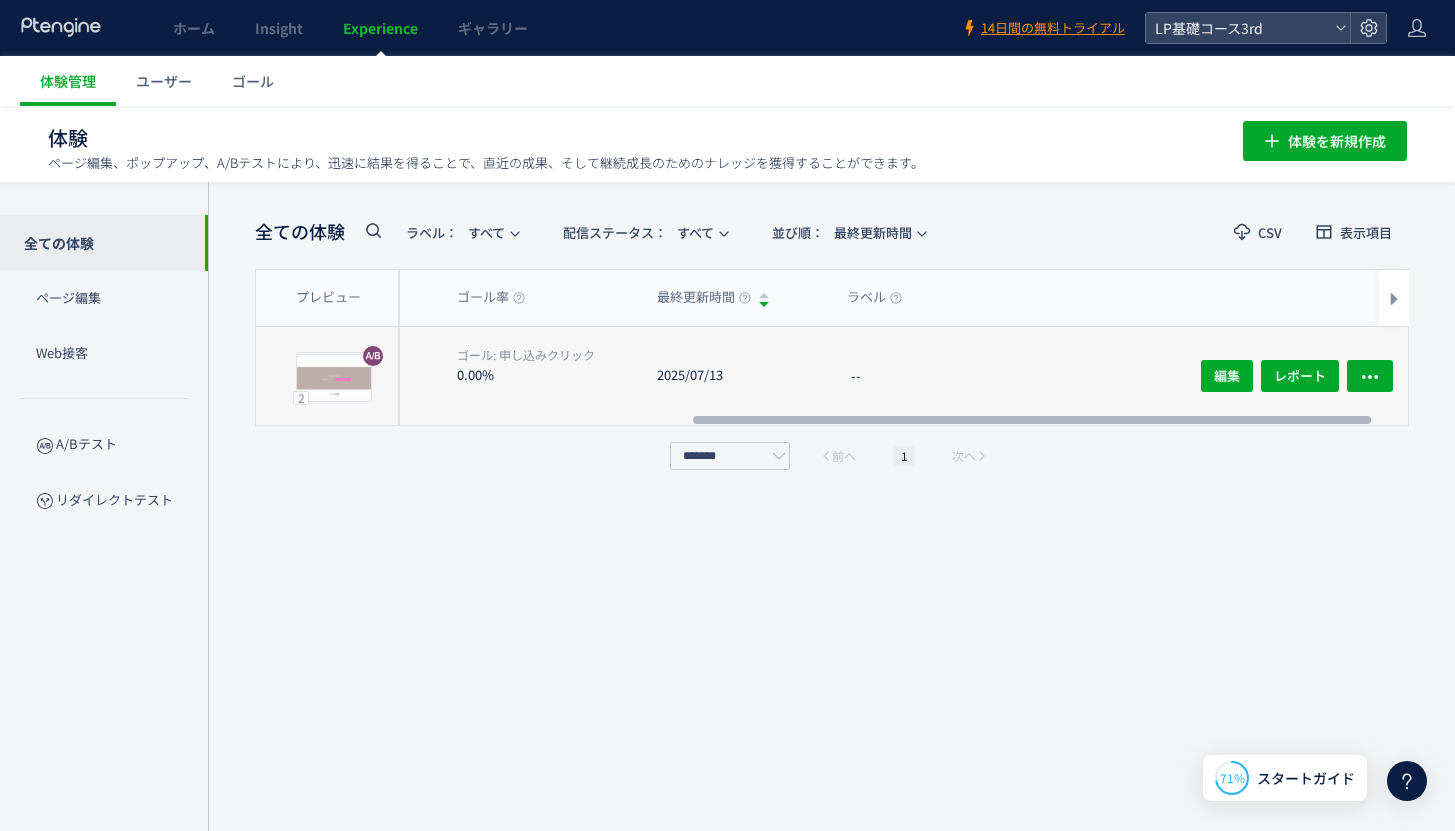 click on "編集 レポート" 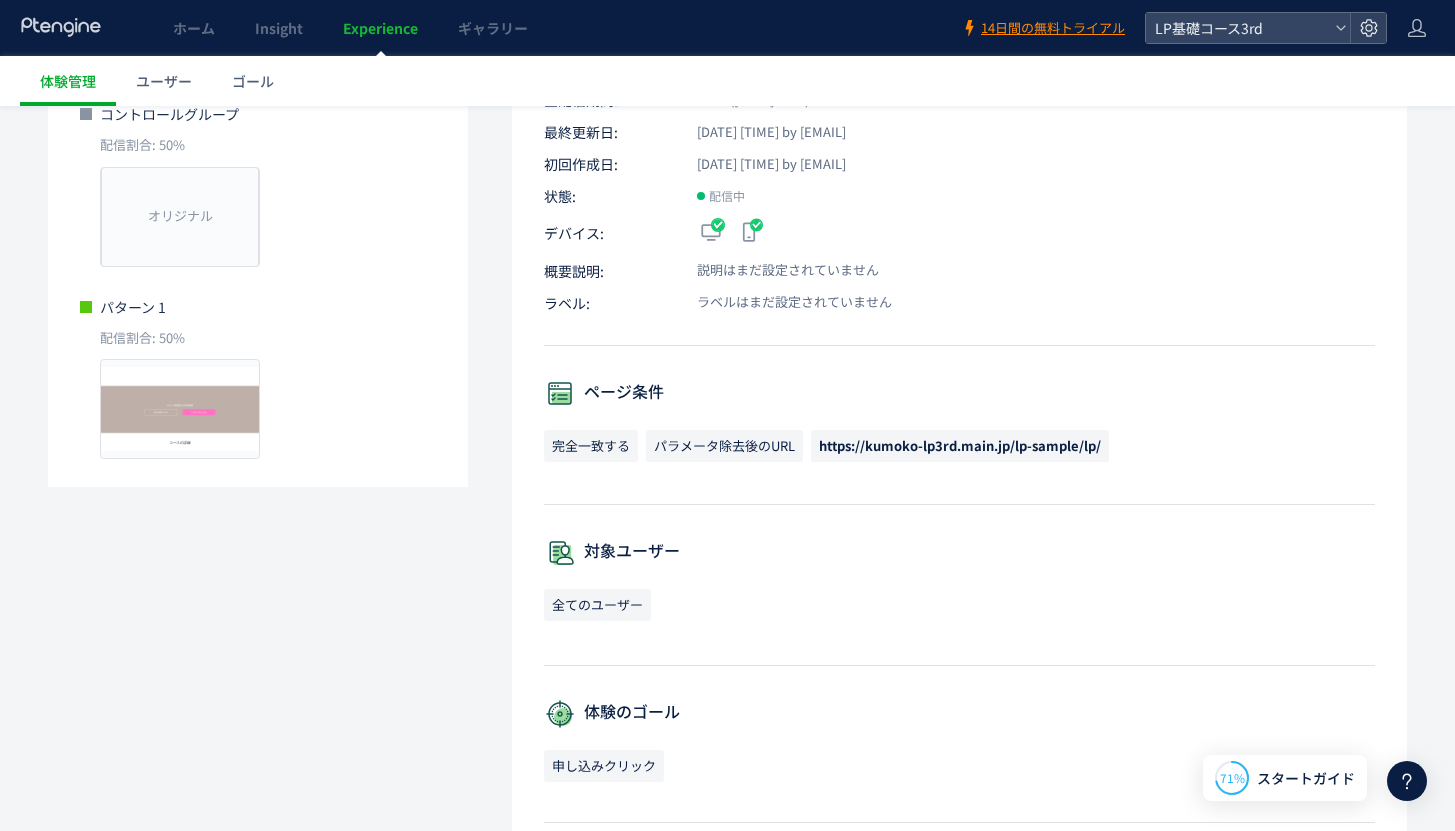 scroll, scrollTop: 564, scrollLeft: 0, axis: vertical 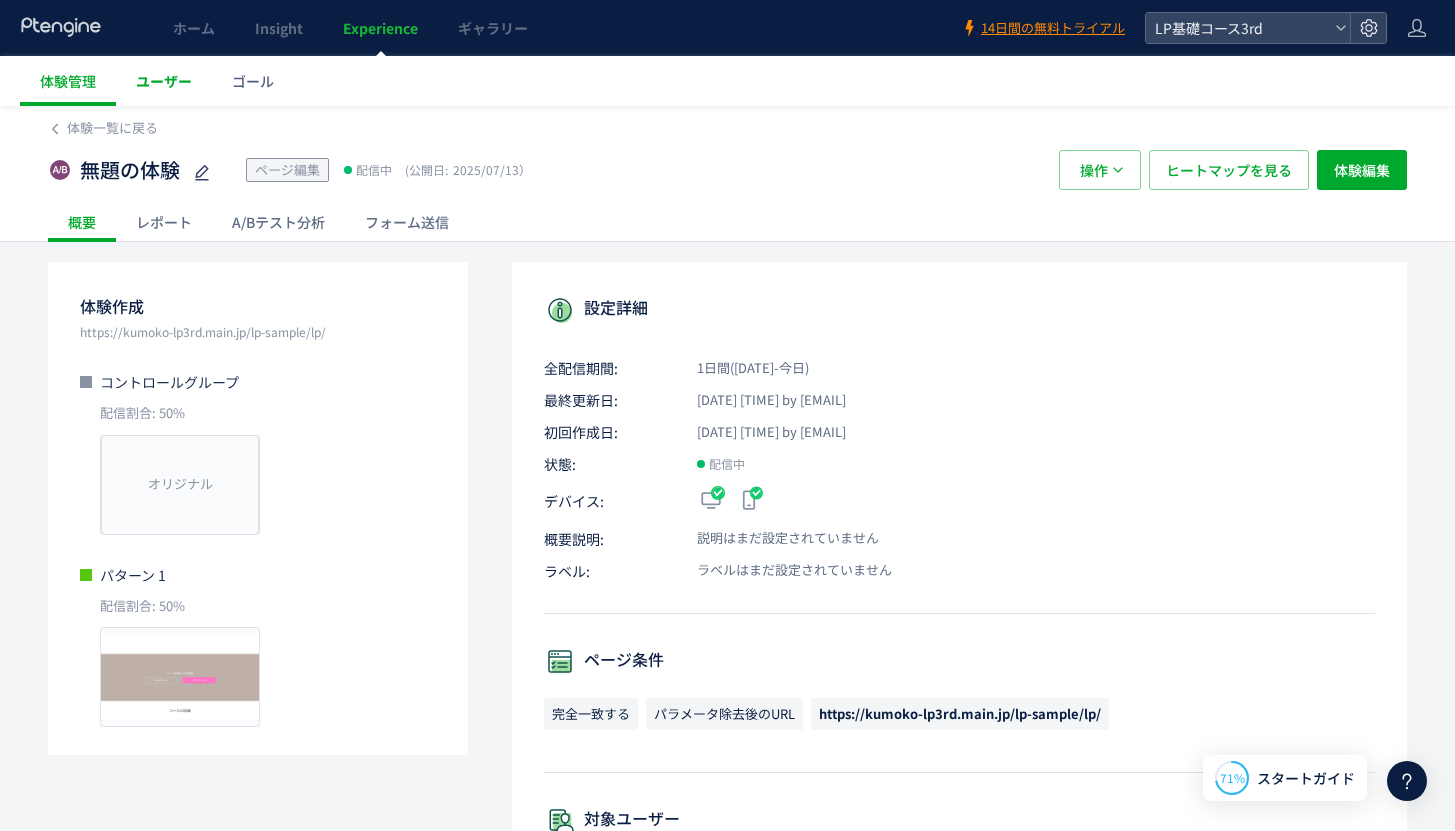 click on "ユーザー" at bounding box center (164, 81) 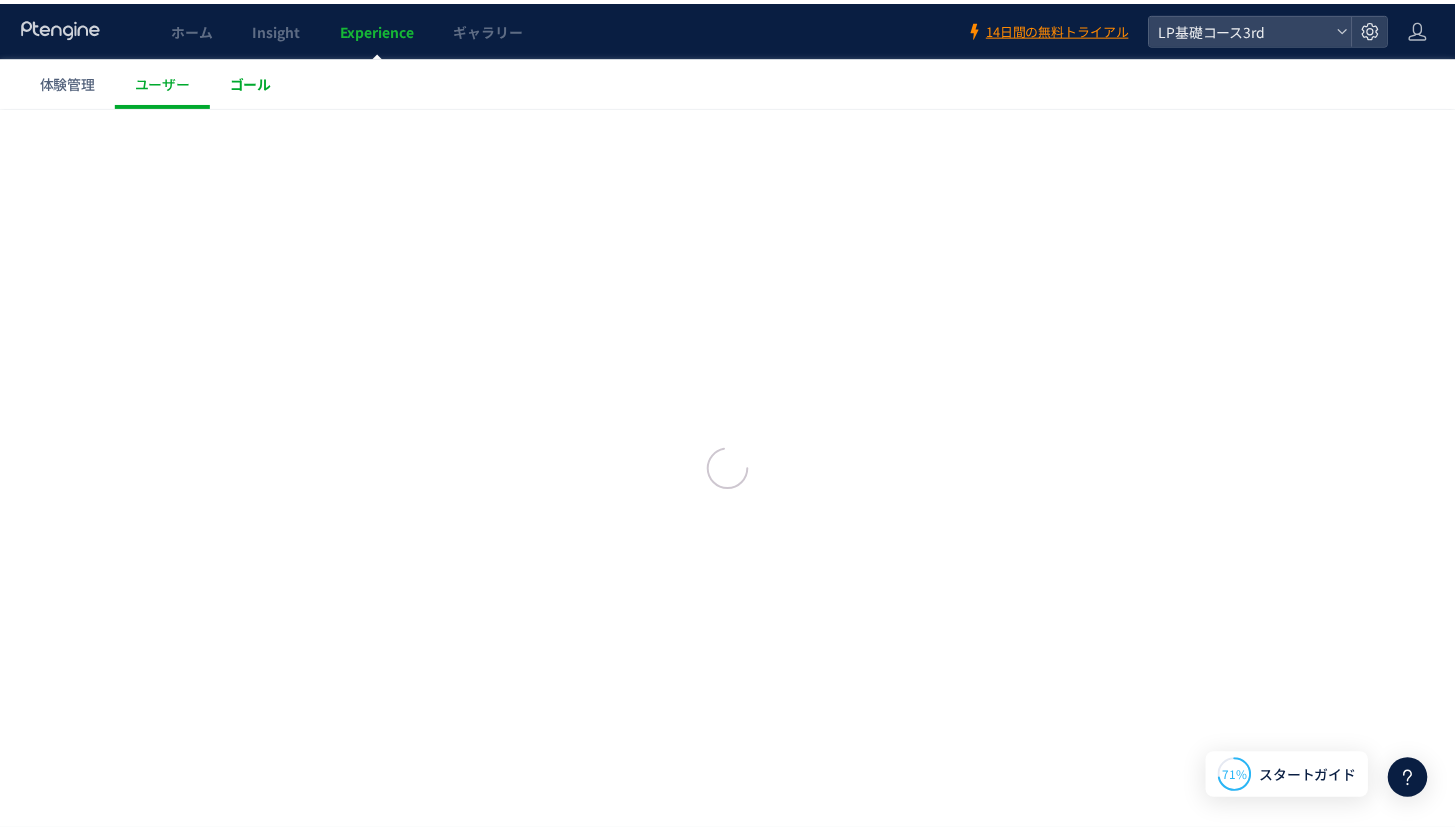 scroll, scrollTop: 0, scrollLeft: 0, axis: both 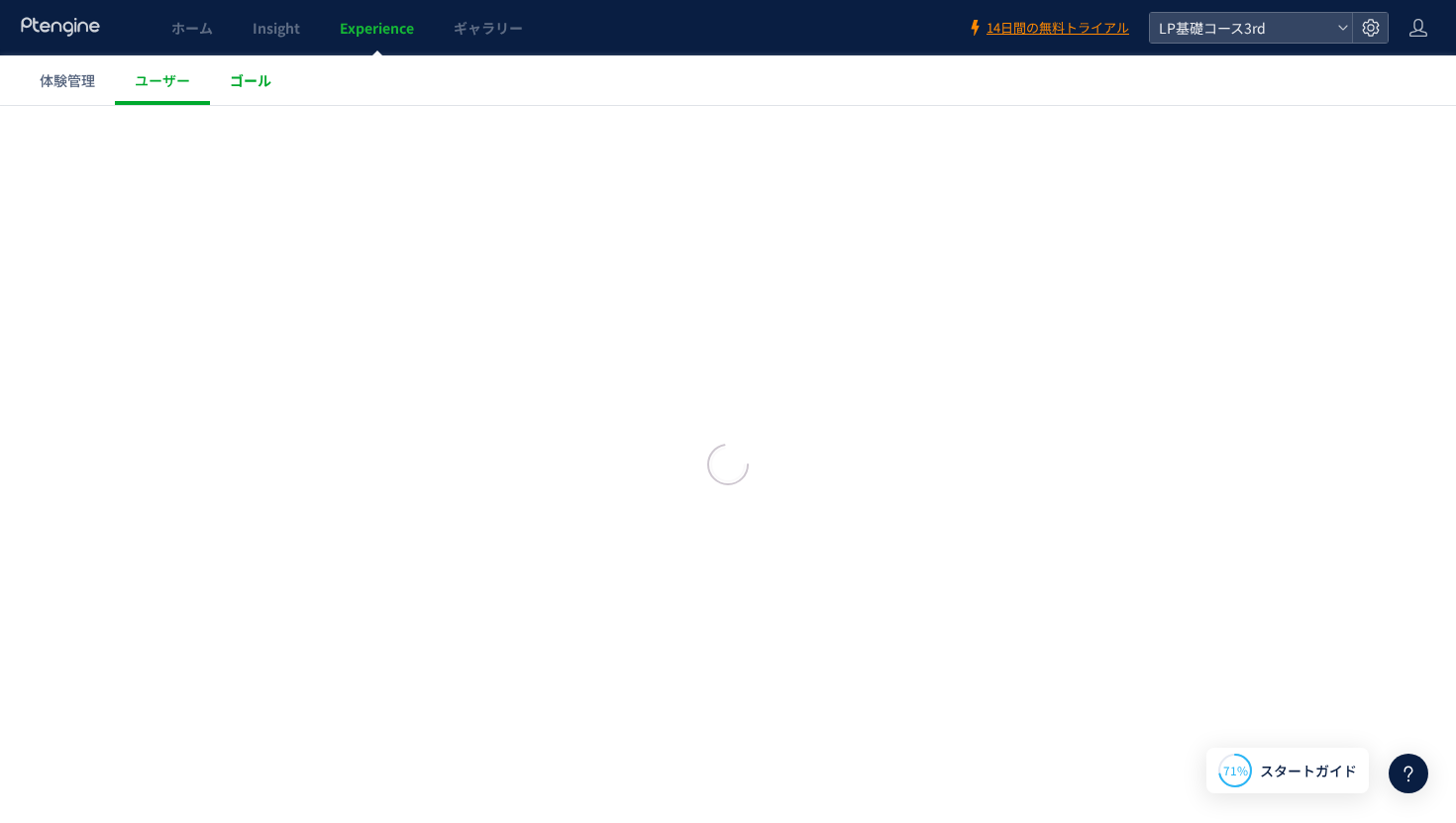 click on "ゴール" at bounding box center (251, 80) 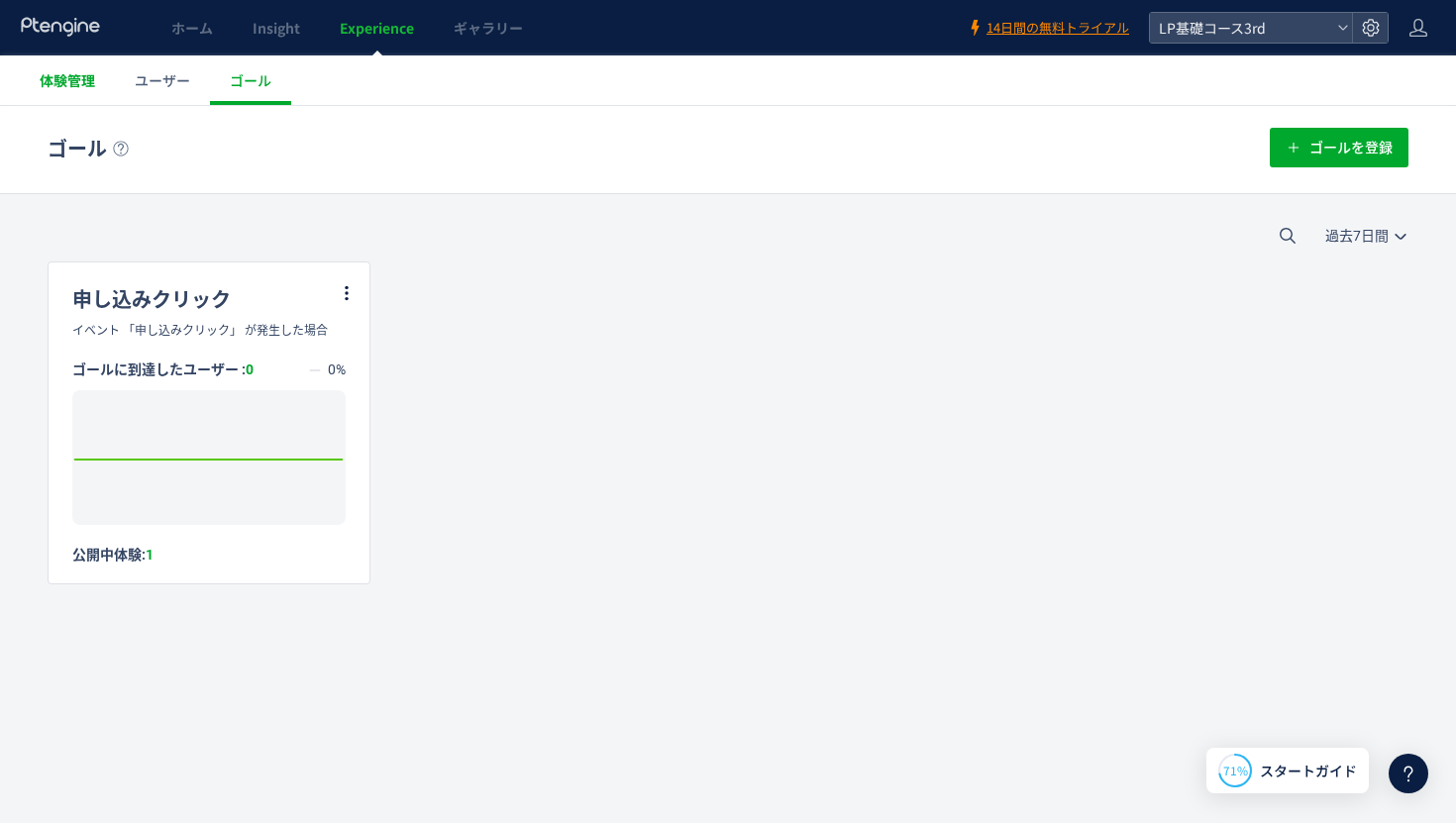 click on "体験管理" at bounding box center (67, 80) 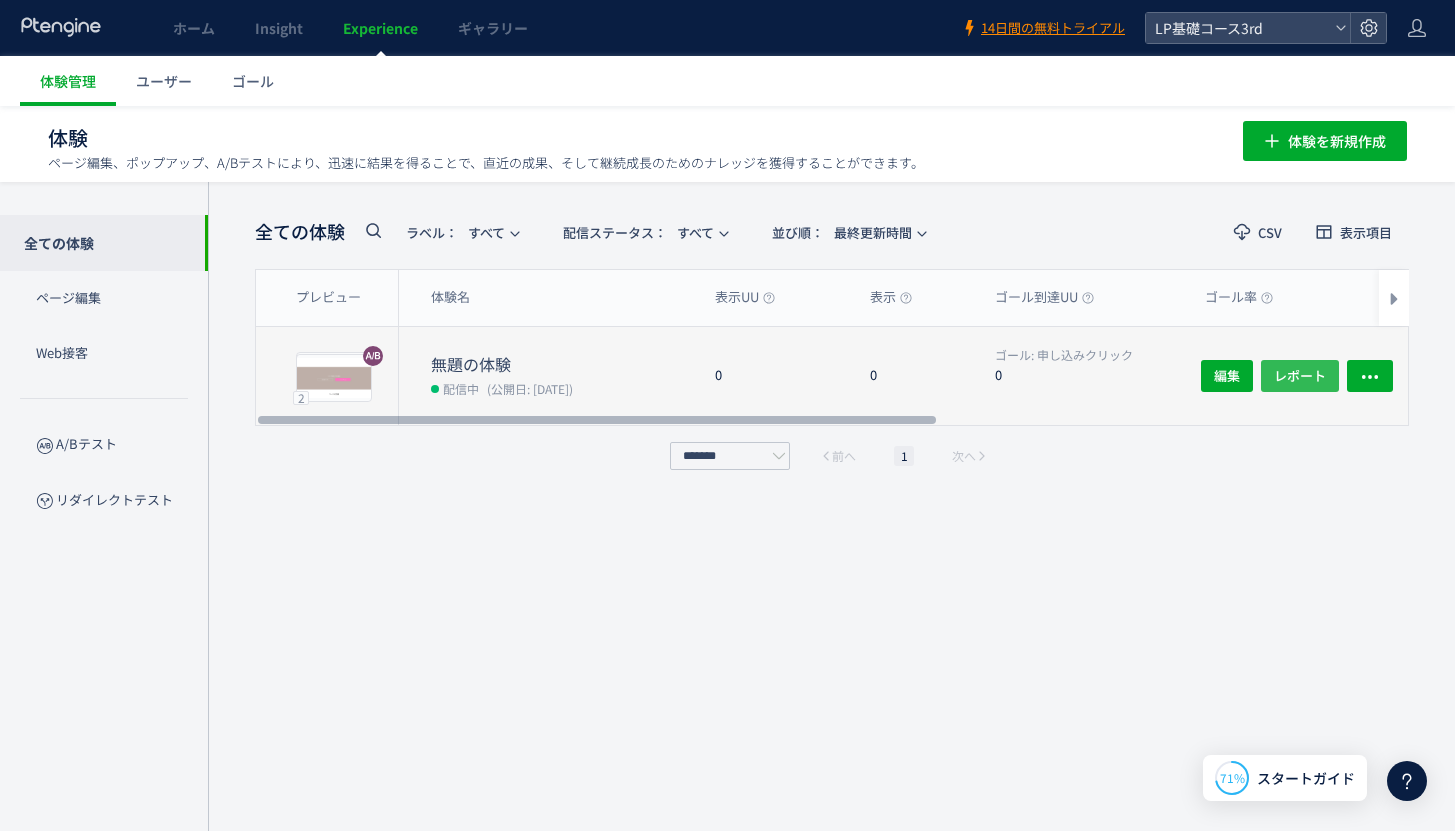 click on "レポート" at bounding box center [1300, 376] 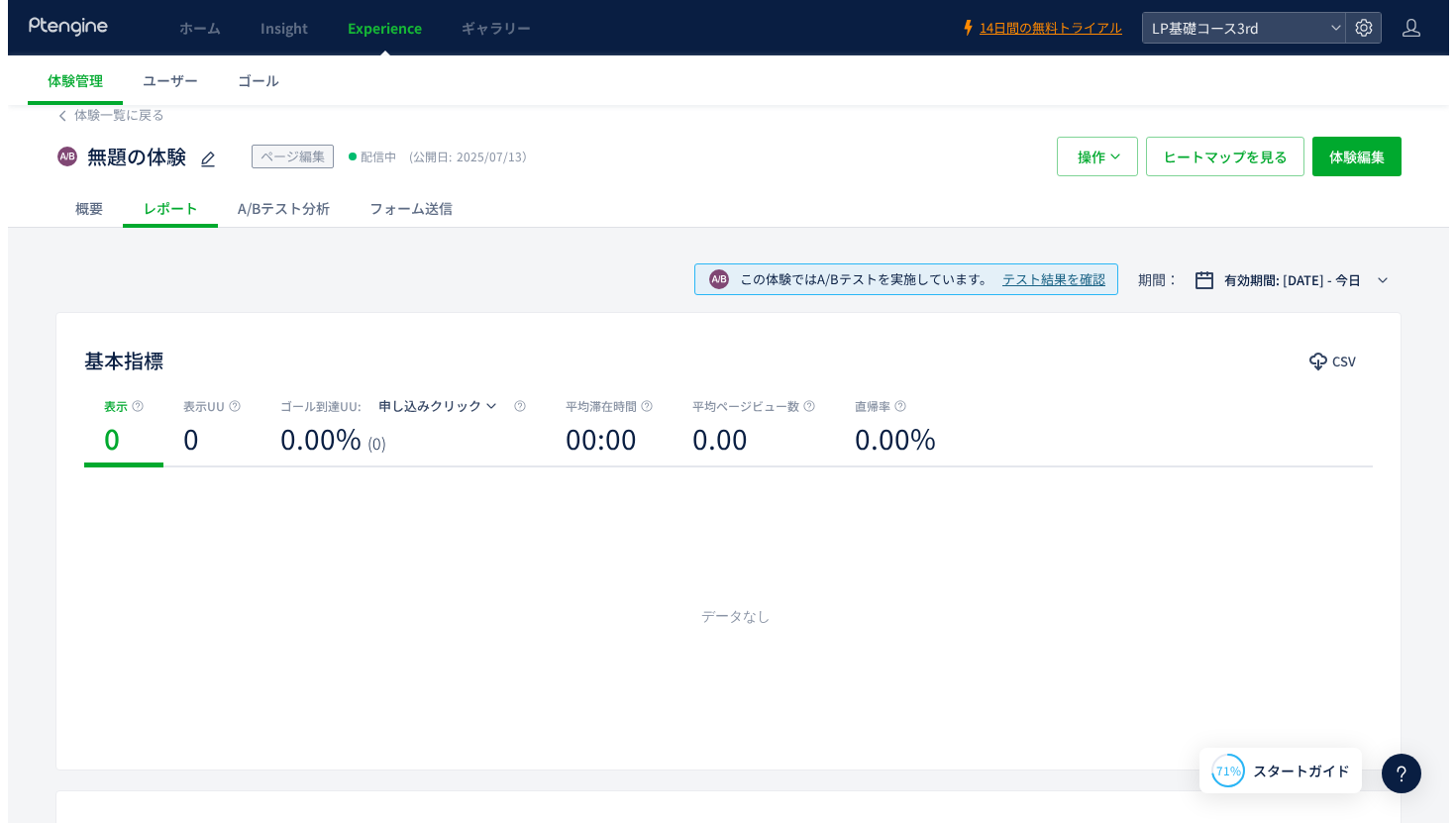 scroll, scrollTop: 37, scrollLeft: 0, axis: vertical 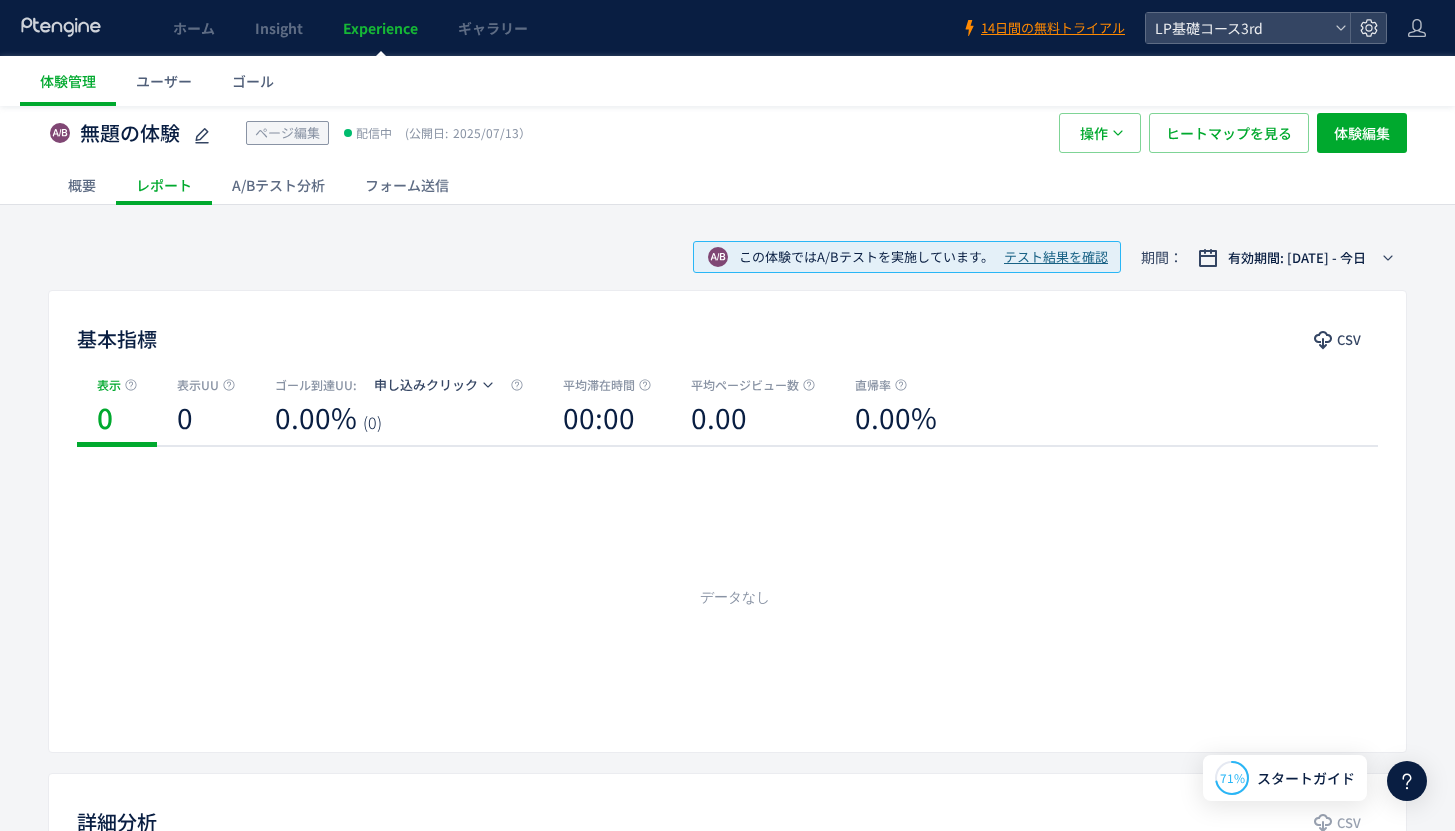 click on "テスト結果を確認" at bounding box center [1056, 257] 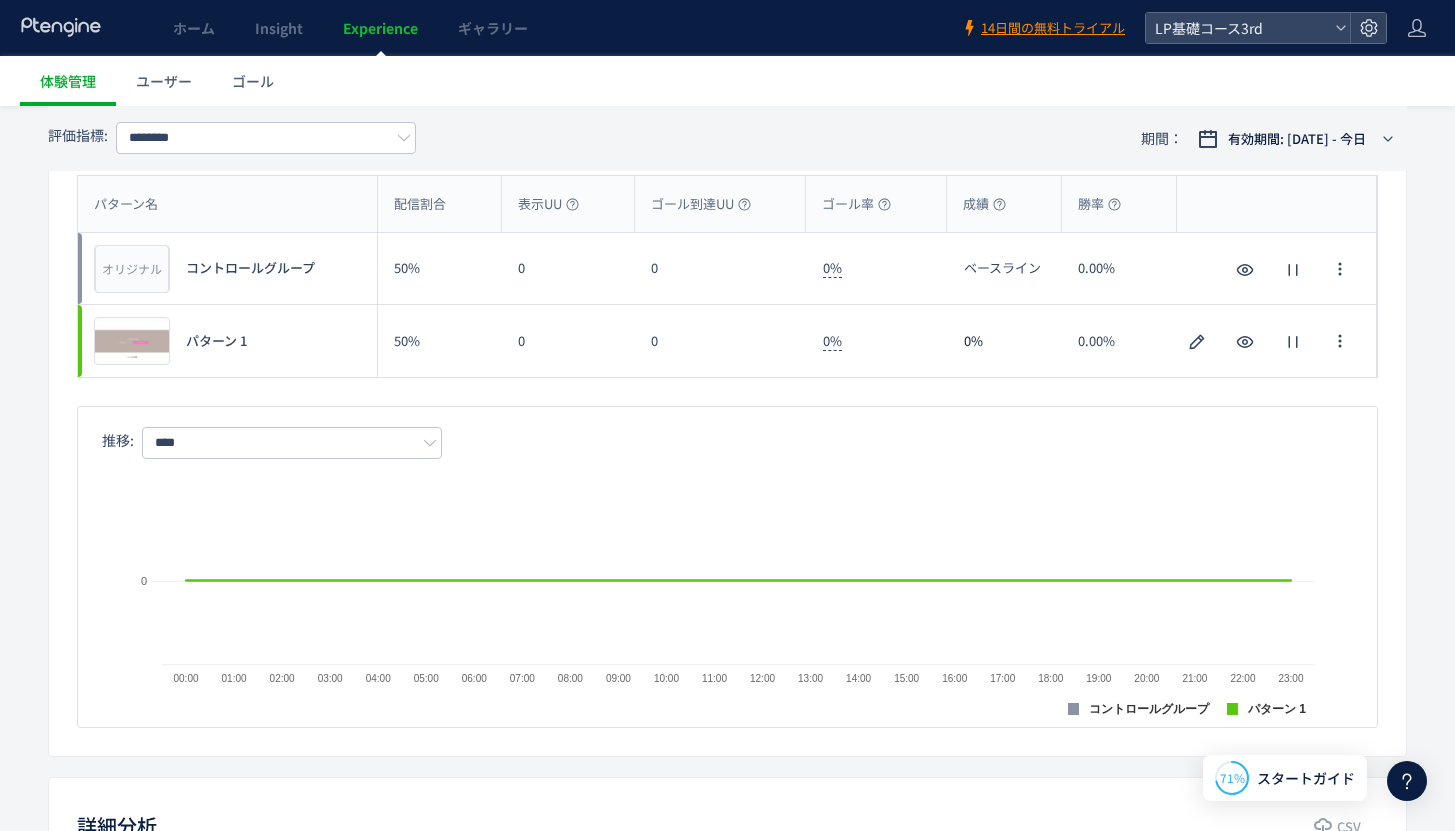 scroll, scrollTop: 0, scrollLeft: 0, axis: both 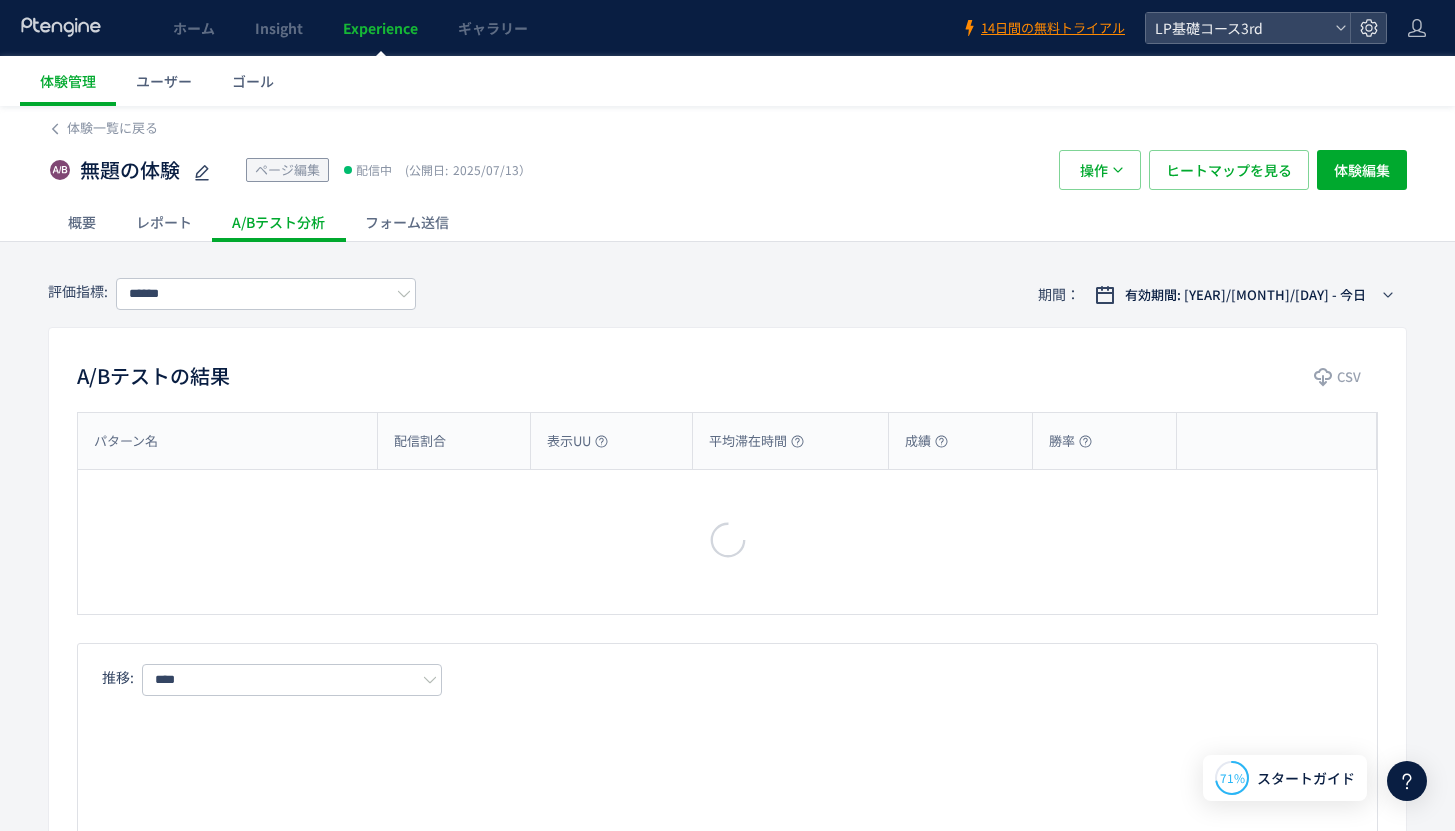 type on "********" 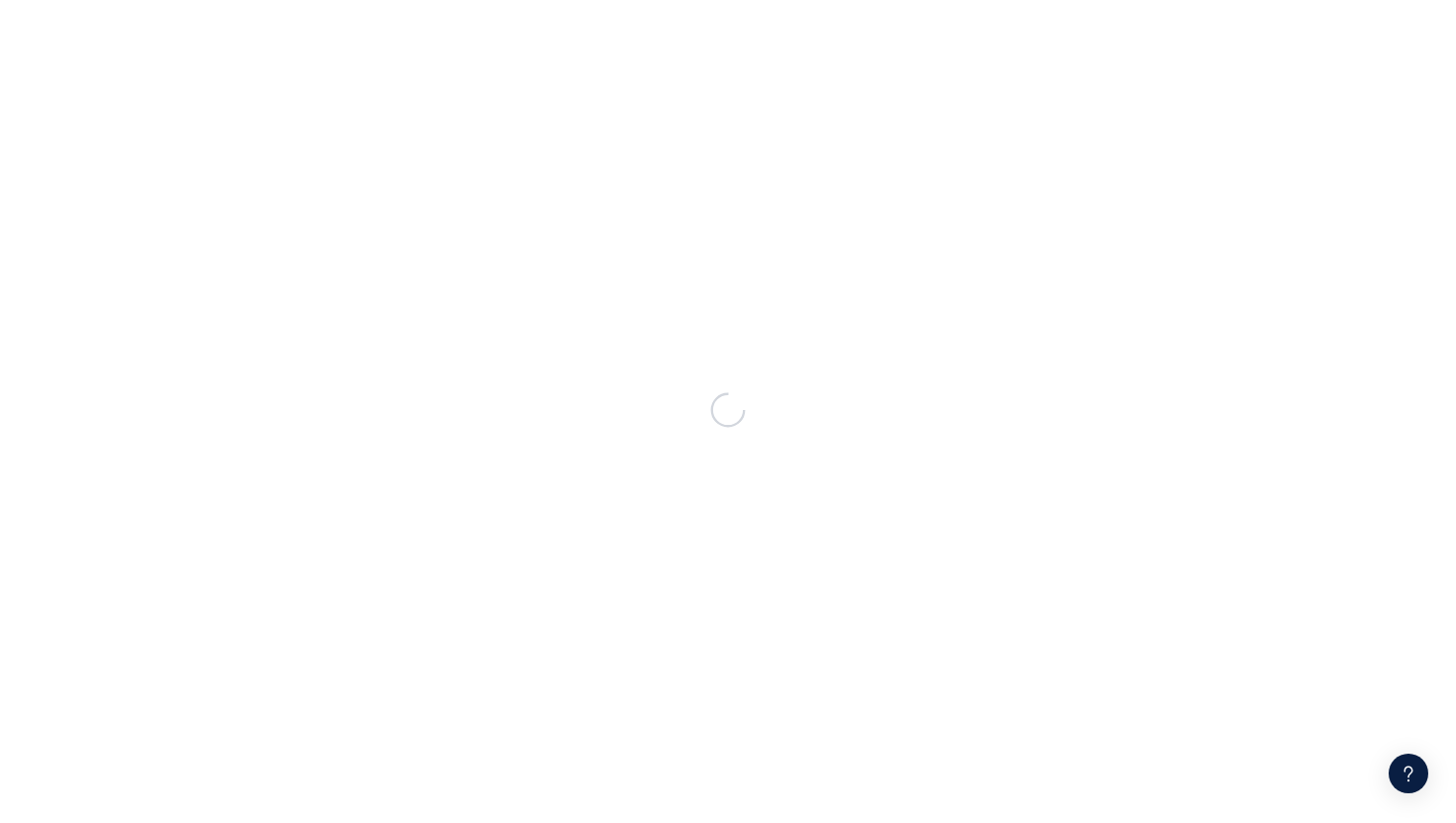 scroll, scrollTop: 0, scrollLeft: 0, axis: both 